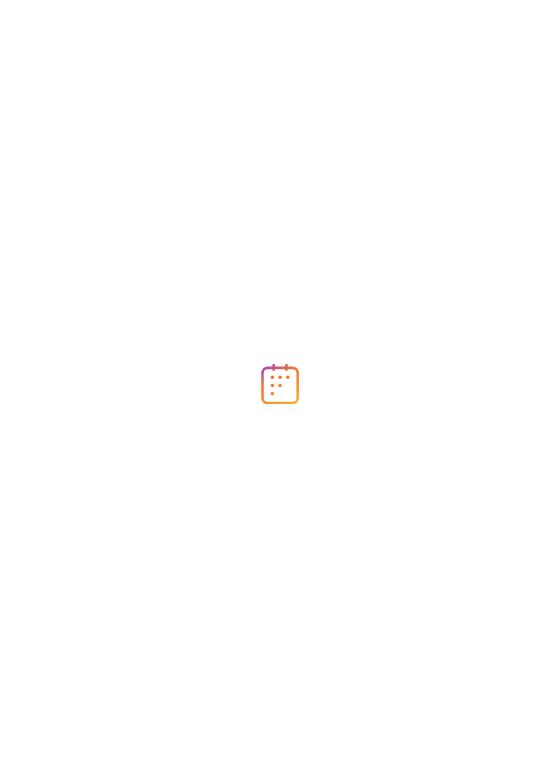 scroll, scrollTop: 0, scrollLeft: 0, axis: both 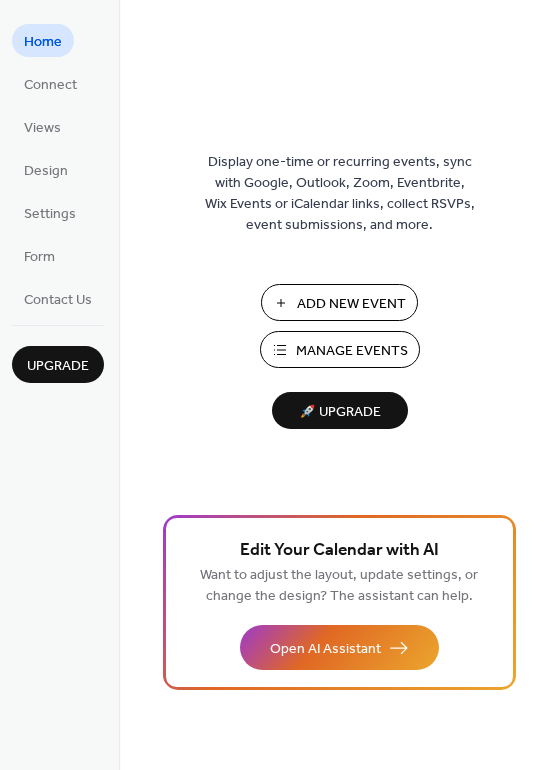 click on "Add New Event" at bounding box center (351, 304) 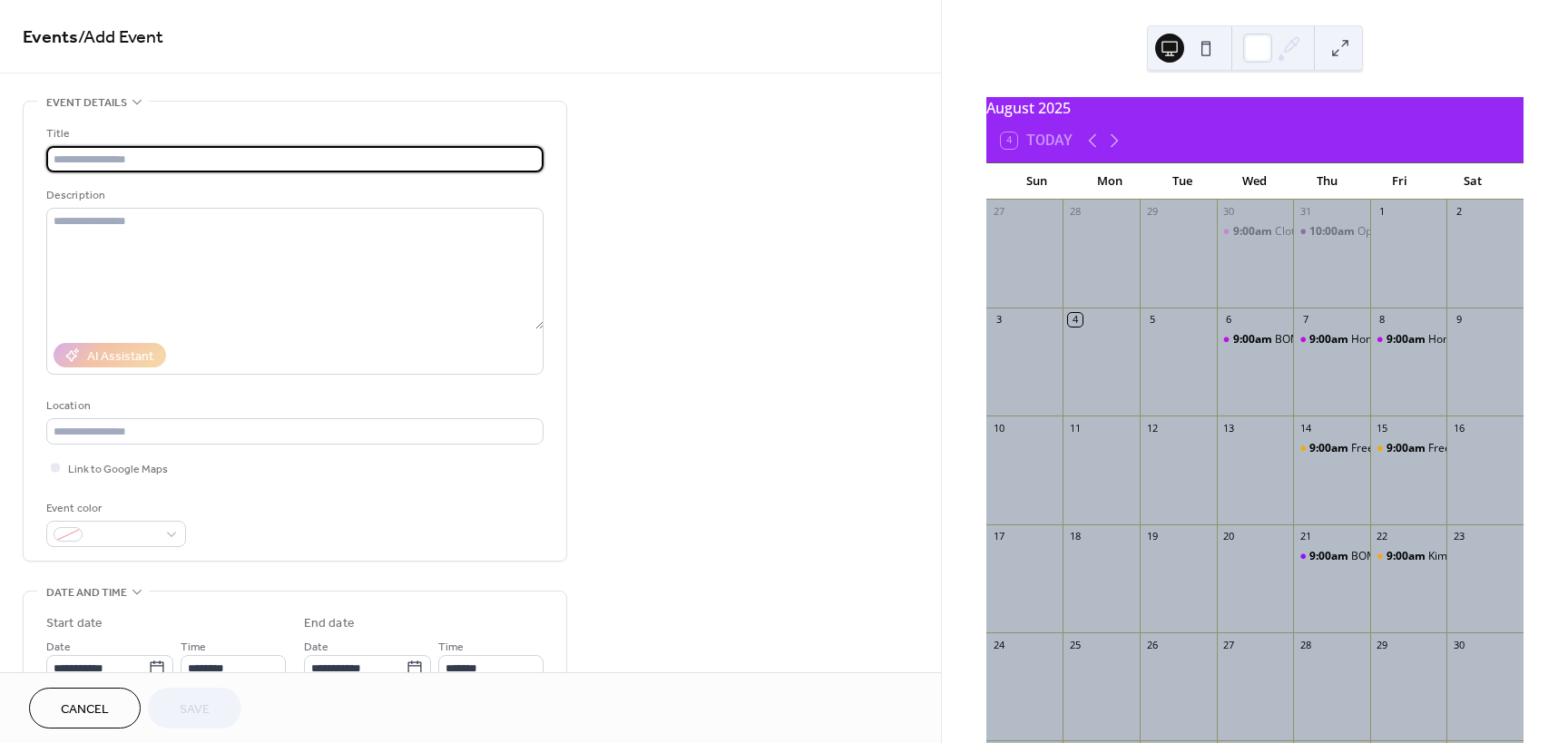 scroll, scrollTop: 0, scrollLeft: 0, axis: both 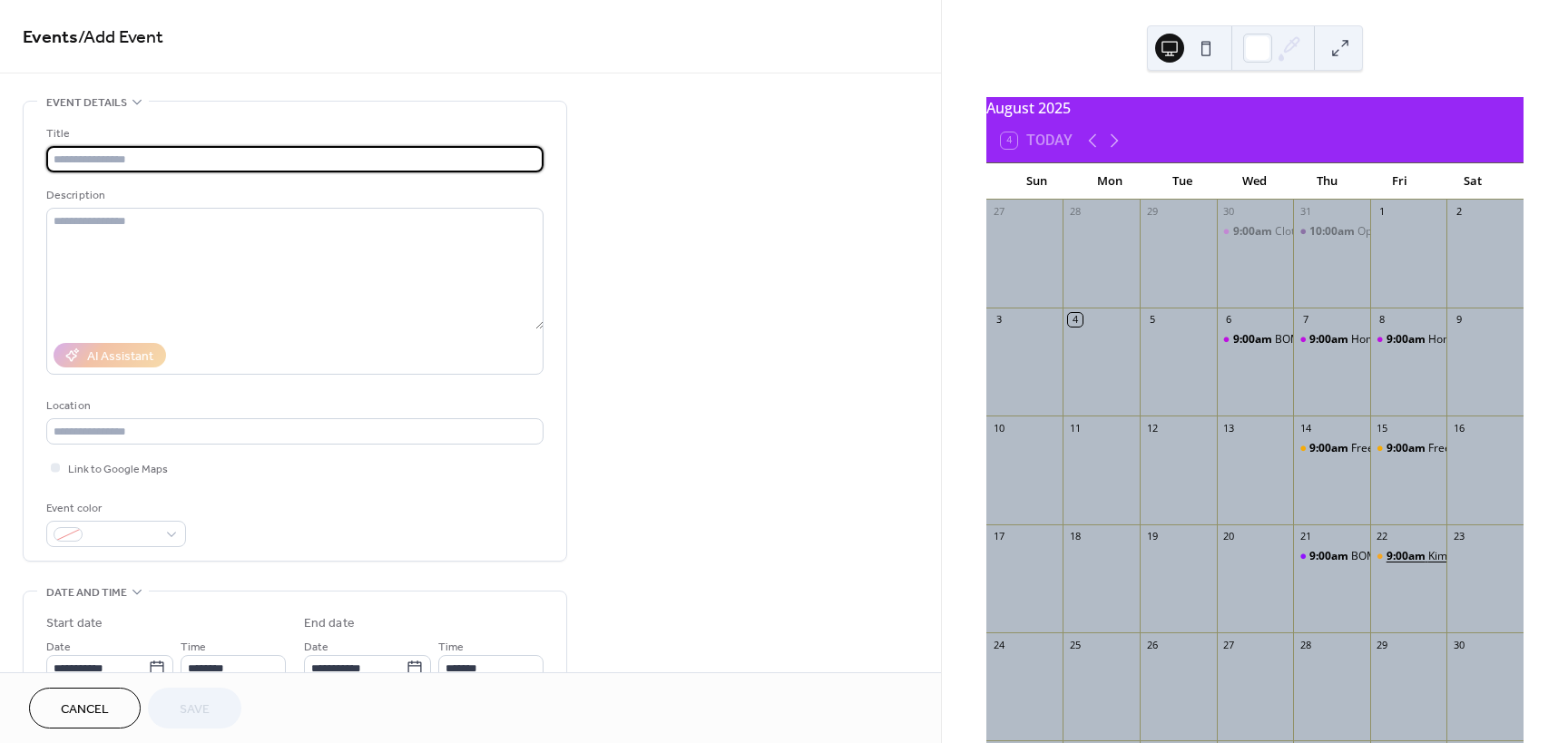 click on "9:00am" at bounding box center (1407, 556) 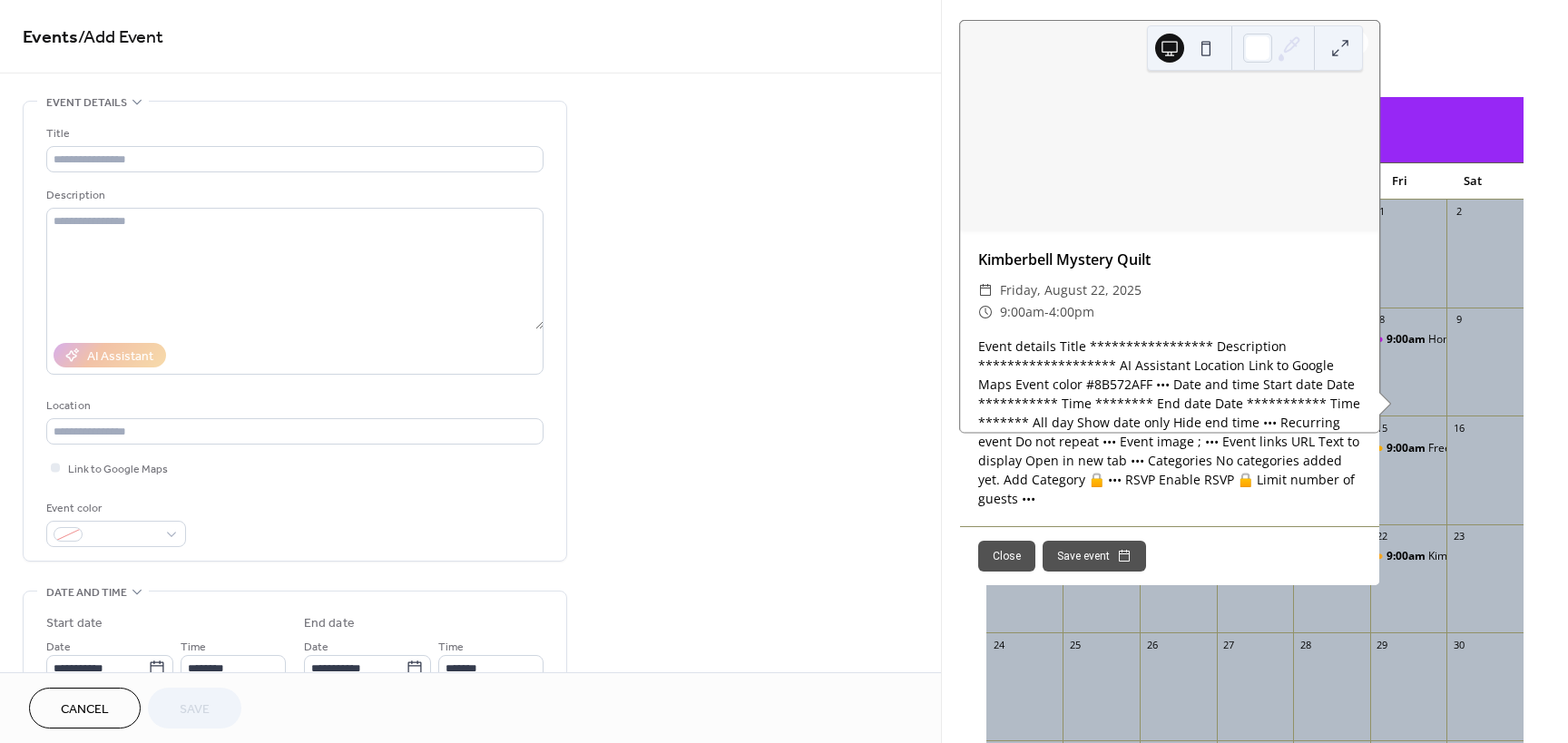 click on "**********" at bounding box center [470, 653] 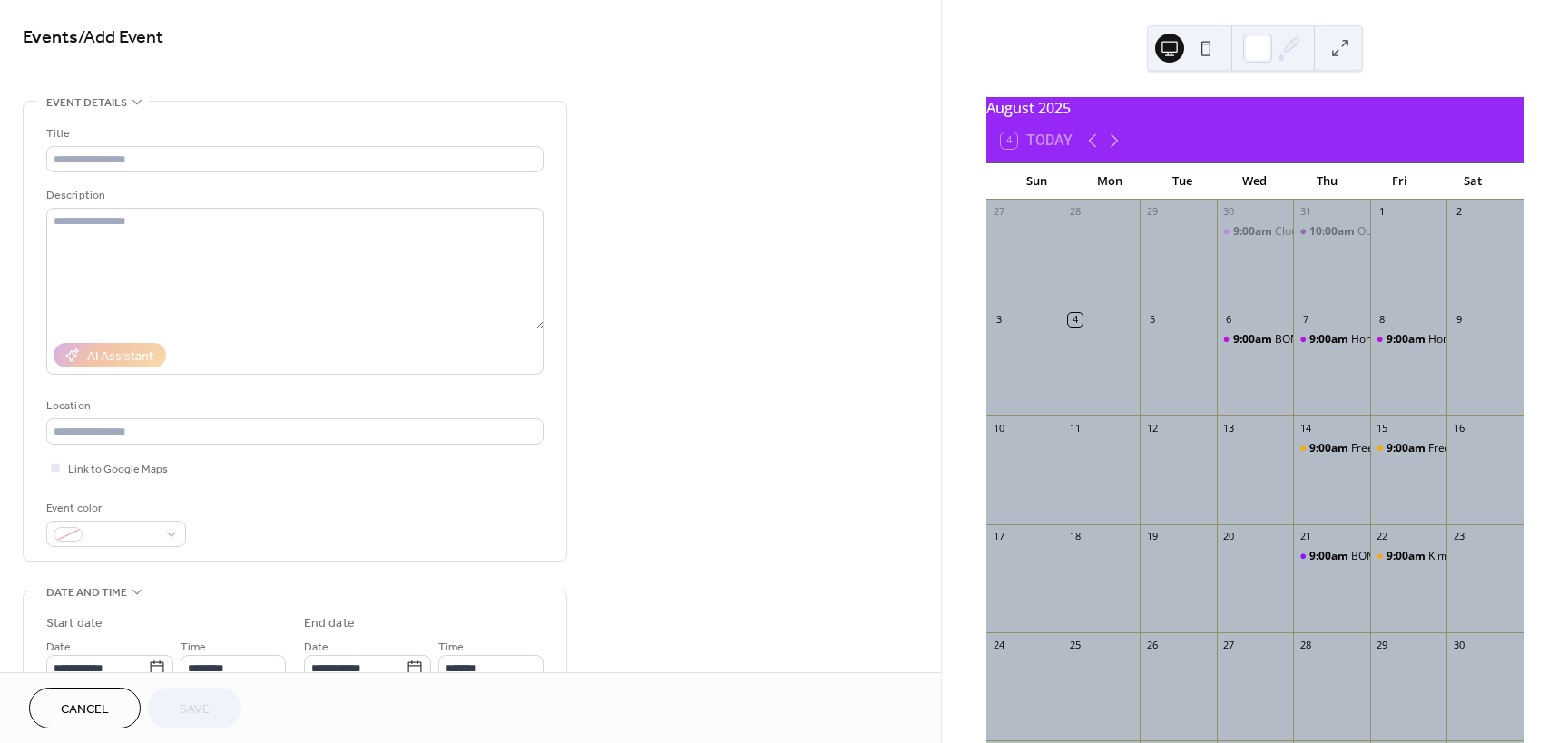 click on "Cancel" at bounding box center [84, 709] 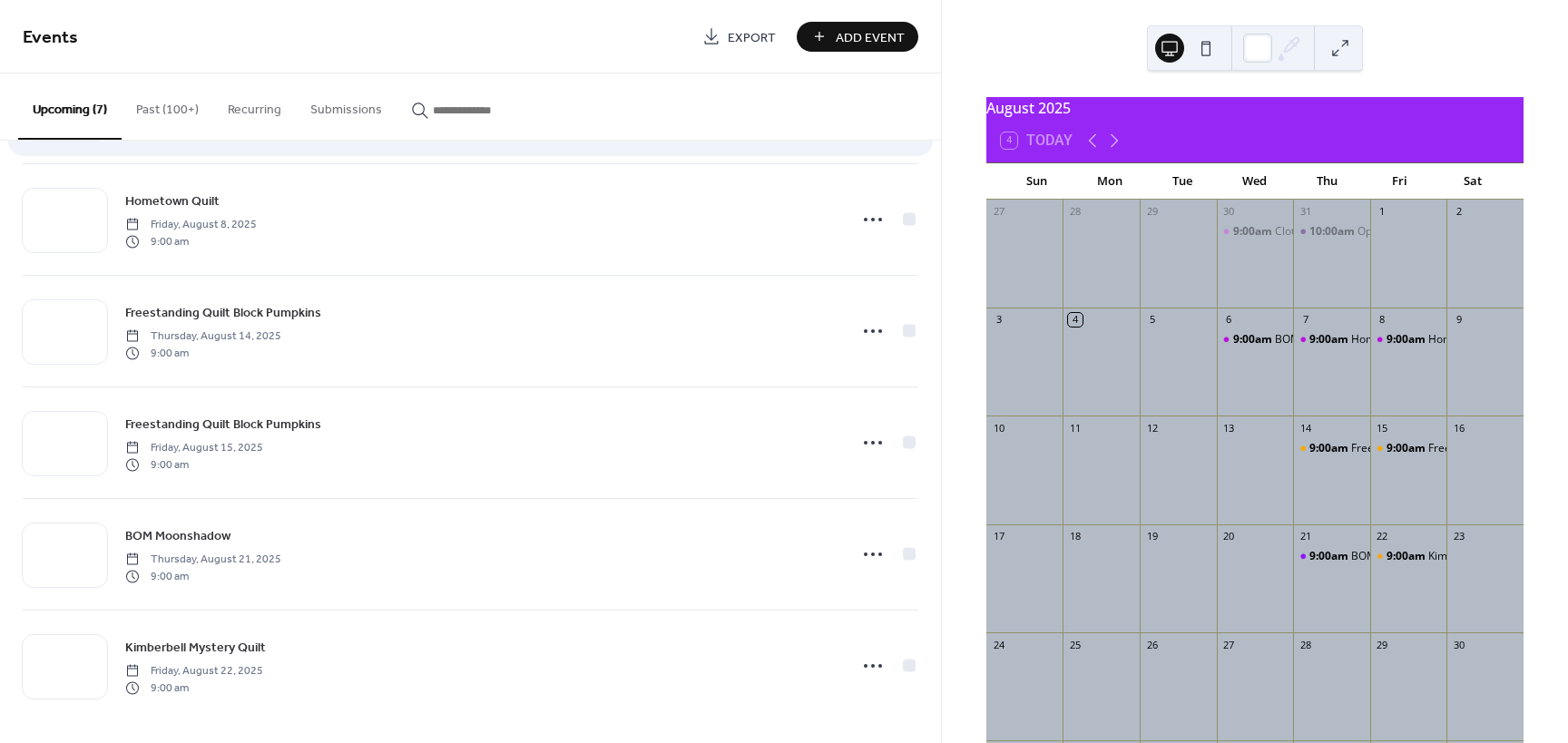 scroll, scrollTop: 232, scrollLeft: 0, axis: vertical 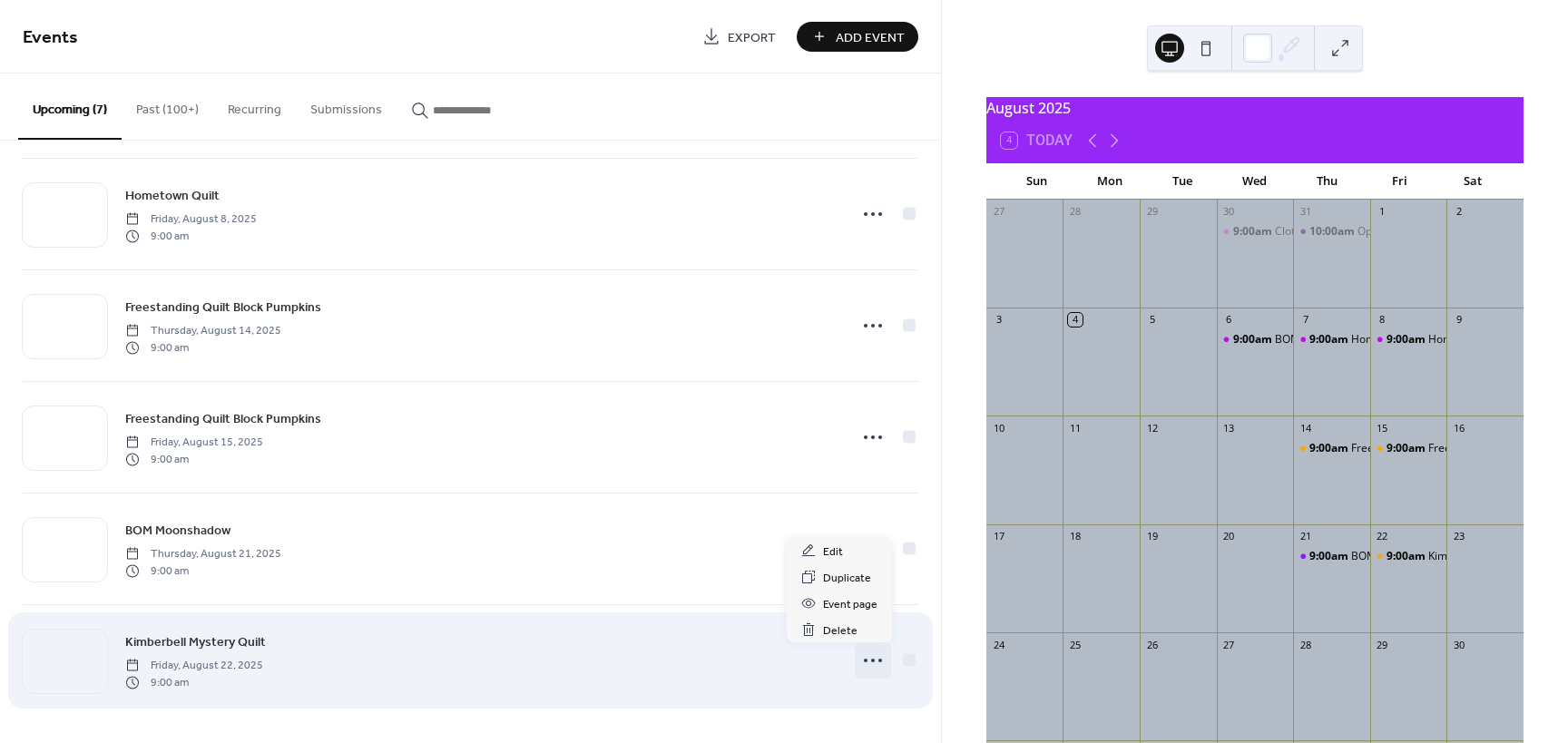 click 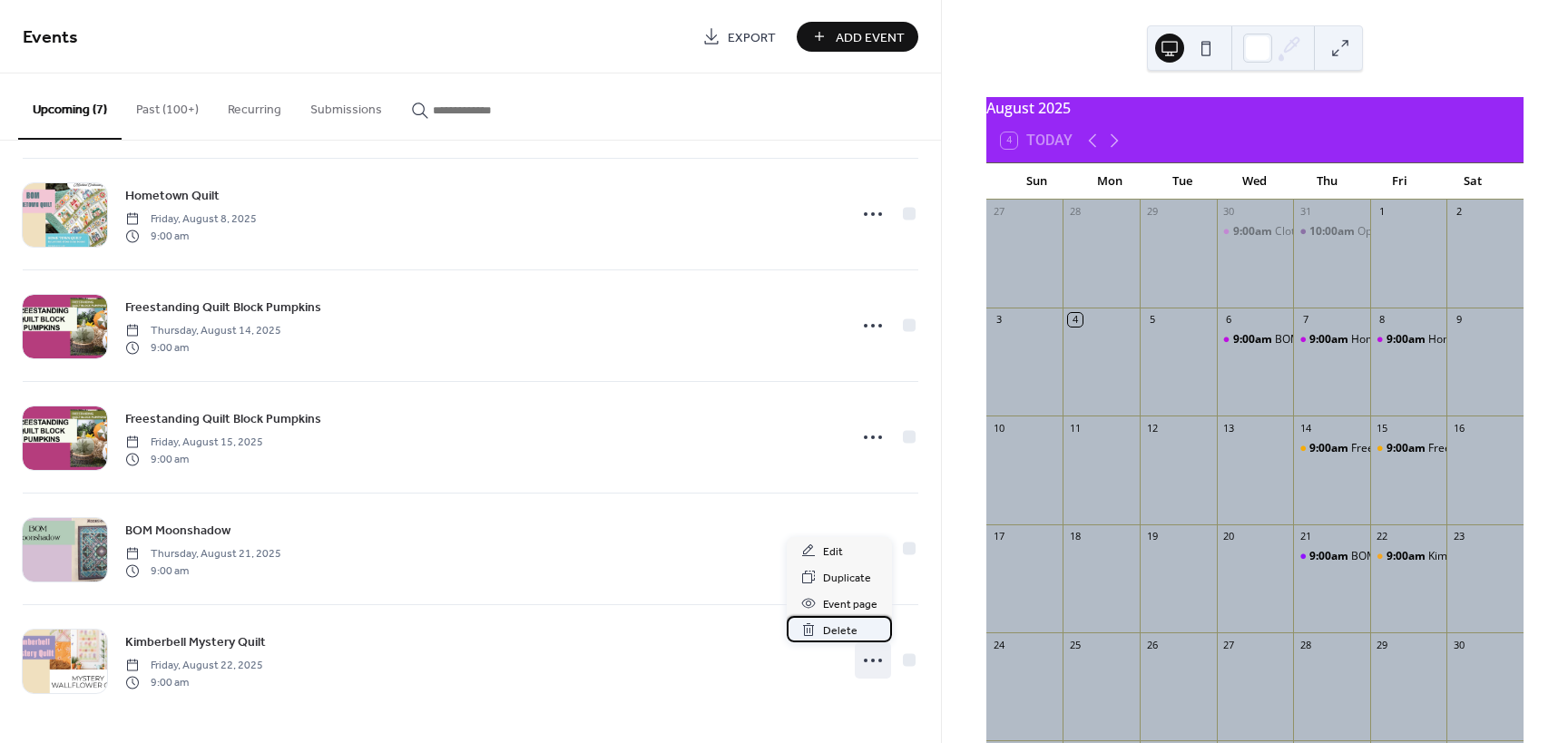 click on "Delete" at bounding box center [840, 631] 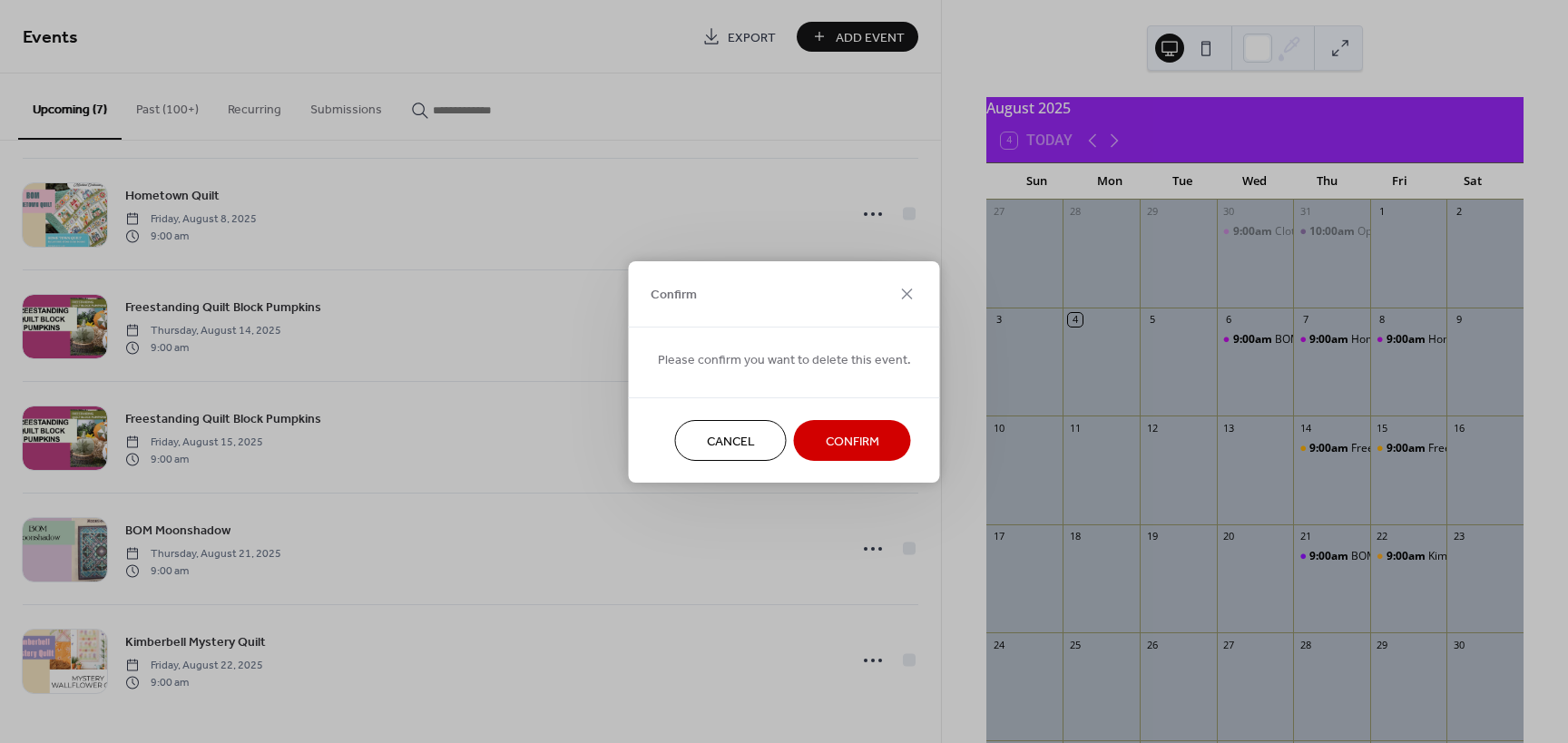 click on "Confirm" at bounding box center (852, 441) 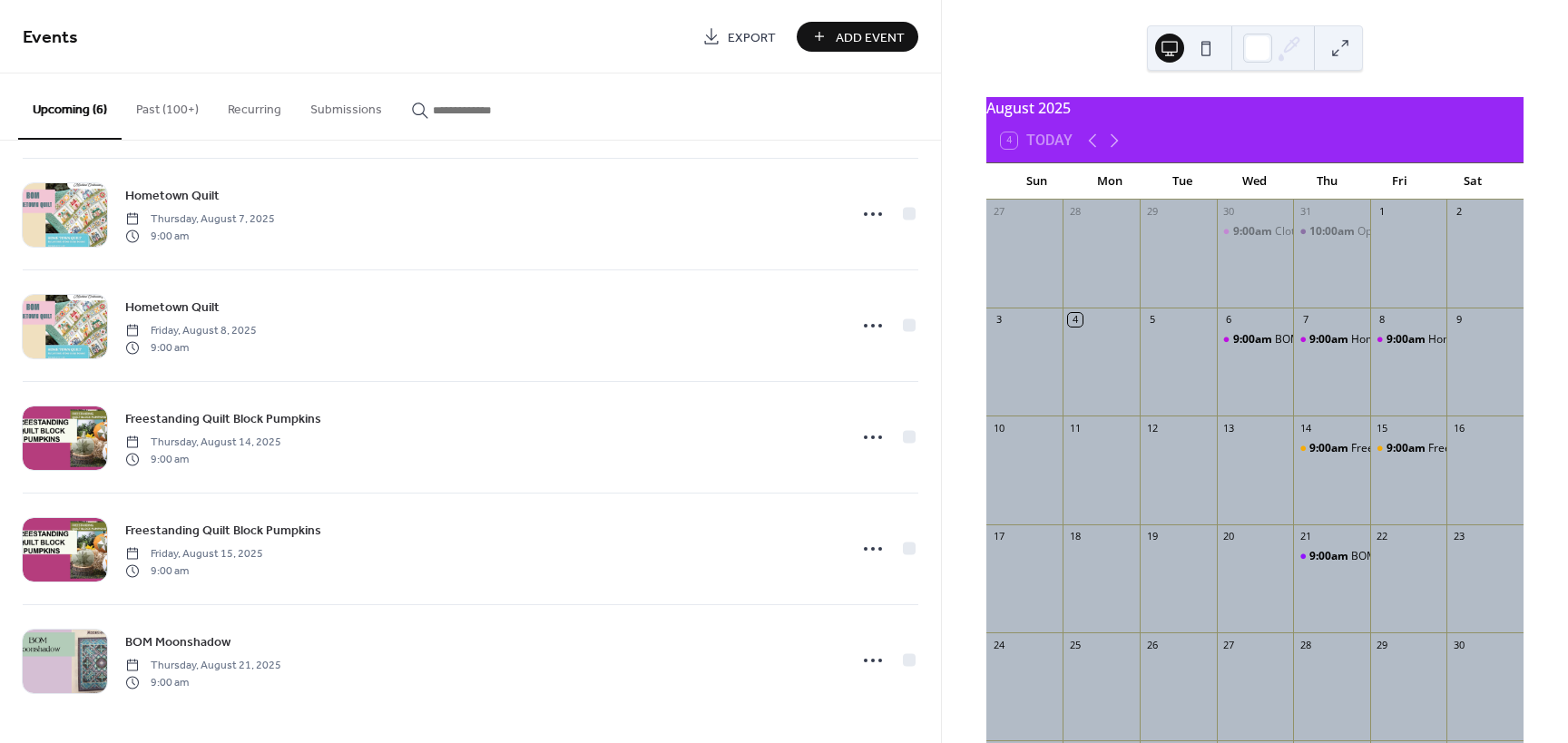 scroll, scrollTop: 121, scrollLeft: 0, axis: vertical 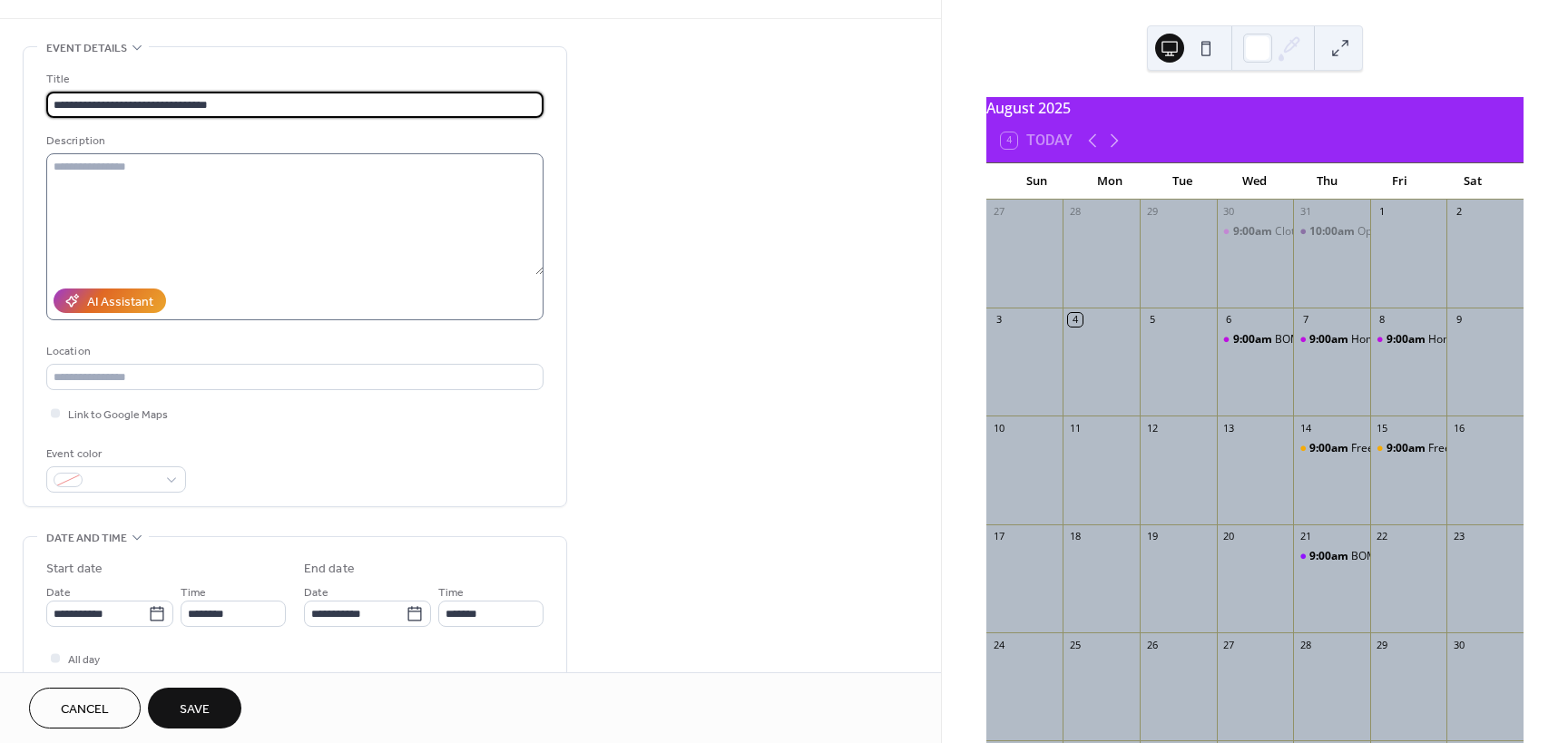 type on "**********" 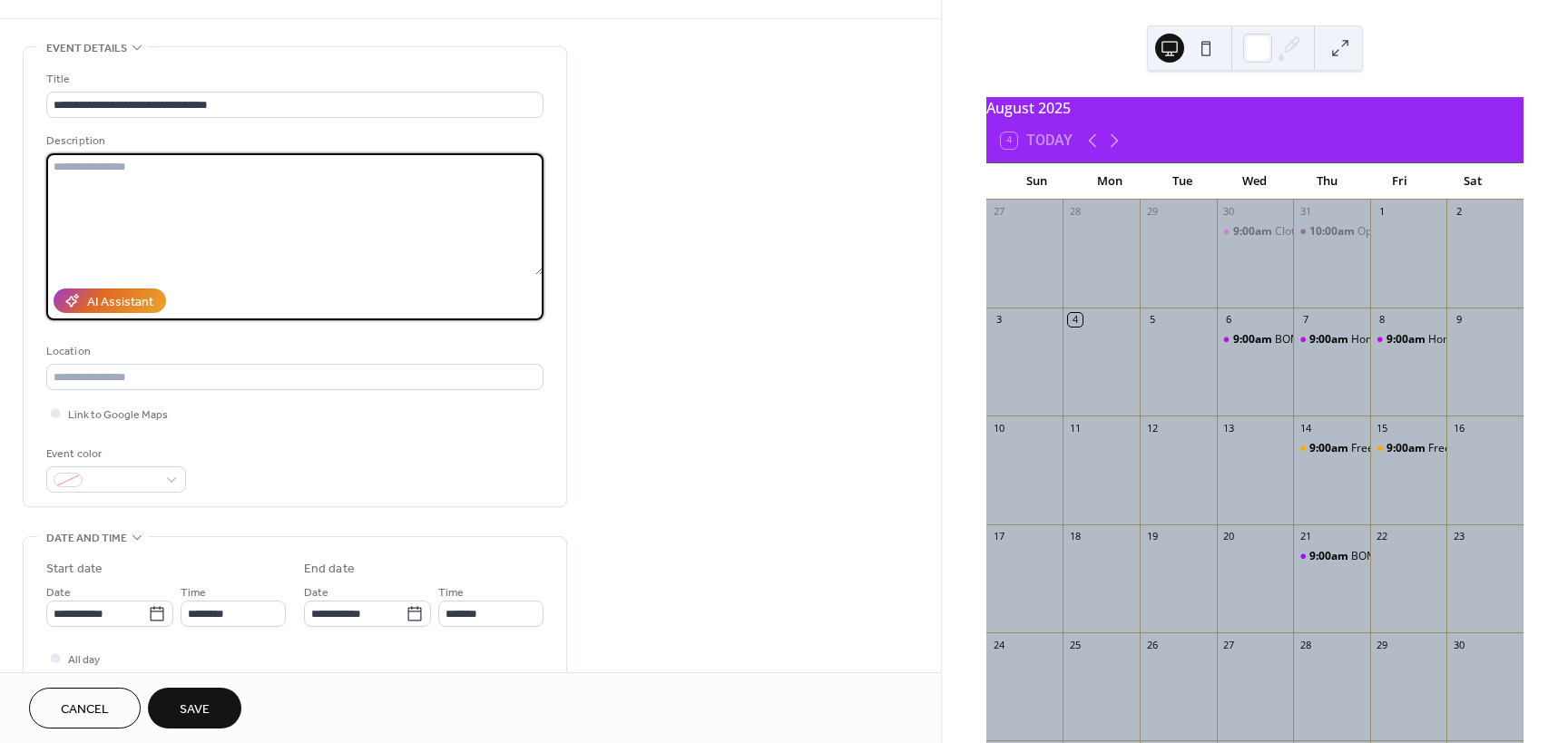 click at bounding box center (295, 214) 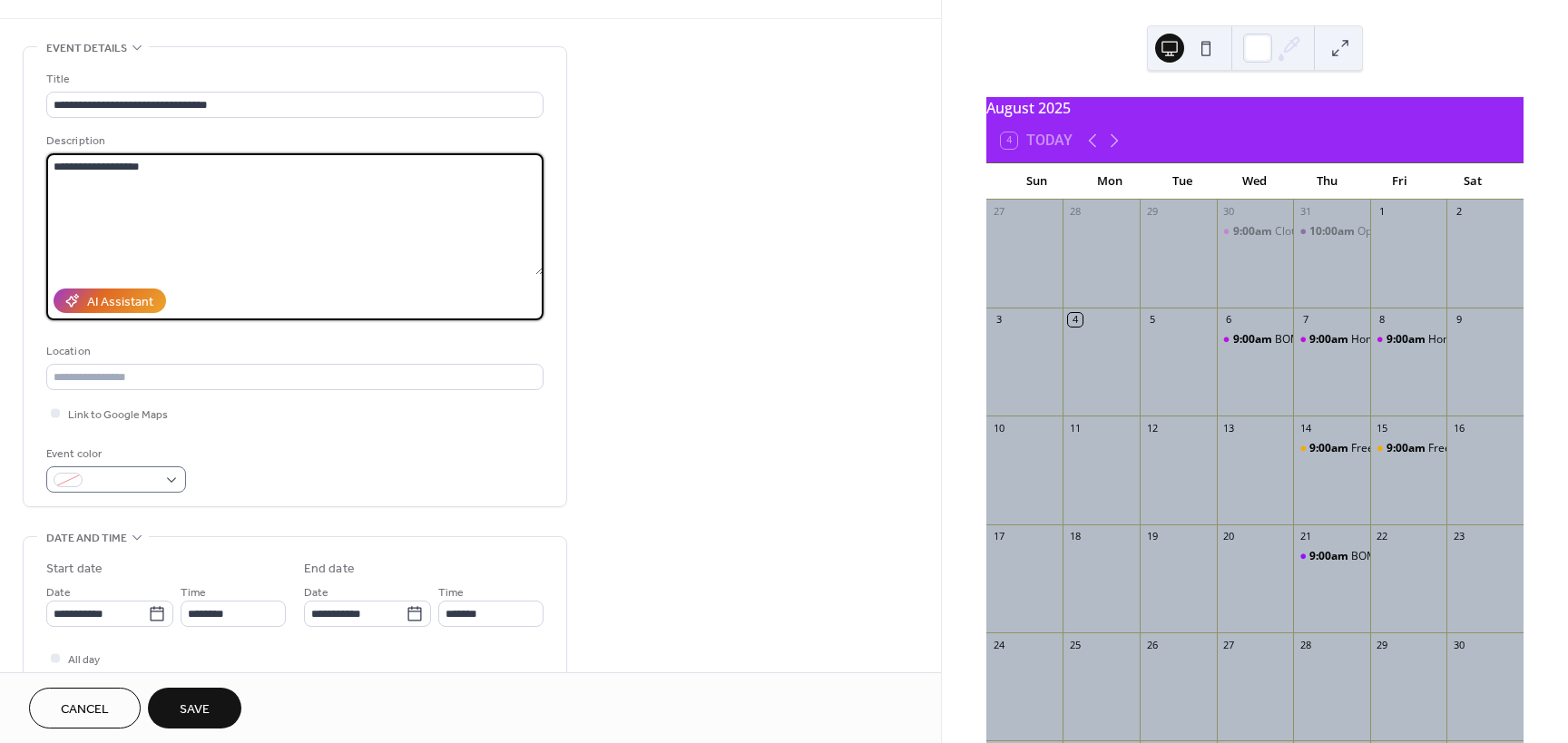 type on "**********" 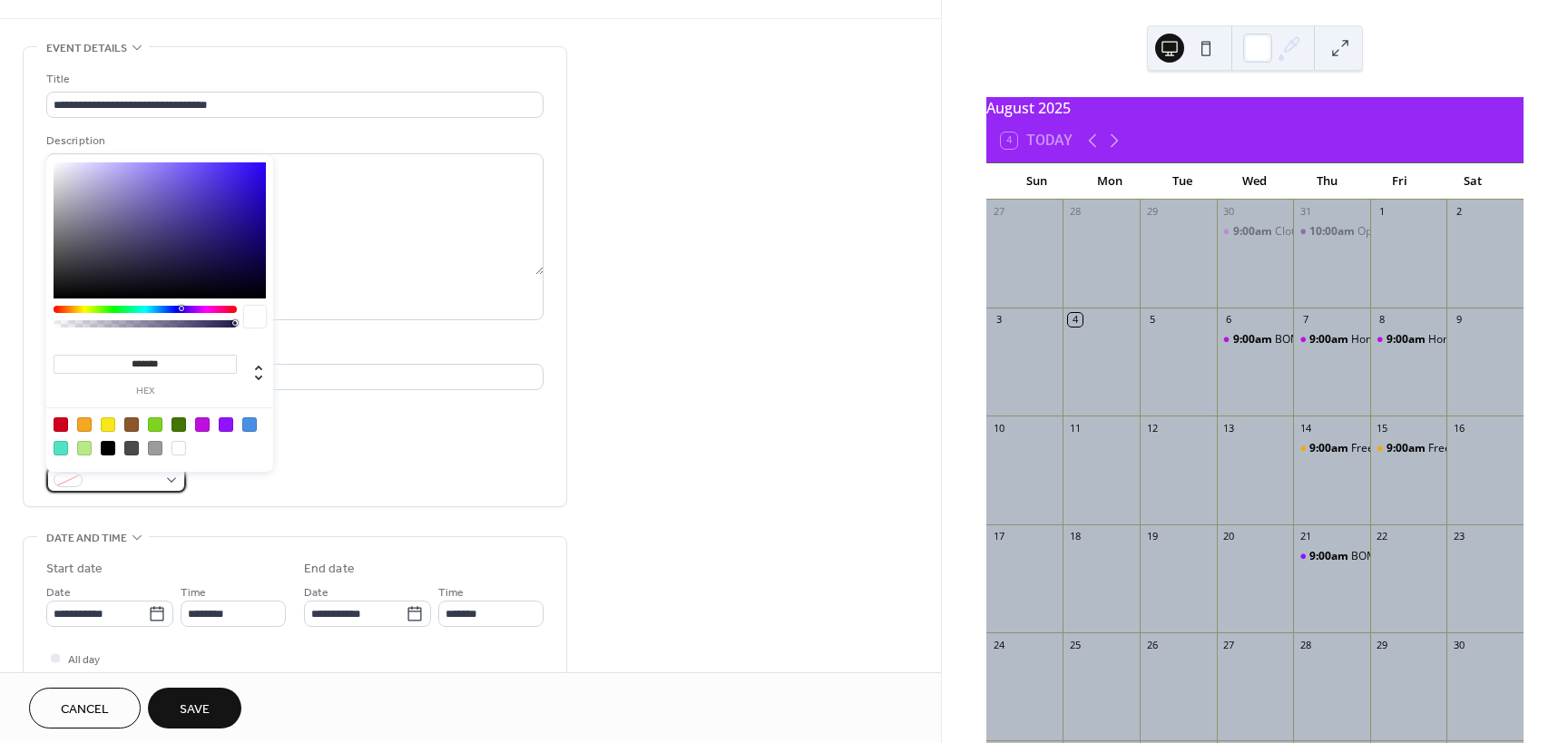 click at bounding box center [116, 479] 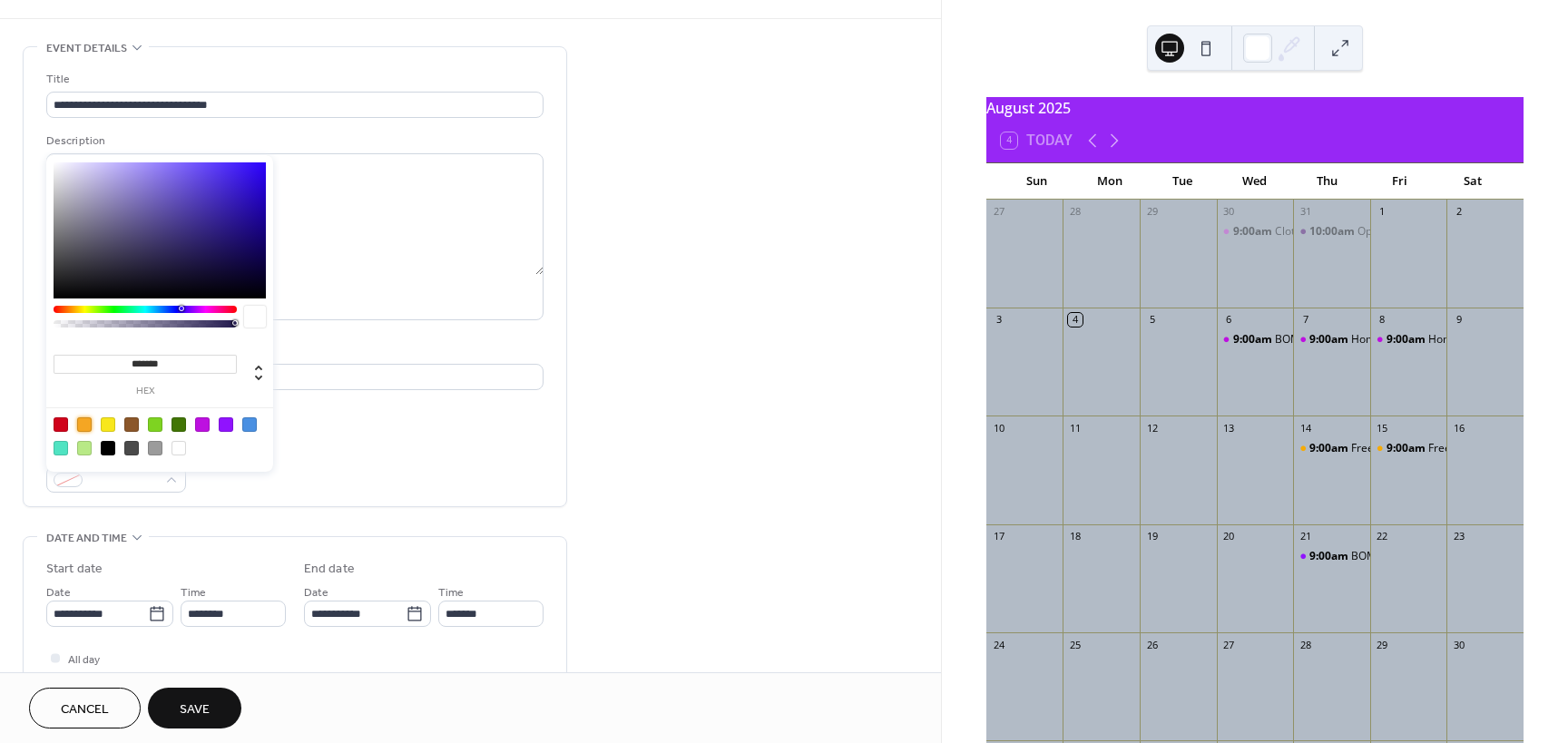 click at bounding box center [84, 425] 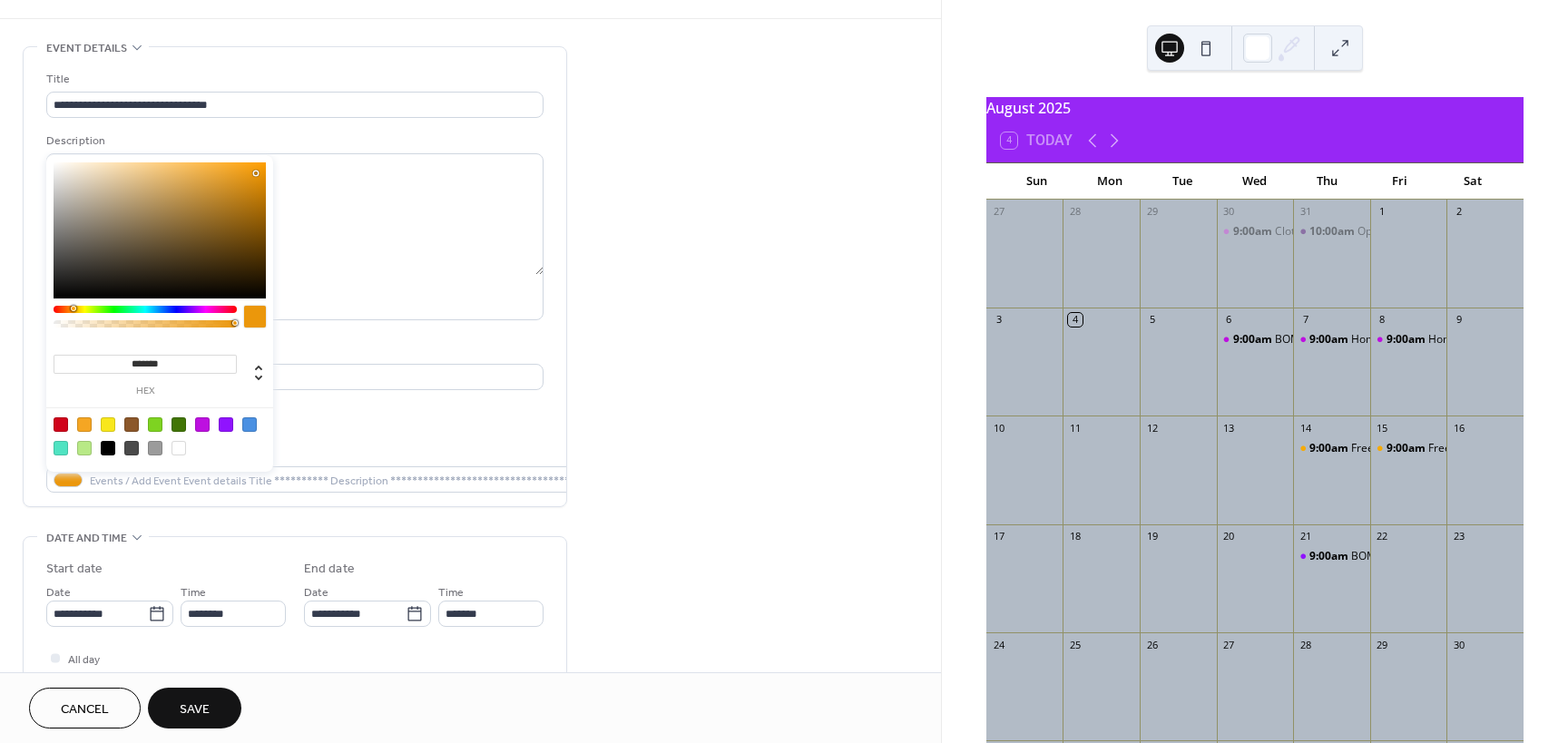 click at bounding box center (160, 230) 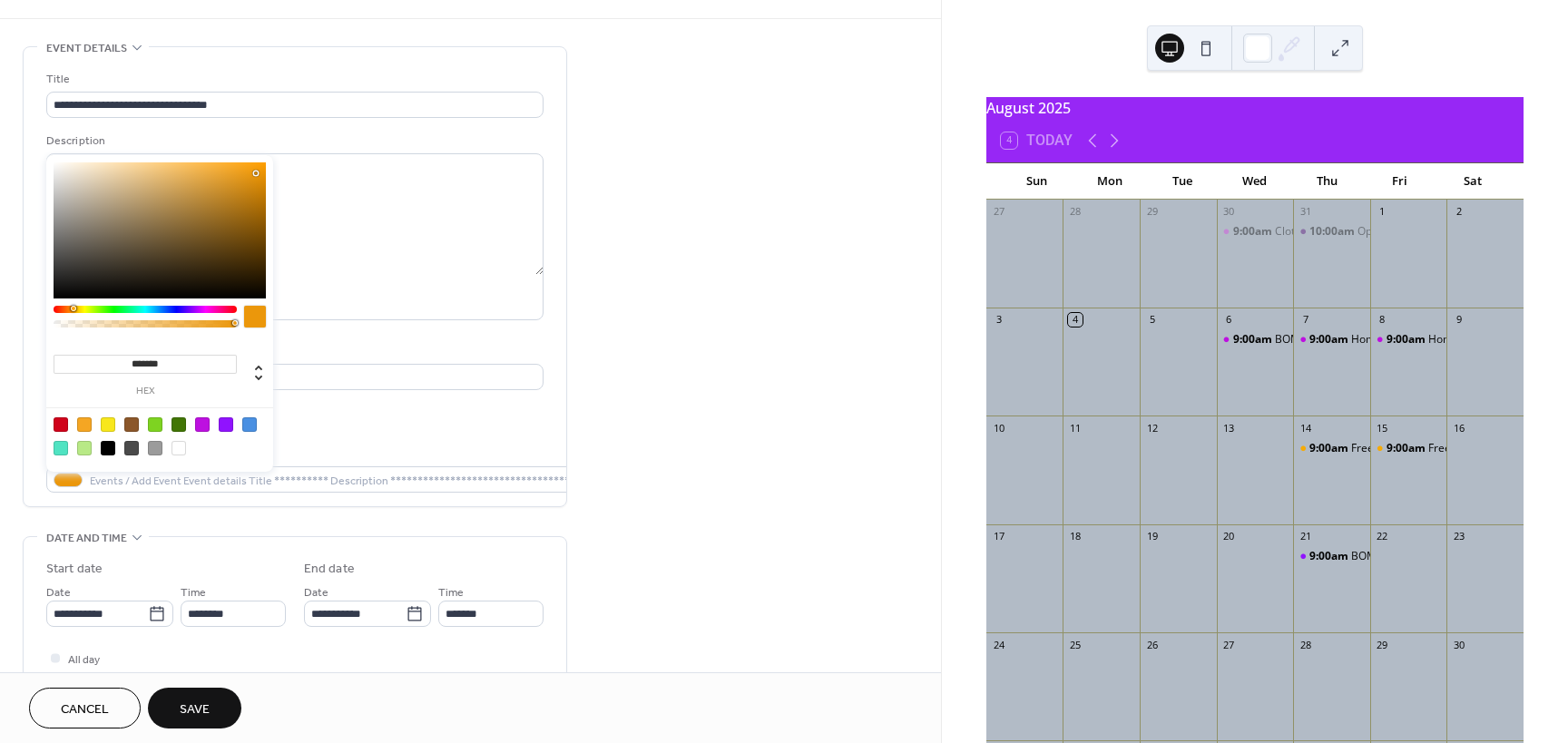 type on "*******" 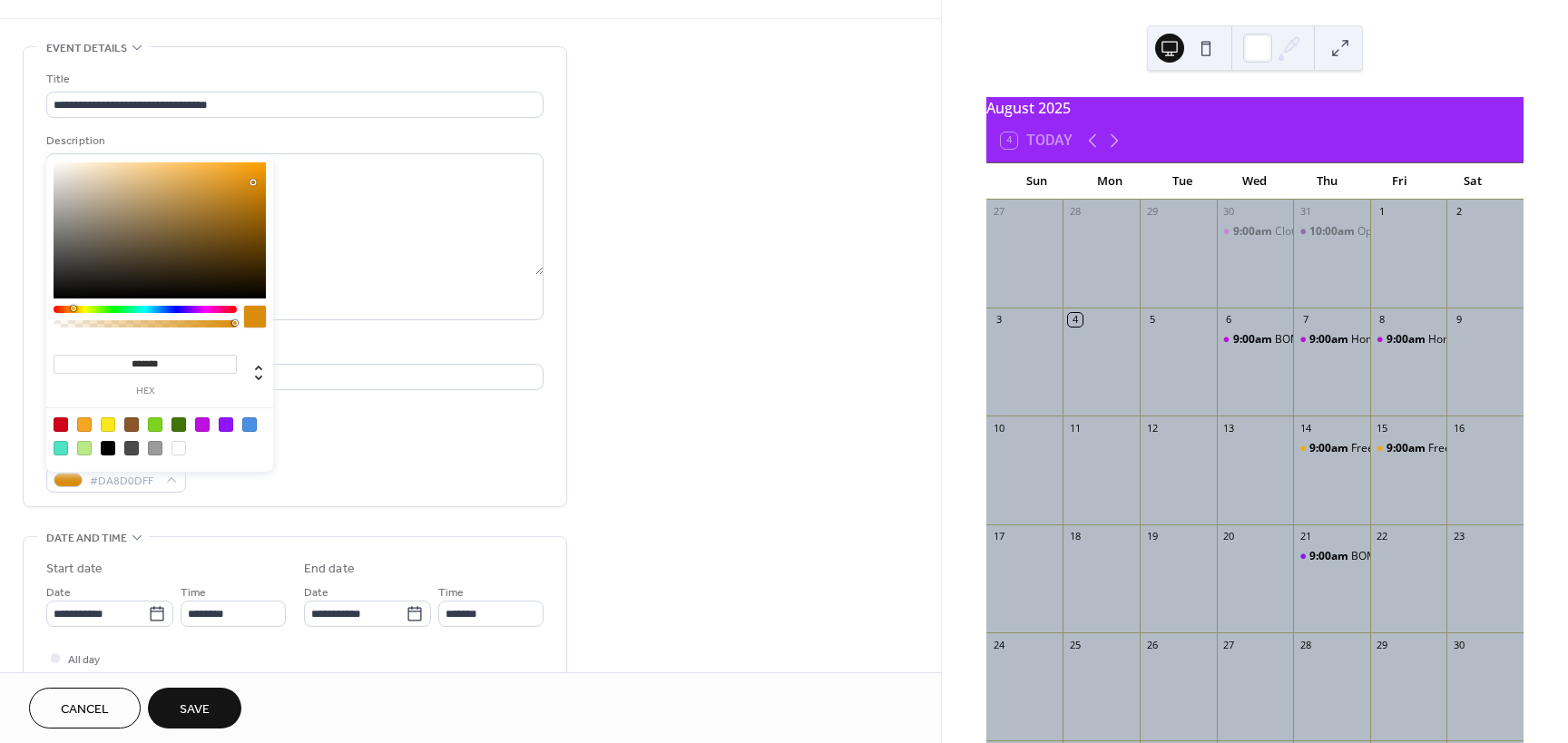 click at bounding box center [160, 230] 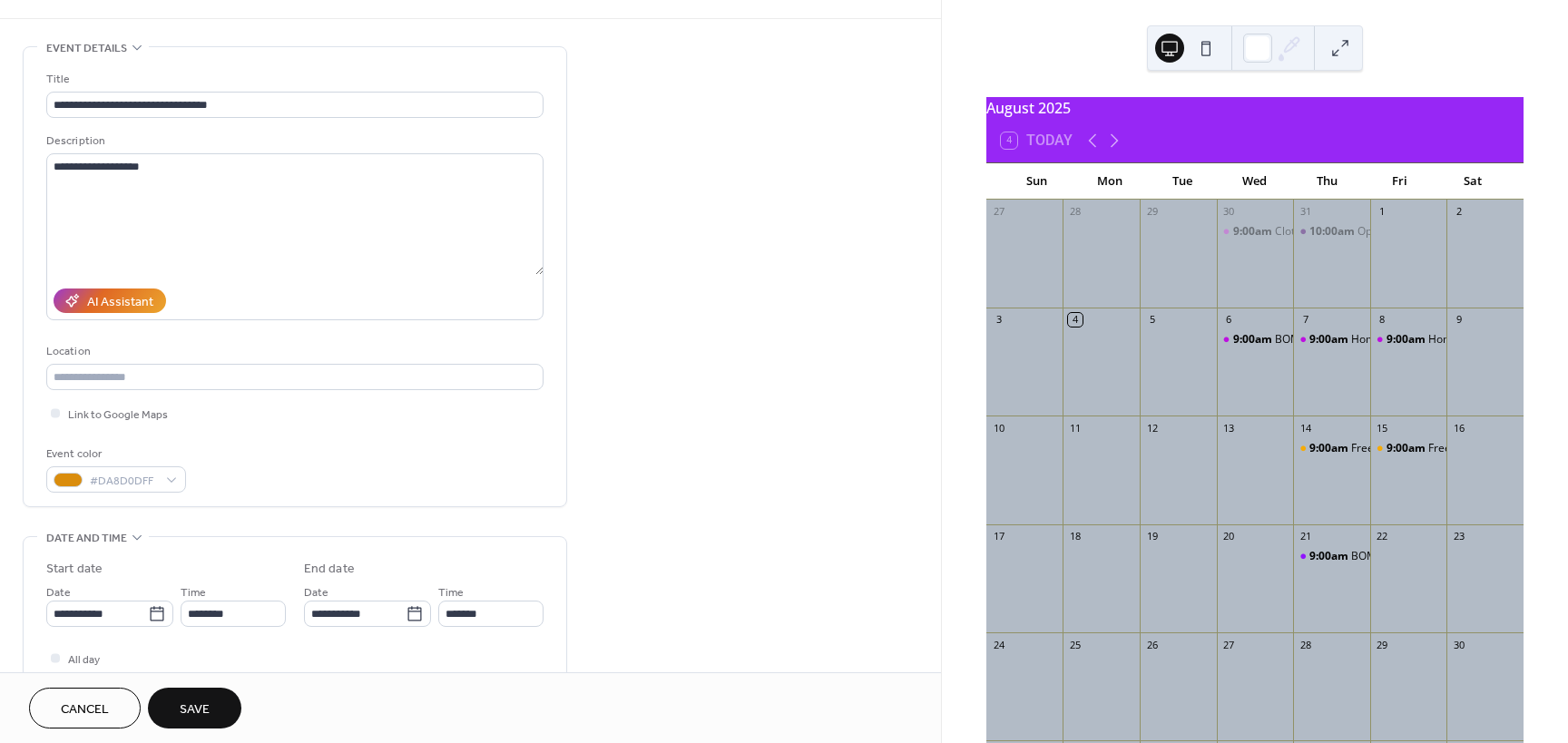 click on "**********" at bounding box center (295, 281) 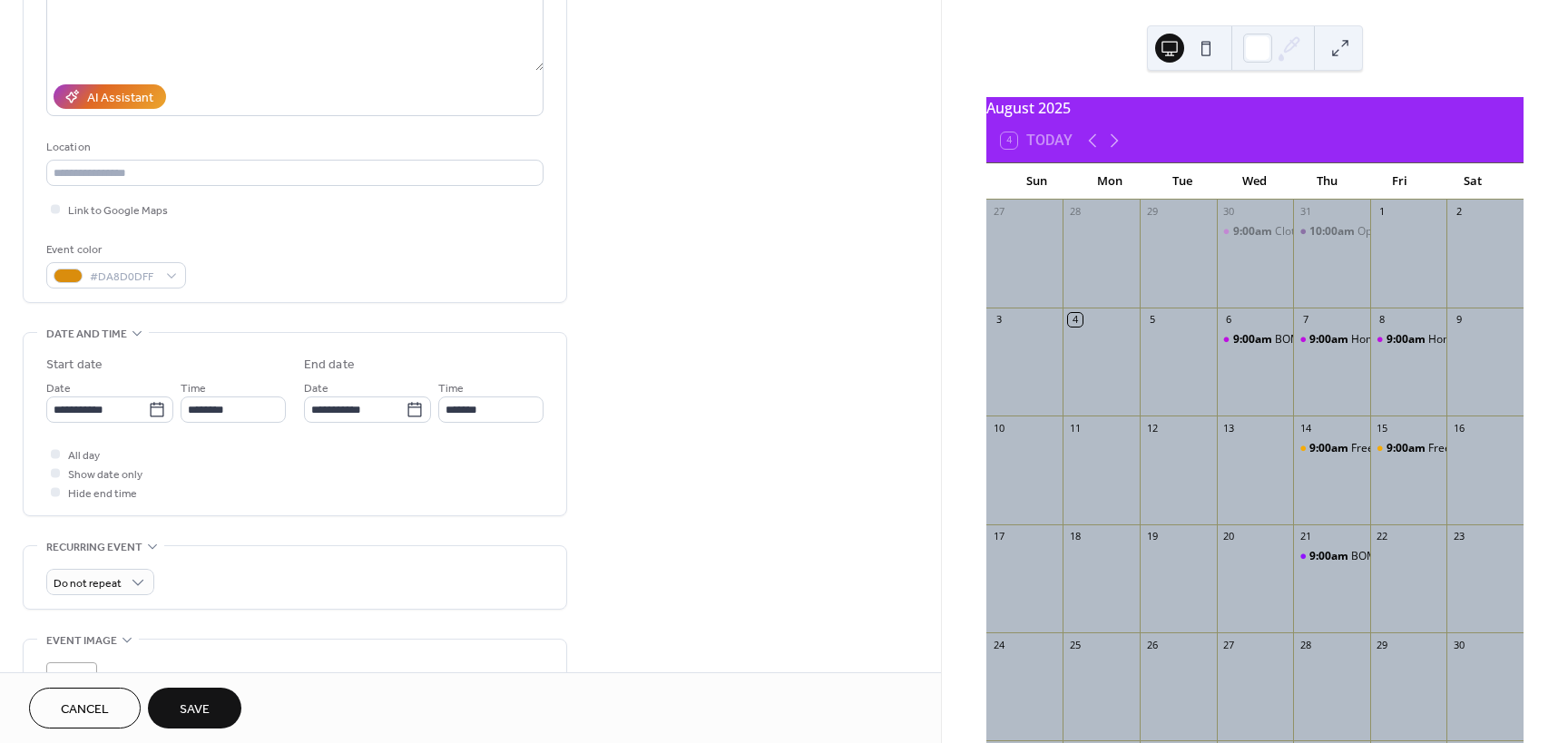 scroll, scrollTop: 272, scrollLeft: 0, axis: vertical 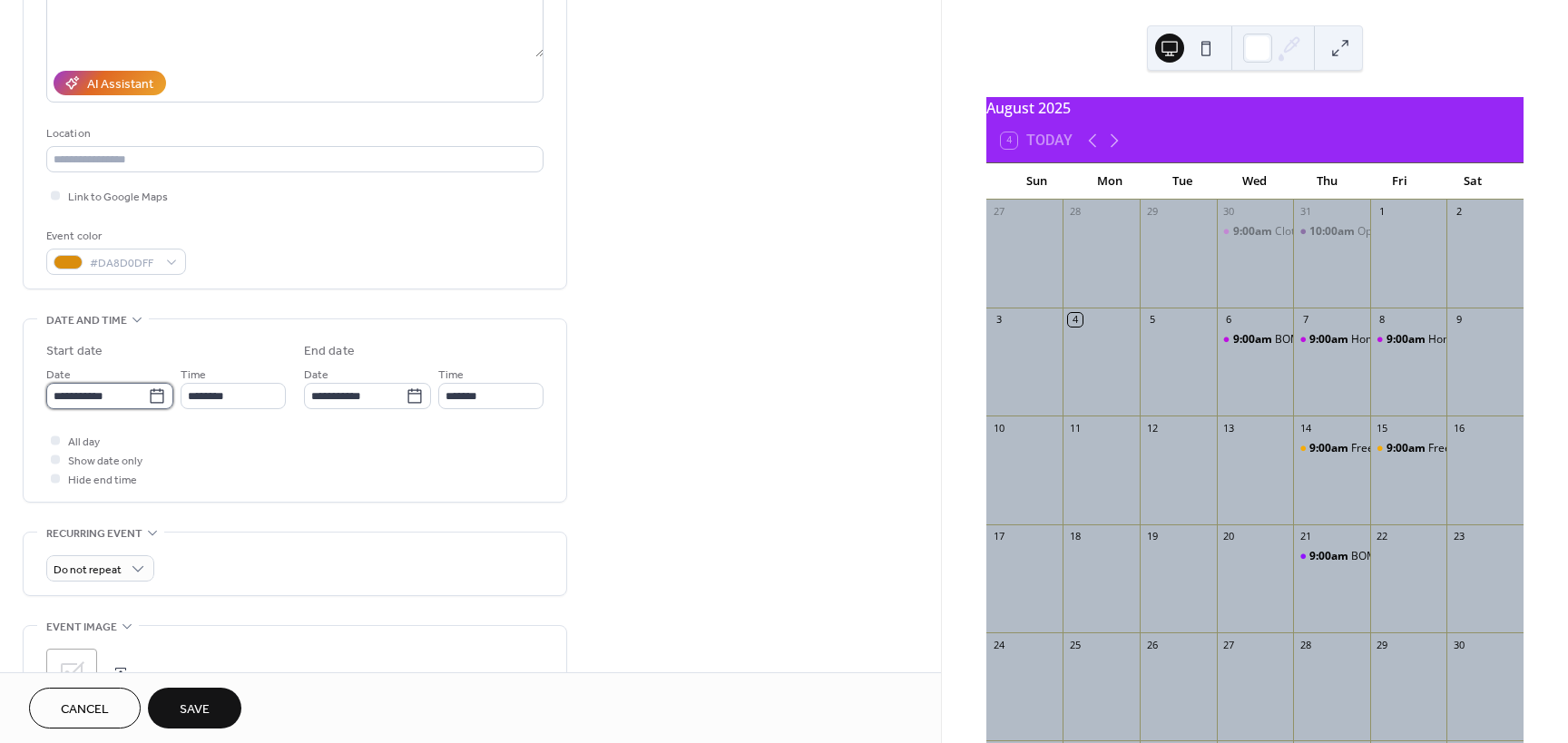 click on "**********" at bounding box center [97, 396] 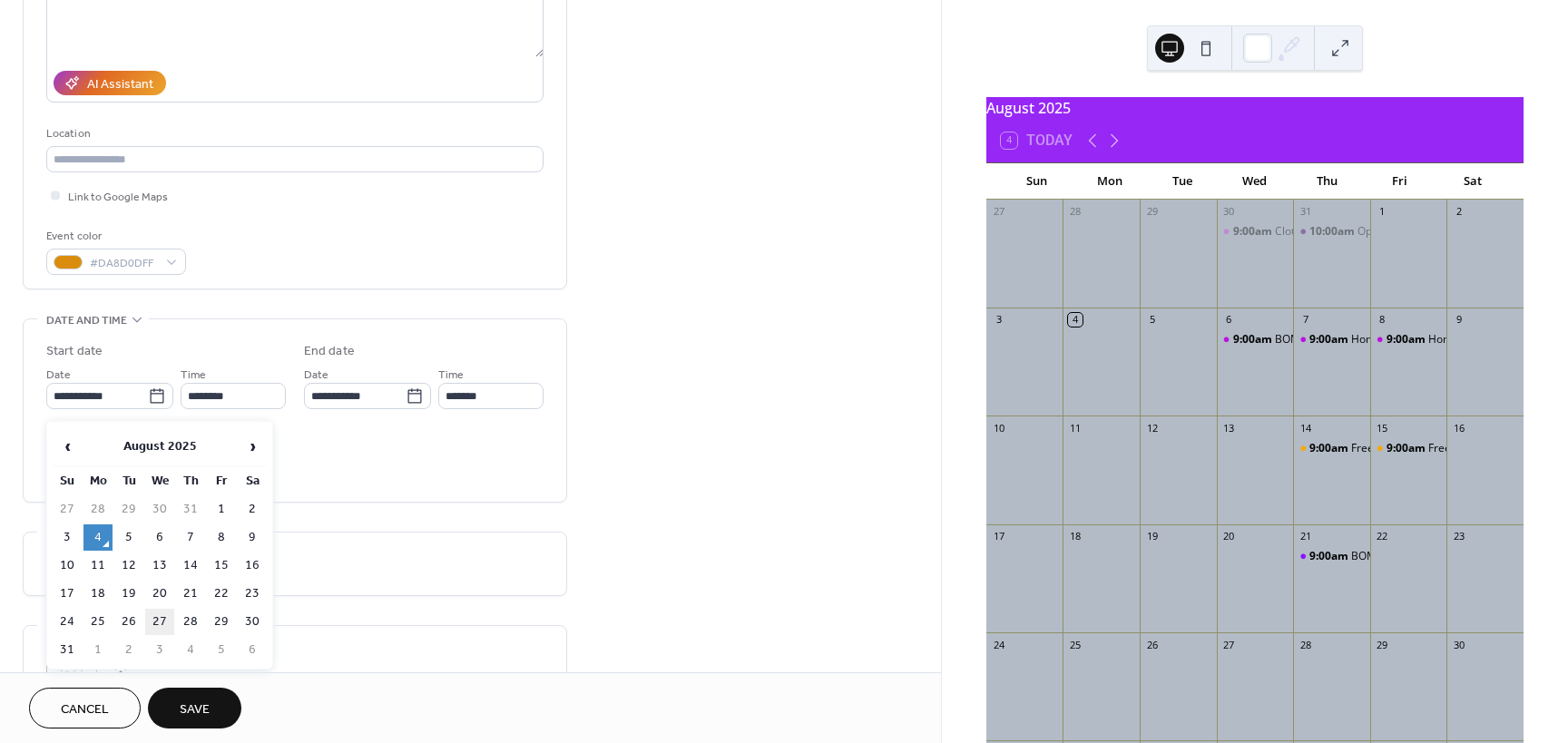 click on "27" at bounding box center (160, 621) 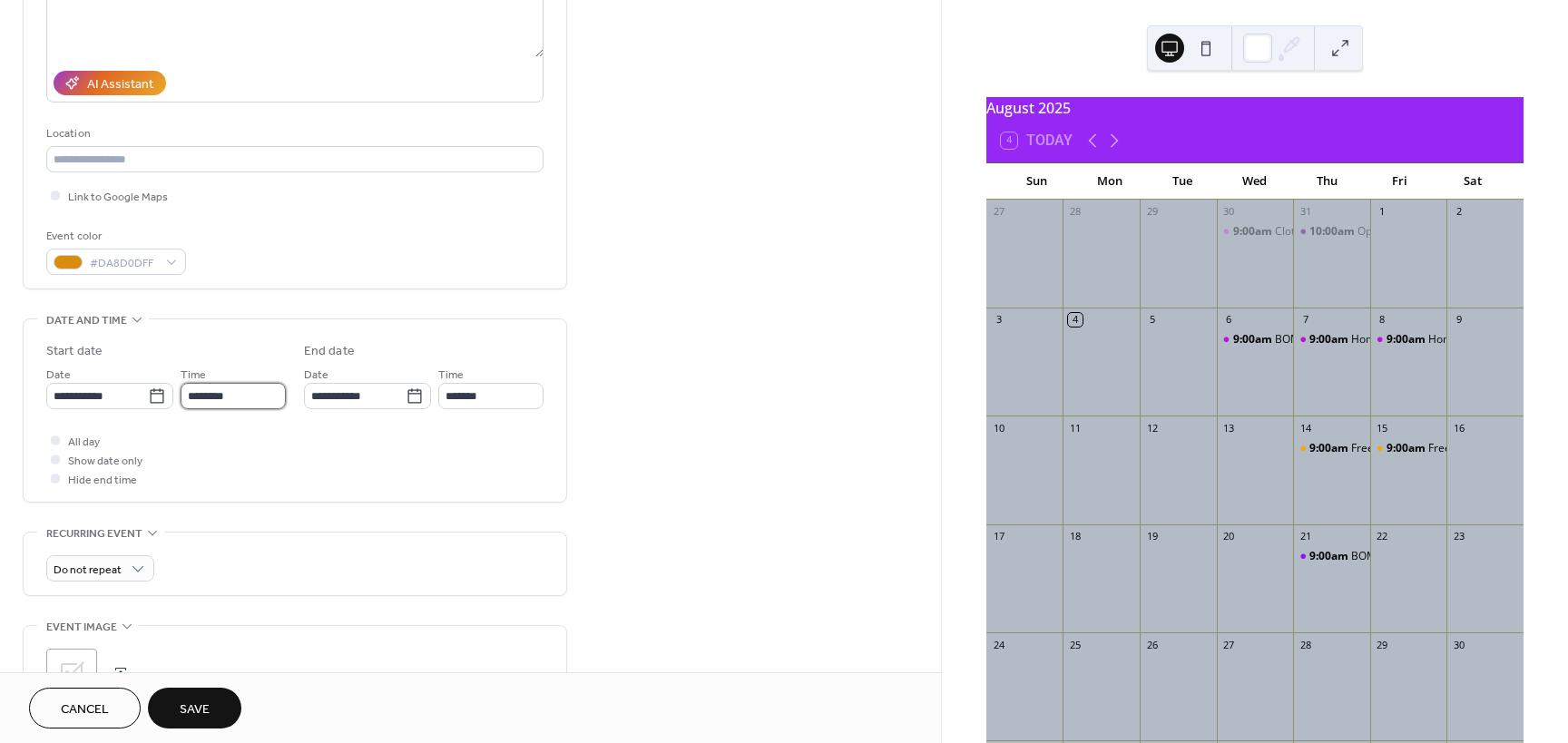 click on "********" at bounding box center (233, 396) 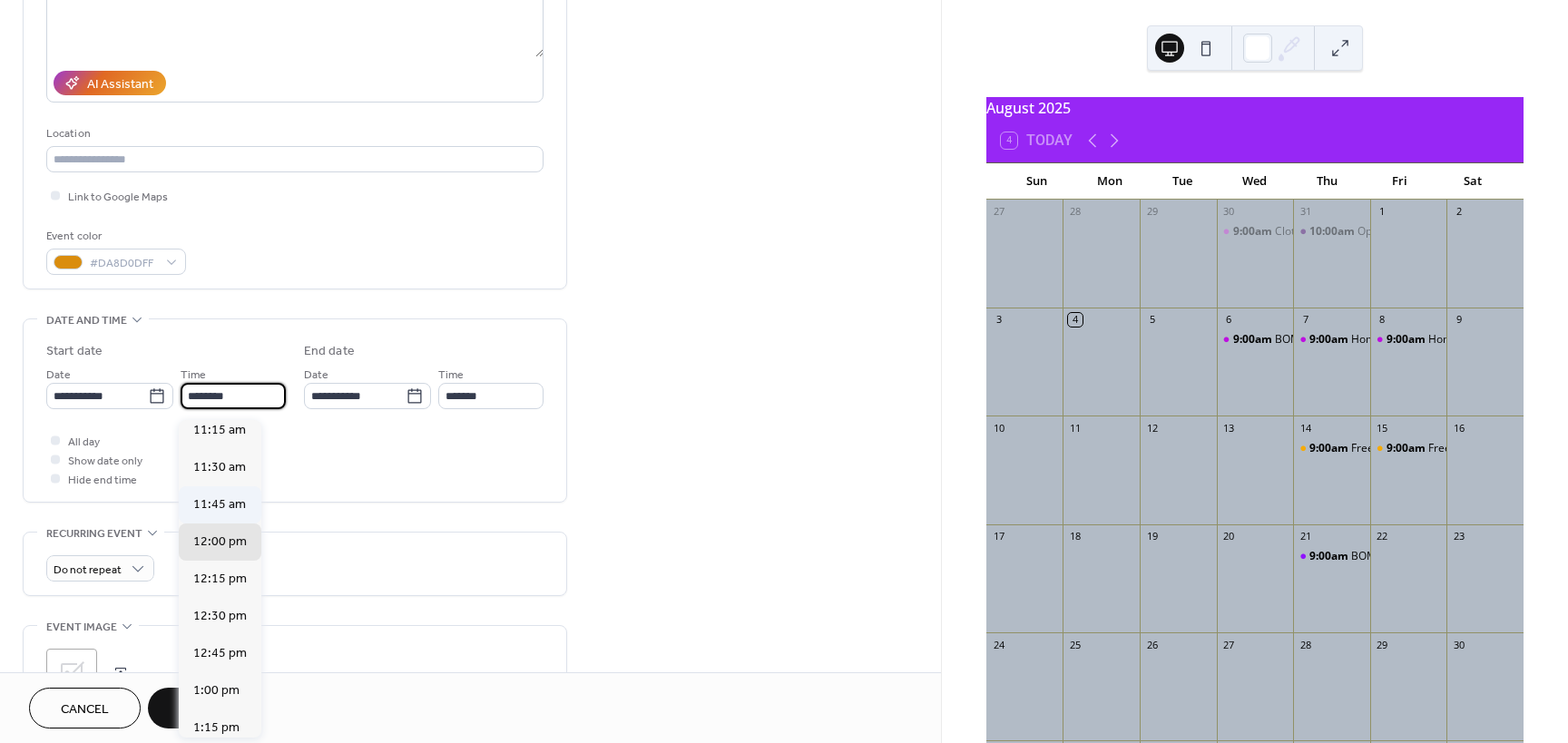 scroll, scrollTop: 1274, scrollLeft: 0, axis: vertical 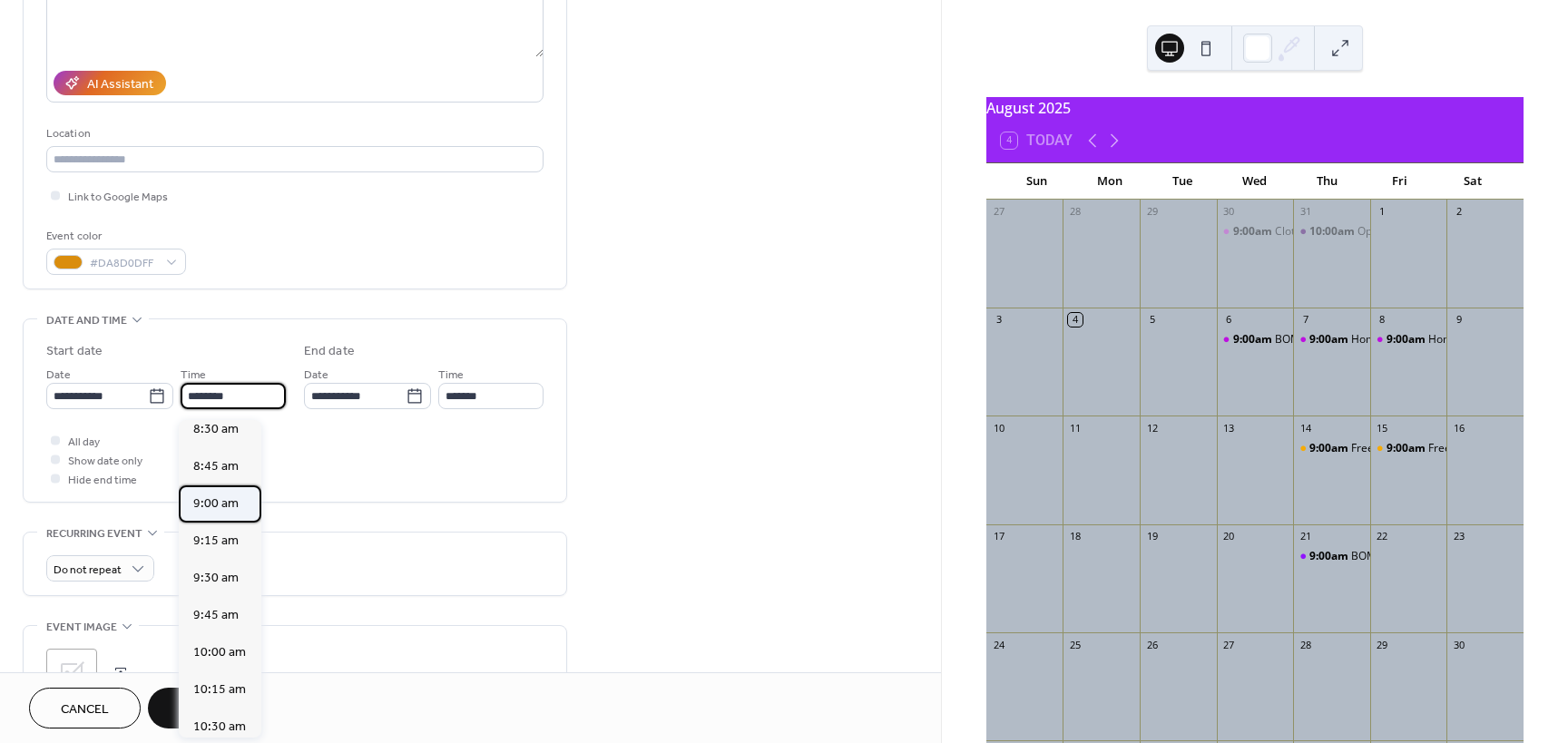 click on "9:00 am" at bounding box center (216, 503) 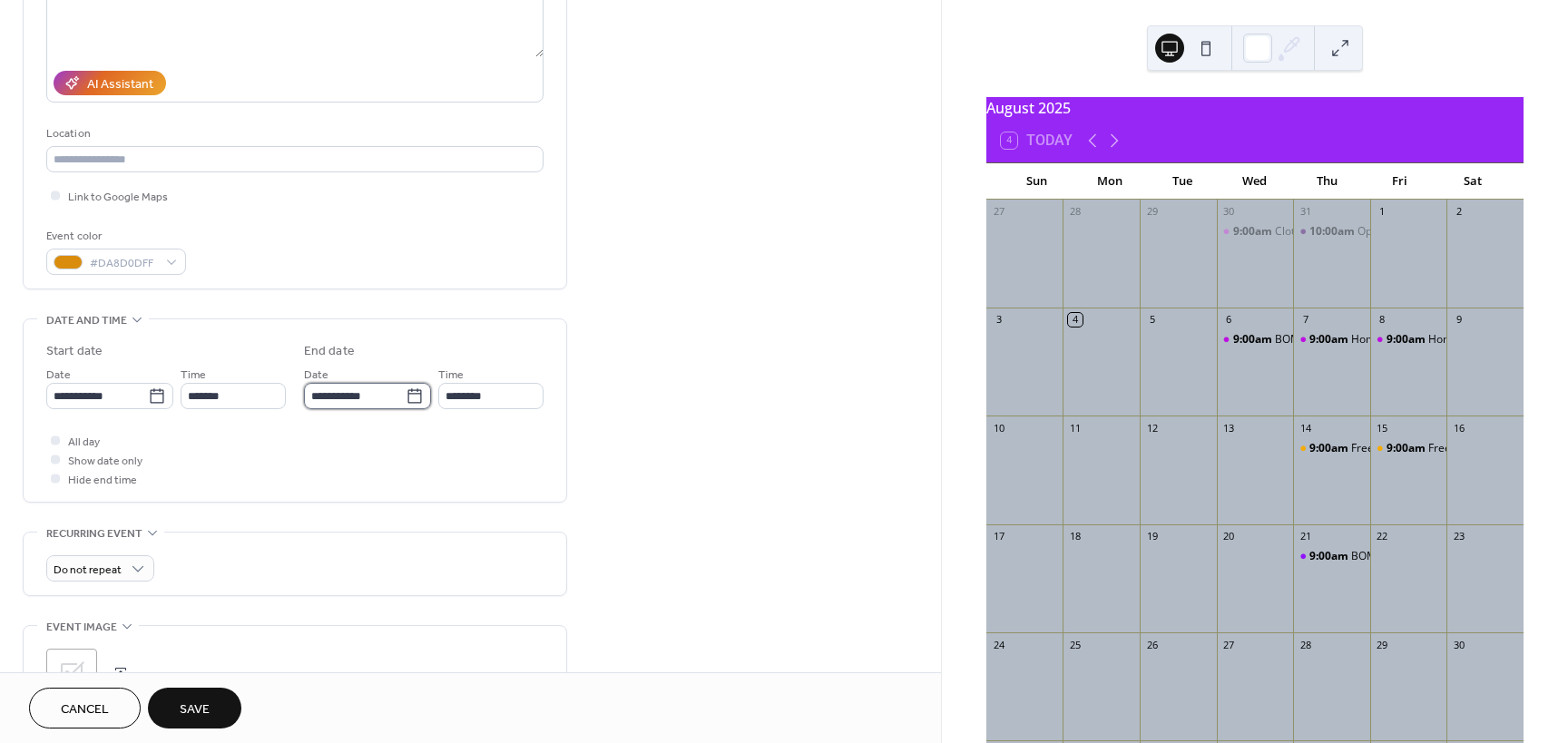 click on "**********" at bounding box center (355, 396) 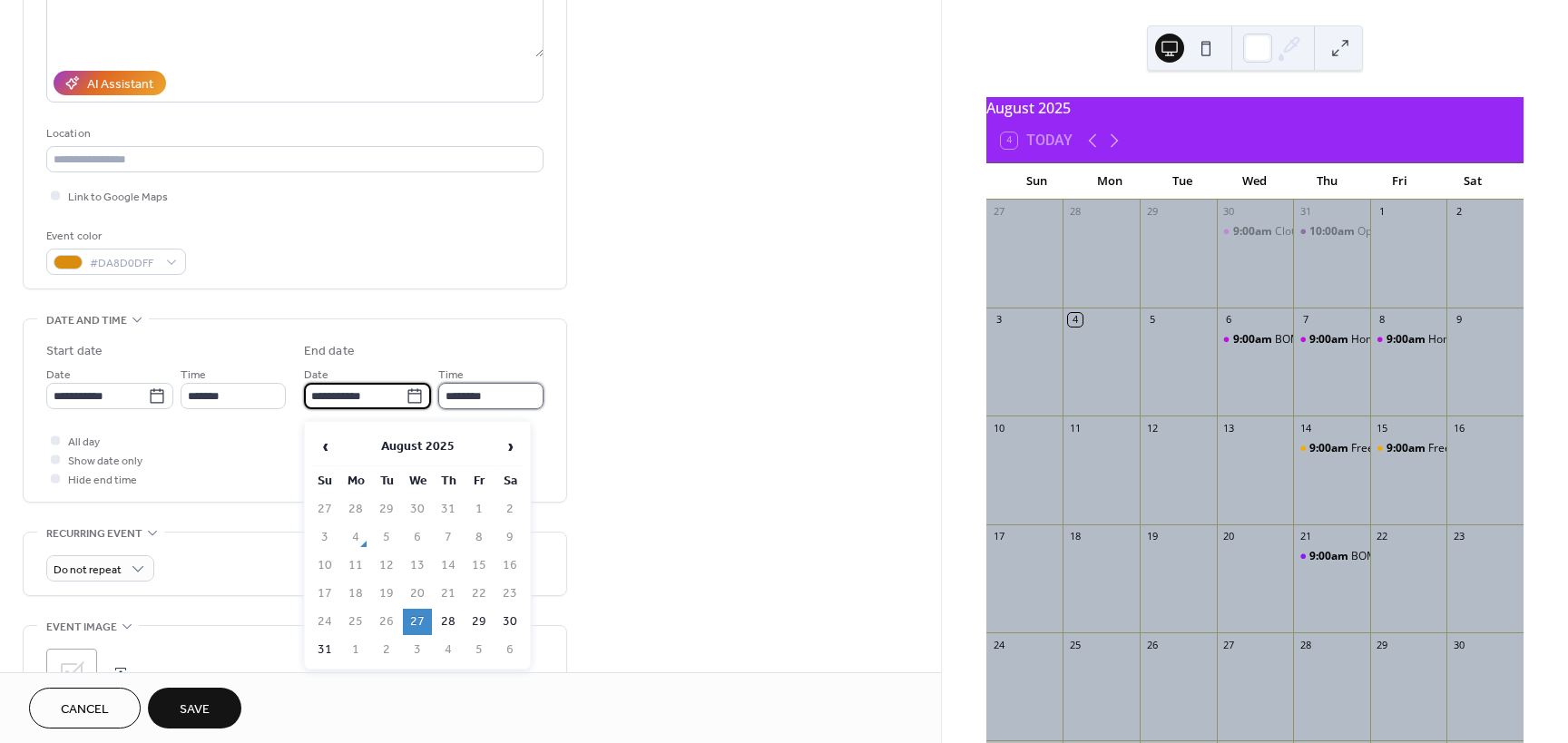 click on "********" at bounding box center (491, 396) 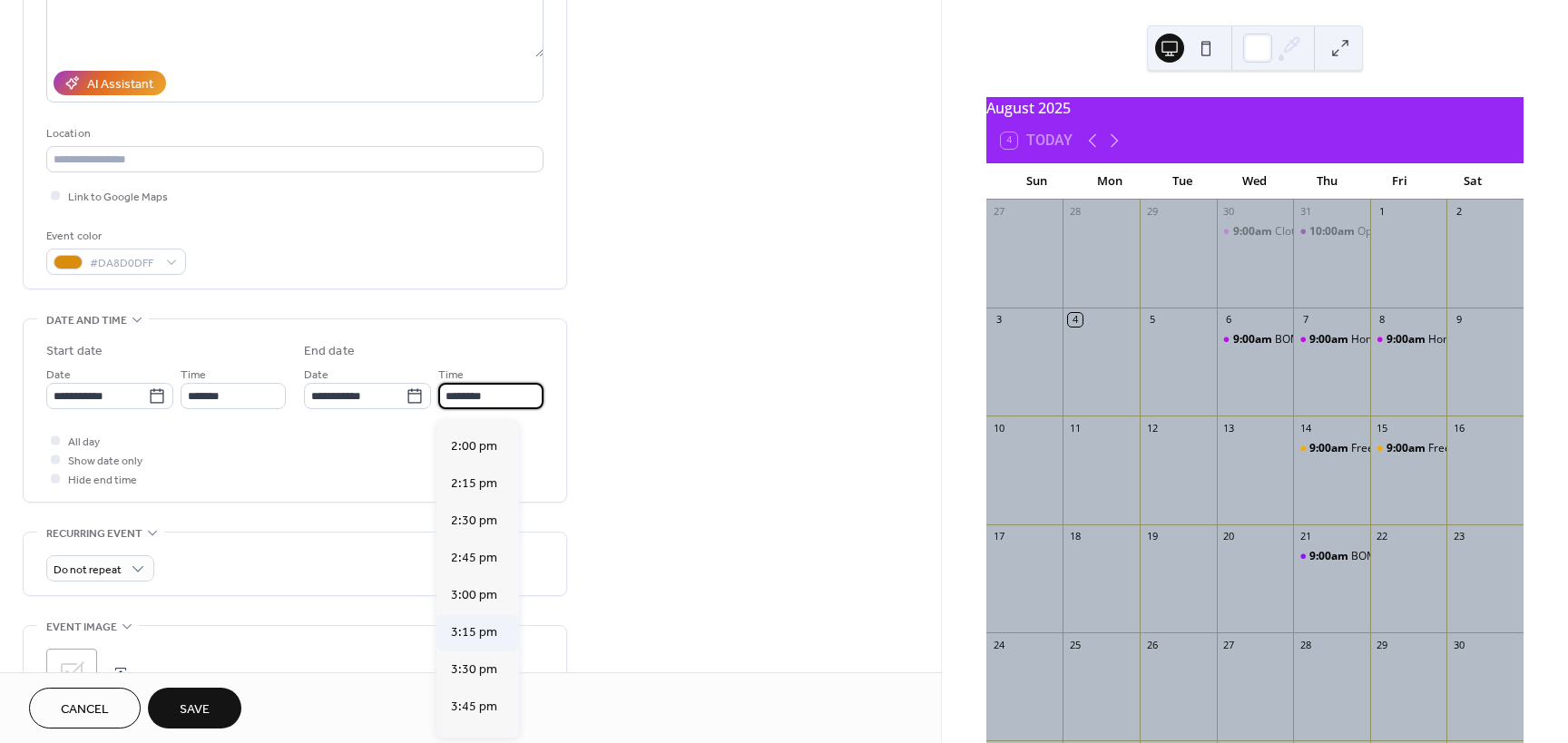 scroll, scrollTop: 816, scrollLeft: 0, axis: vertical 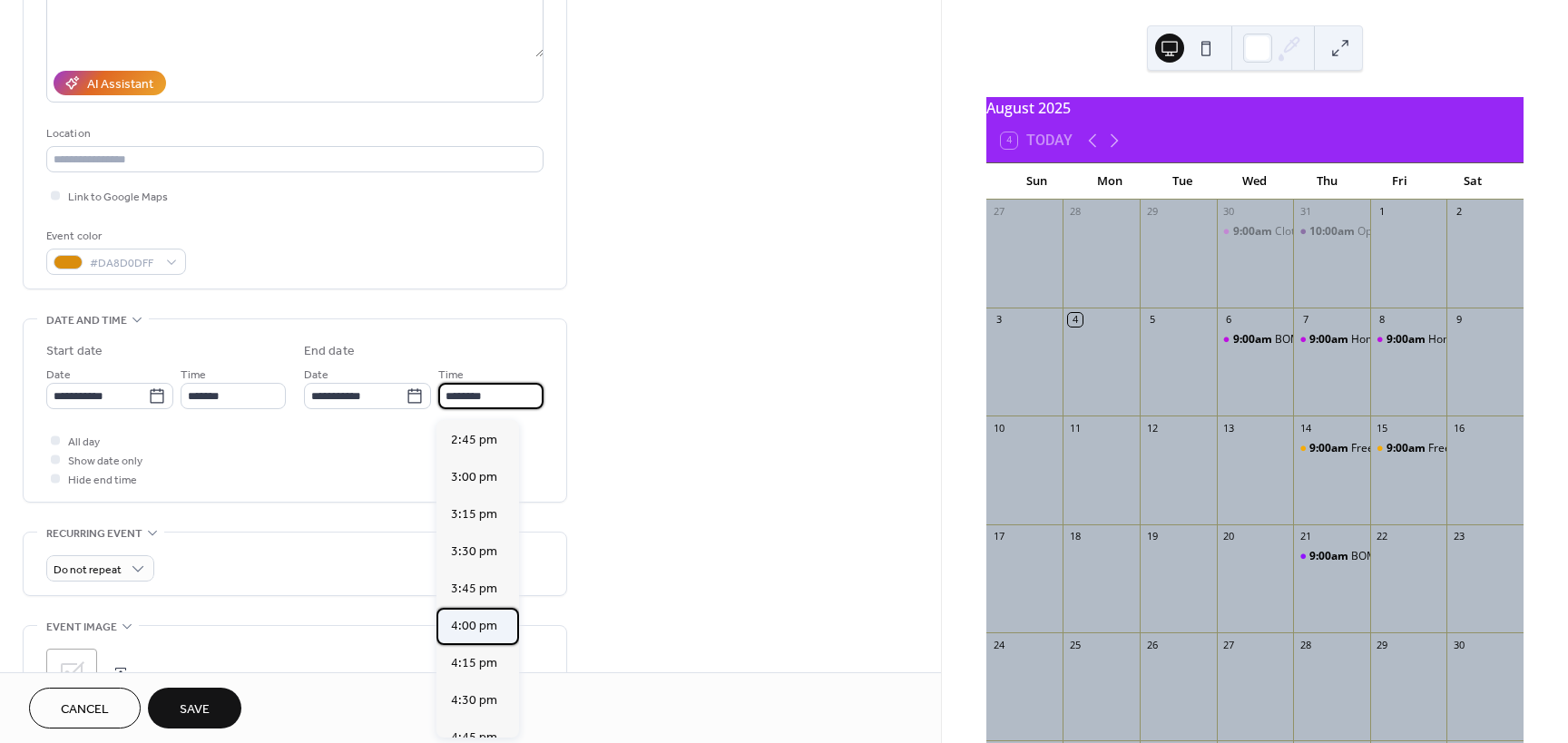 click on "4:00 pm" at bounding box center (474, 626) 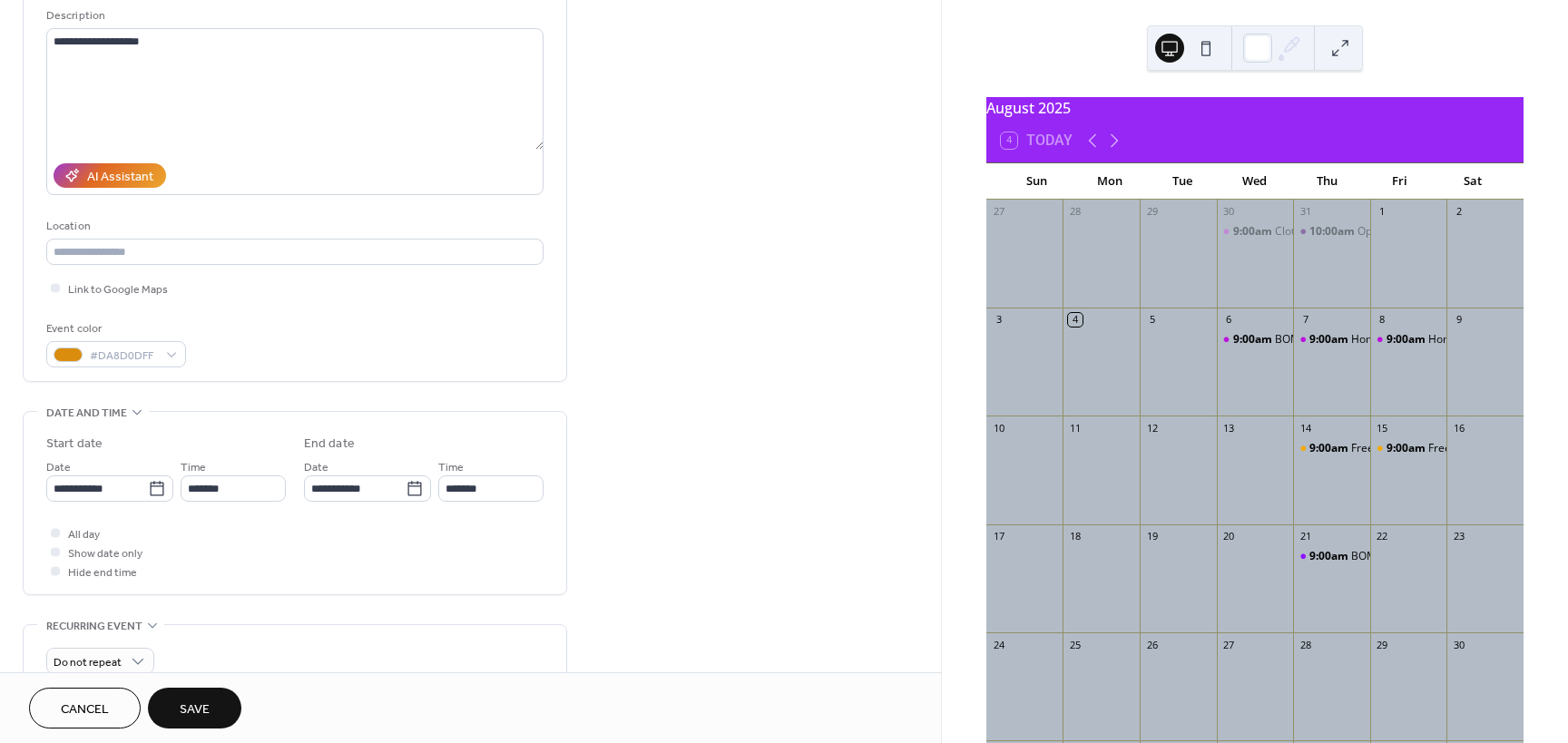 scroll, scrollTop: 214, scrollLeft: 0, axis: vertical 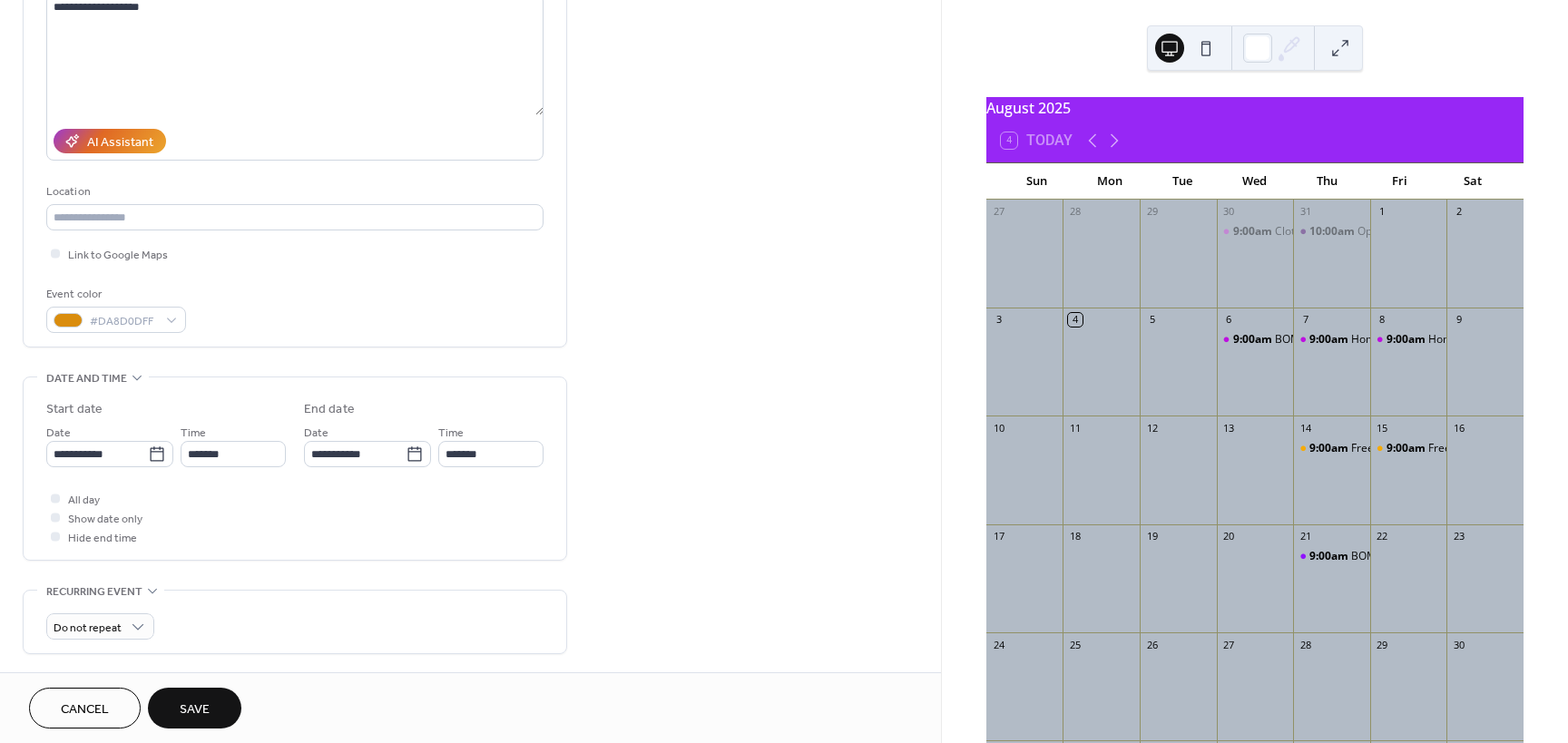 drag, startPoint x: 198, startPoint y: 708, endPoint x: 224, endPoint y: 689, distance: 32.202484 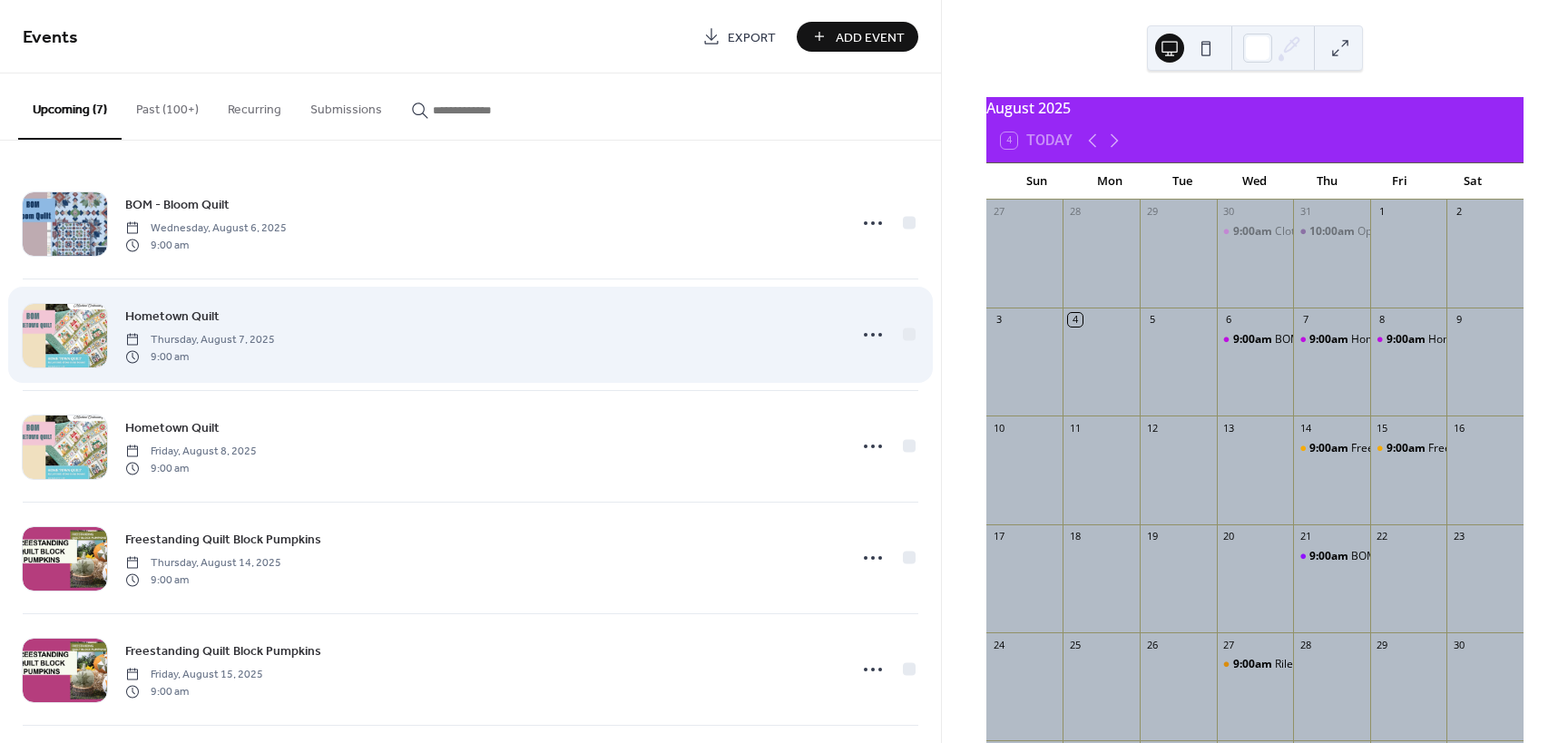 scroll, scrollTop: 232, scrollLeft: 0, axis: vertical 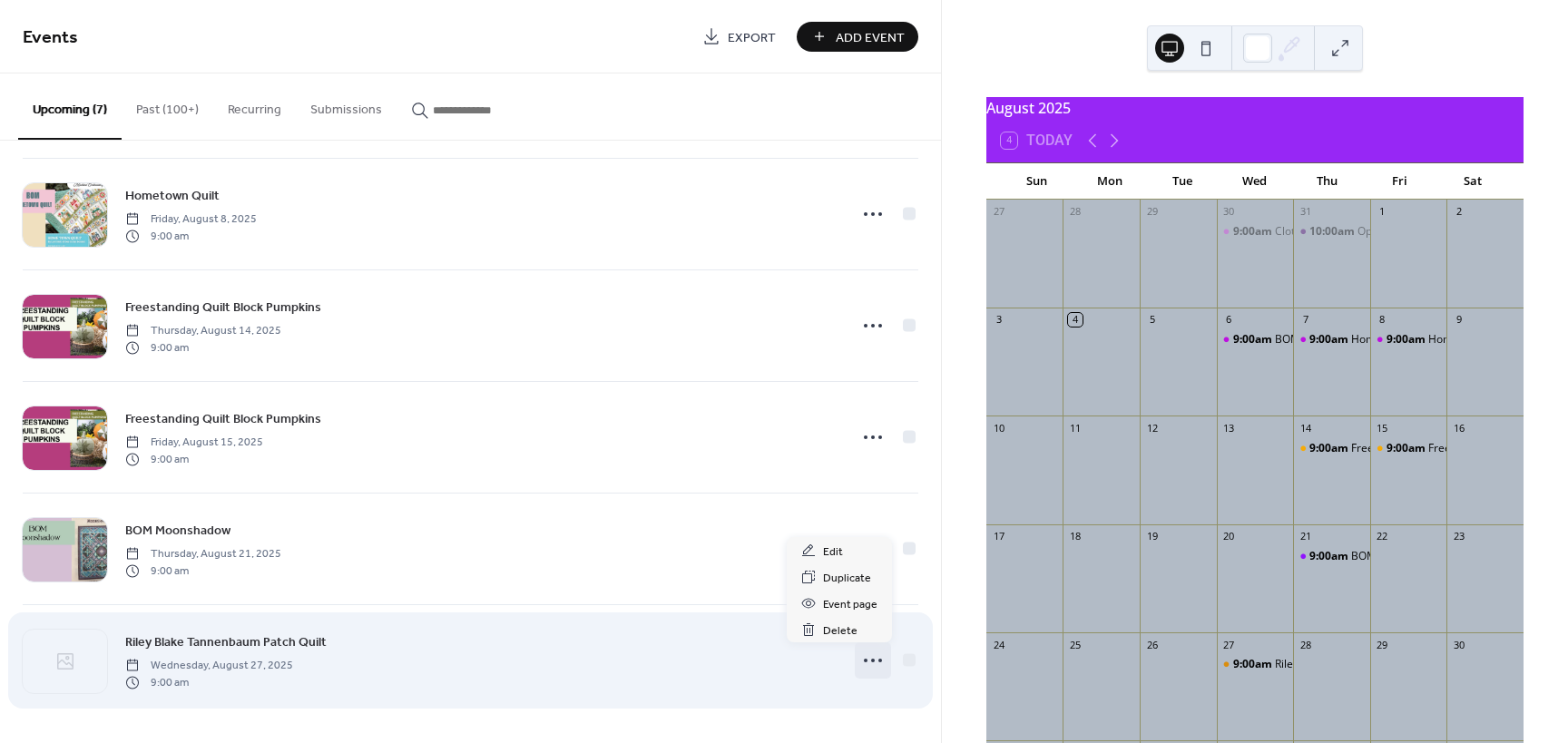 click 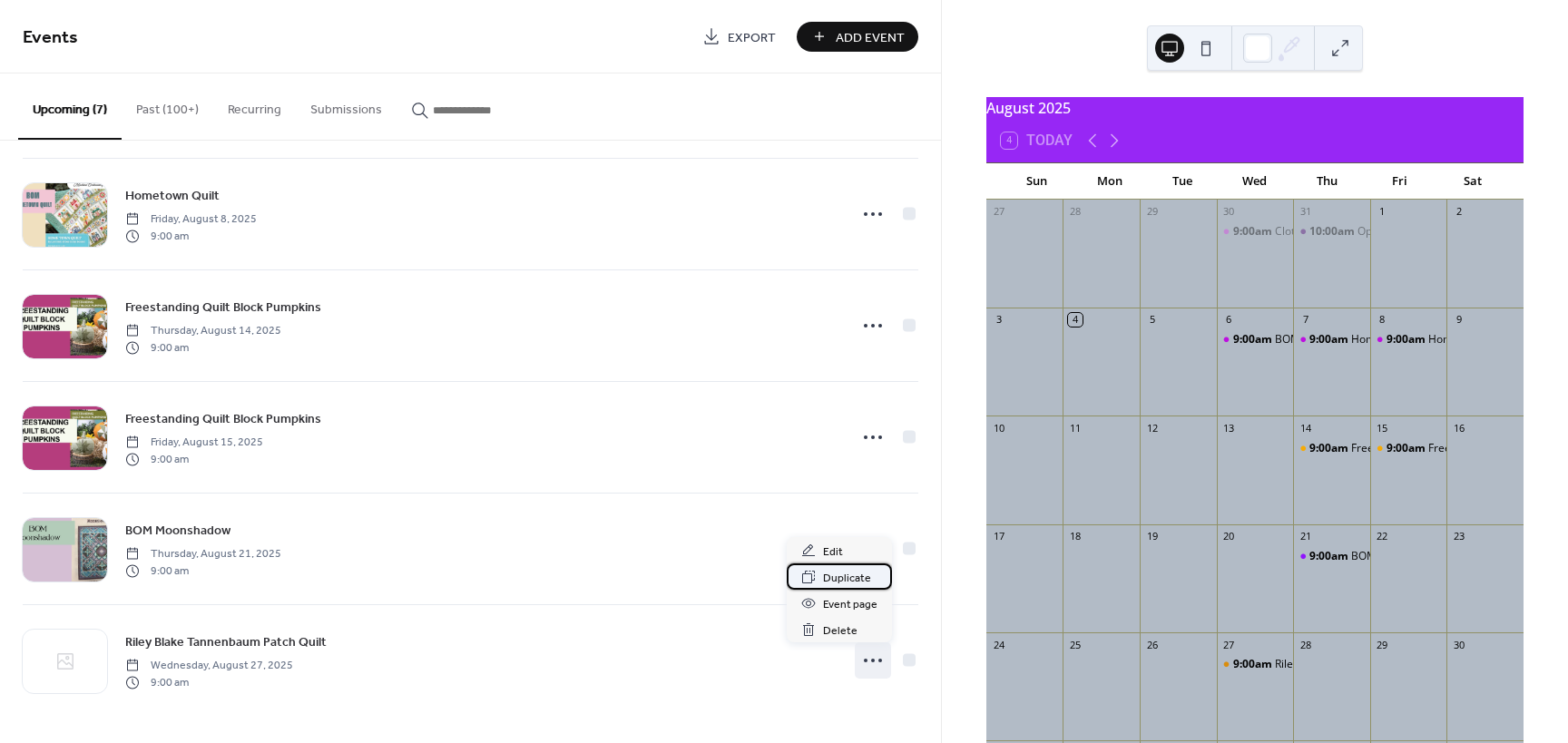 click on "Duplicate" at bounding box center [839, 576] 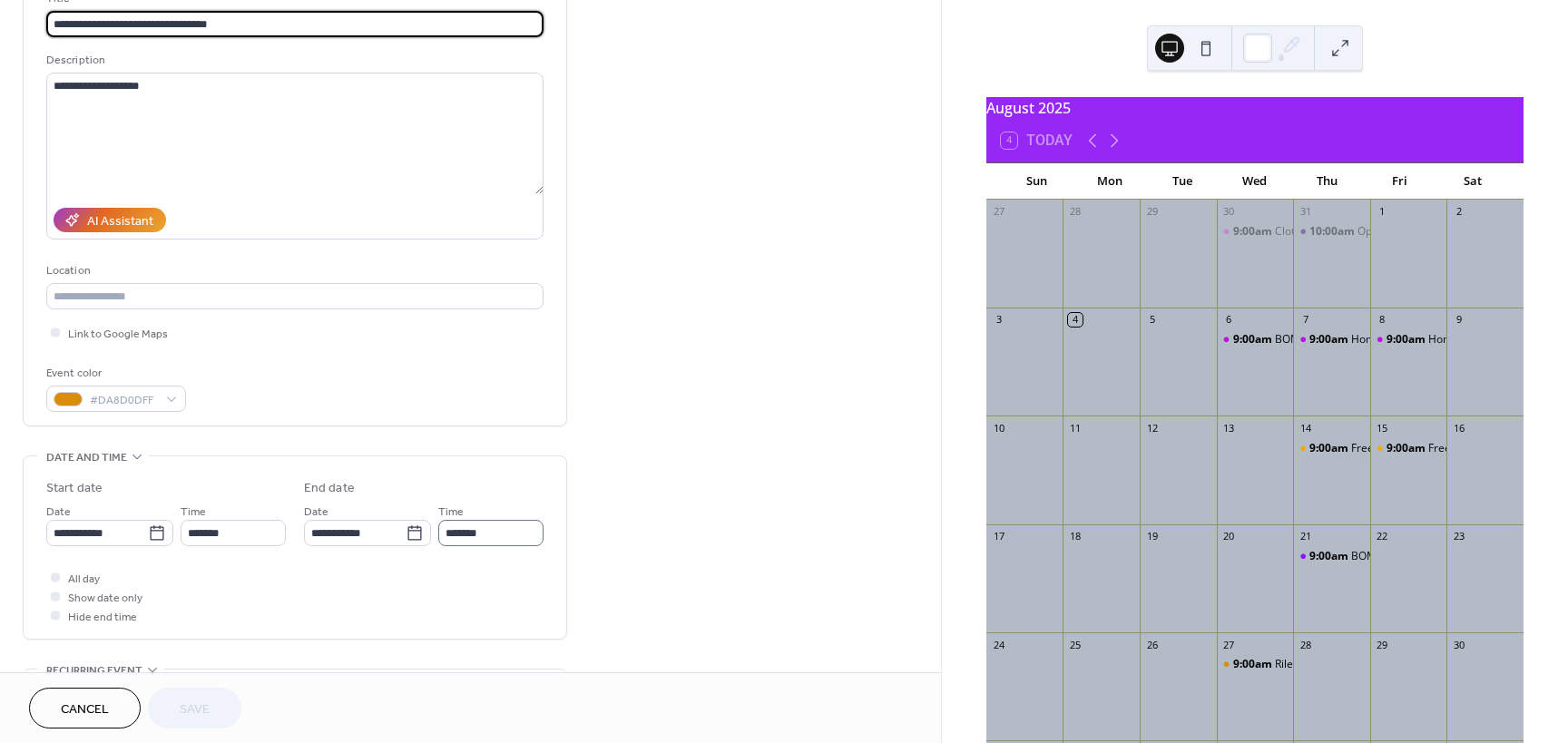 scroll, scrollTop: 163, scrollLeft: 0, axis: vertical 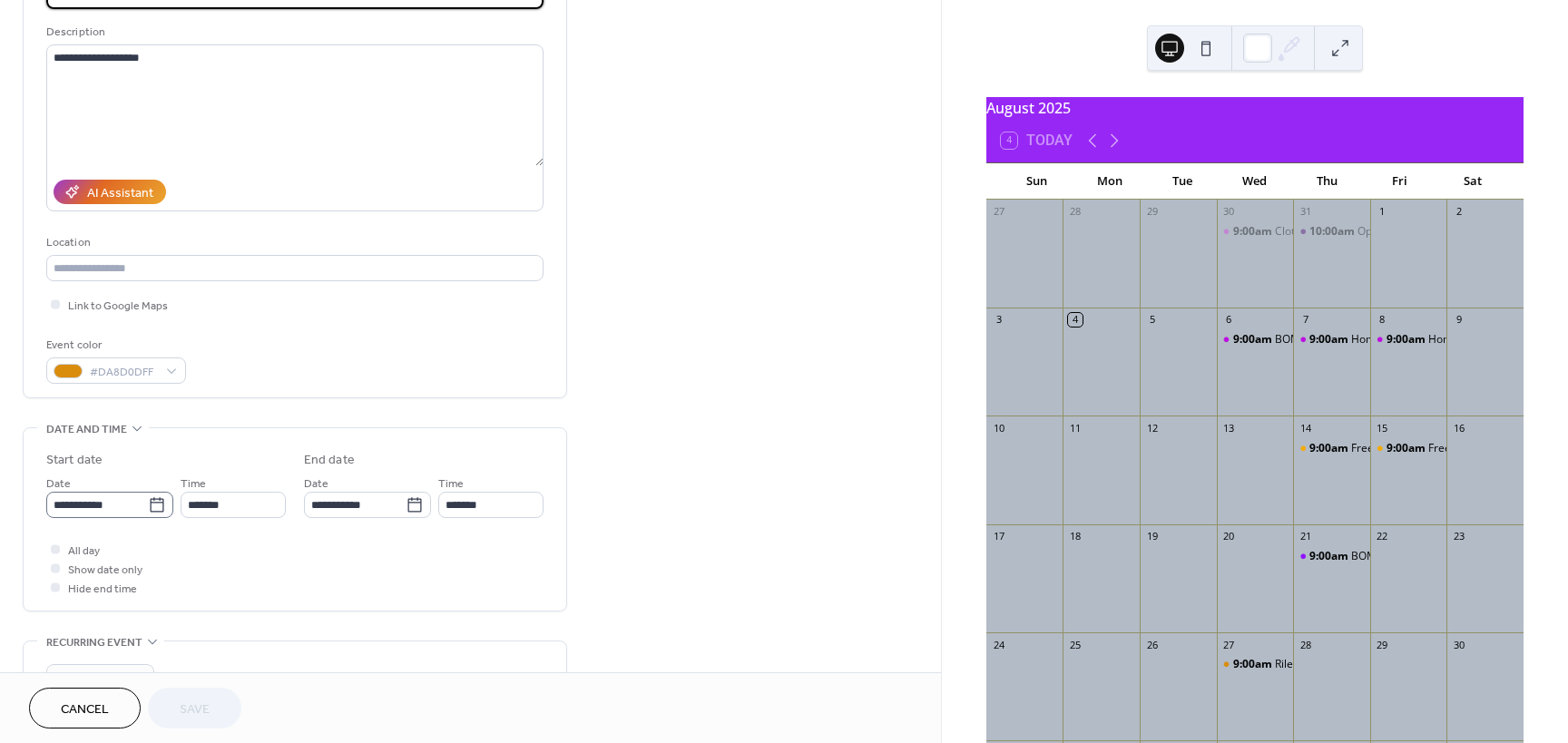 click 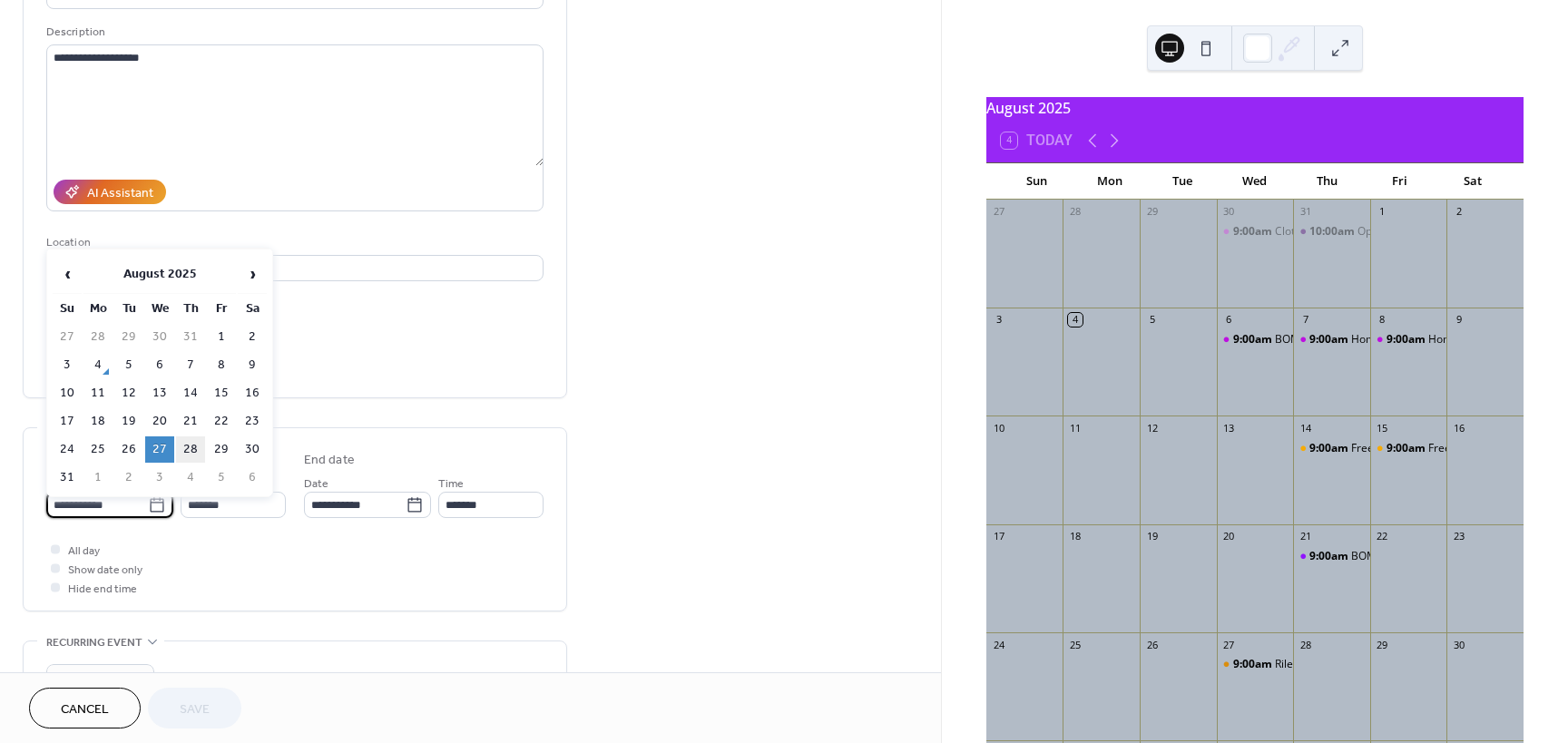 click on "28" at bounding box center (191, 449) 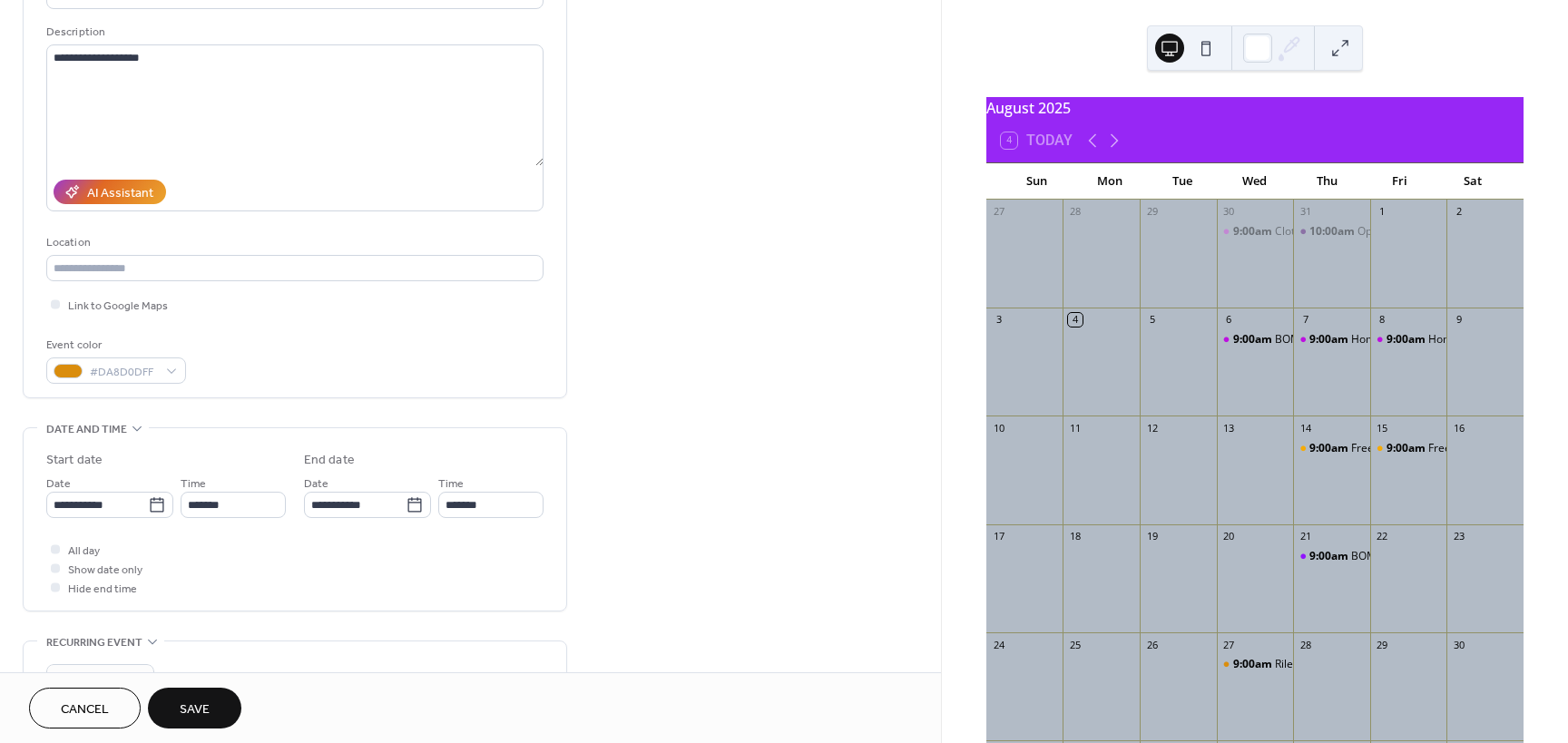 click on "Save" at bounding box center (194, 708) 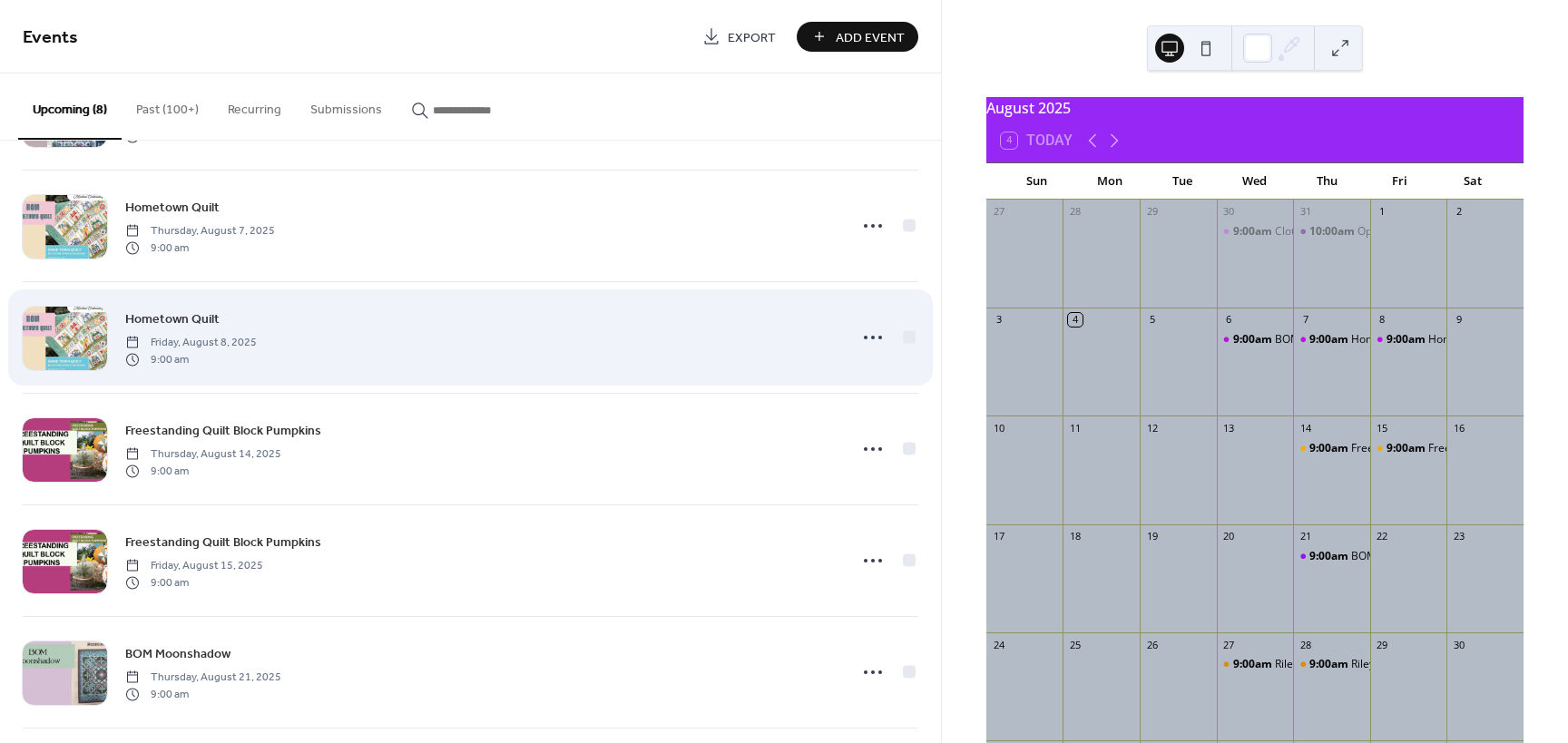 scroll, scrollTop: 0, scrollLeft: 0, axis: both 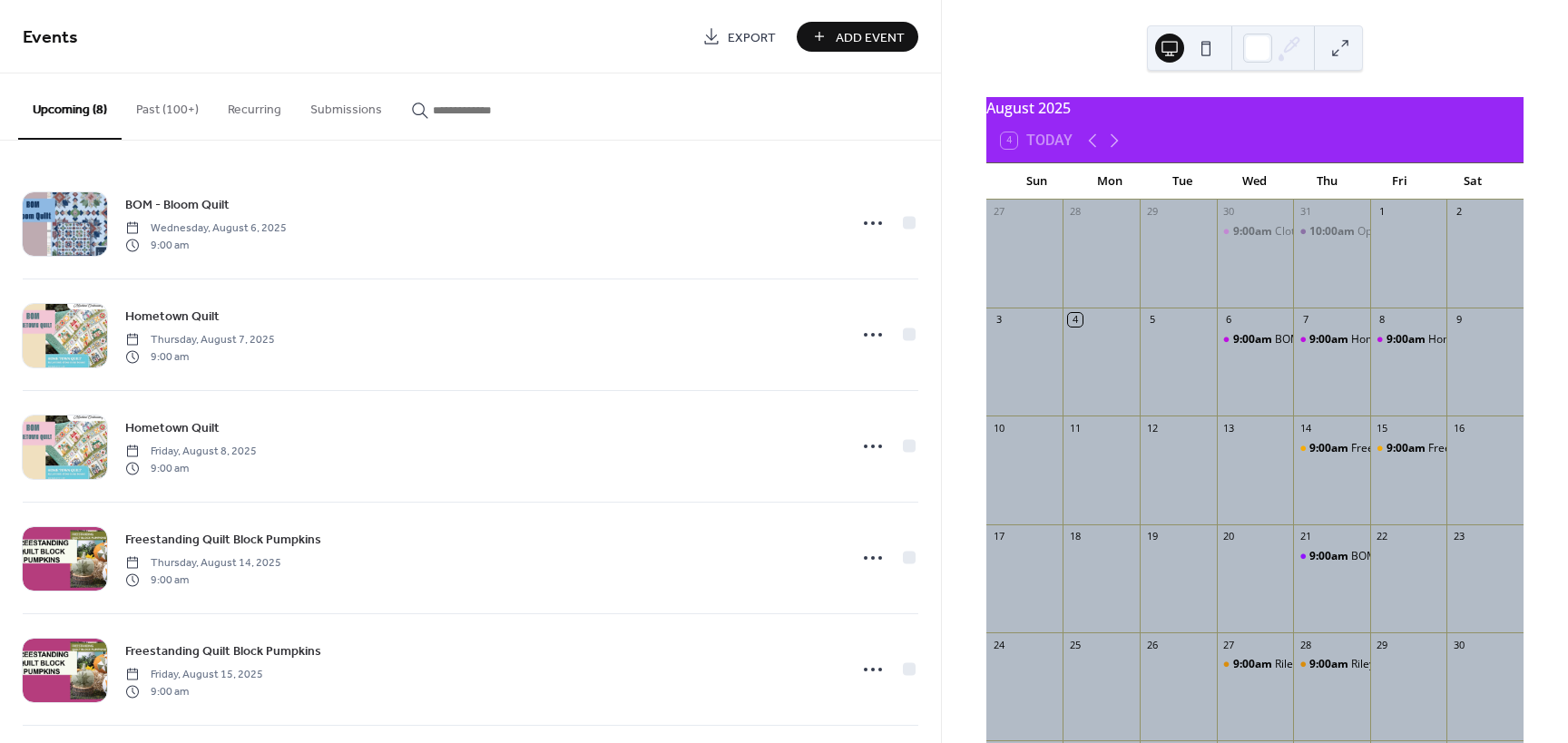 click on "Past (100+)" at bounding box center [167, 105] 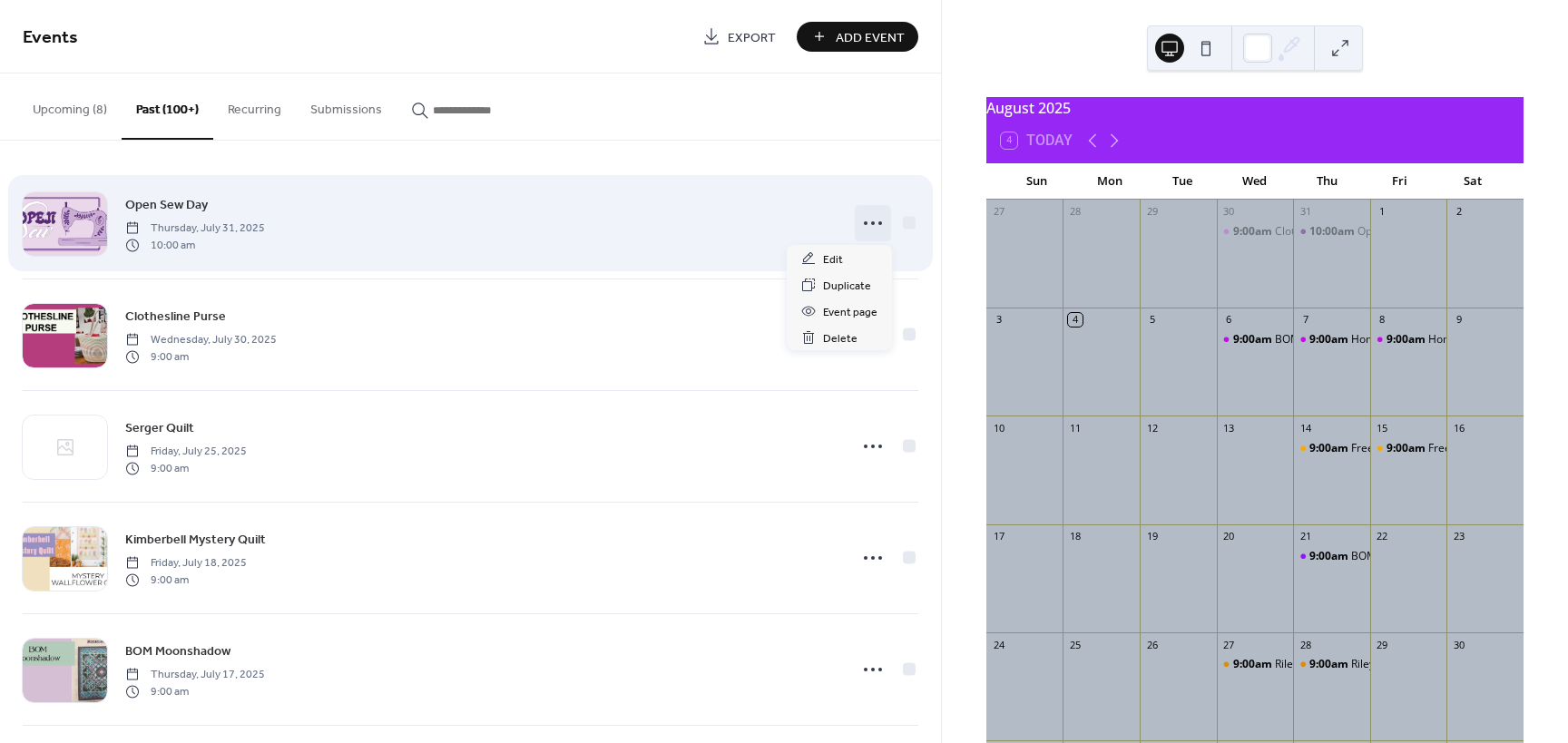 click 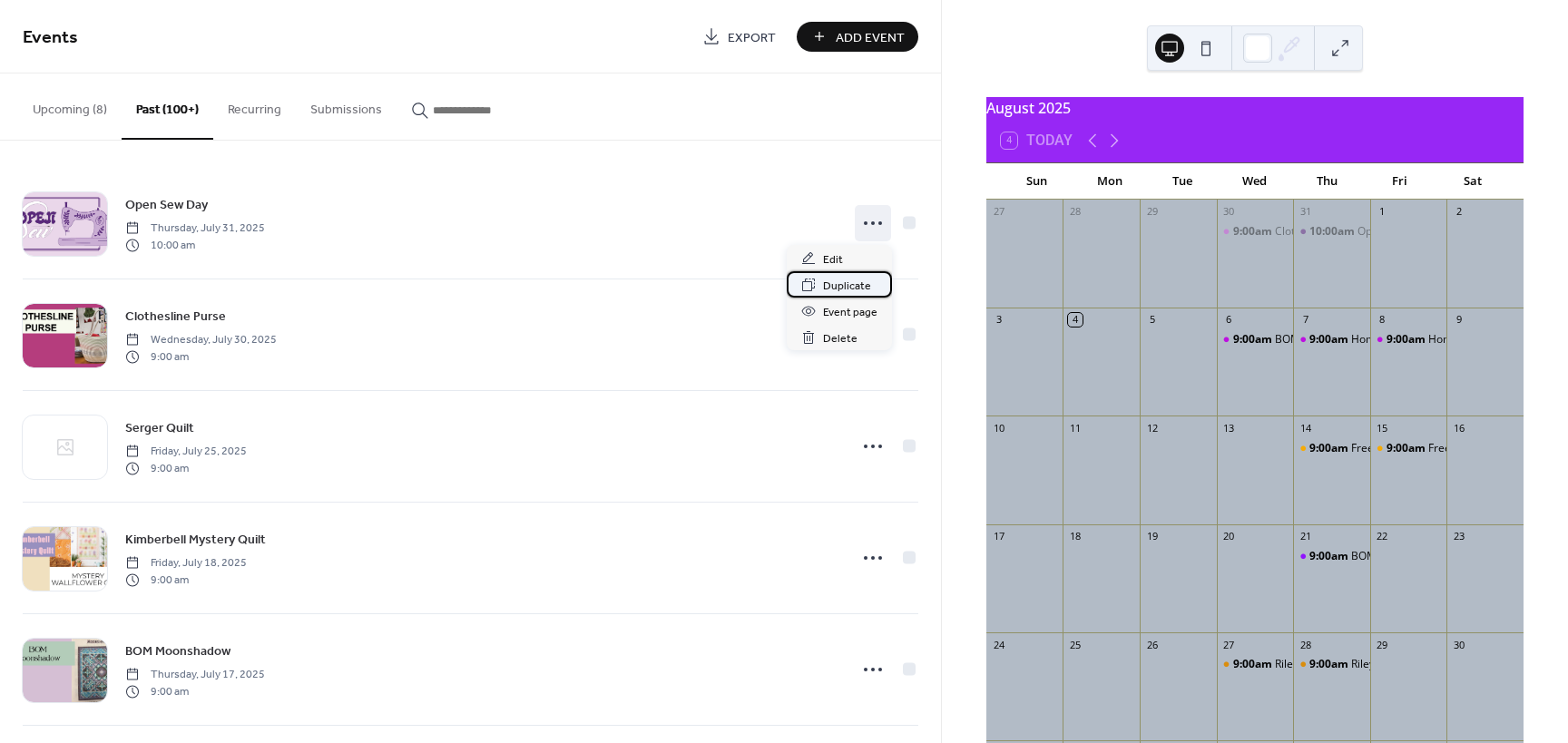 click on "Duplicate" at bounding box center (847, 286) 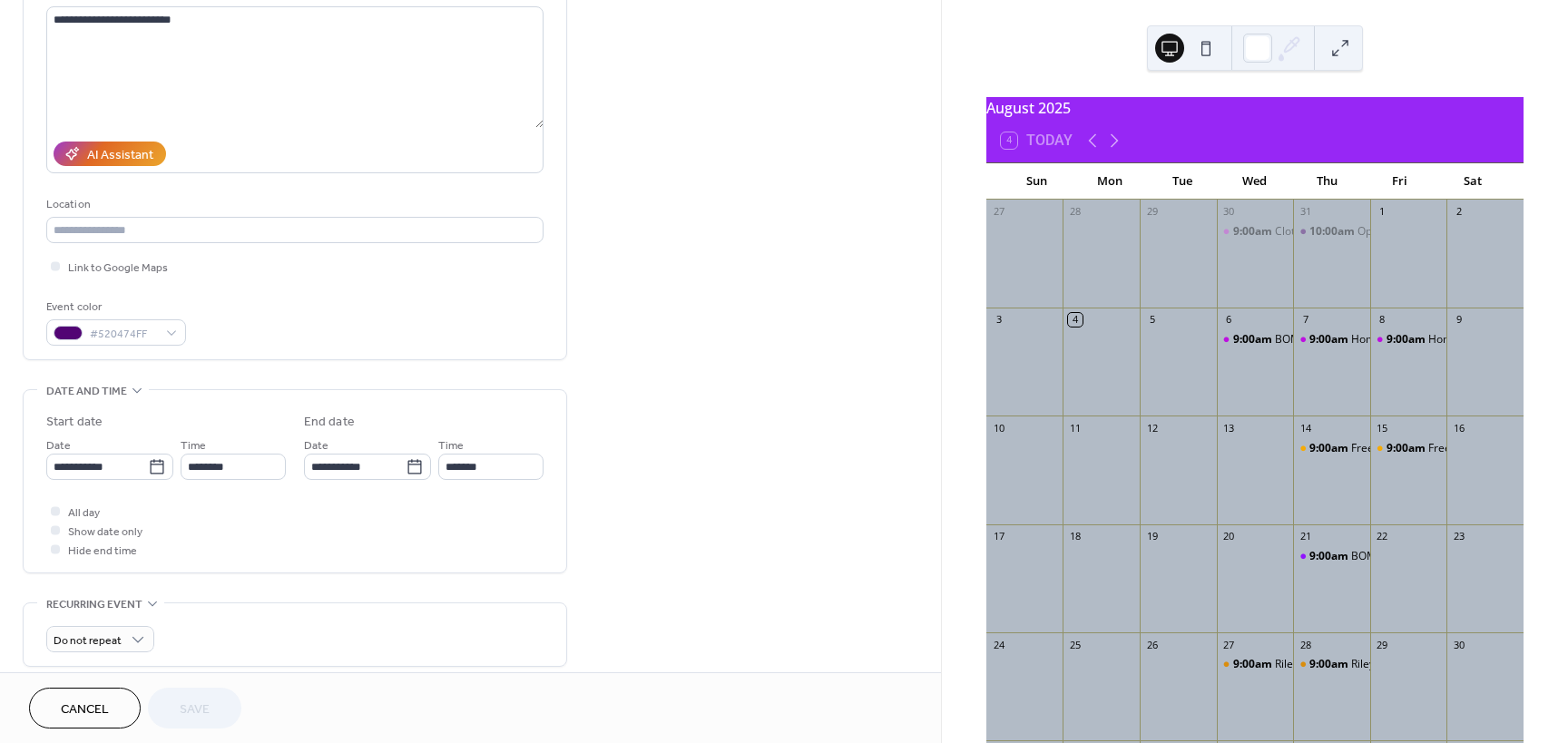 scroll, scrollTop: 327, scrollLeft: 0, axis: vertical 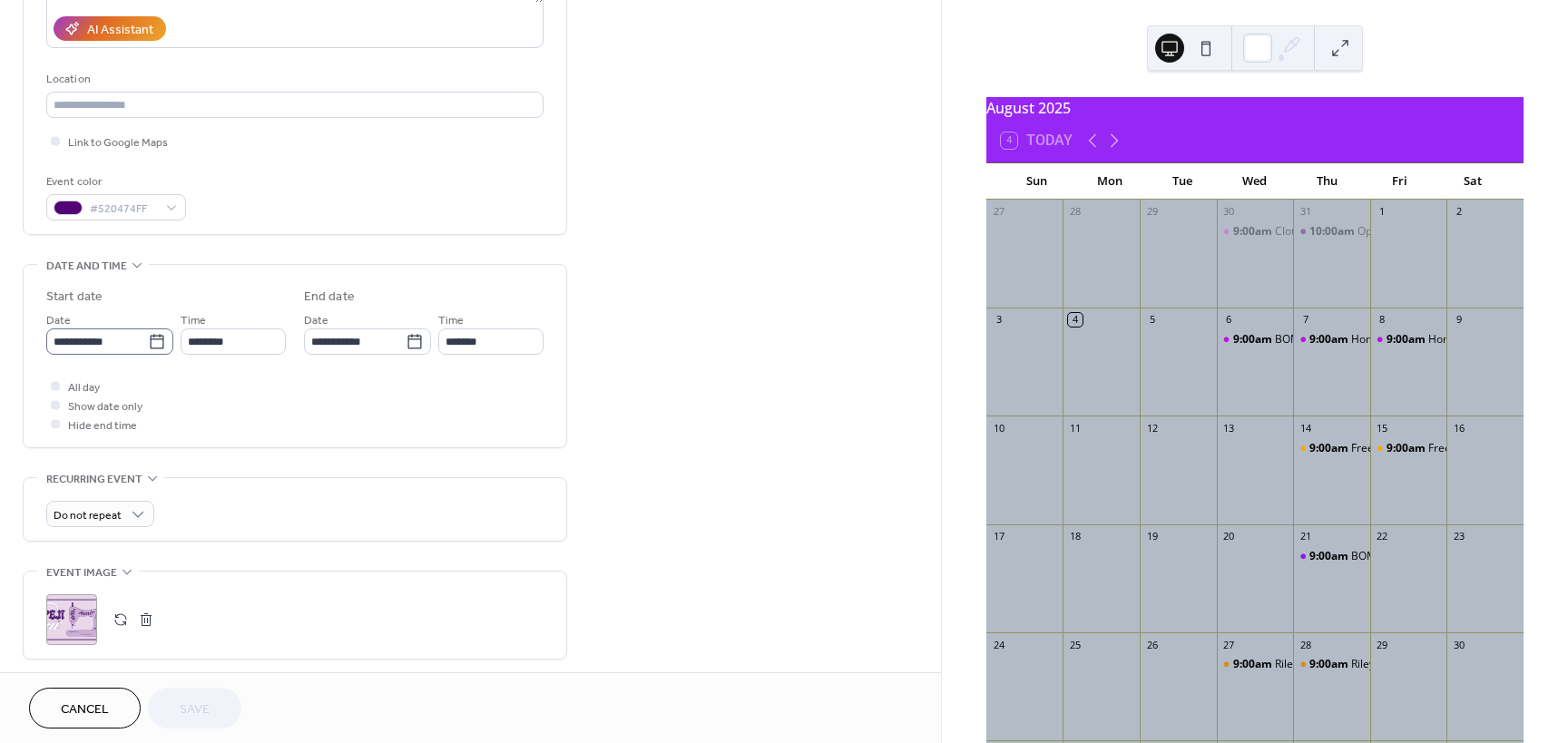 click 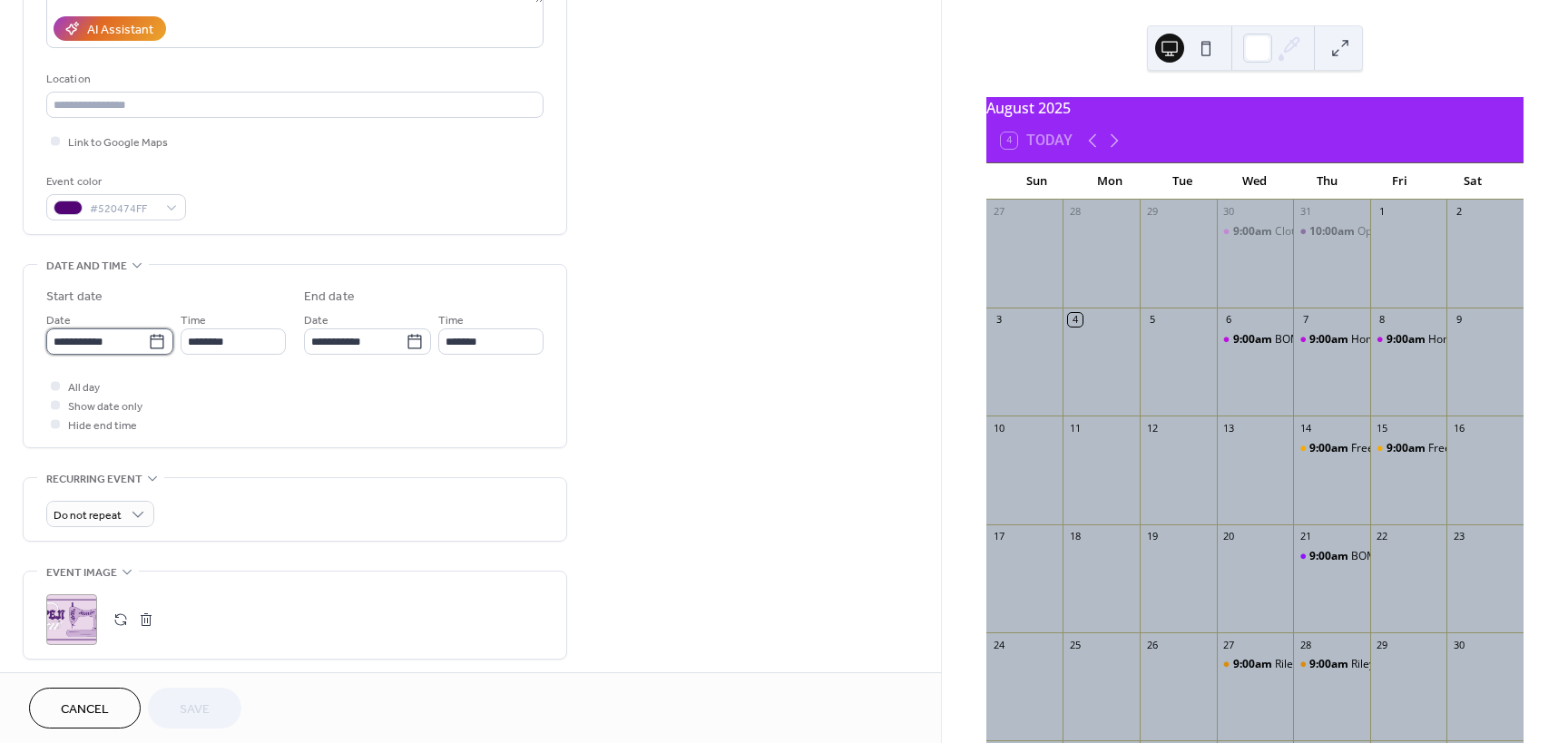 click on "**********" at bounding box center (97, 341) 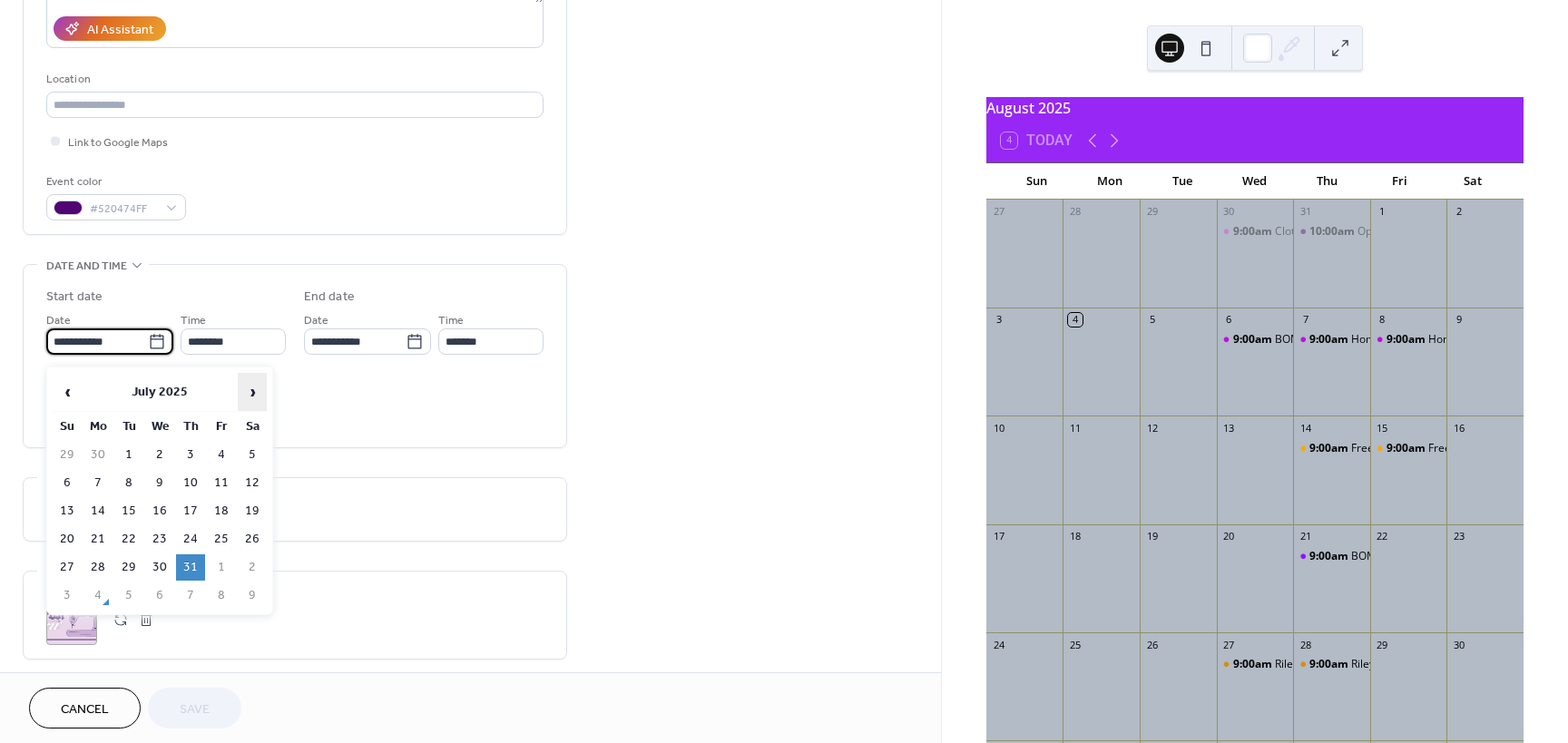 click on "›" at bounding box center (252, 392) 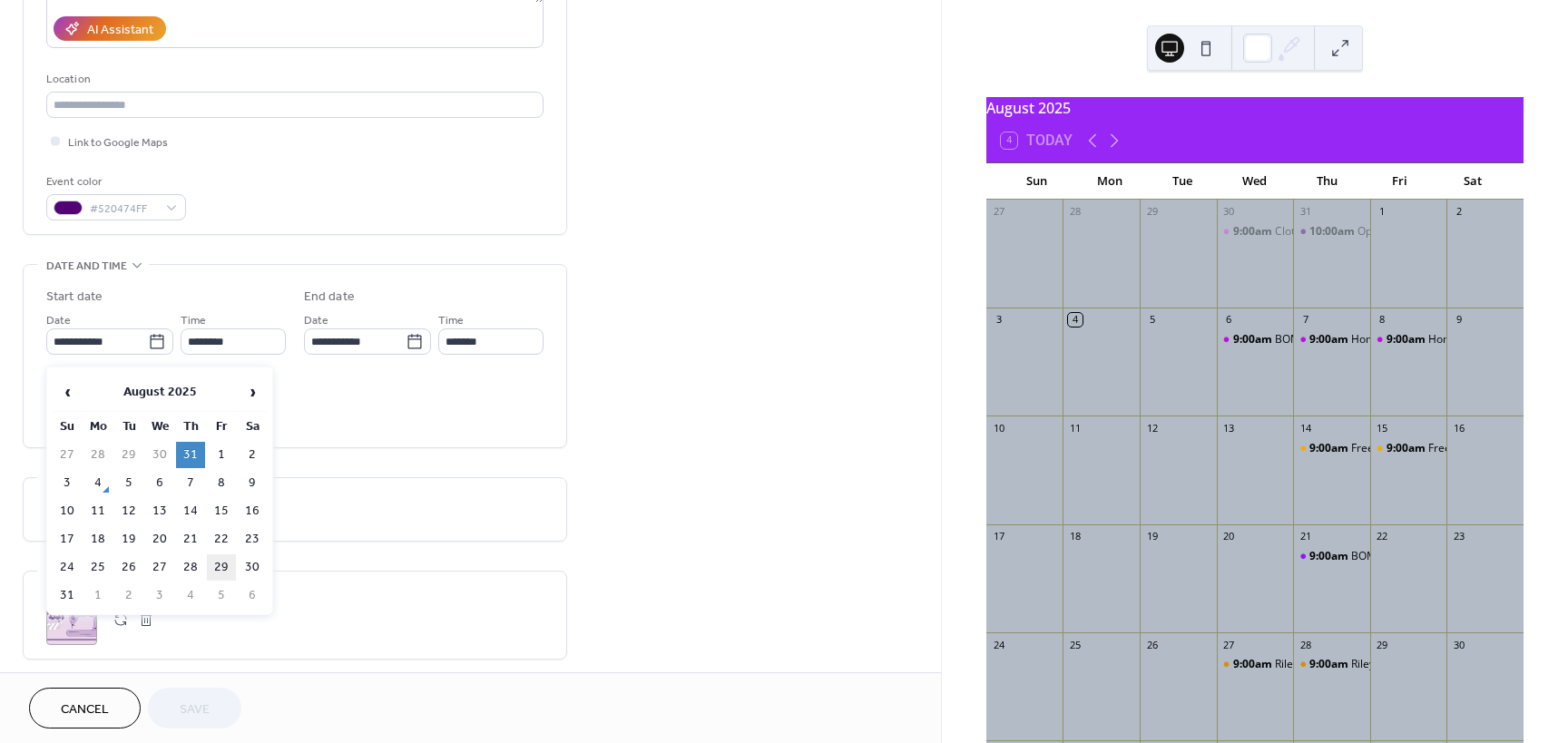 click on "29" at bounding box center [221, 567] 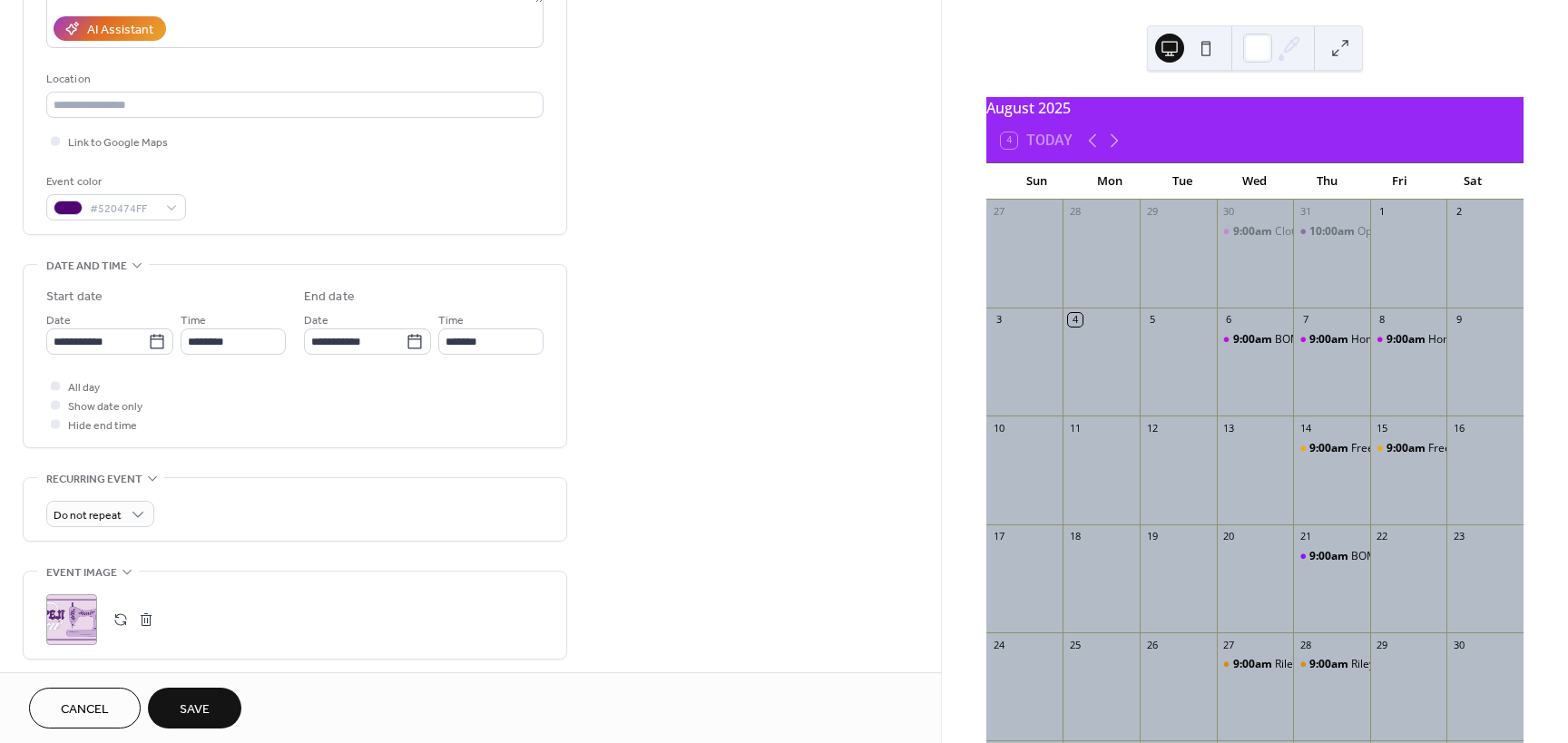 click on "Save" at bounding box center [194, 709] 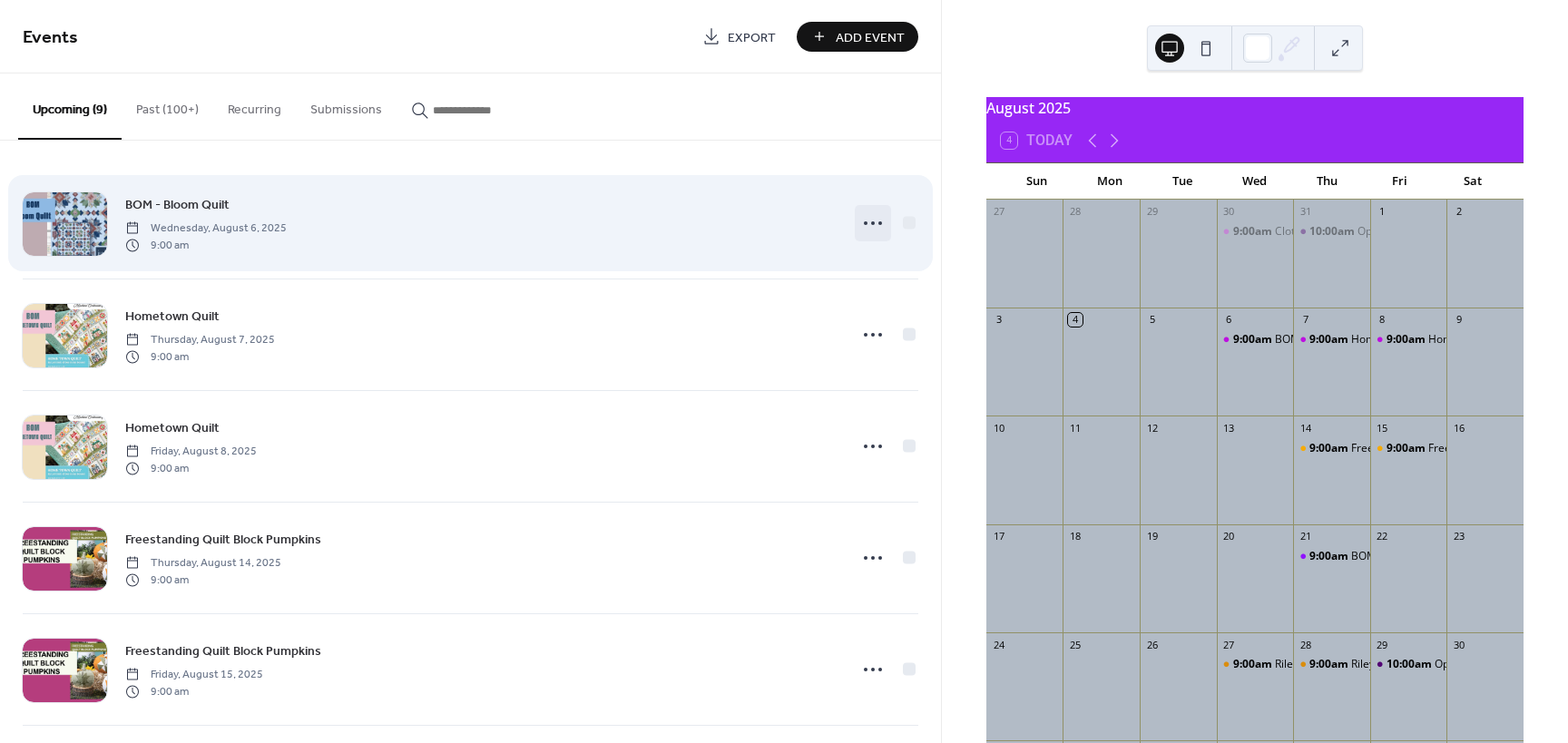 click 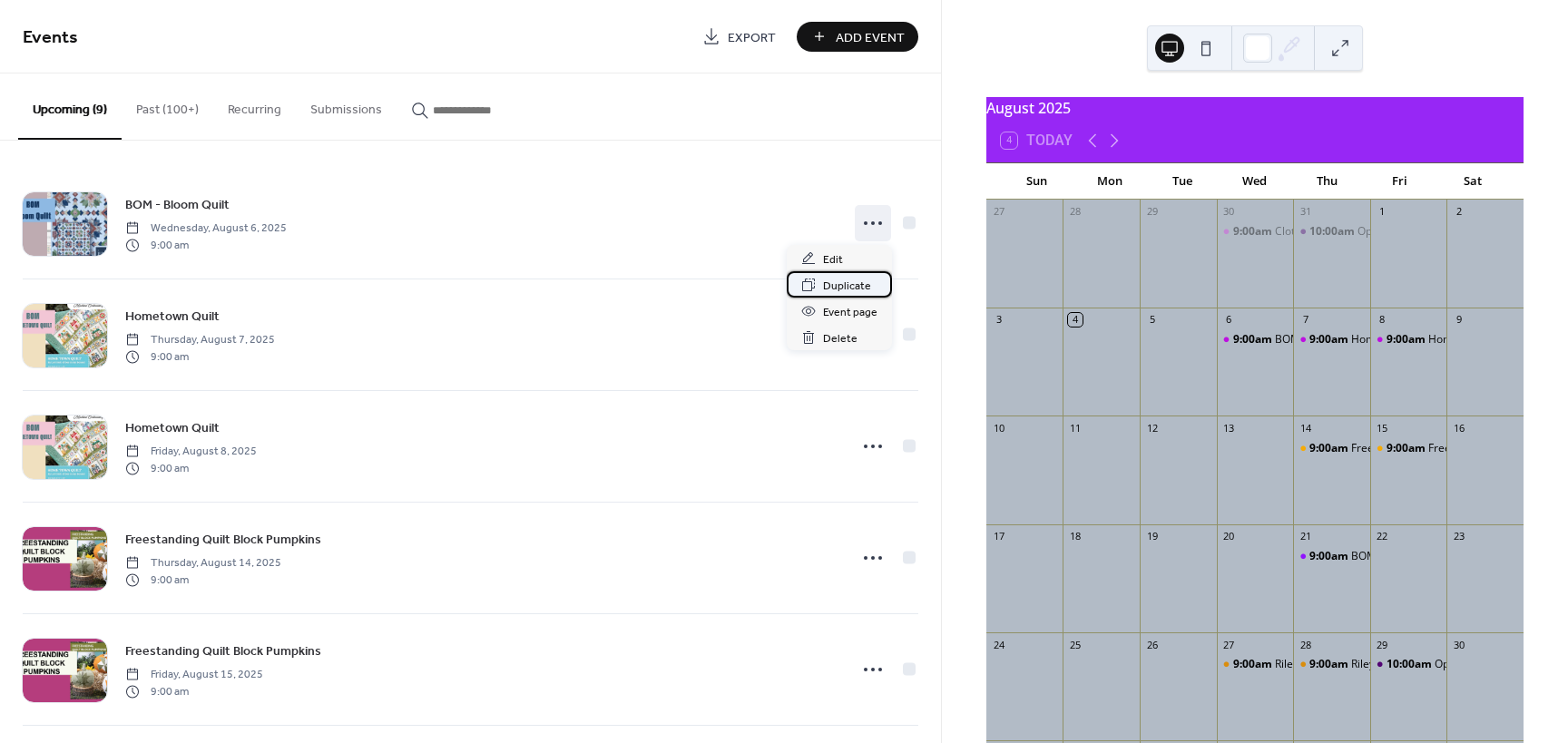 click on "Duplicate" at bounding box center (847, 286) 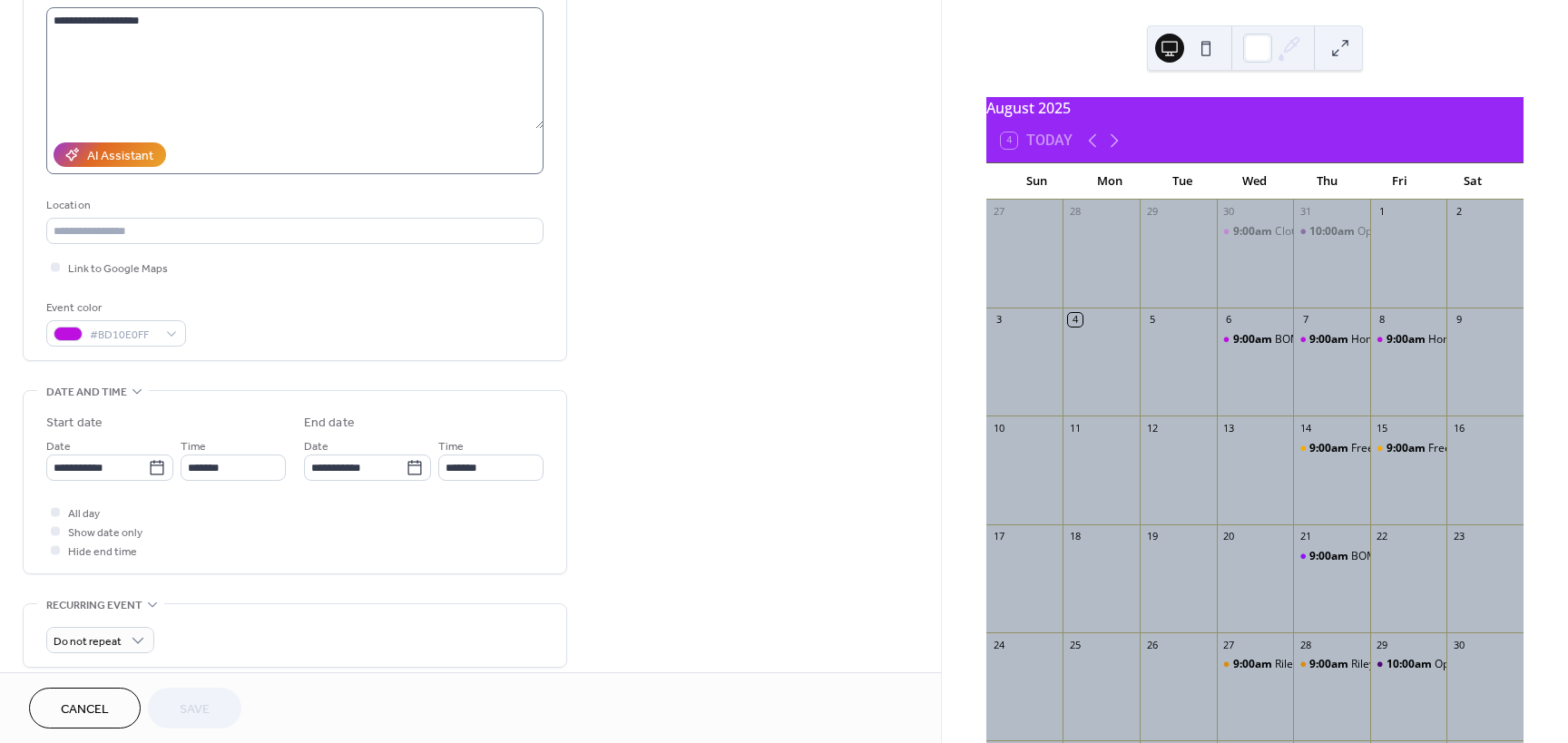 scroll, scrollTop: 218, scrollLeft: 0, axis: vertical 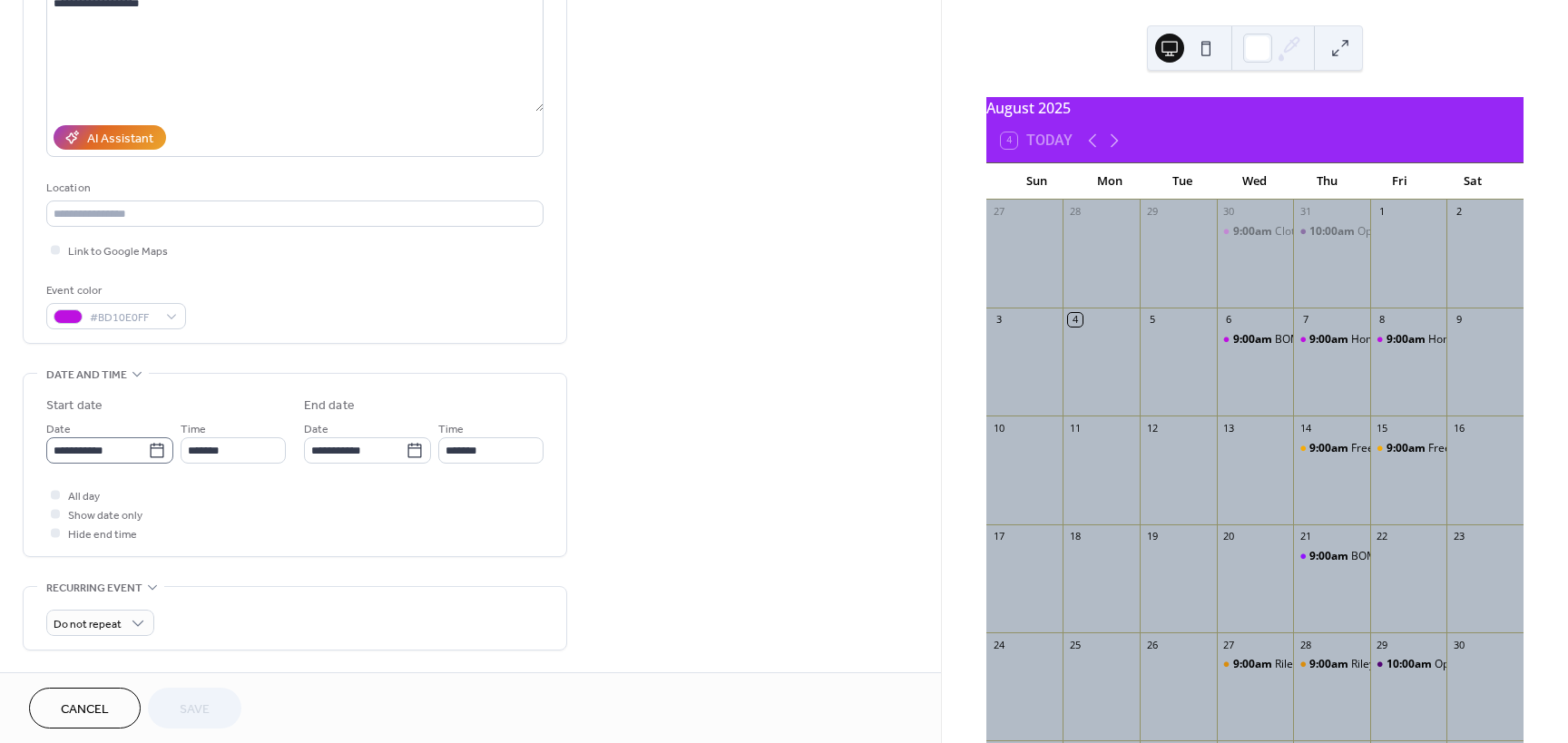 click 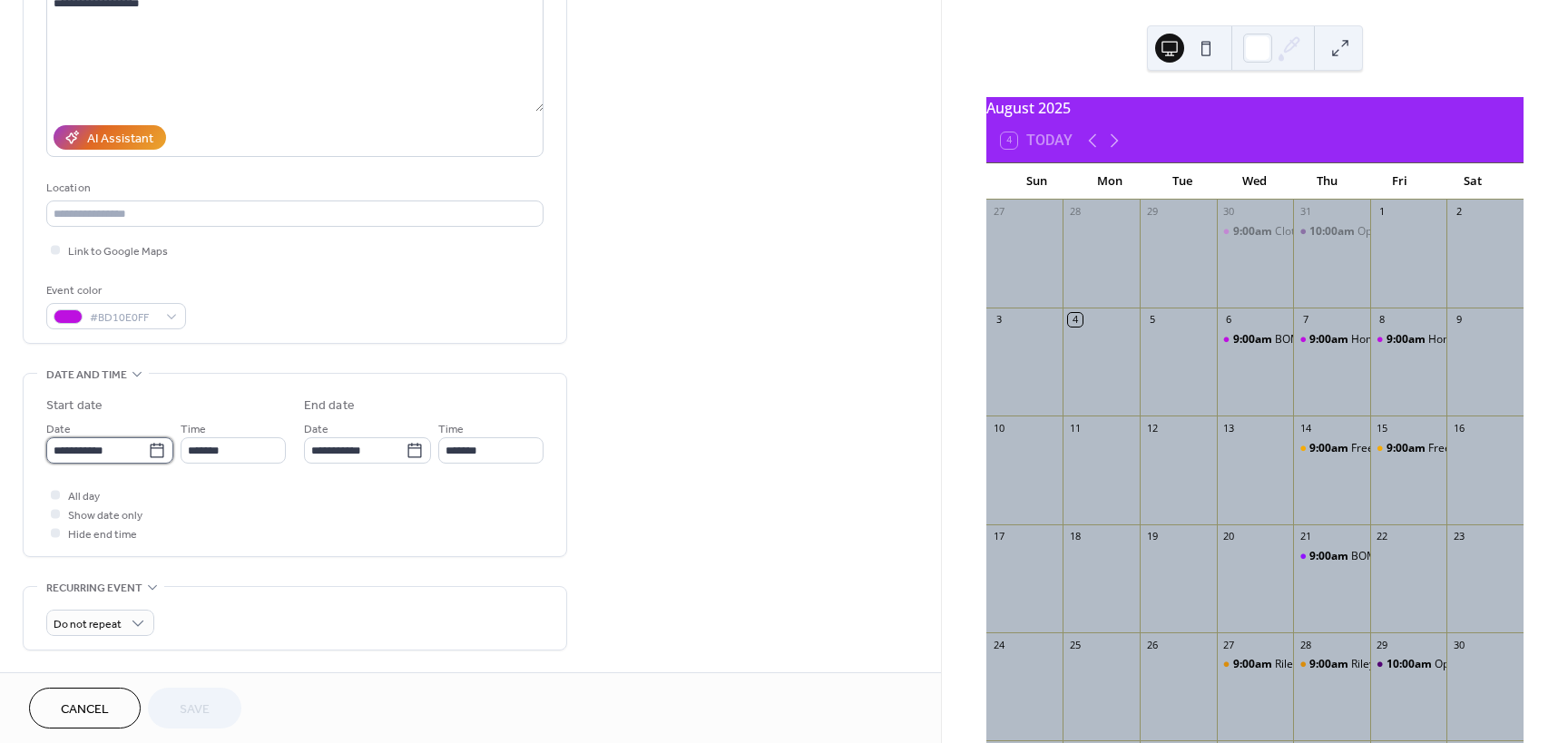 click on "**********" at bounding box center (97, 450) 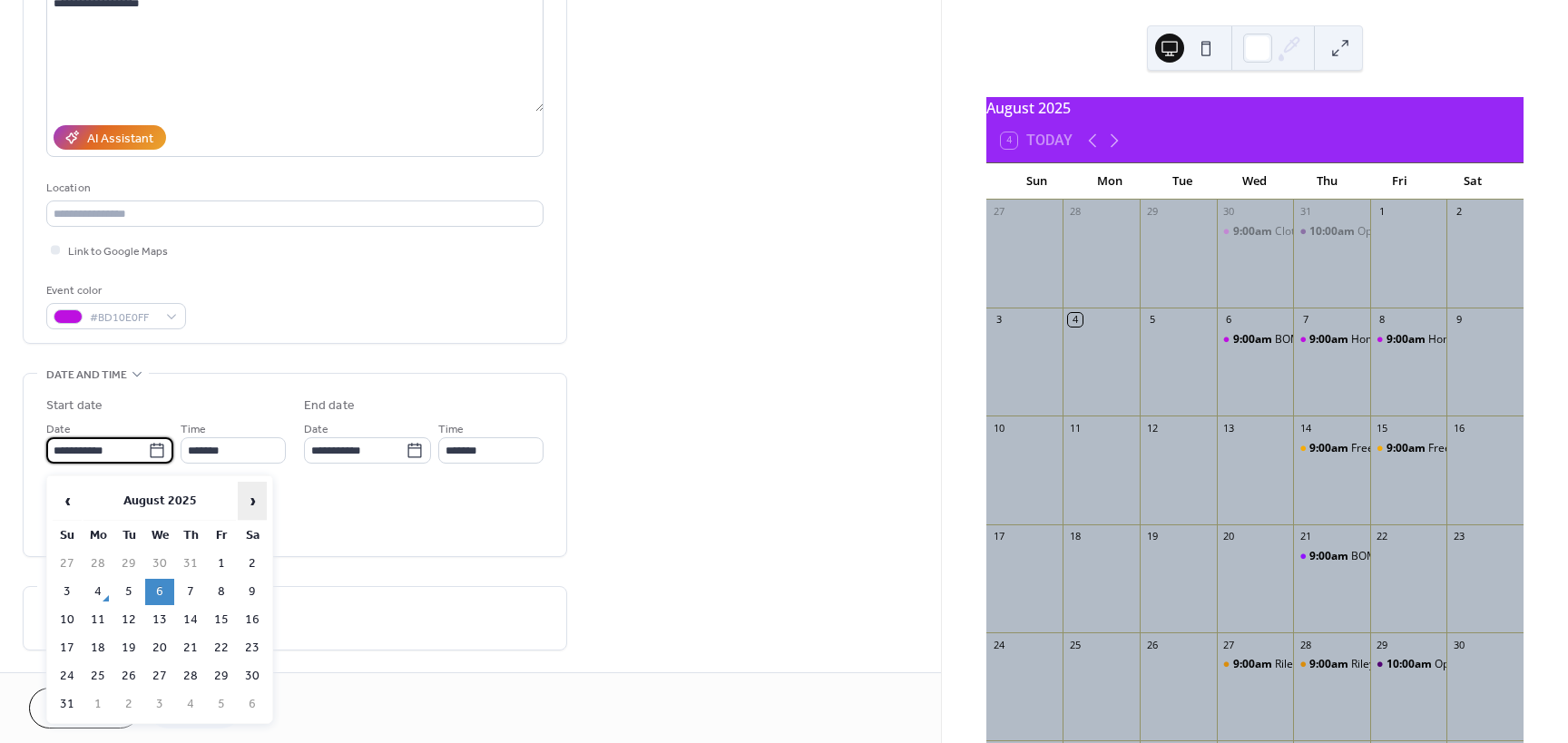 click on "›" at bounding box center [252, 501] 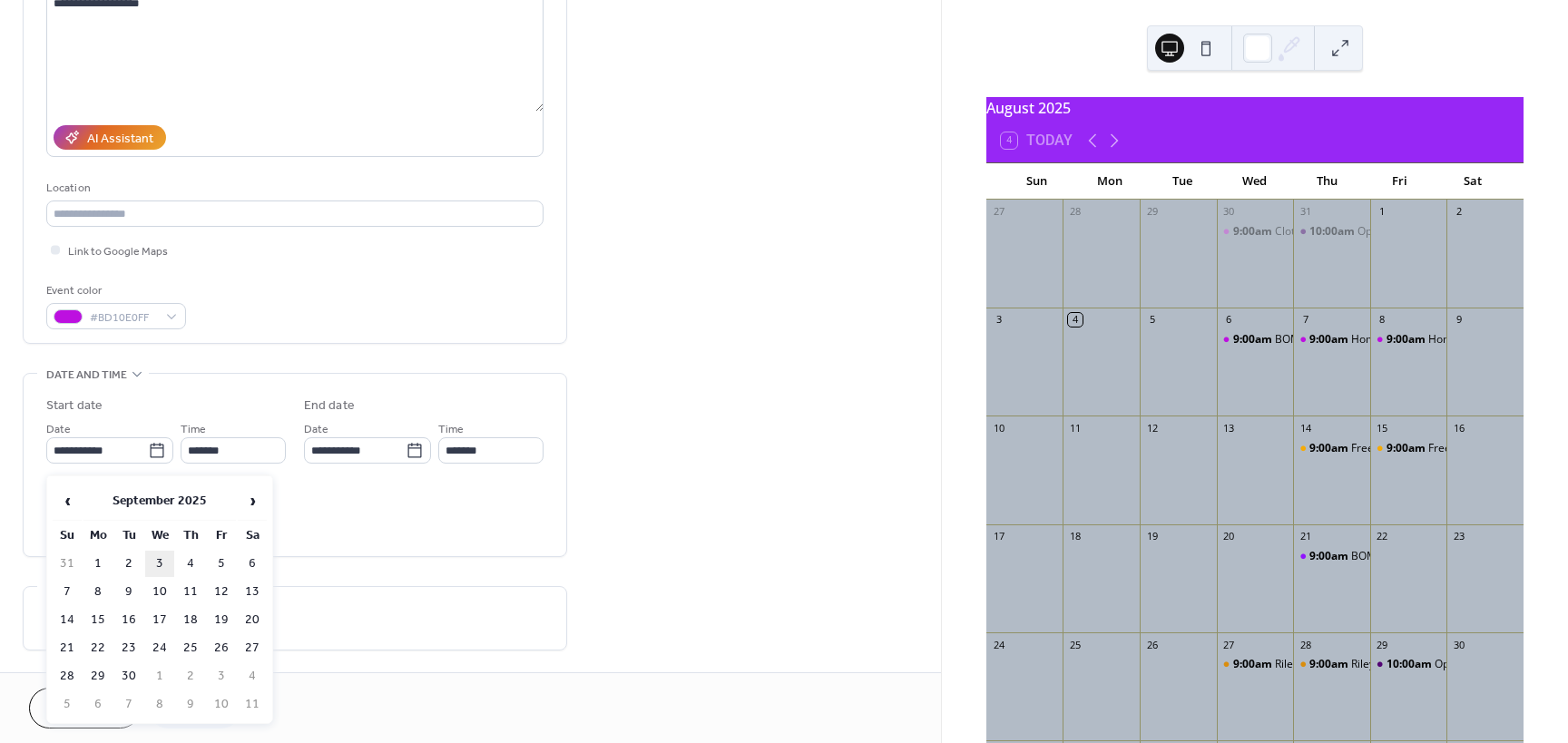 click on "3" at bounding box center (160, 563) 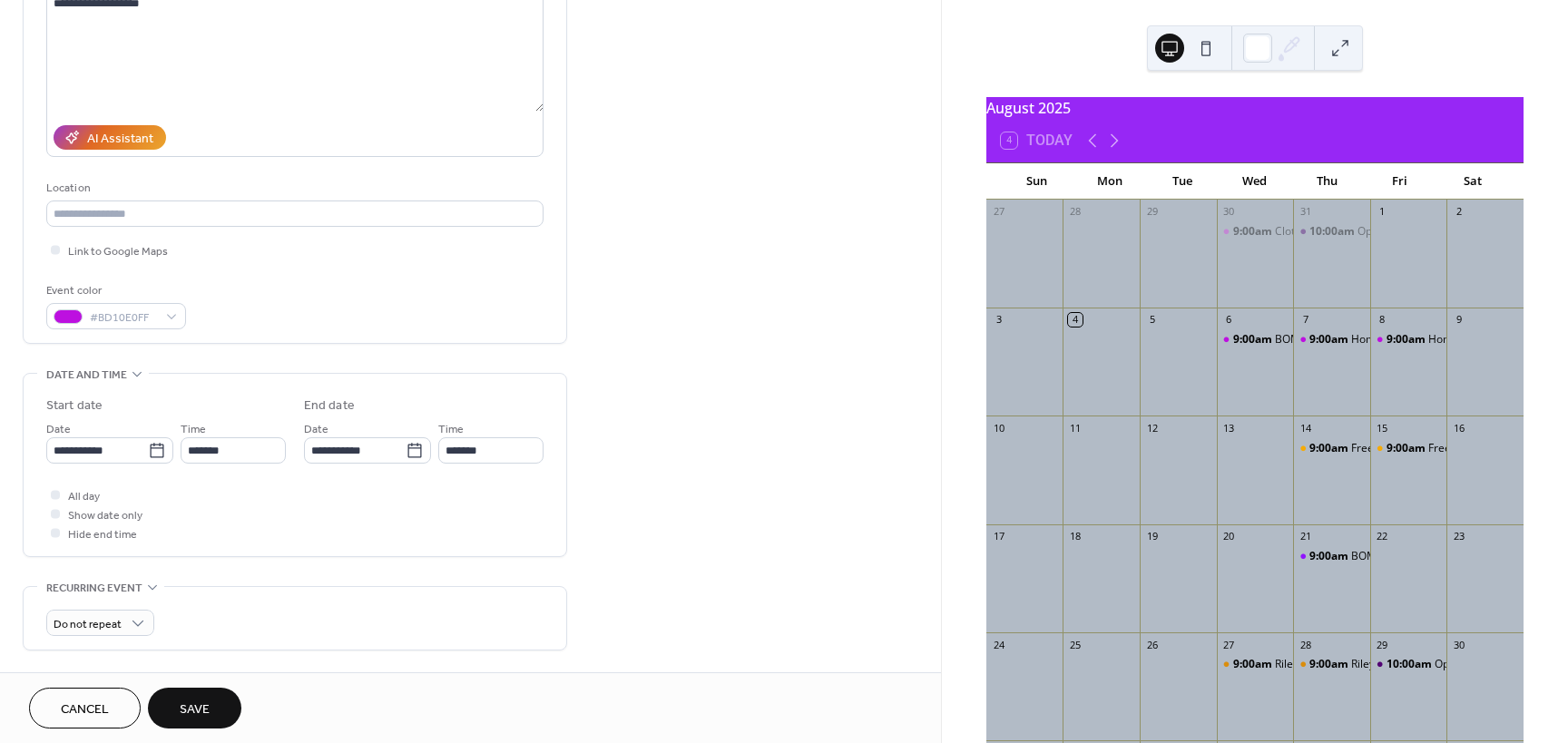 click on "Save" at bounding box center [194, 709] 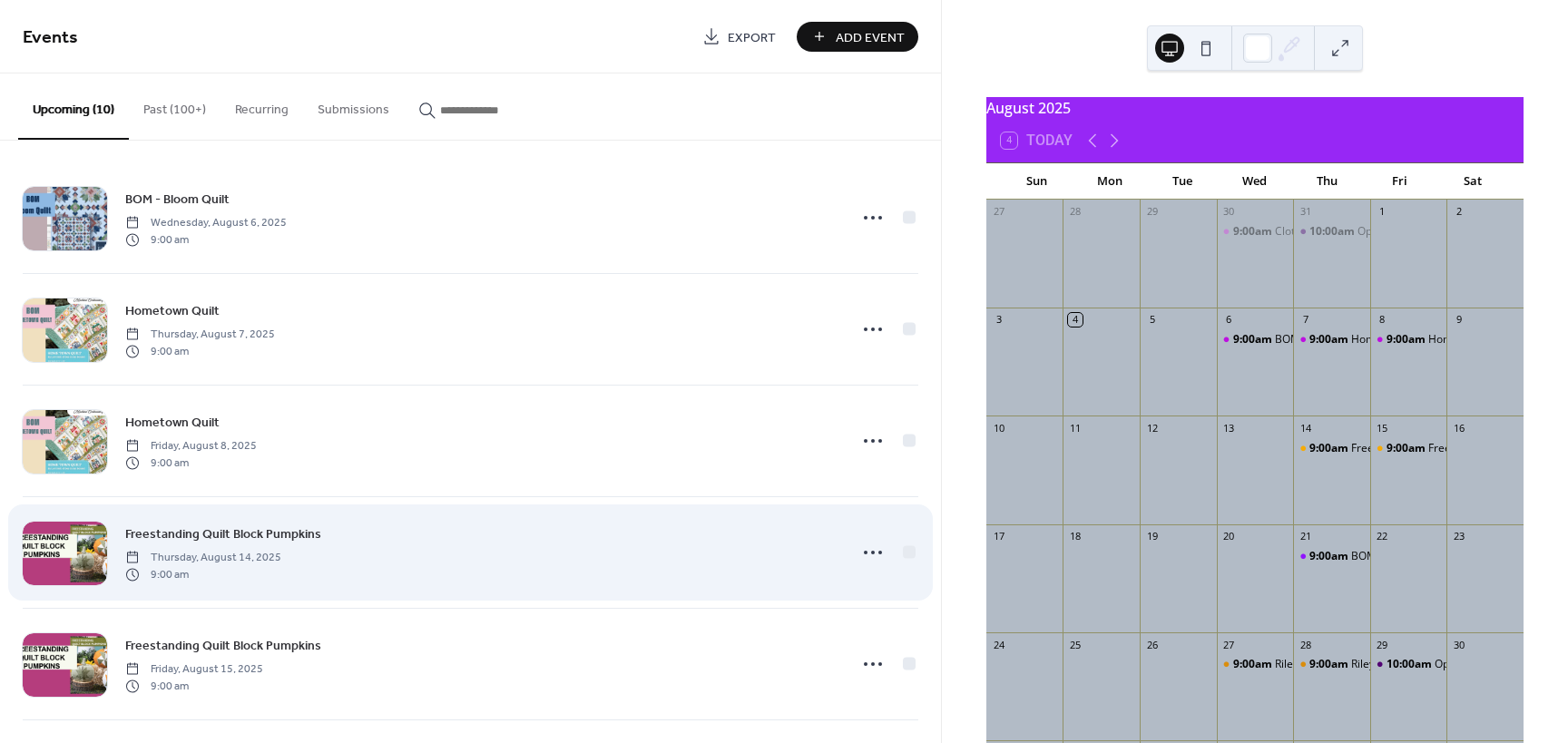 scroll, scrollTop: 0, scrollLeft: 0, axis: both 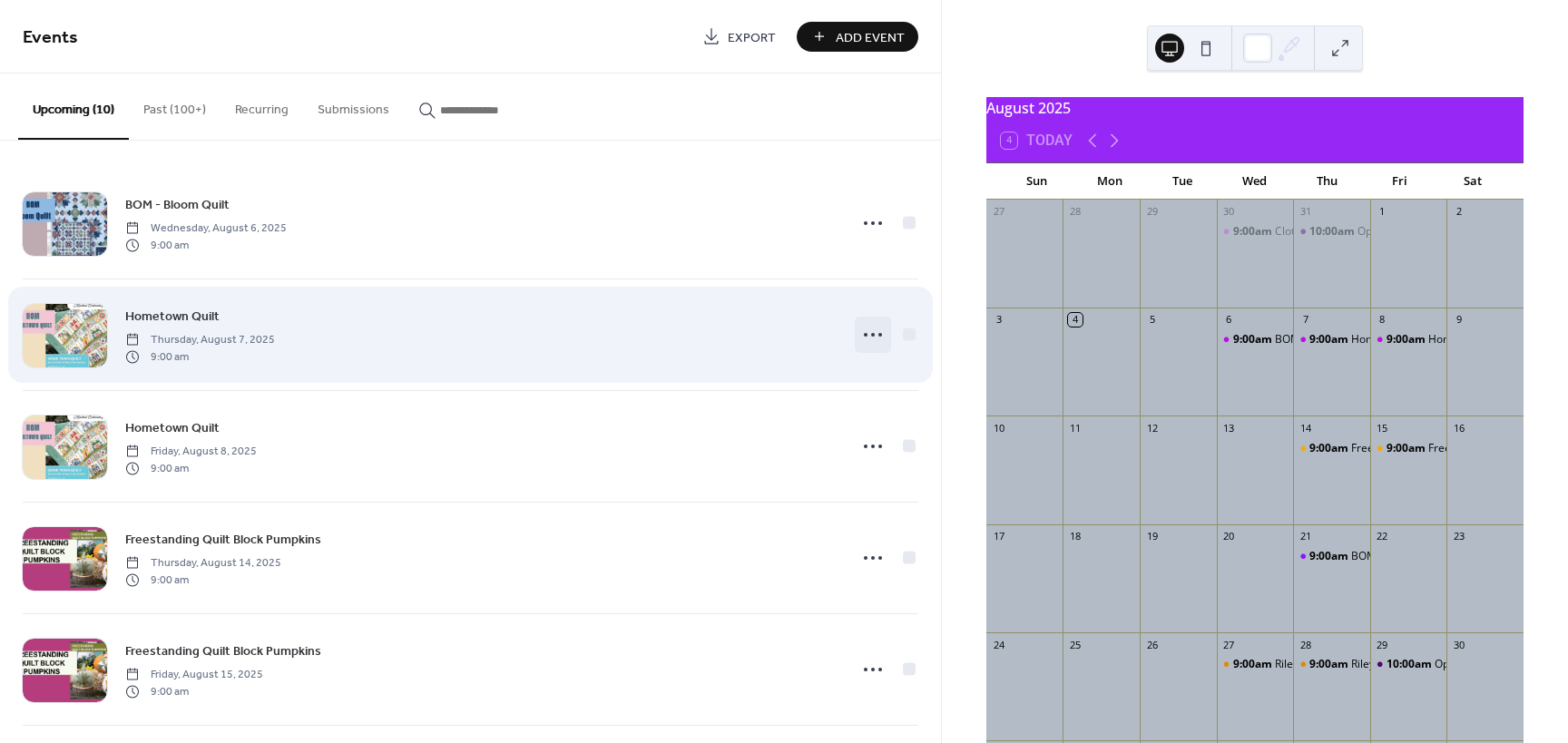 click 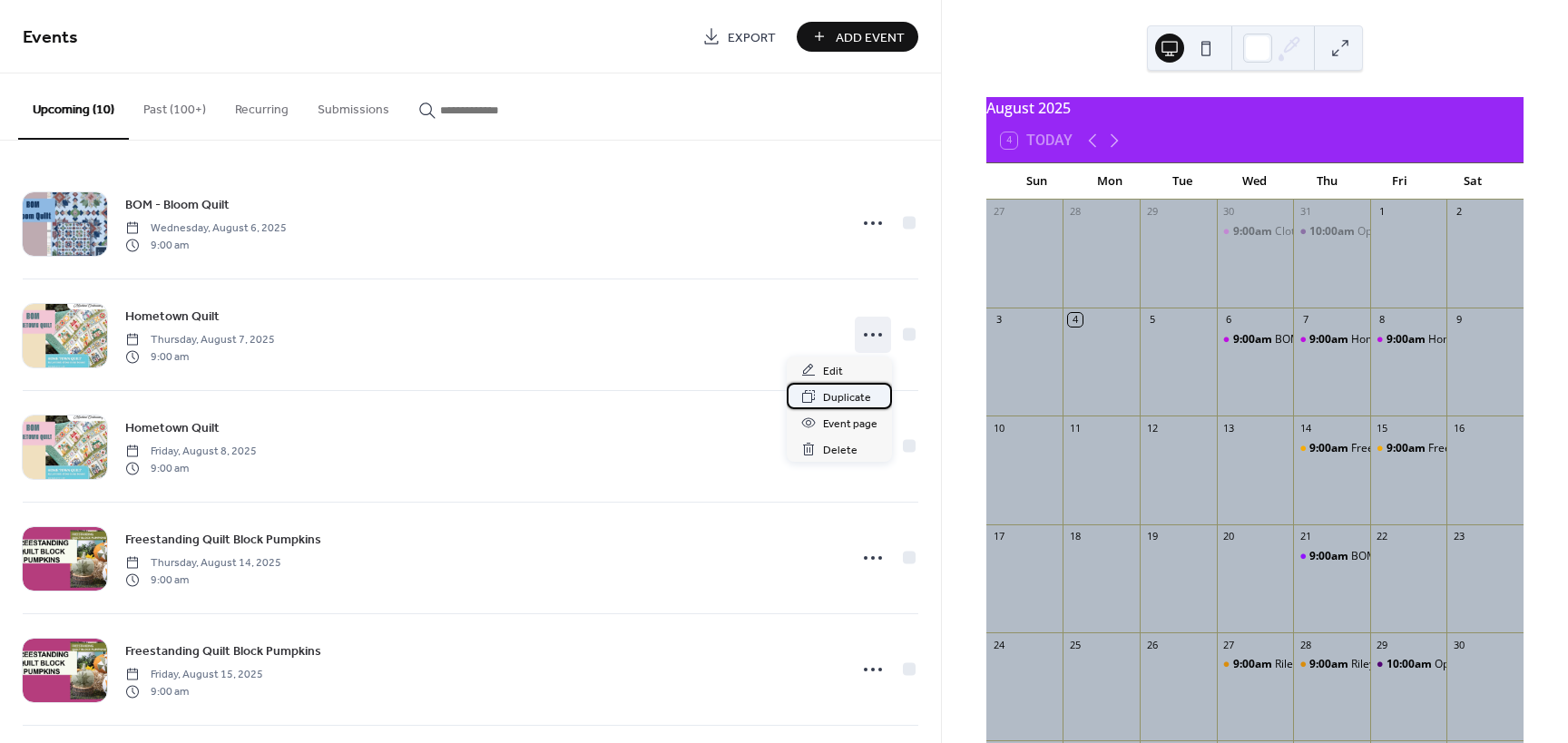 click on "Duplicate" at bounding box center [847, 397] 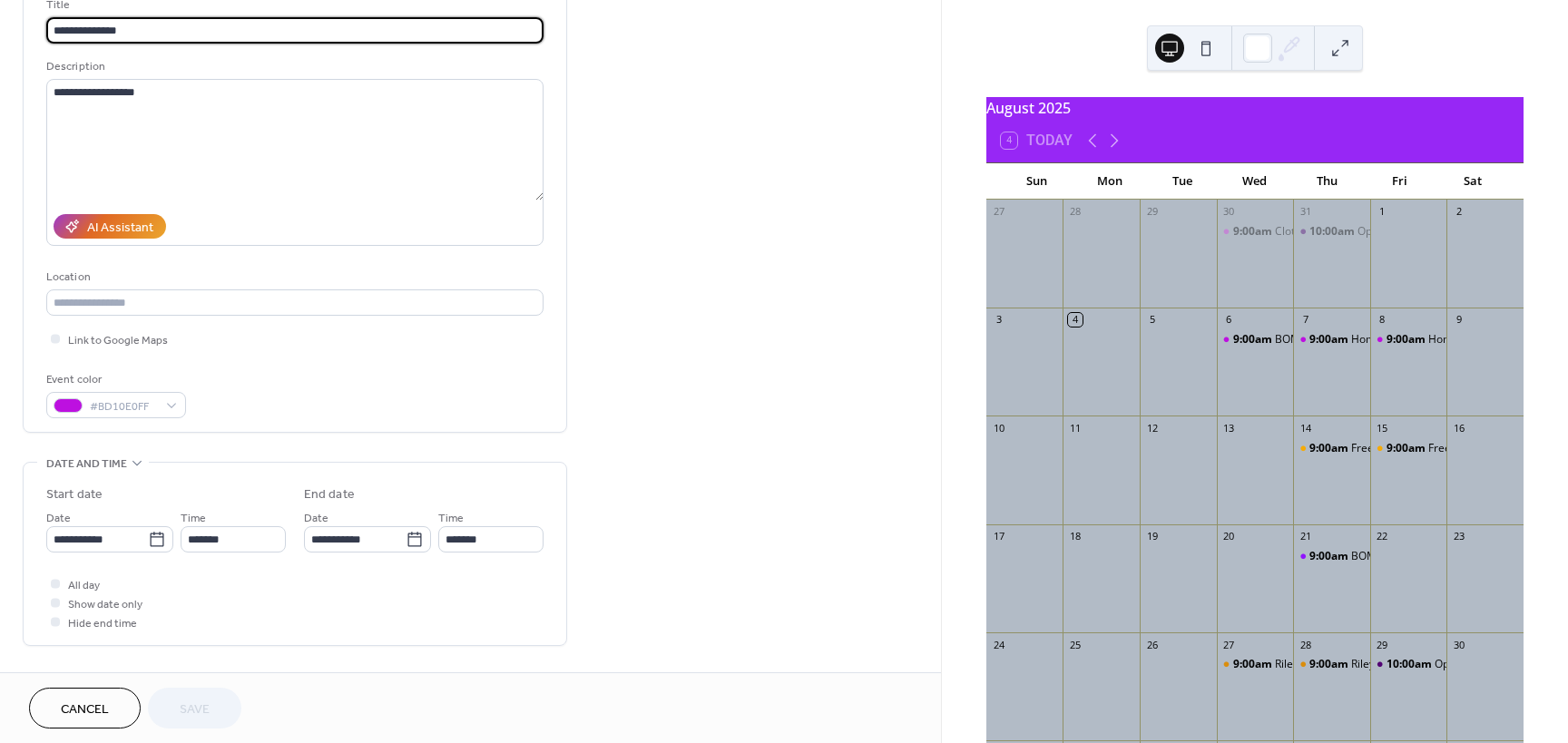 scroll, scrollTop: 218, scrollLeft: 0, axis: vertical 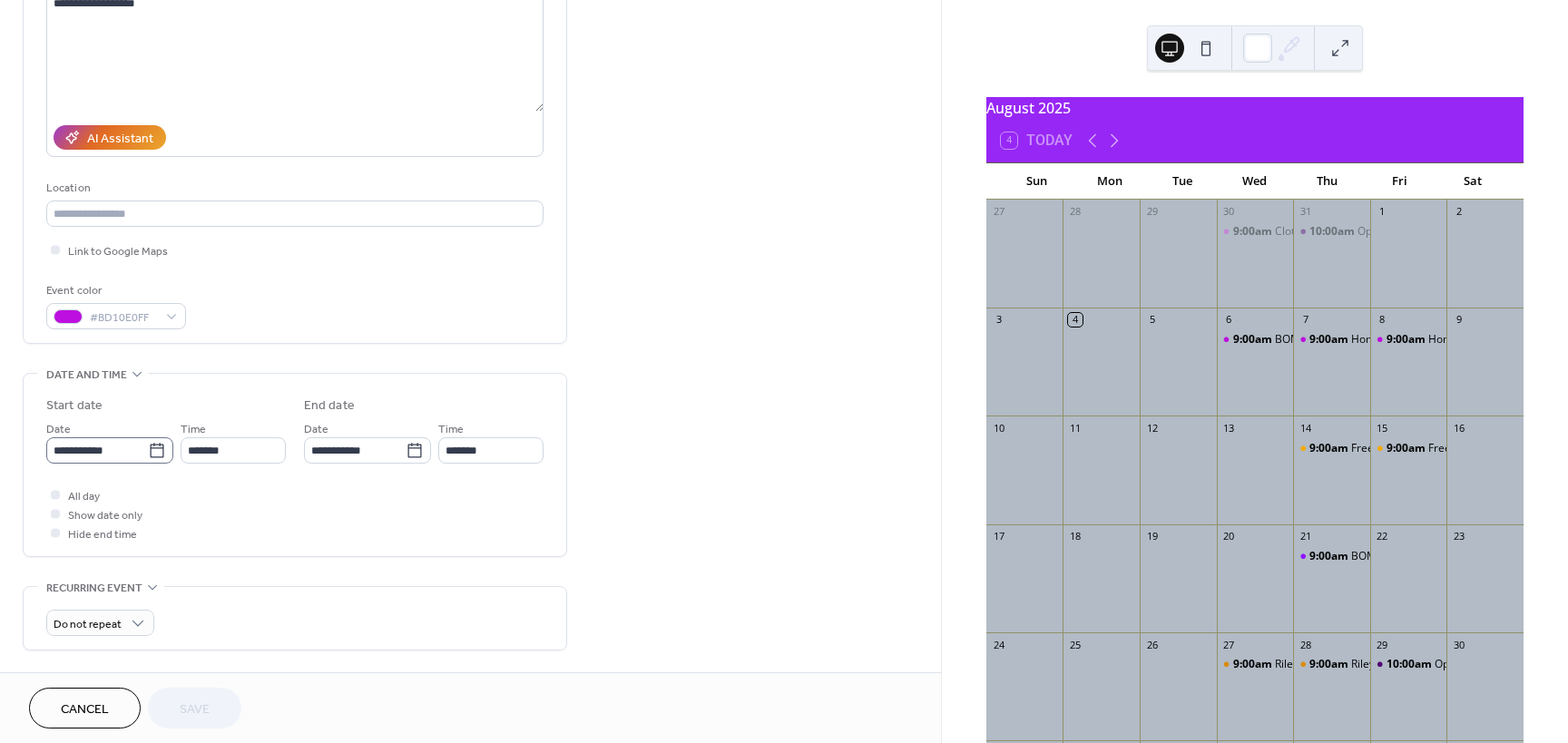 click 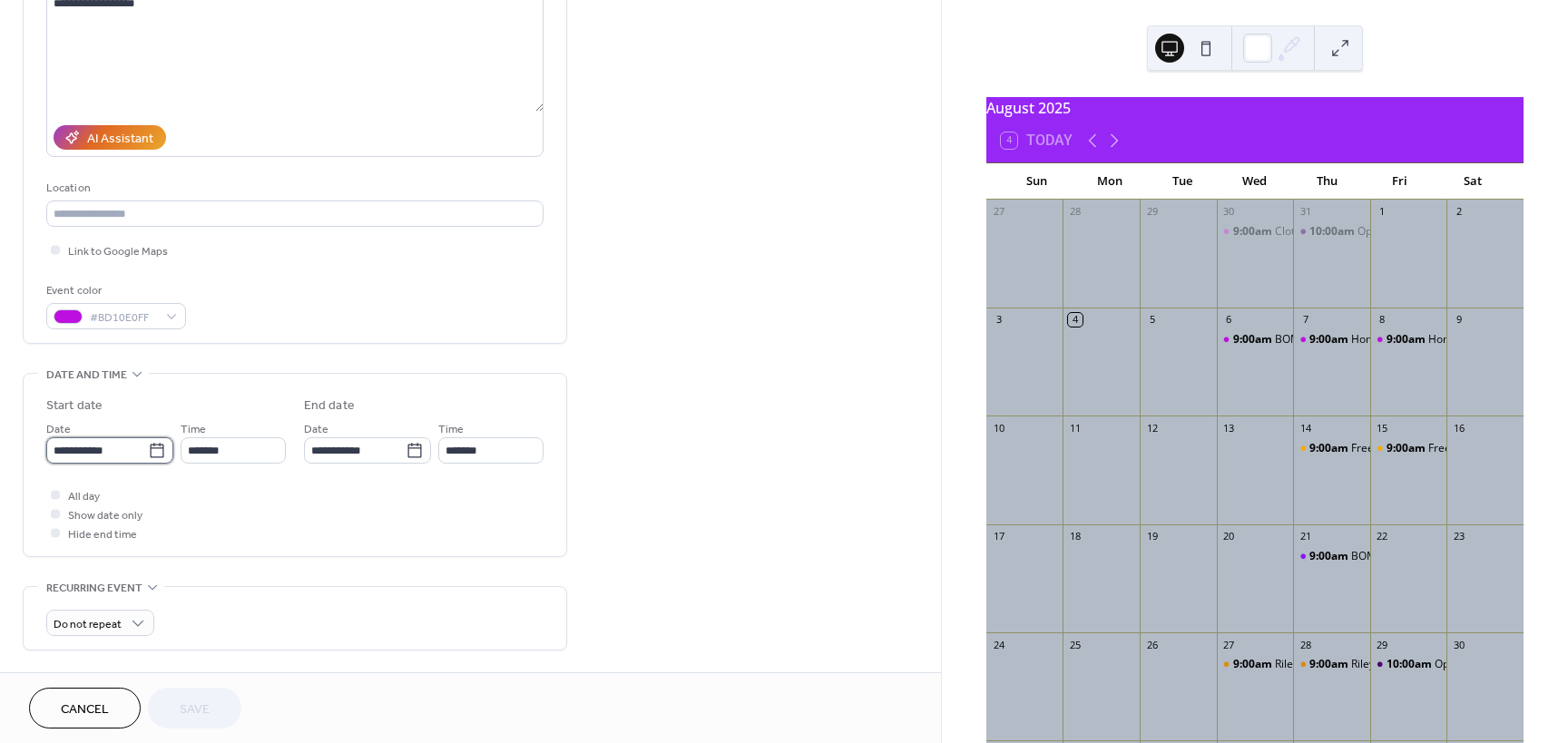click on "**********" at bounding box center (97, 450) 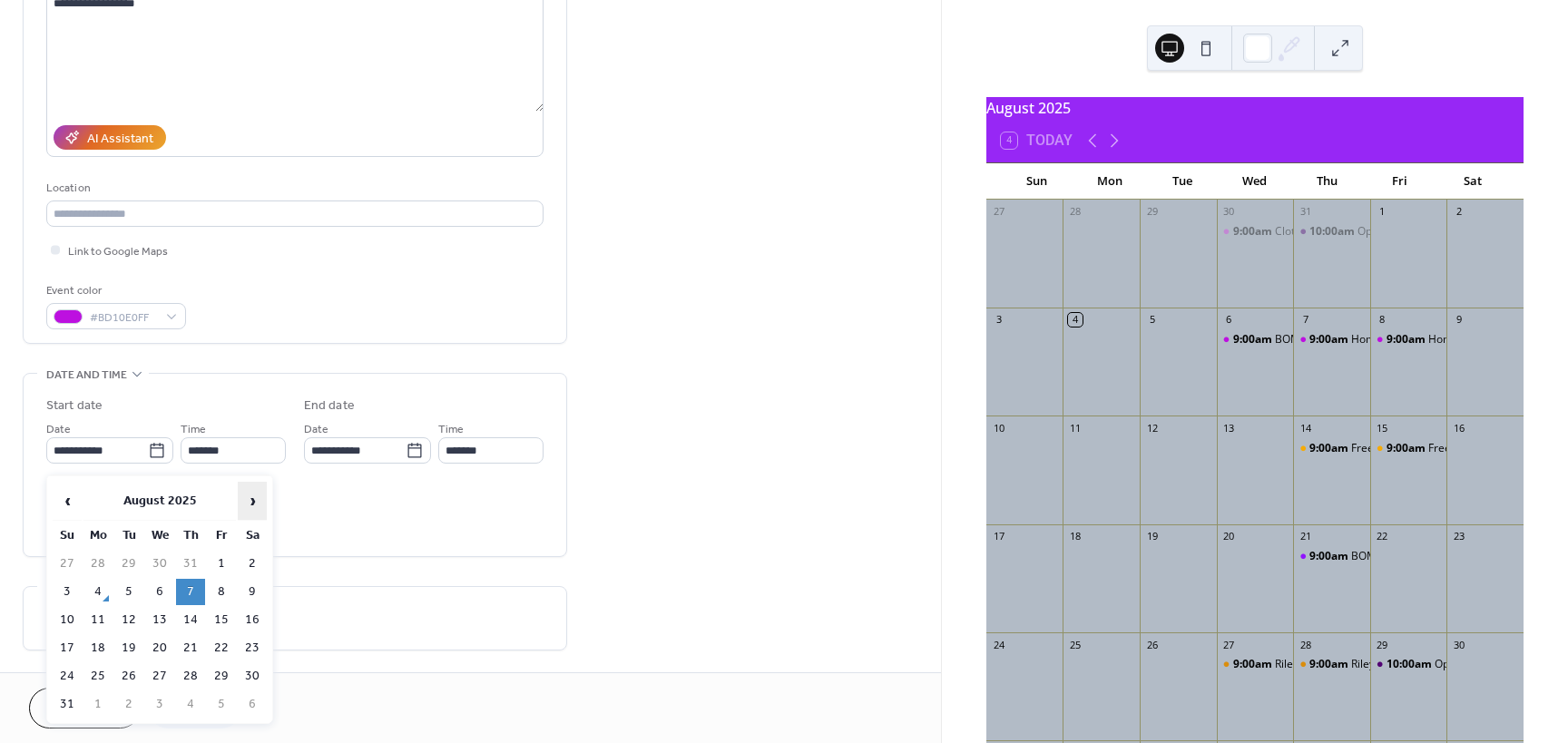 click on "›" at bounding box center [252, 501] 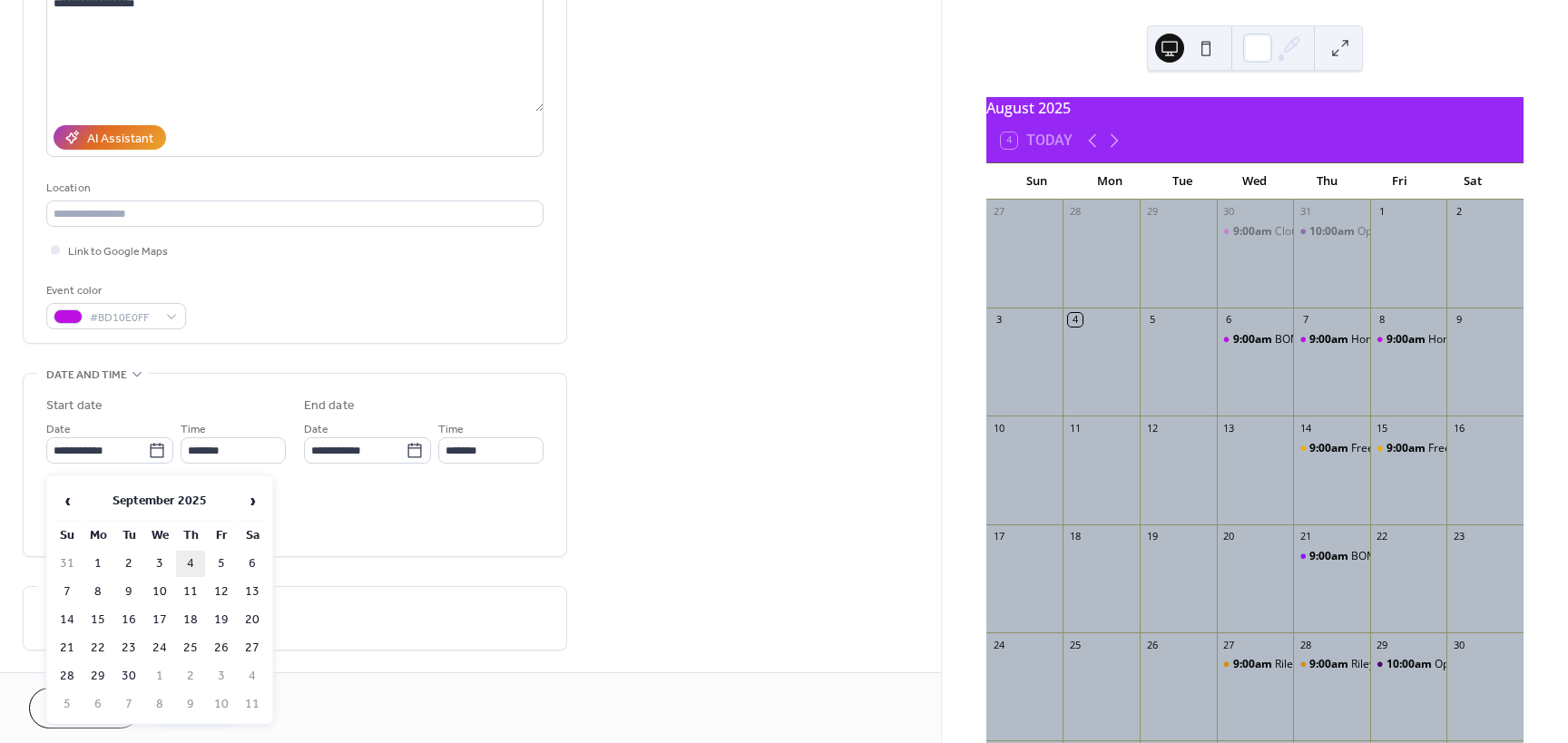 click on "4" at bounding box center (191, 563) 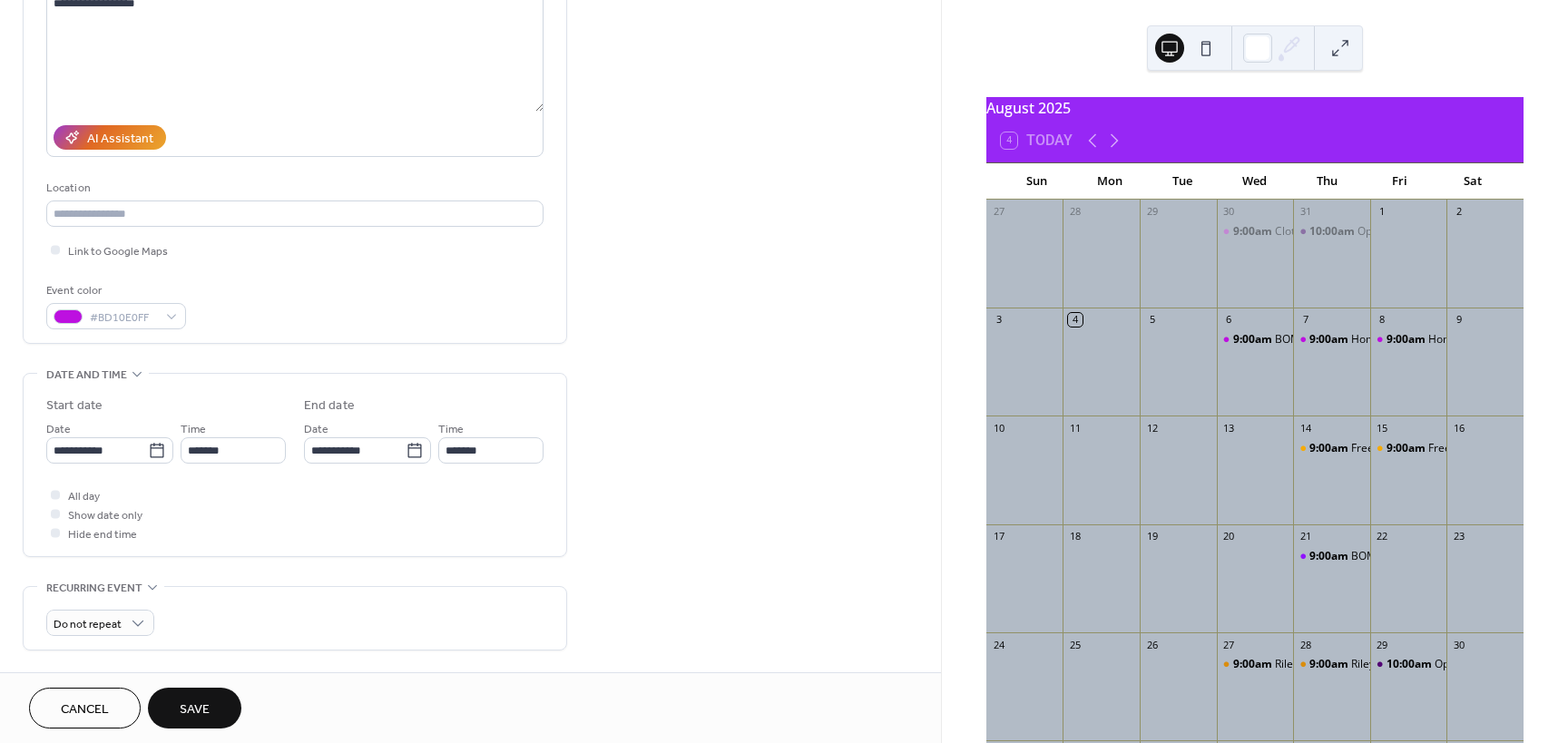 click on "Save" at bounding box center (194, 709) 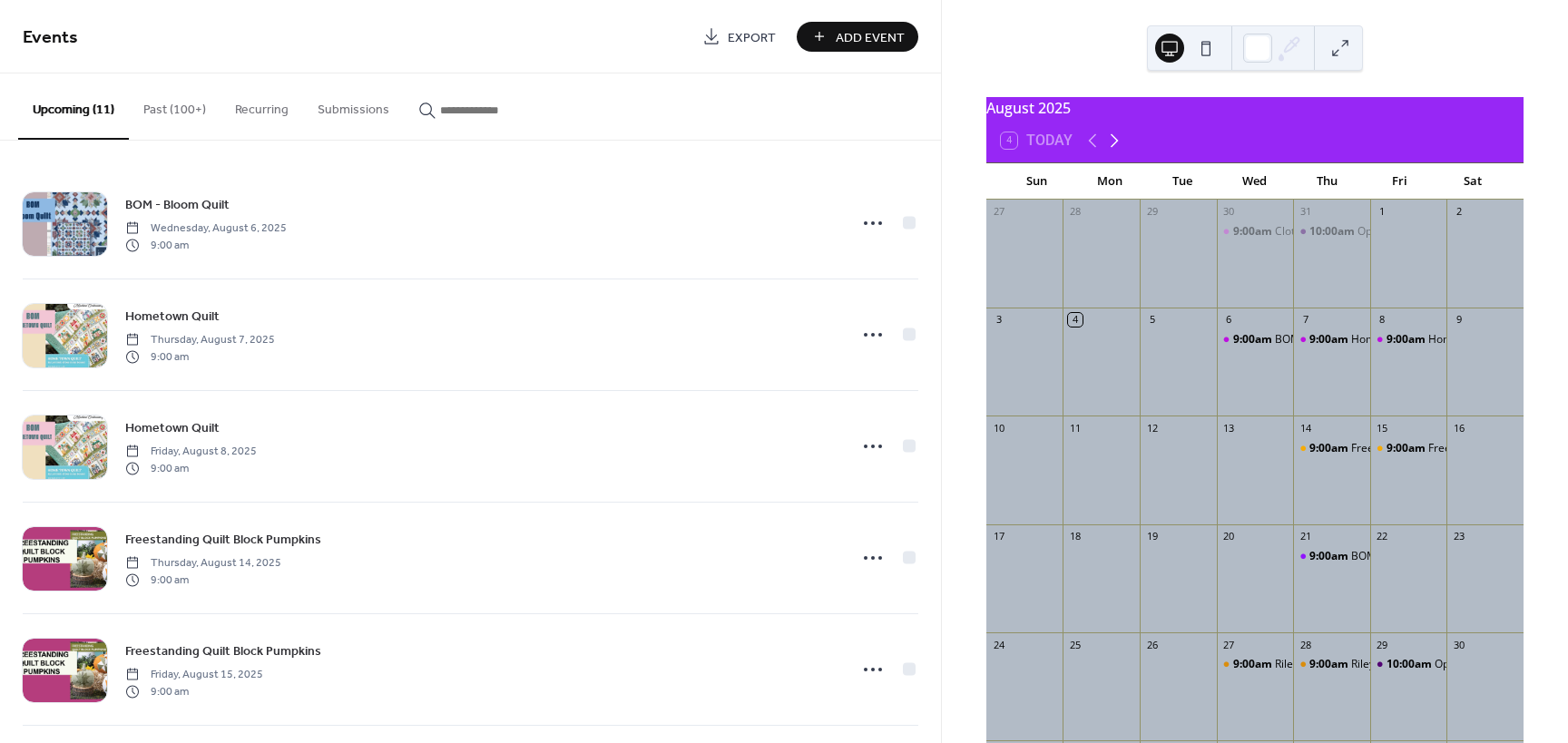 click 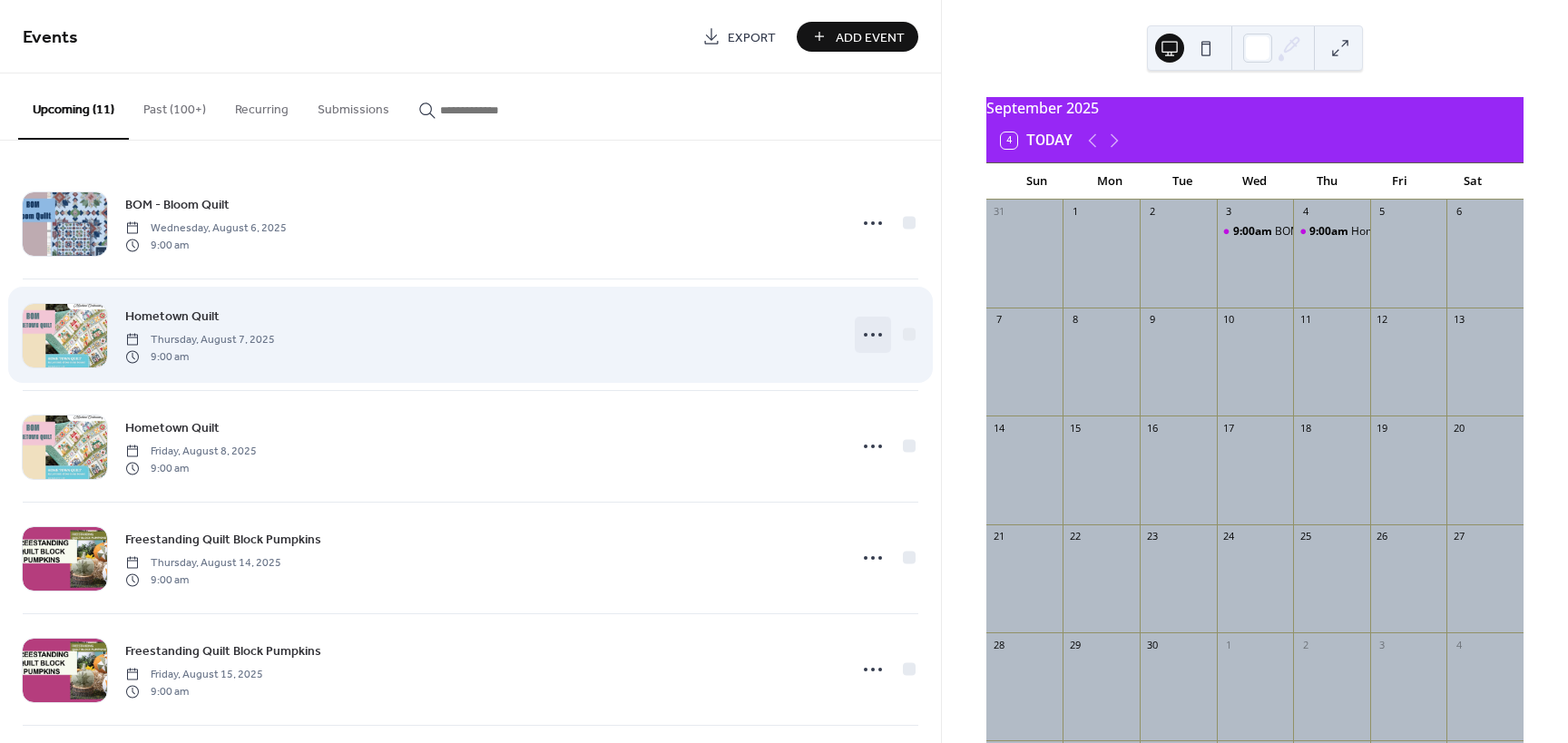 click 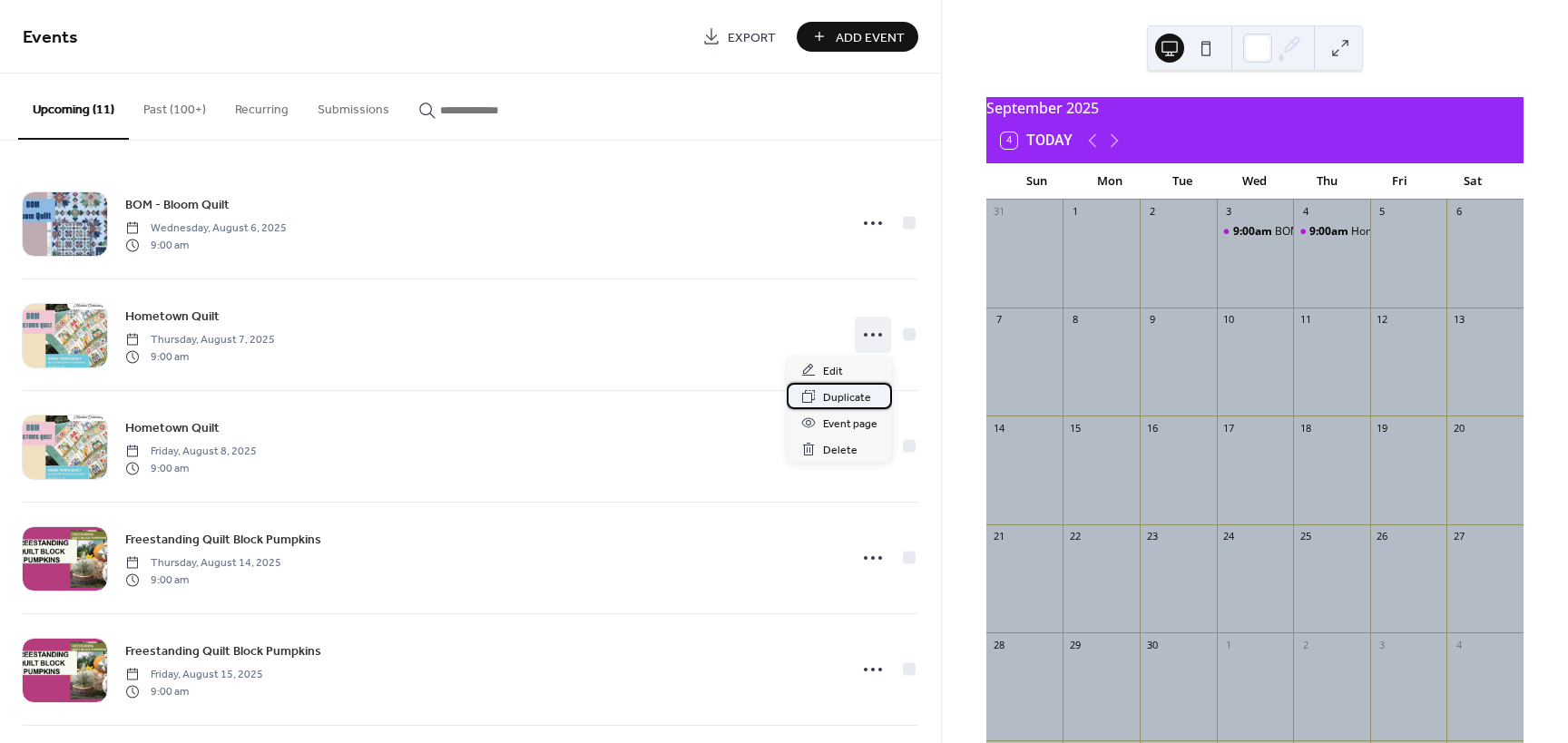 click on "Duplicate" at bounding box center [847, 397] 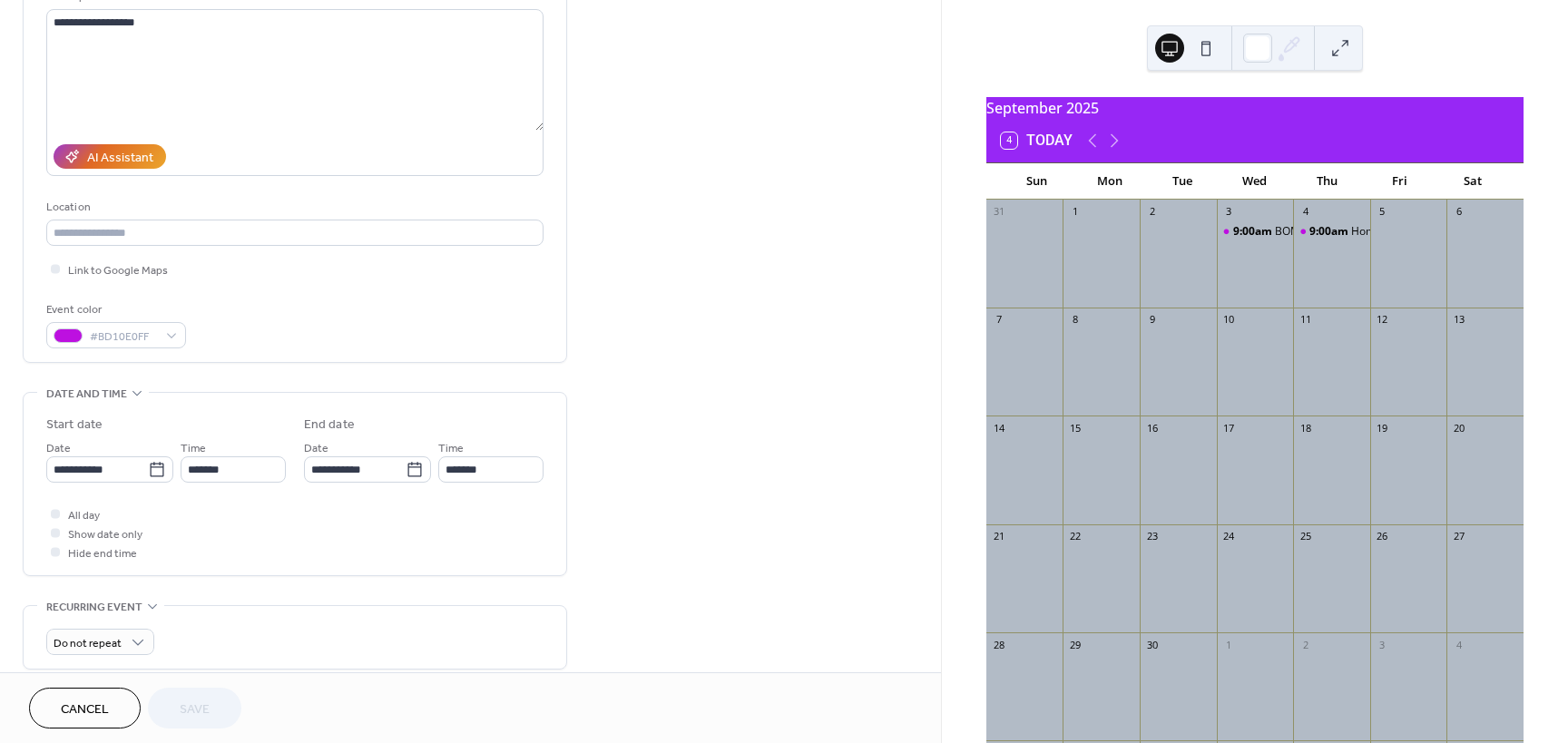 scroll, scrollTop: 218, scrollLeft: 0, axis: vertical 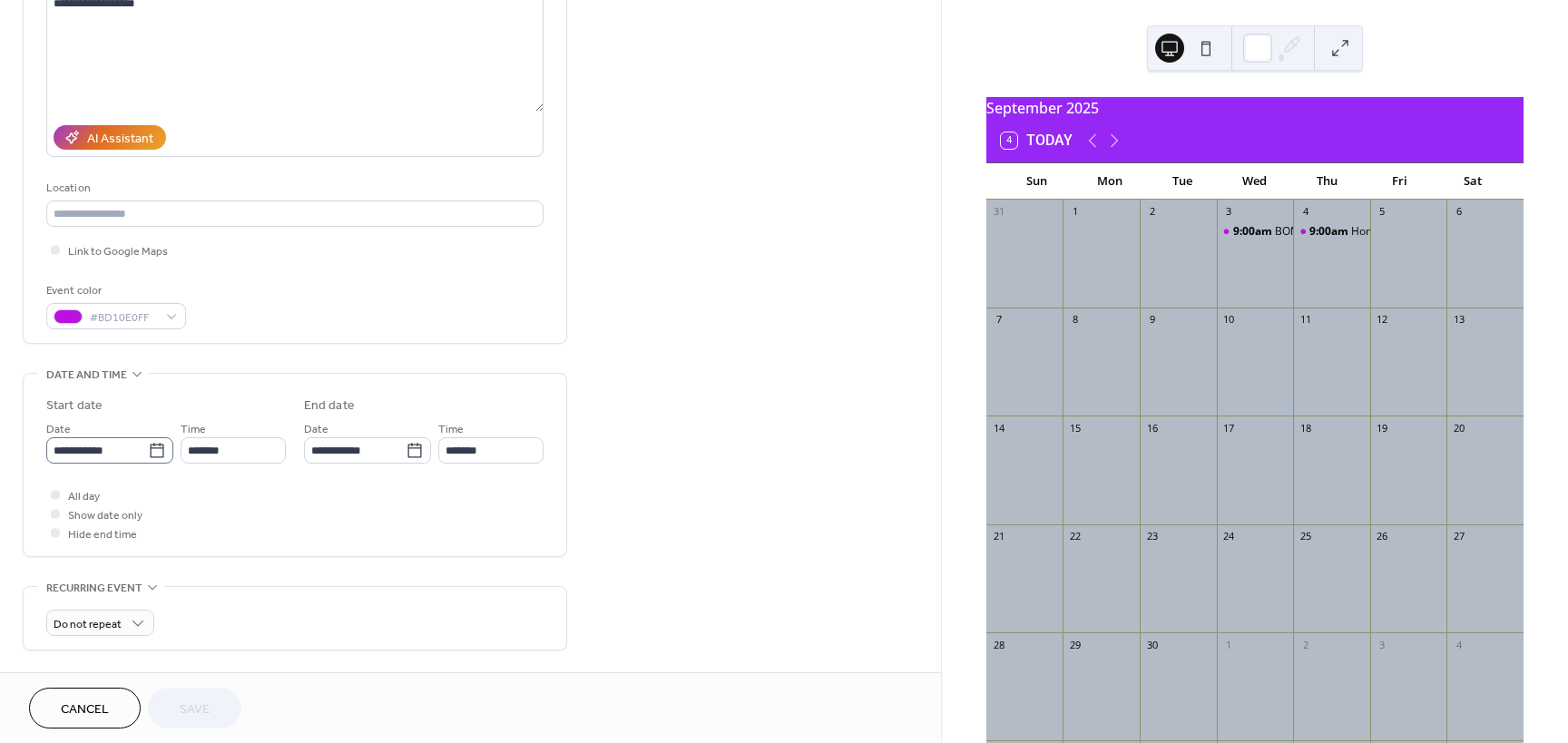click 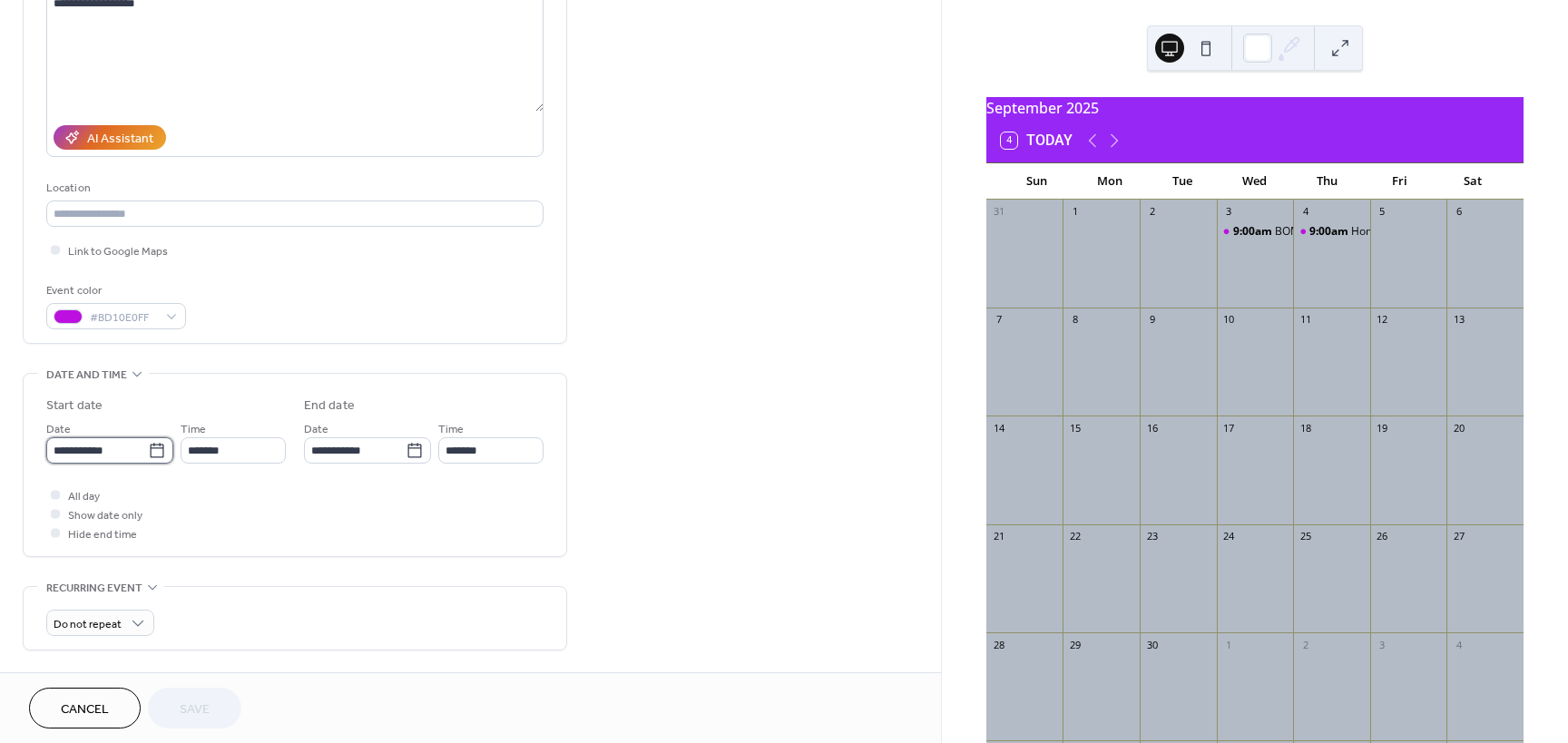 click on "**********" at bounding box center (97, 450) 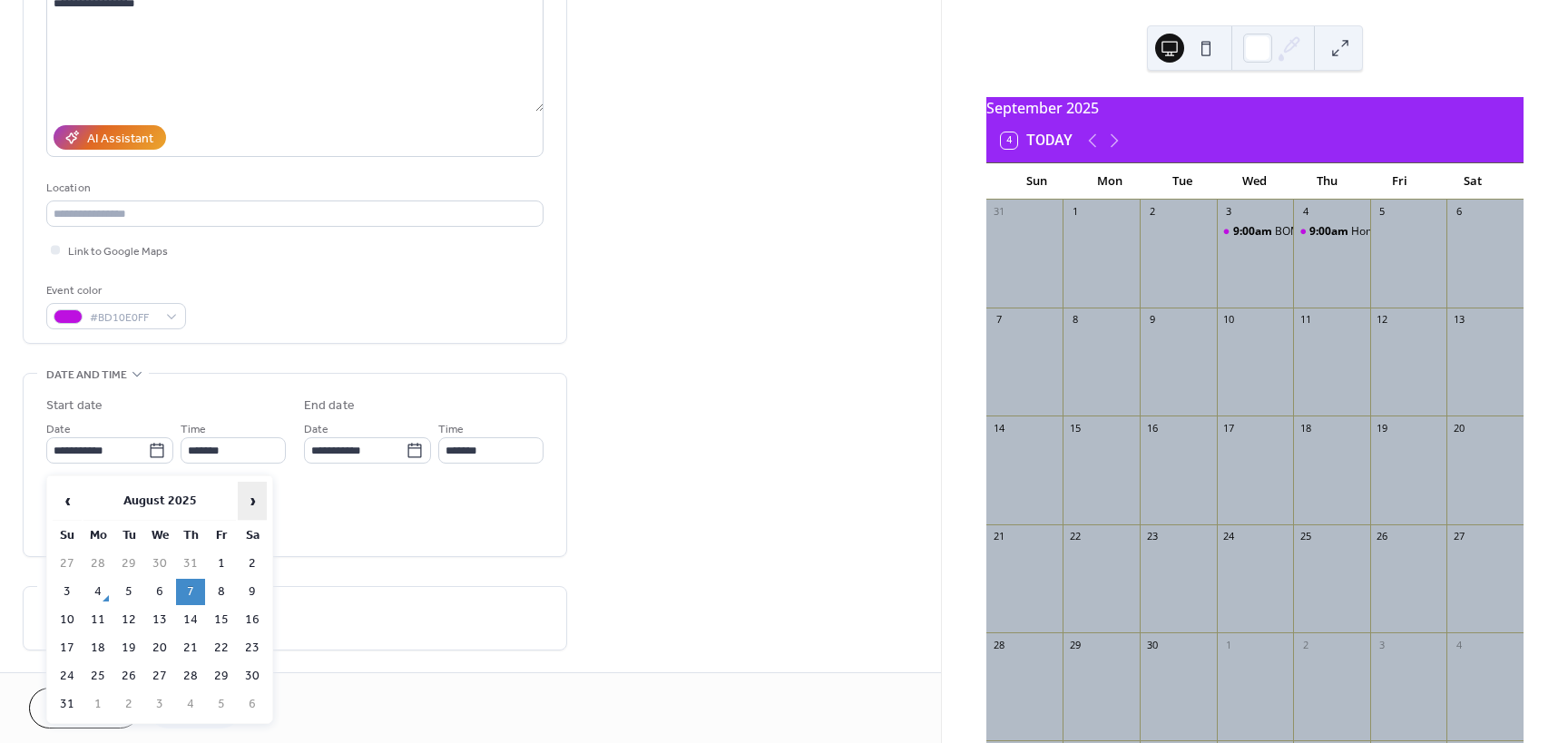 click on "›" at bounding box center [252, 501] 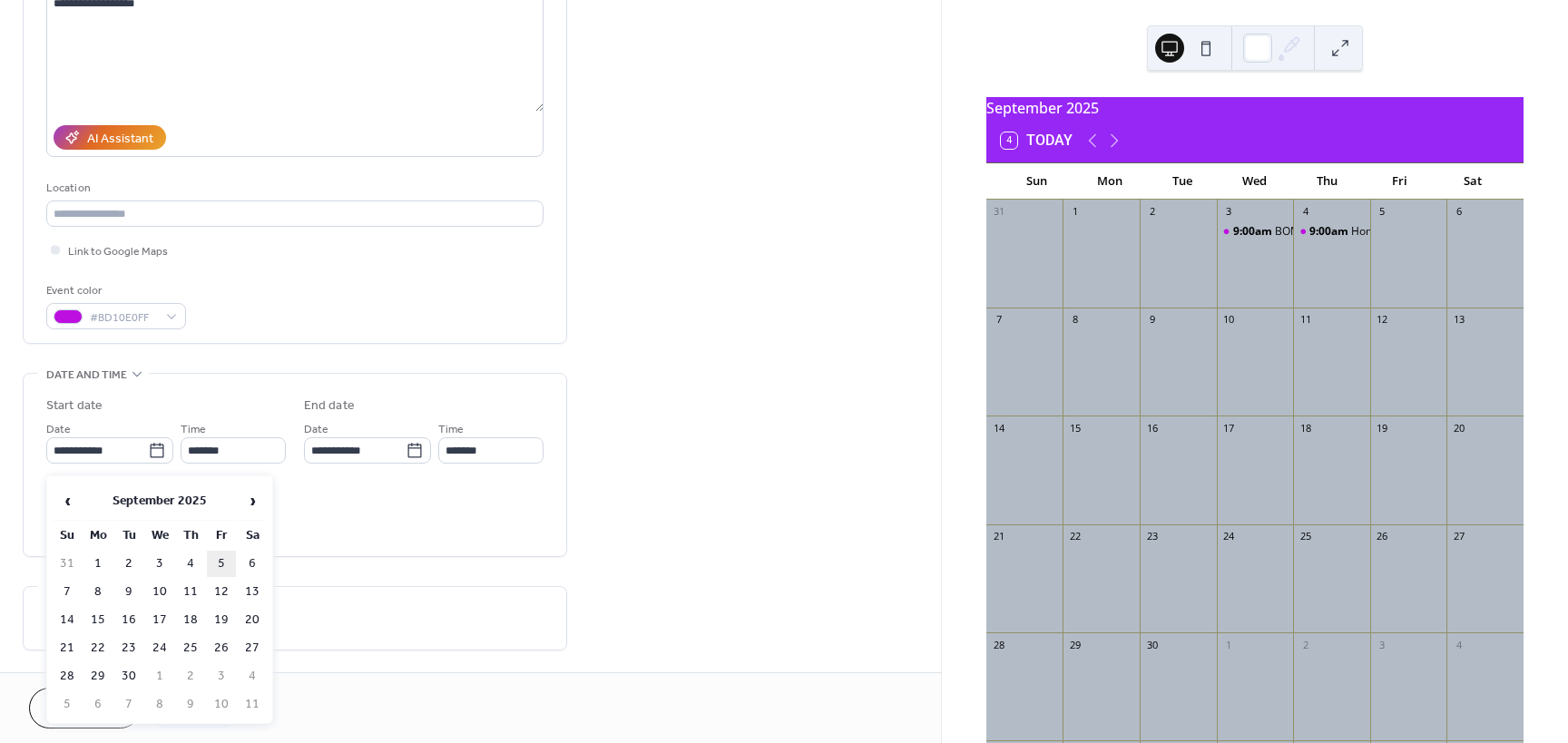 click on "5" at bounding box center [221, 563] 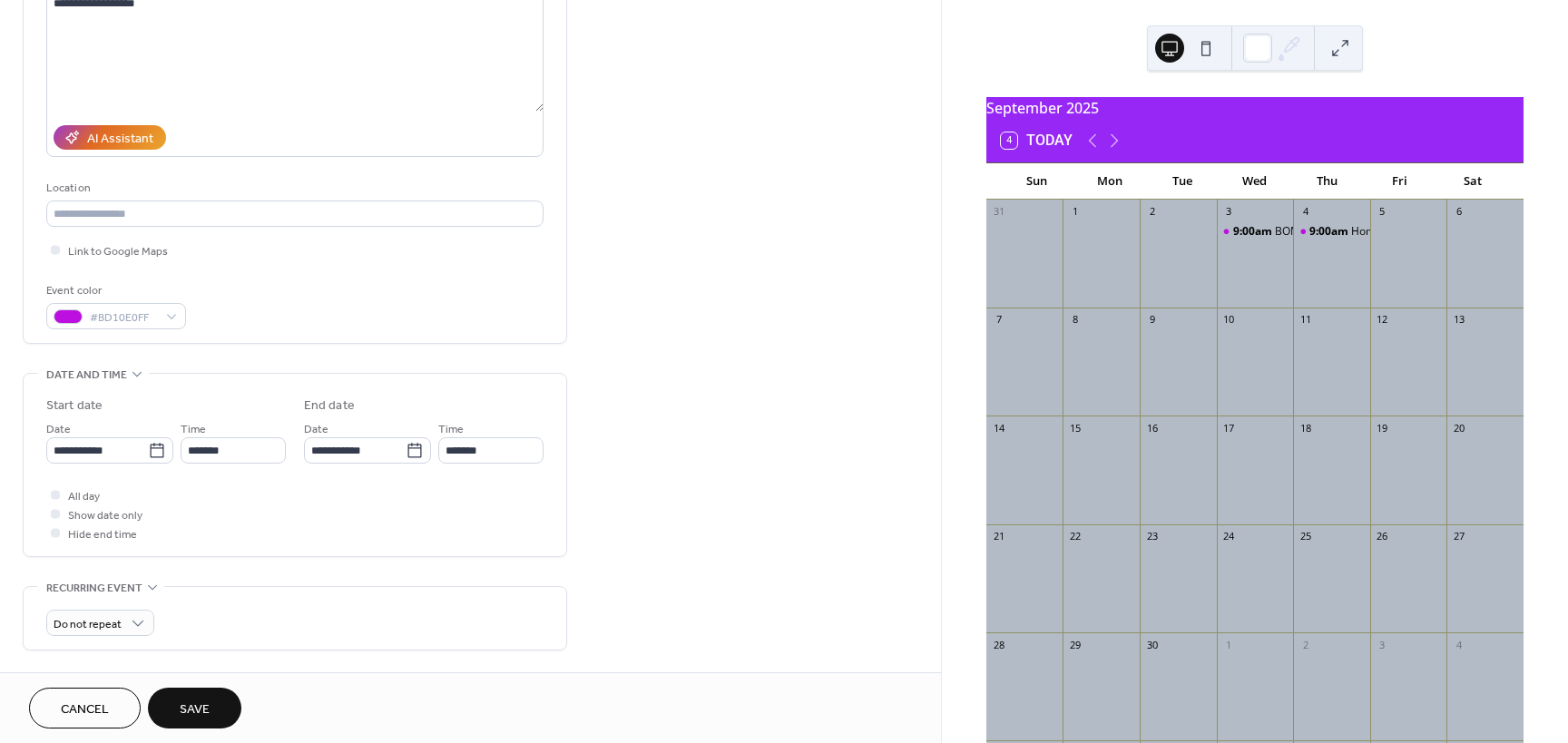drag, startPoint x: 190, startPoint y: 705, endPoint x: 239, endPoint y: 693, distance: 50.447993 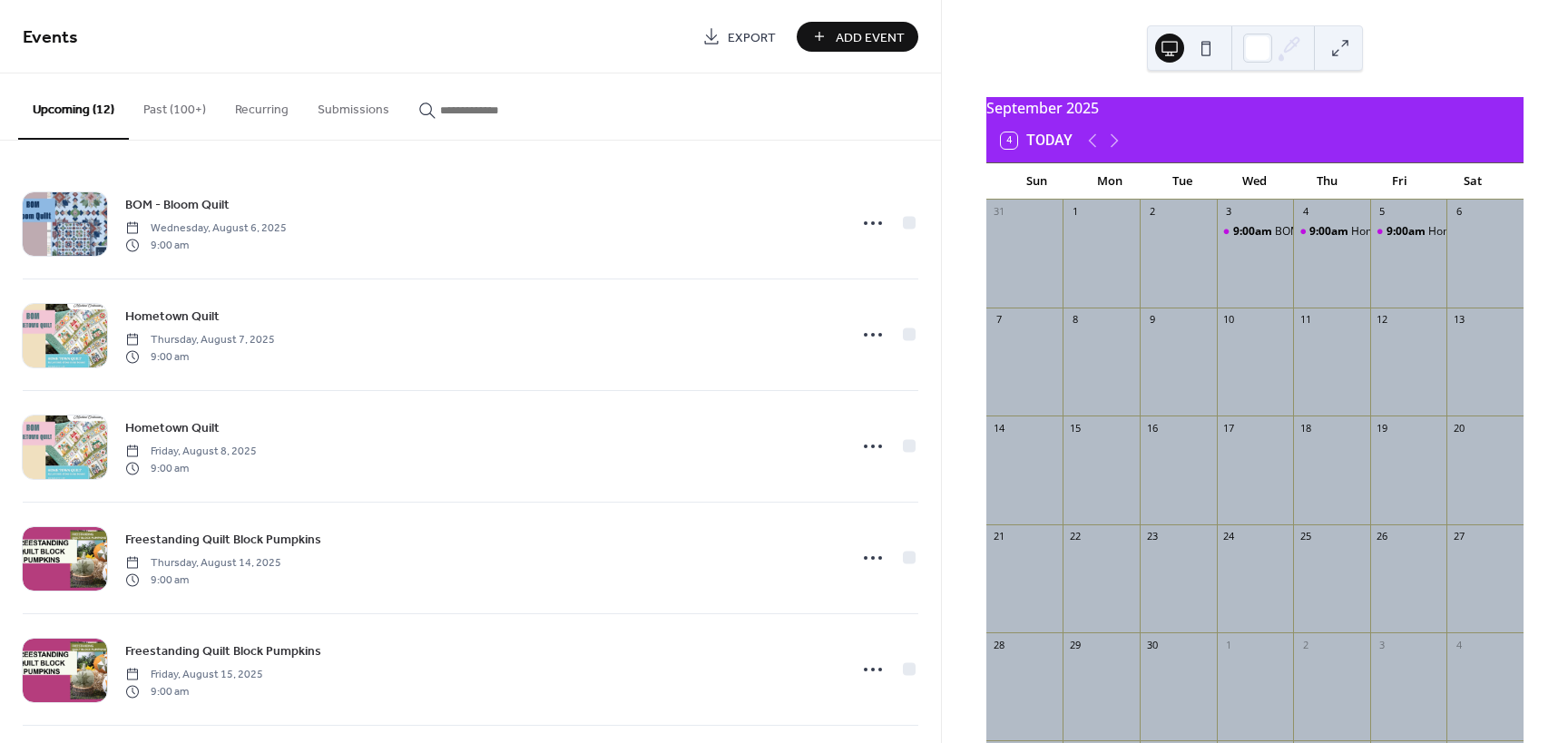 click on "Add Event" at bounding box center (870, 37) 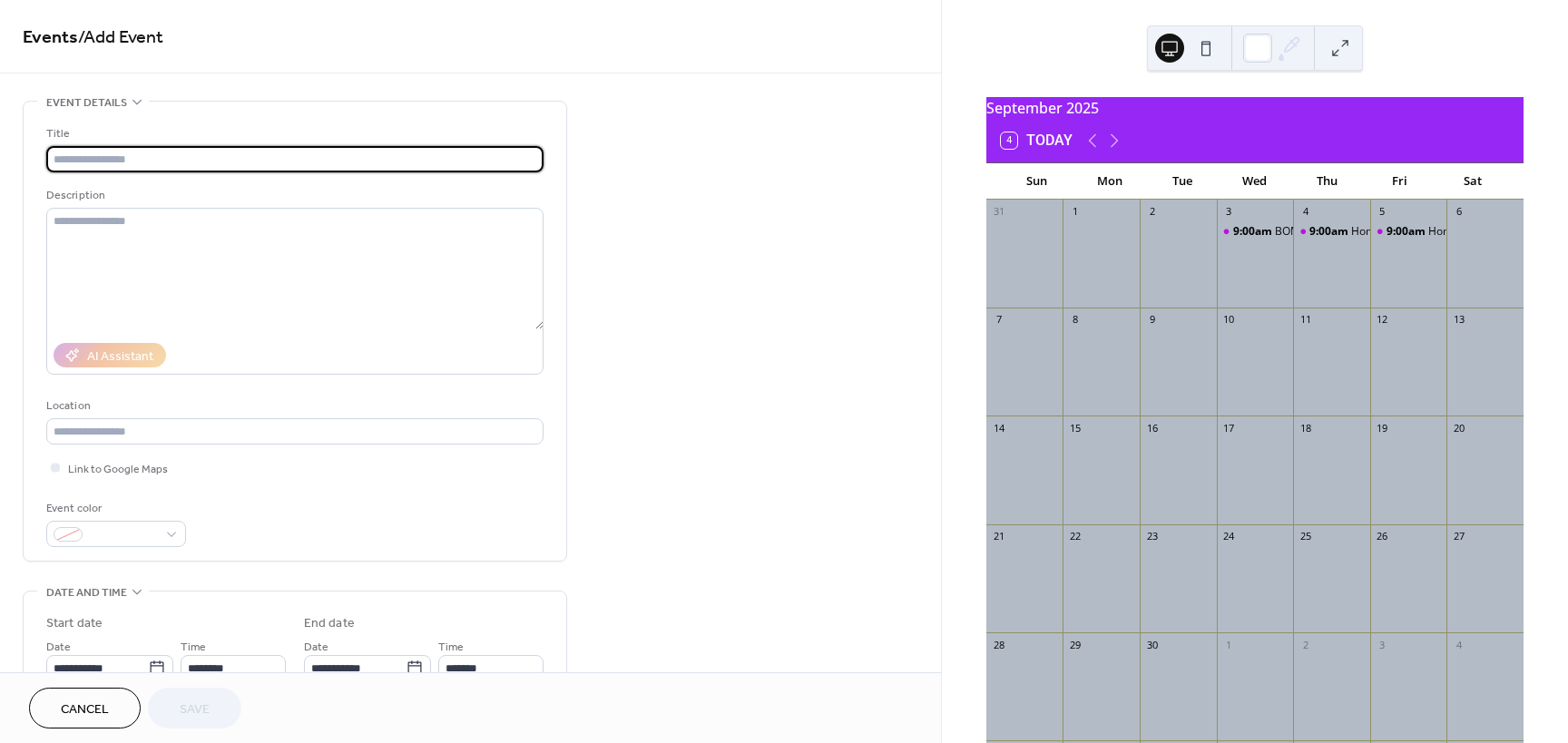 click at bounding box center [295, 159] 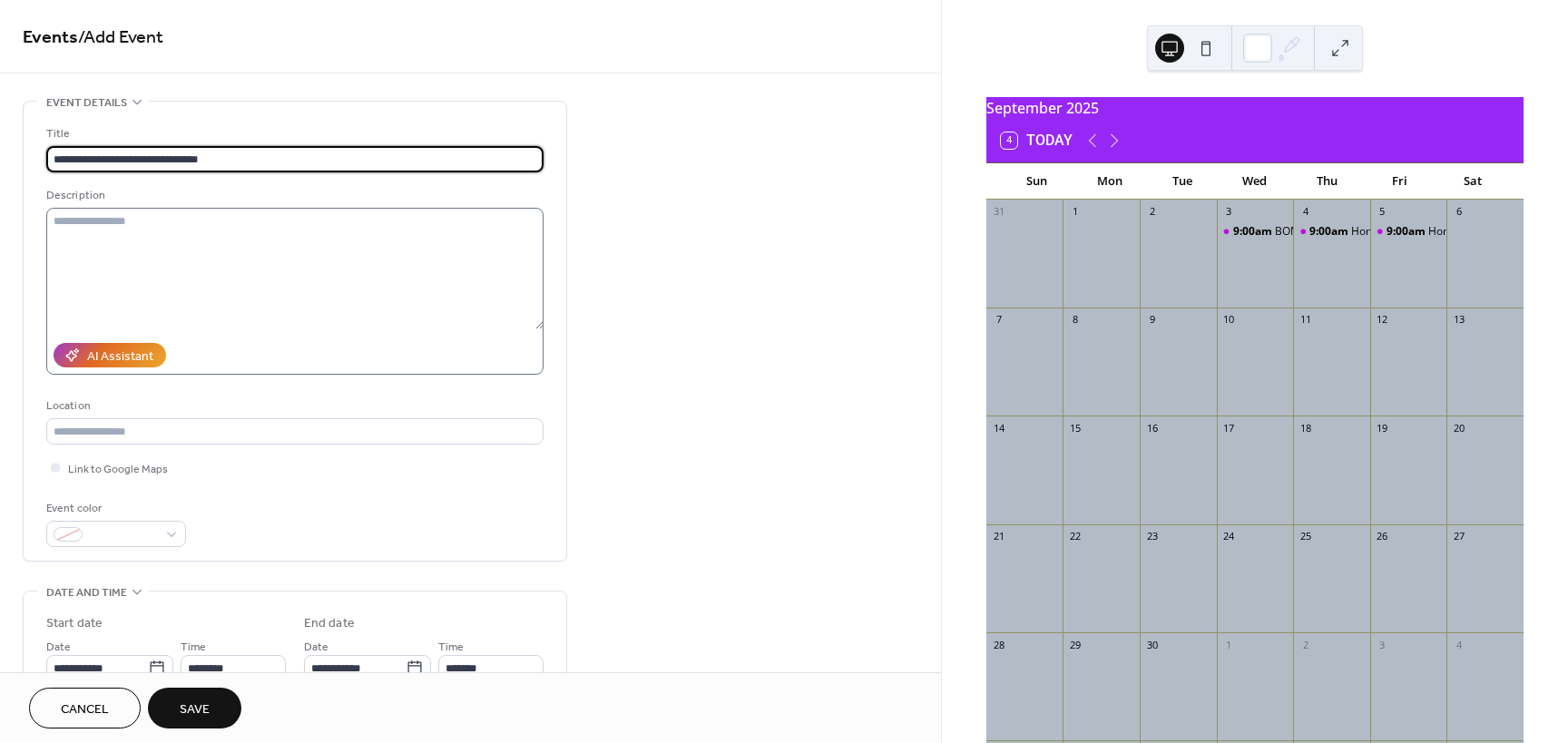 type on "**********" 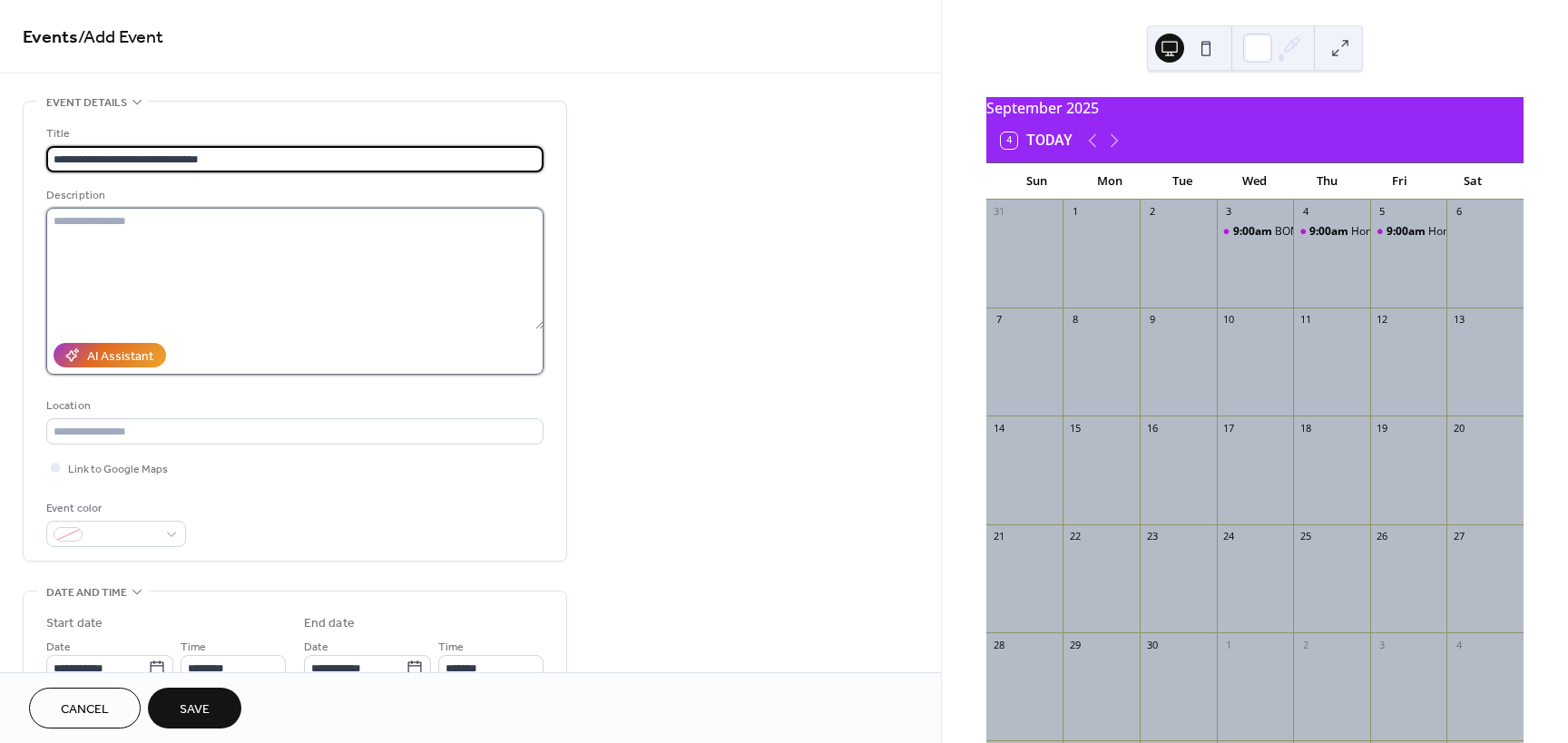 click at bounding box center (295, 269) 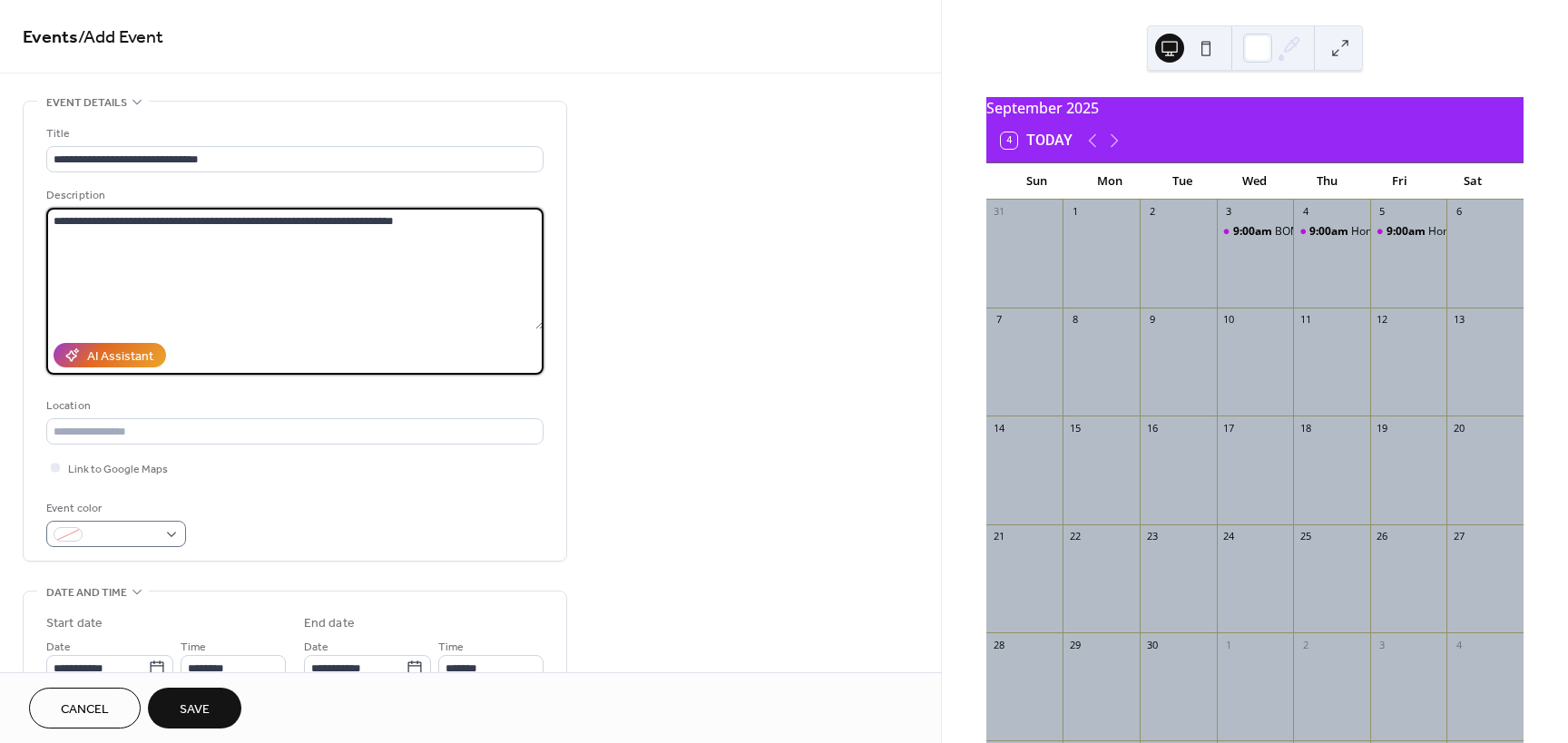 type on "**********" 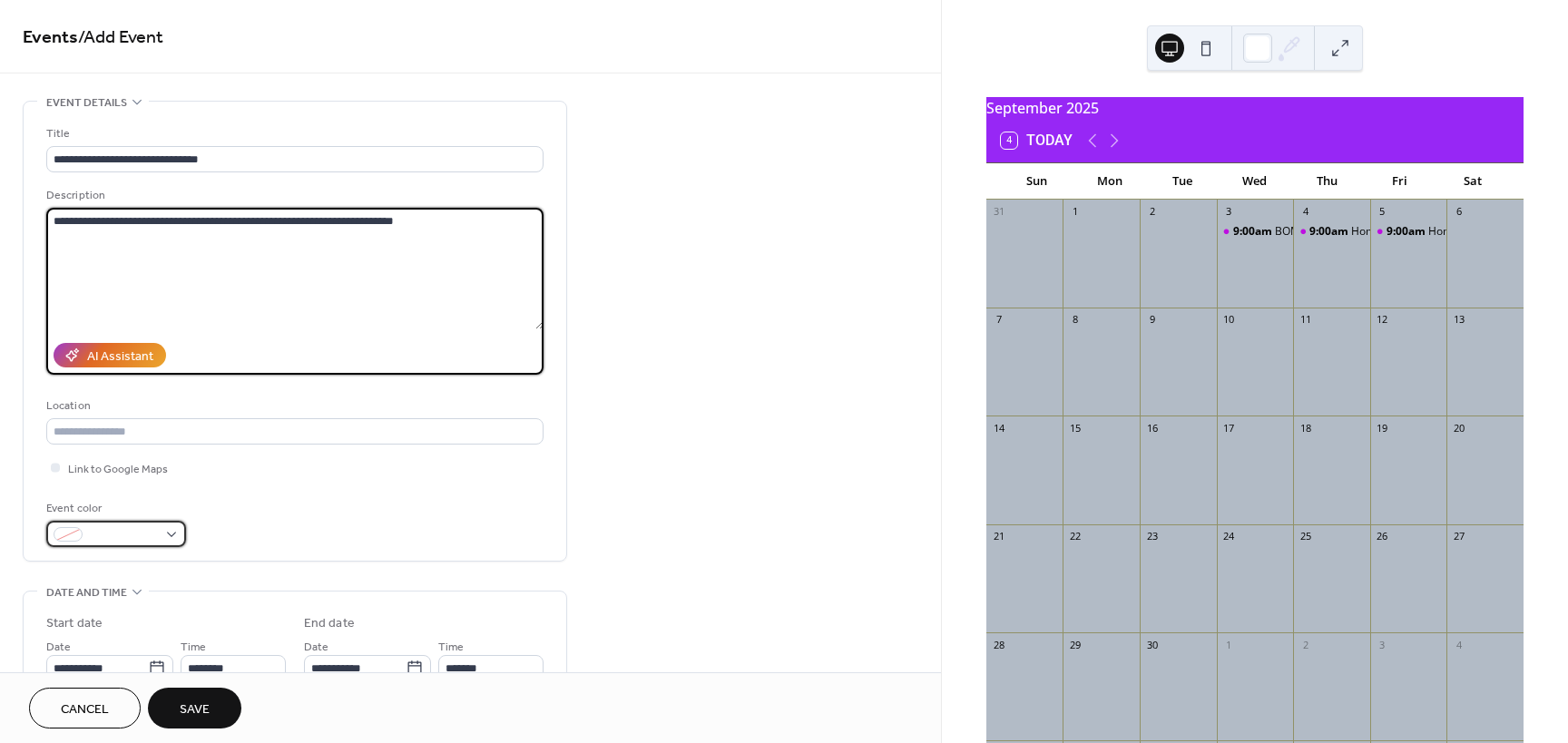 click at bounding box center [116, 533] 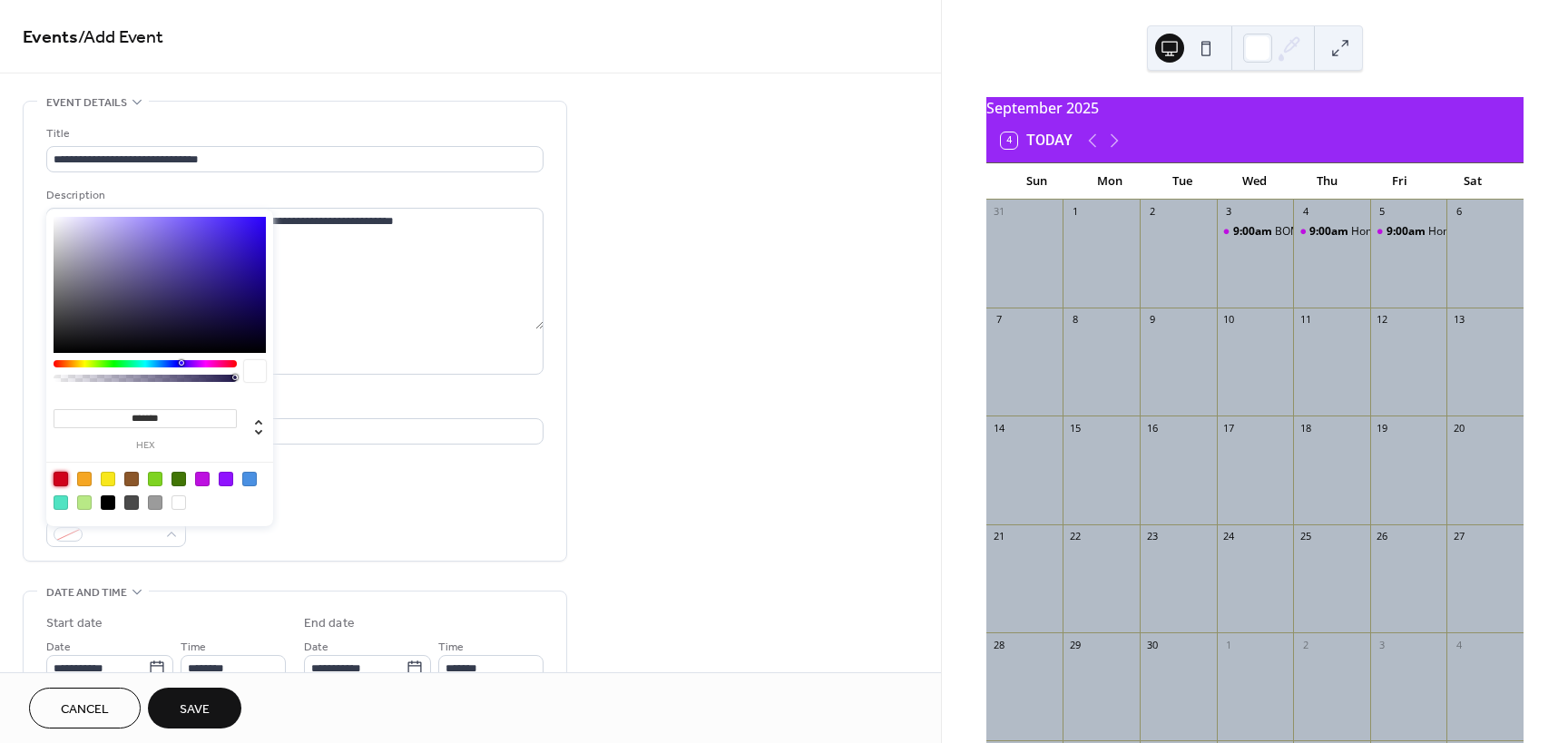 click at bounding box center [61, 479] 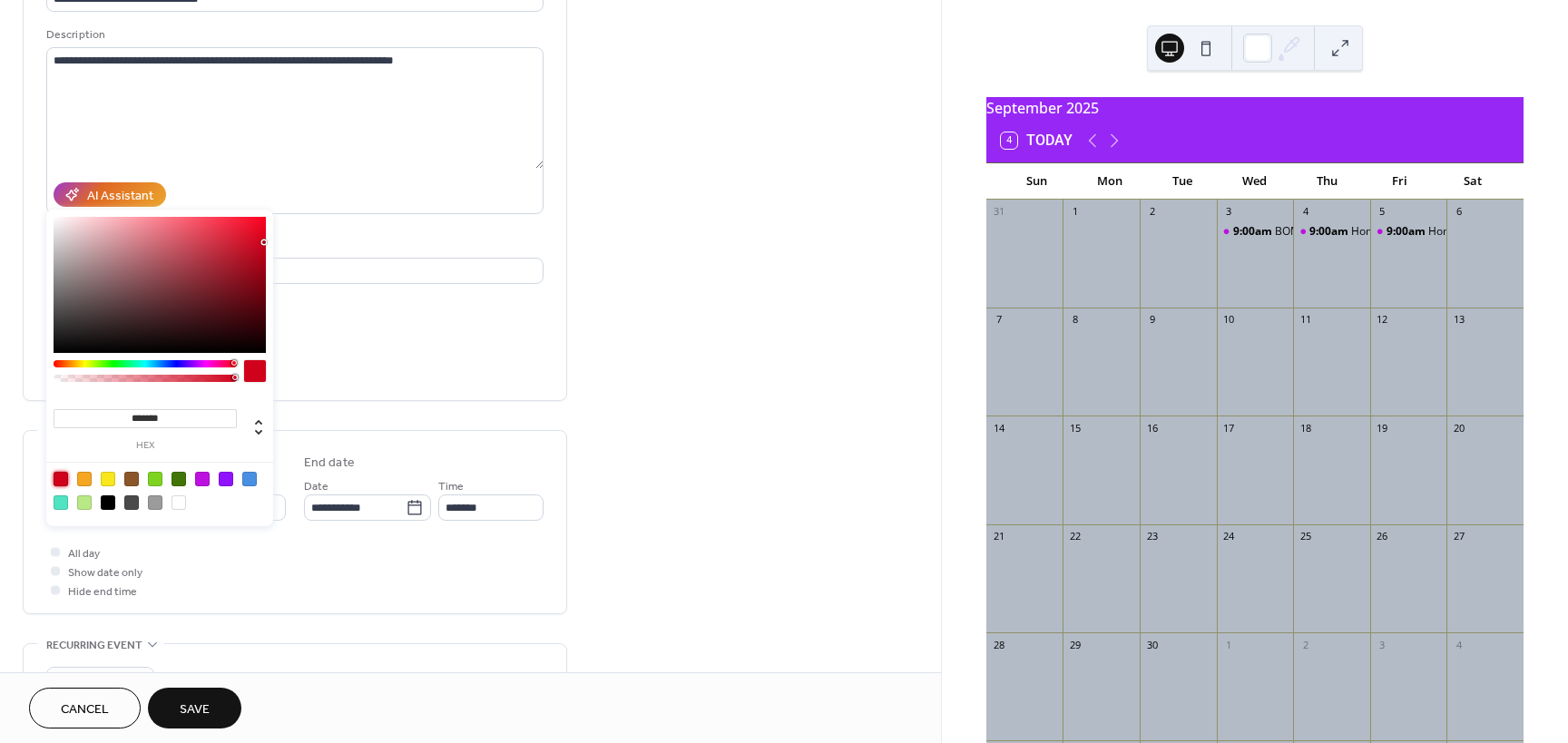 scroll, scrollTop: 163, scrollLeft: 0, axis: vertical 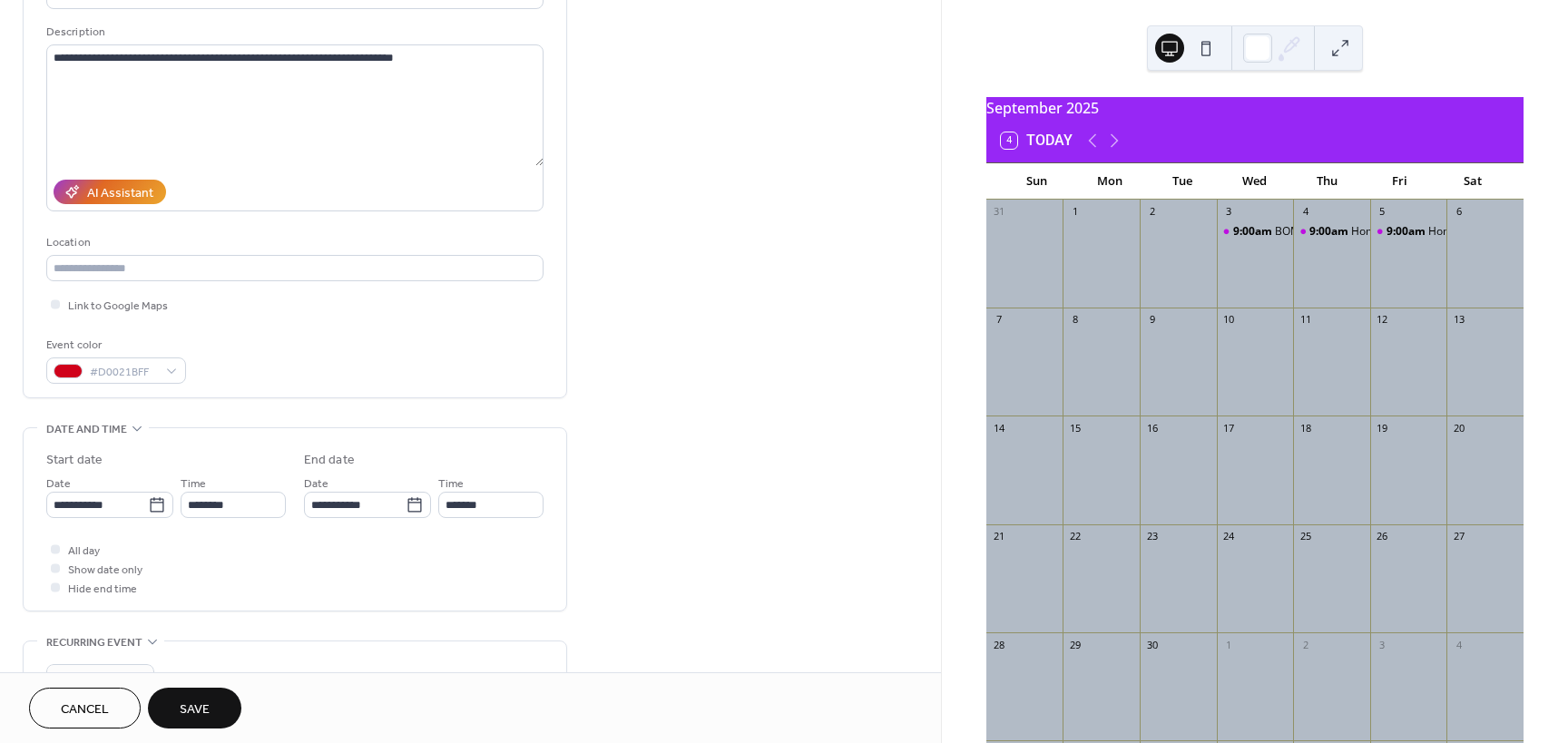 click on "All day Show date only Hide end time" at bounding box center [295, 568] 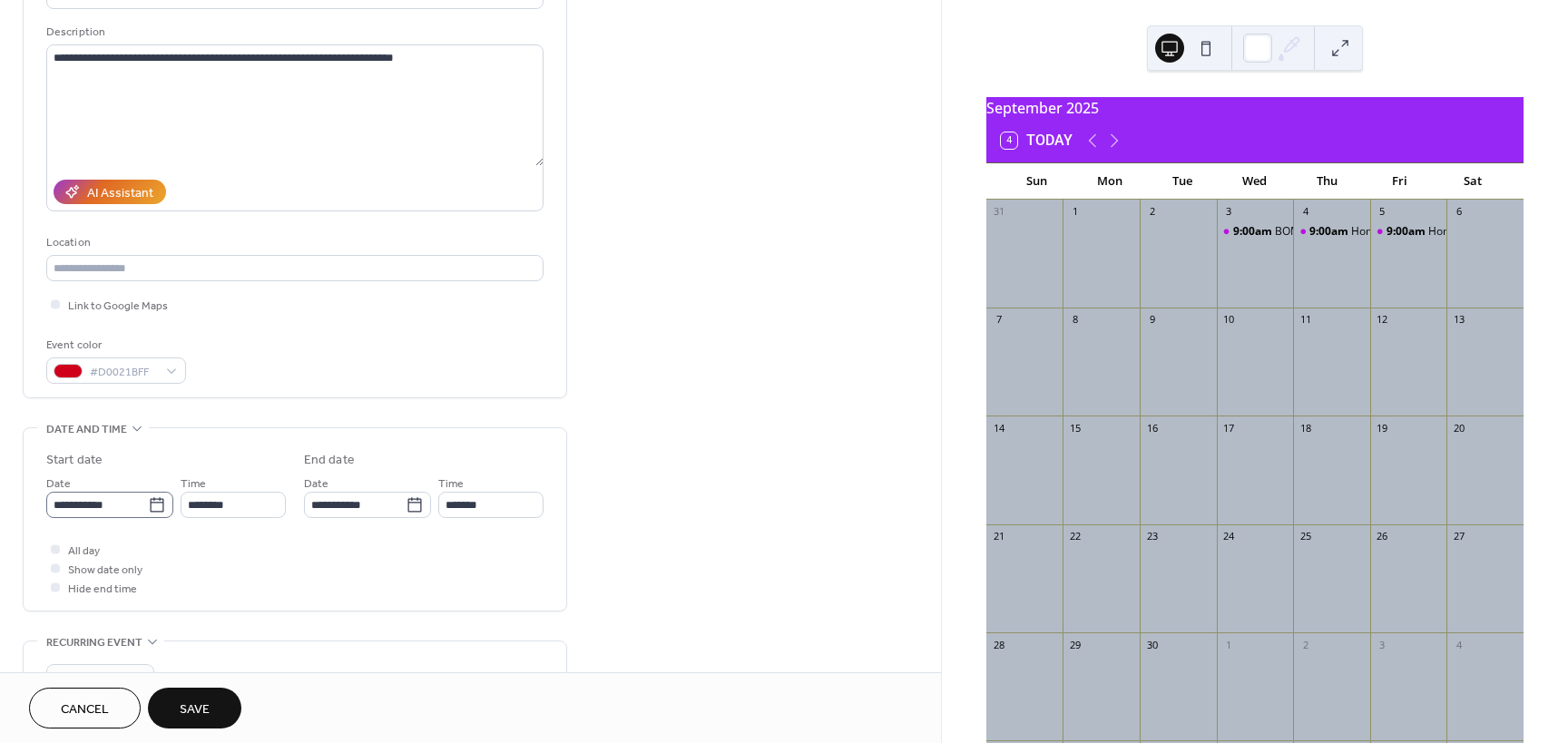 click 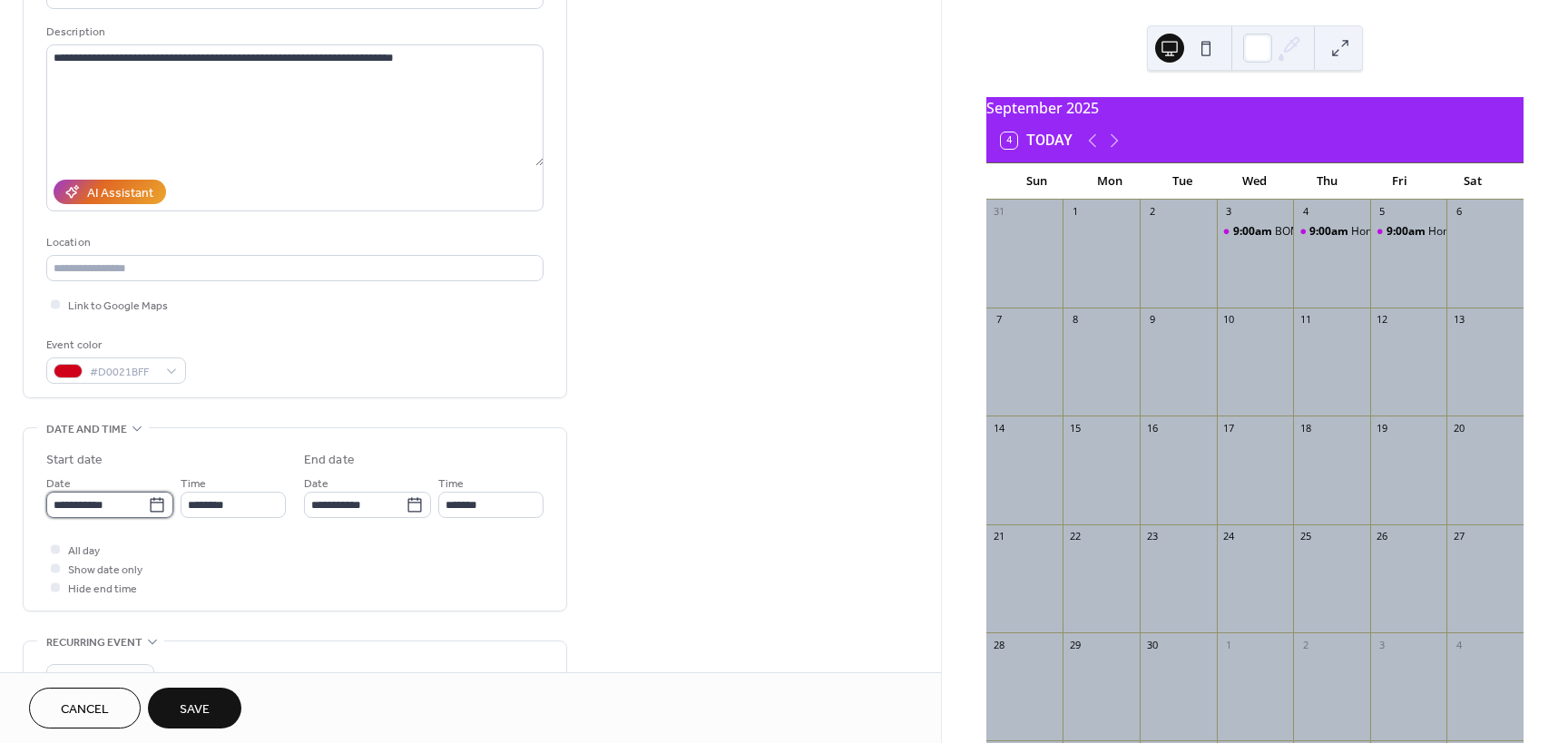 click on "**********" at bounding box center [97, 504] 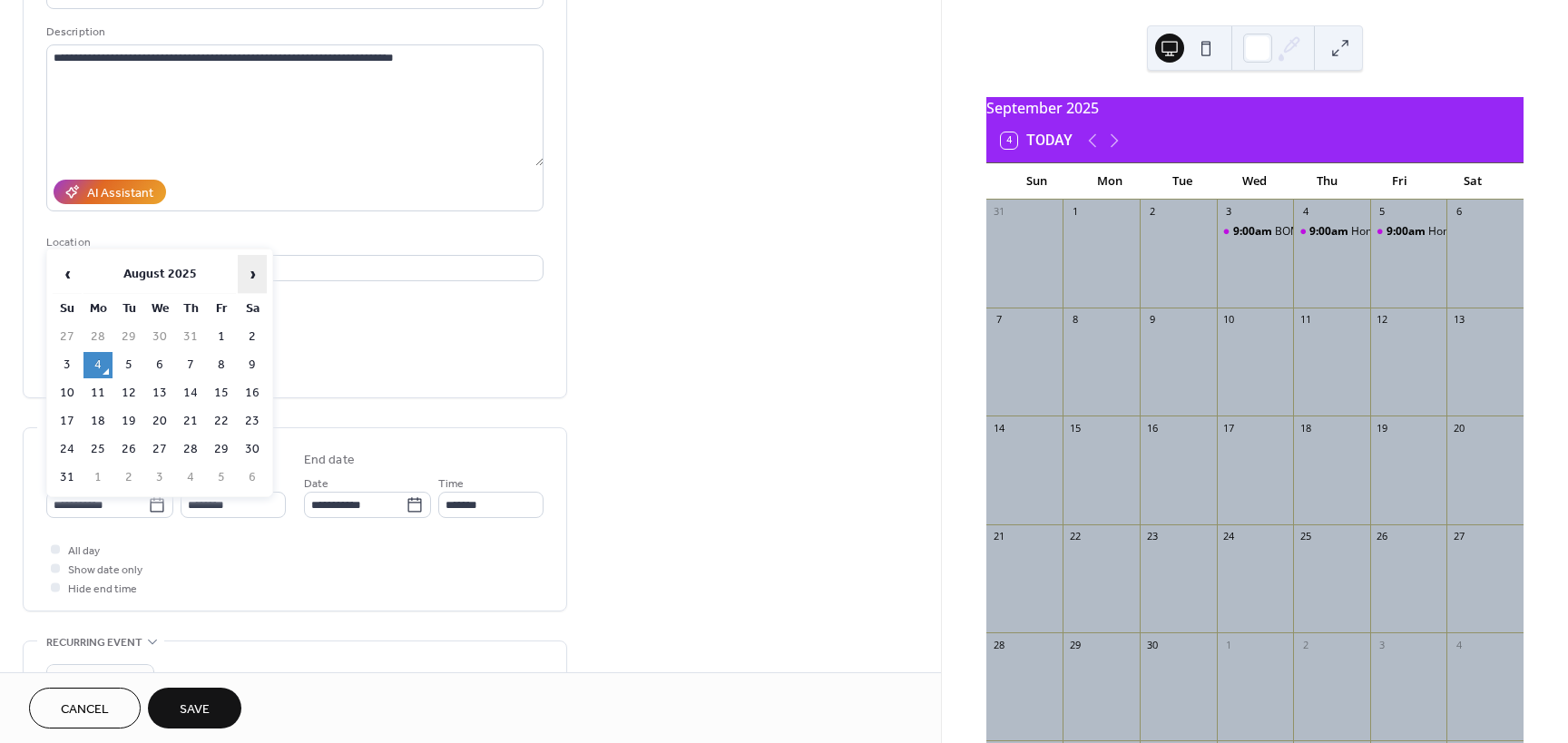 click on "›" at bounding box center (252, 274) 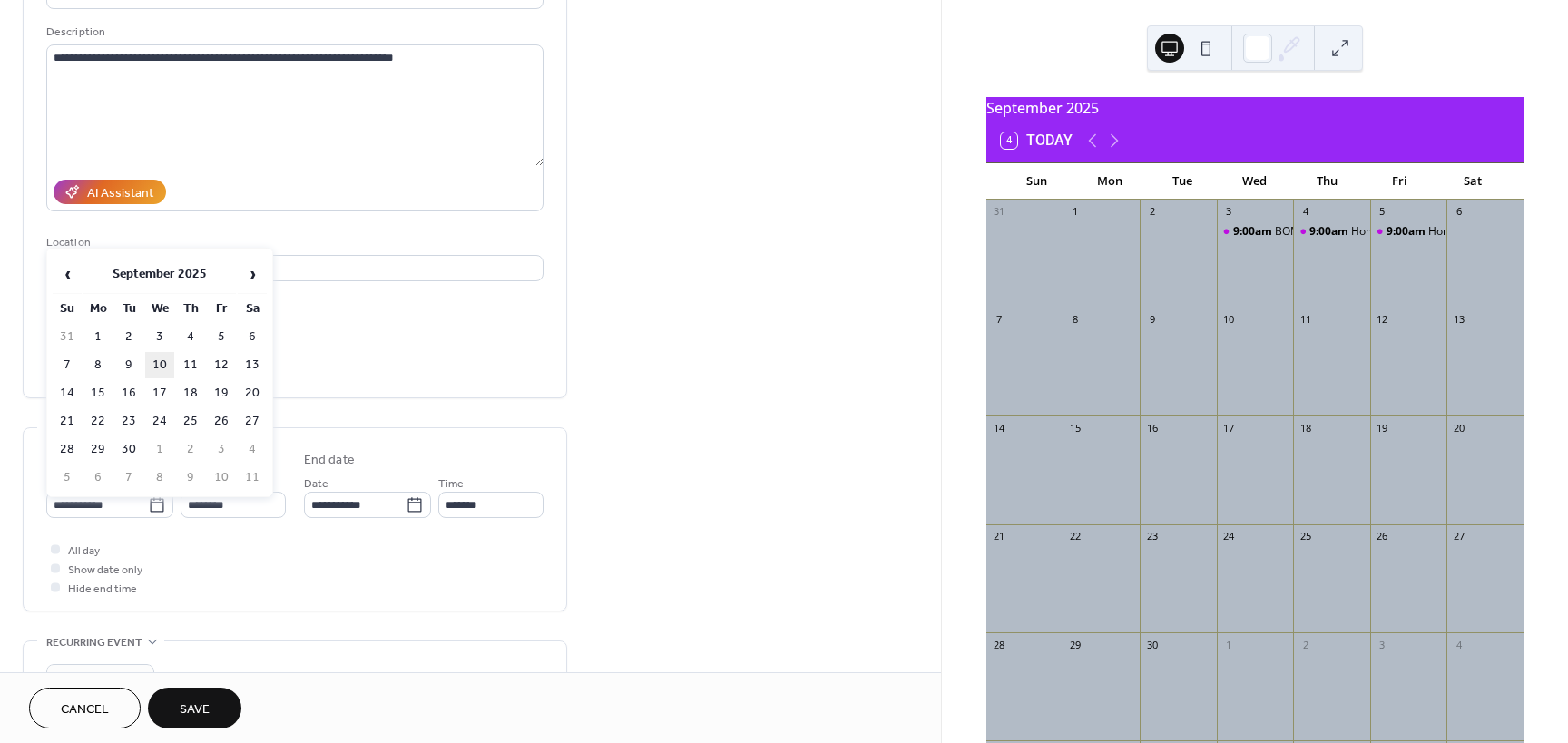click on "10" at bounding box center [160, 365] 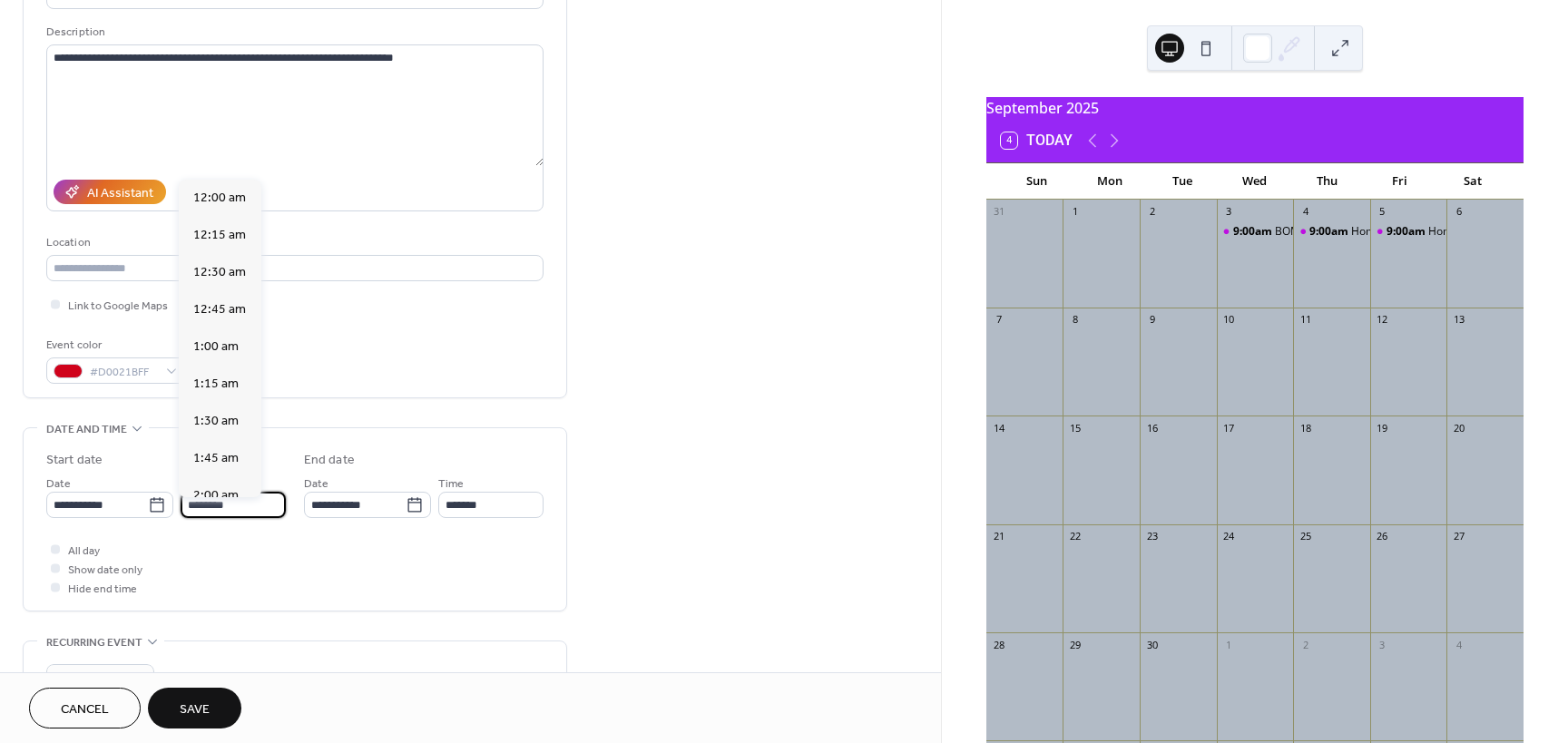 click on "********" at bounding box center [233, 504] 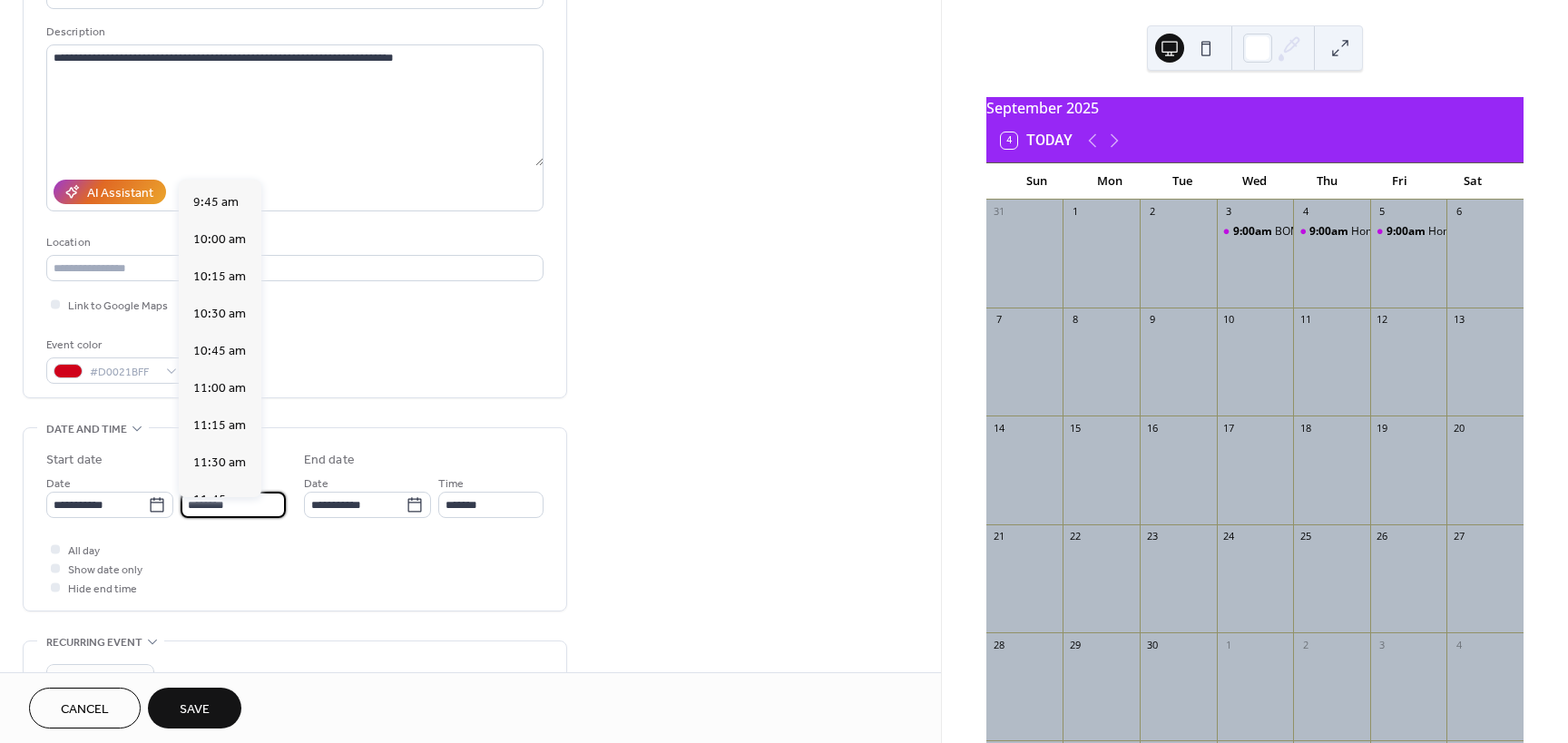 scroll, scrollTop: 1437, scrollLeft: 0, axis: vertical 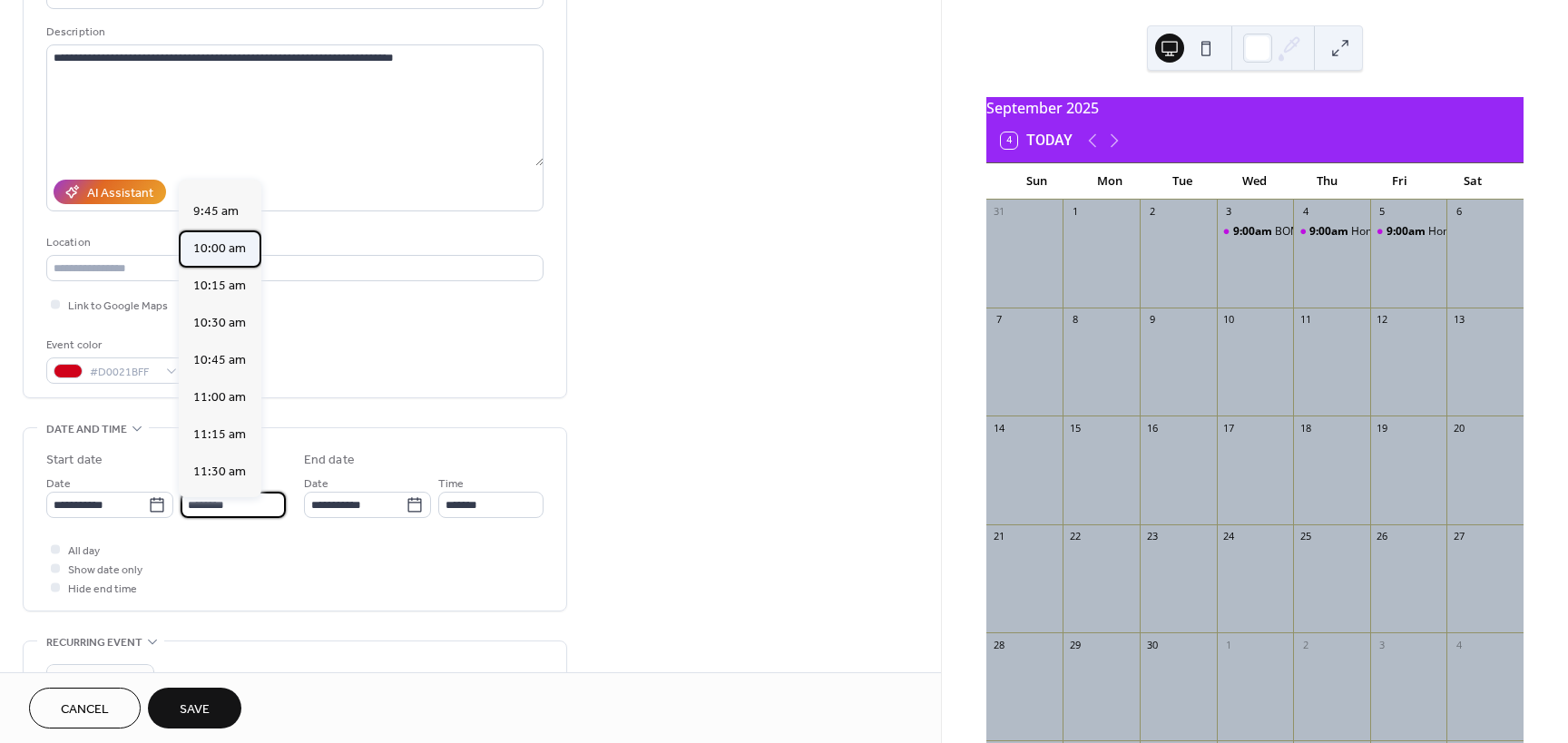 click on "10:00 am" at bounding box center [220, 249] 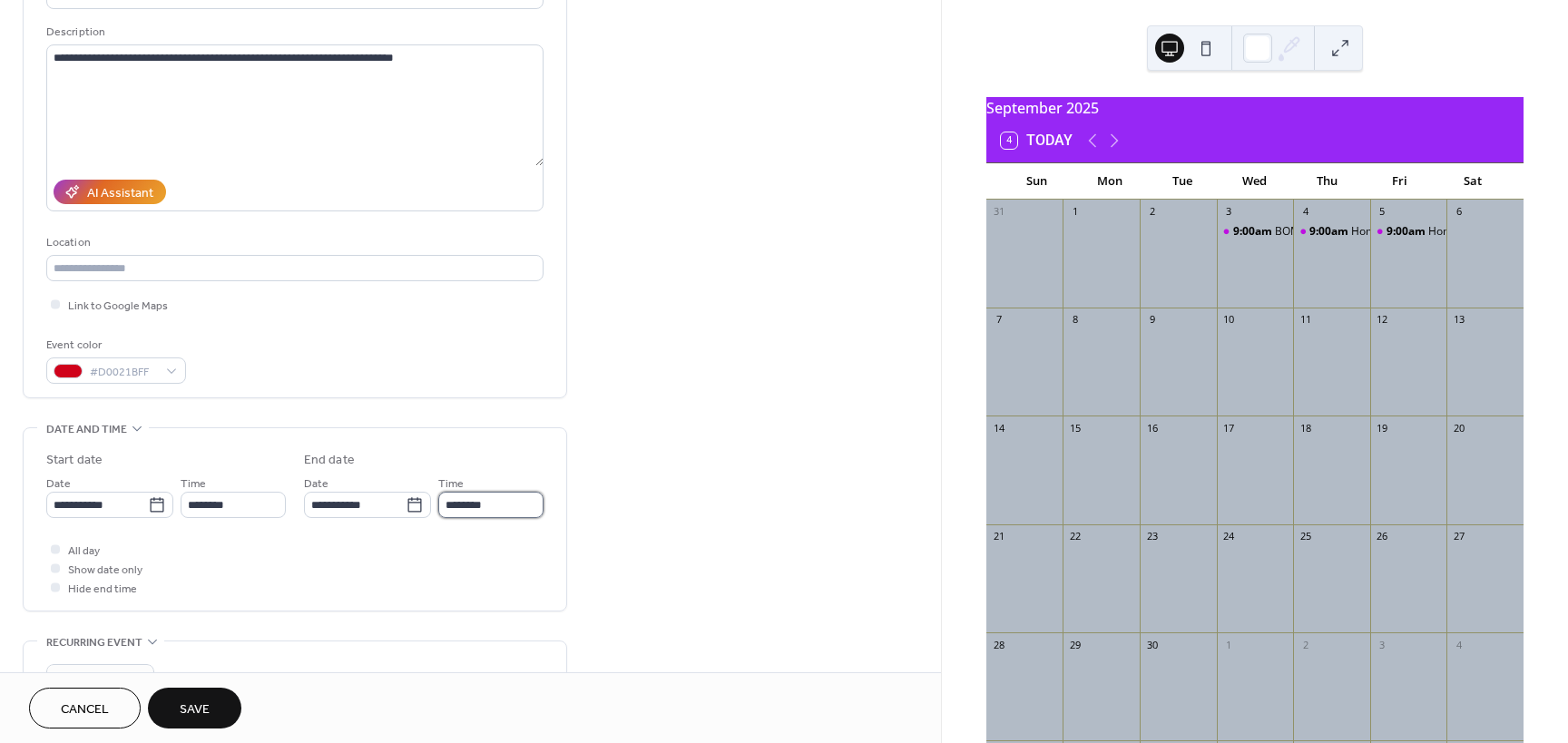 click on "********" at bounding box center (491, 504) 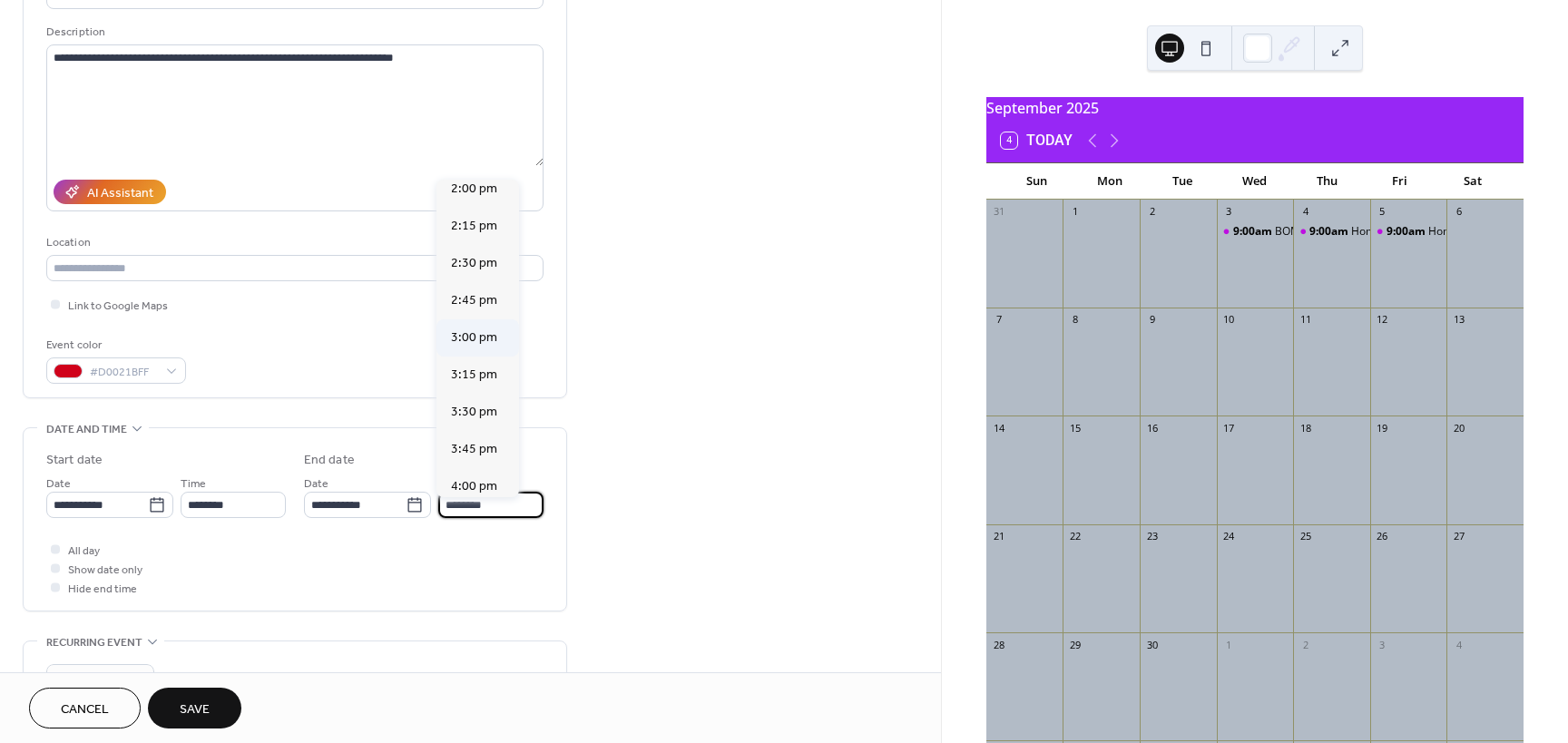 scroll, scrollTop: 572, scrollLeft: 0, axis: vertical 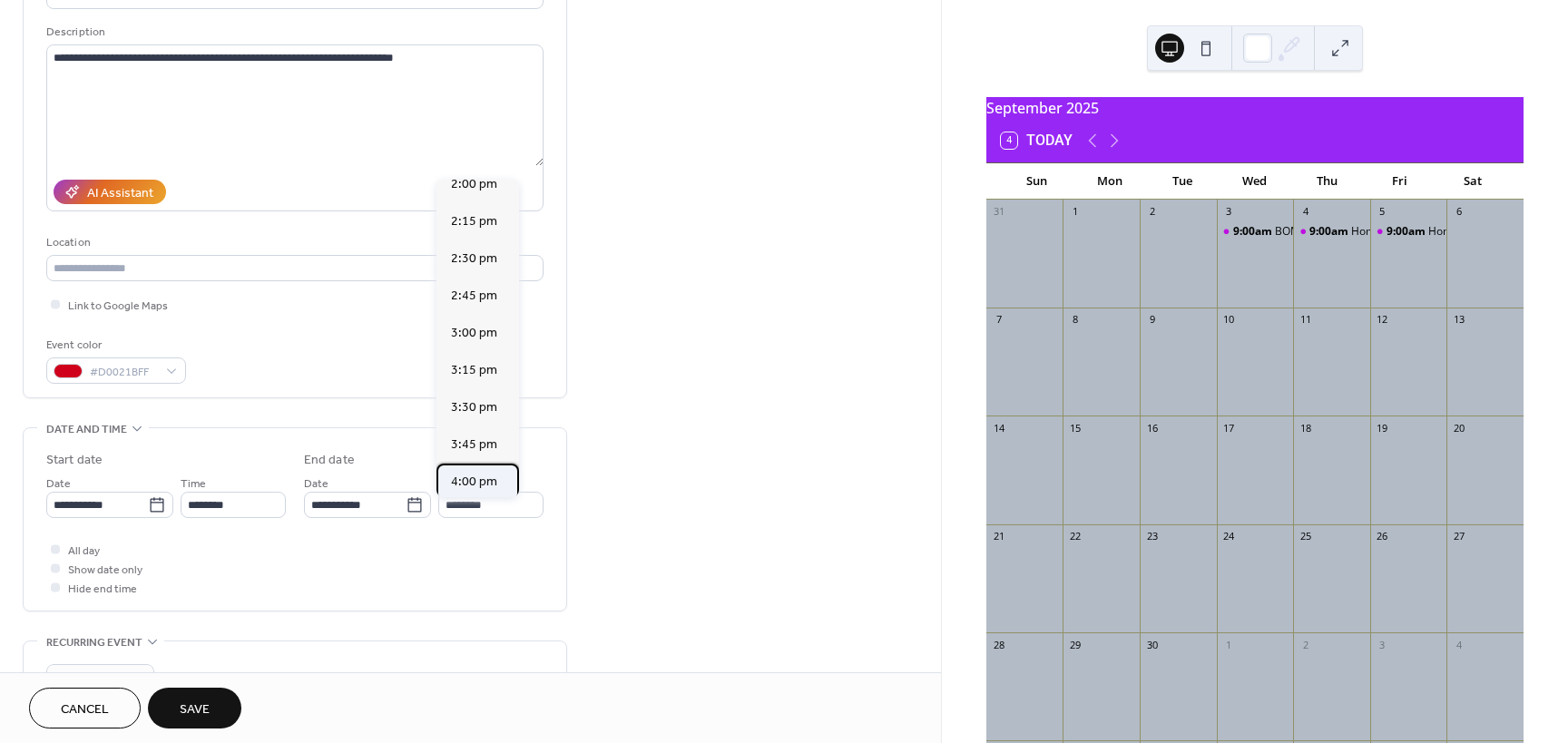 click on "4:00 pm" at bounding box center (474, 482) 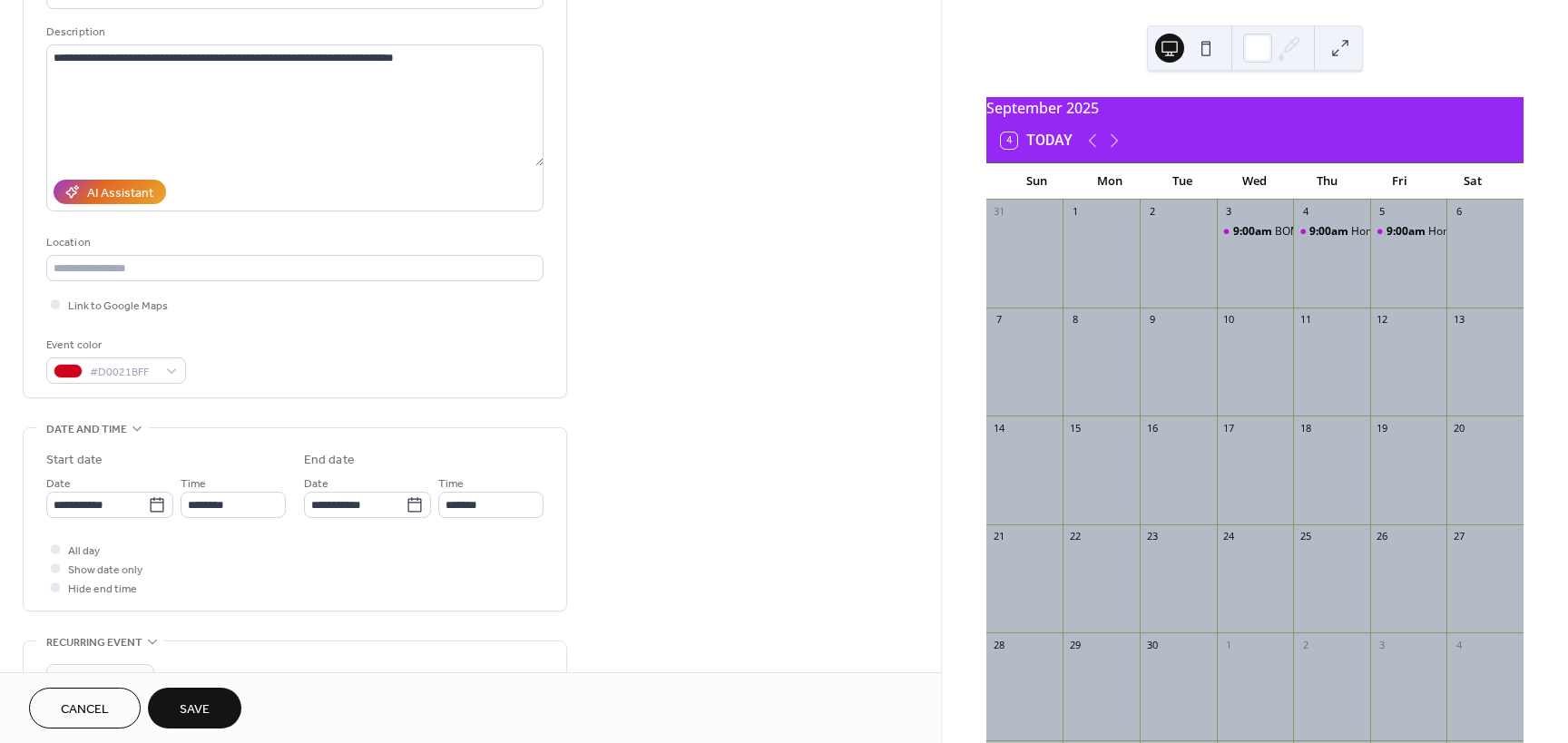 click on "Save" at bounding box center [194, 708] 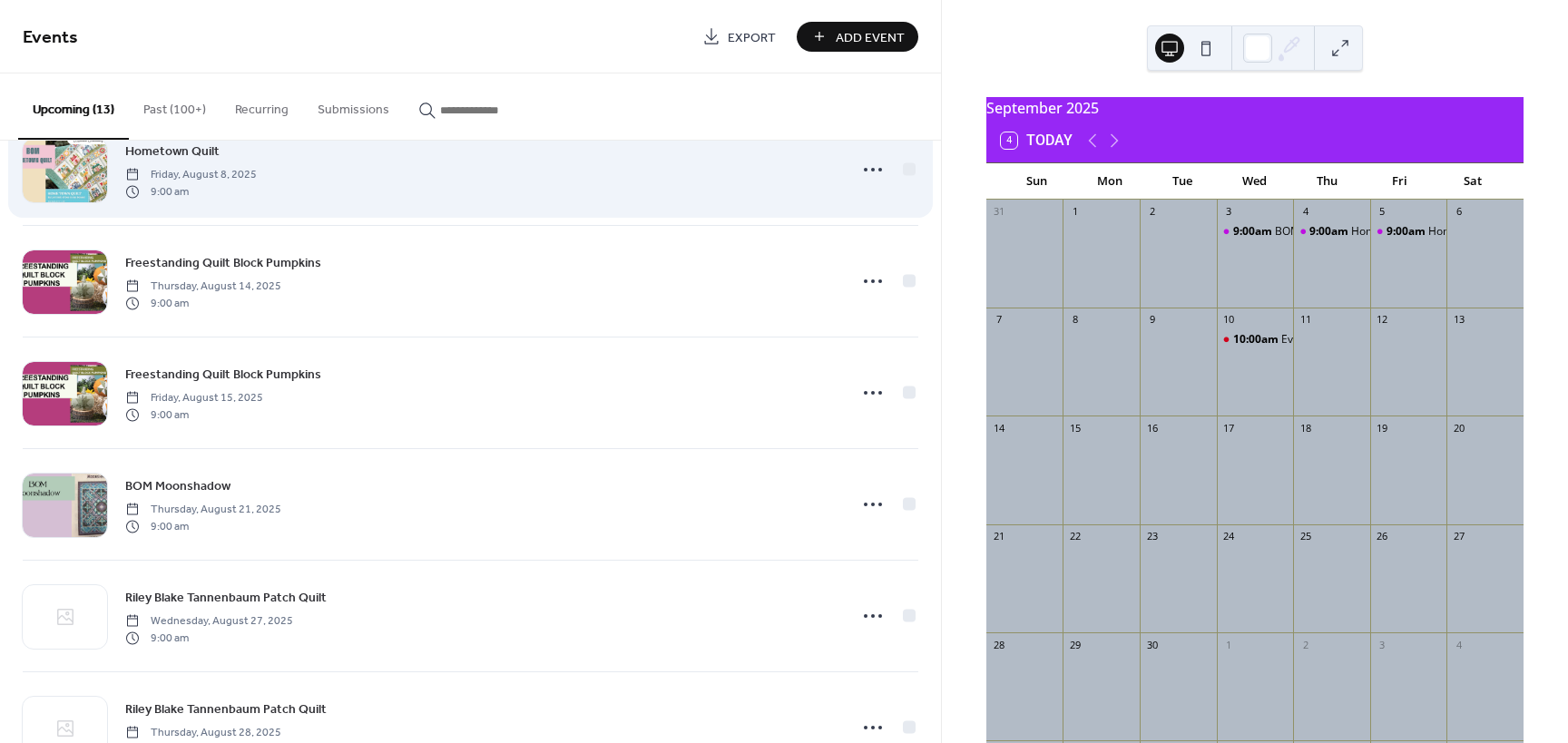 scroll, scrollTop: 327, scrollLeft: 0, axis: vertical 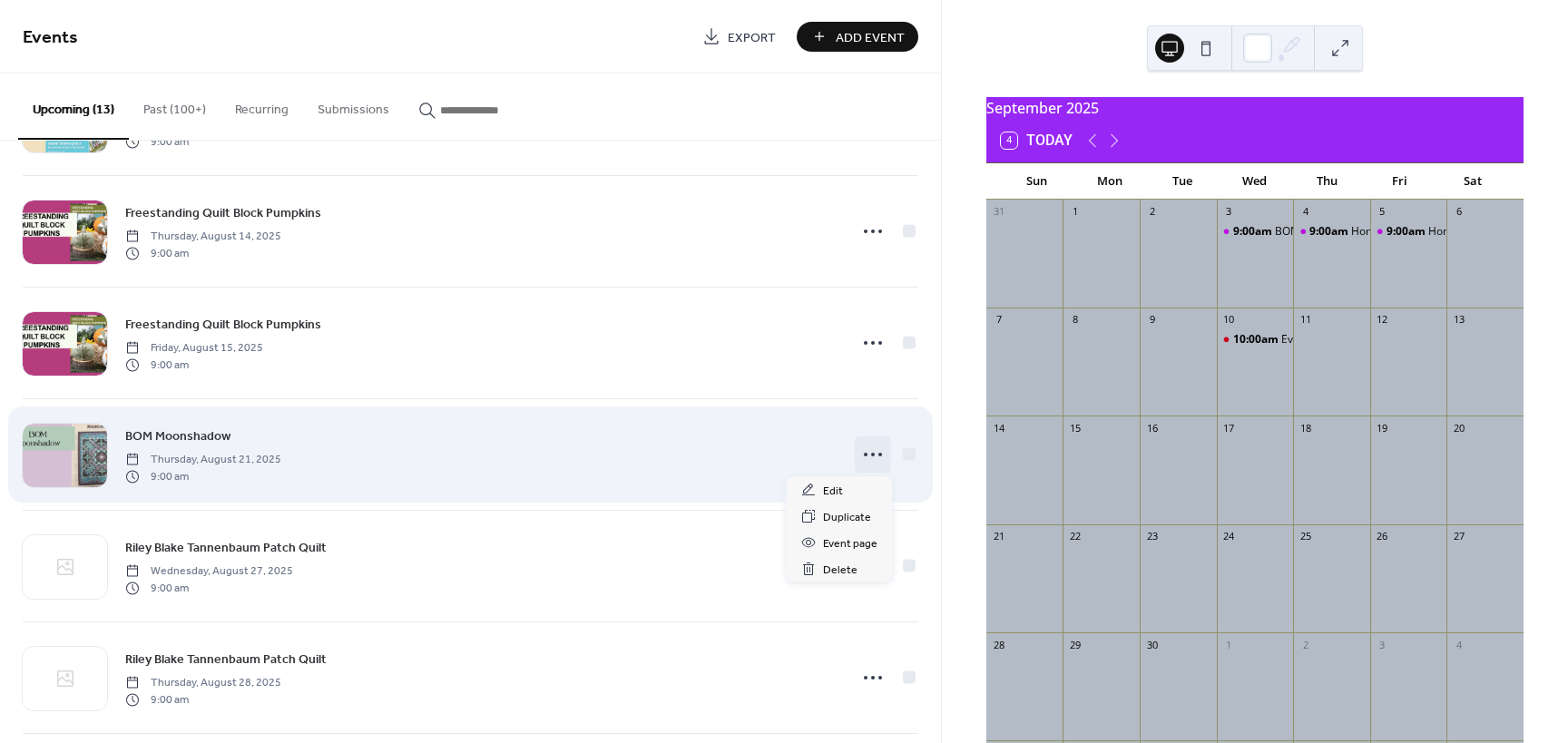click 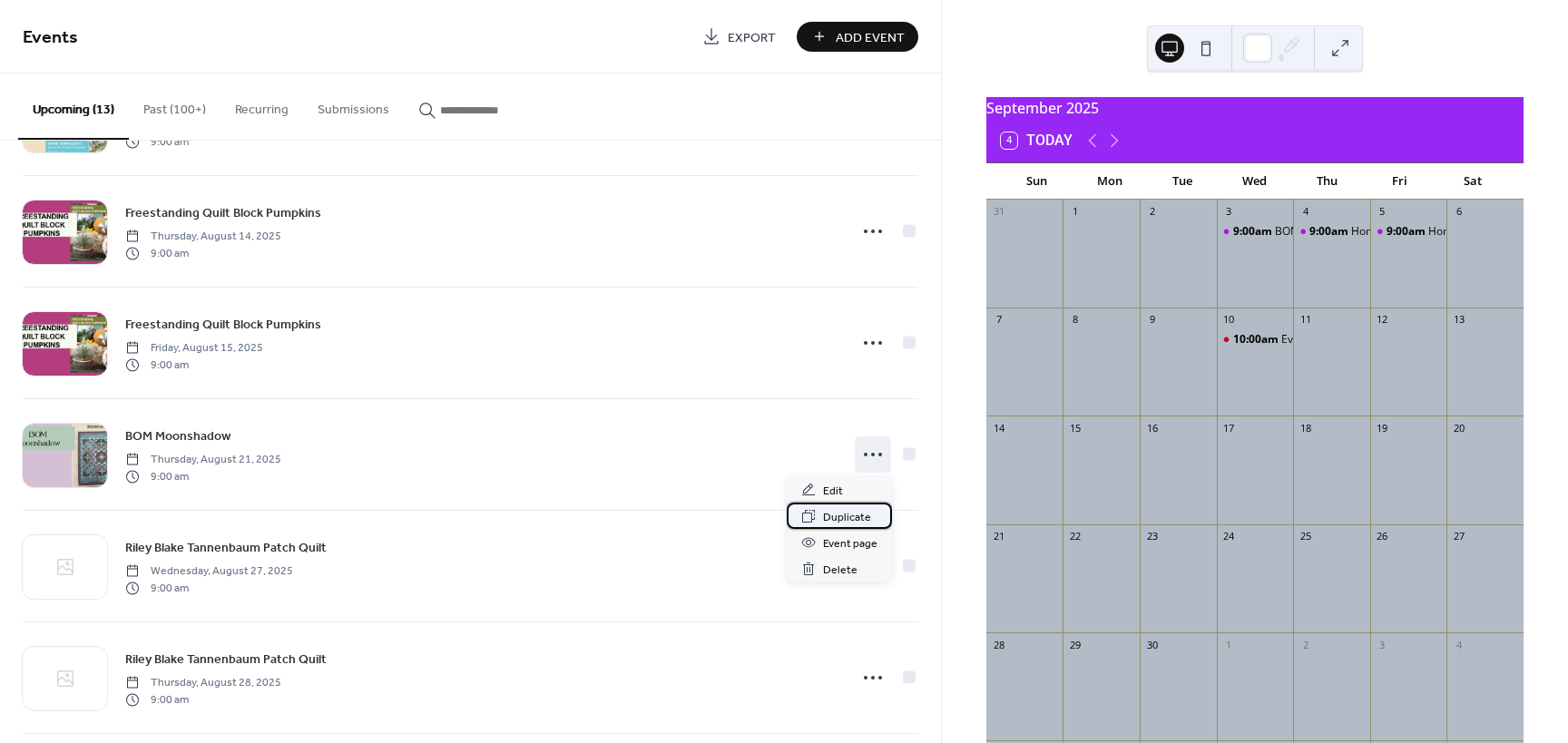 click on "Duplicate" at bounding box center [847, 517] 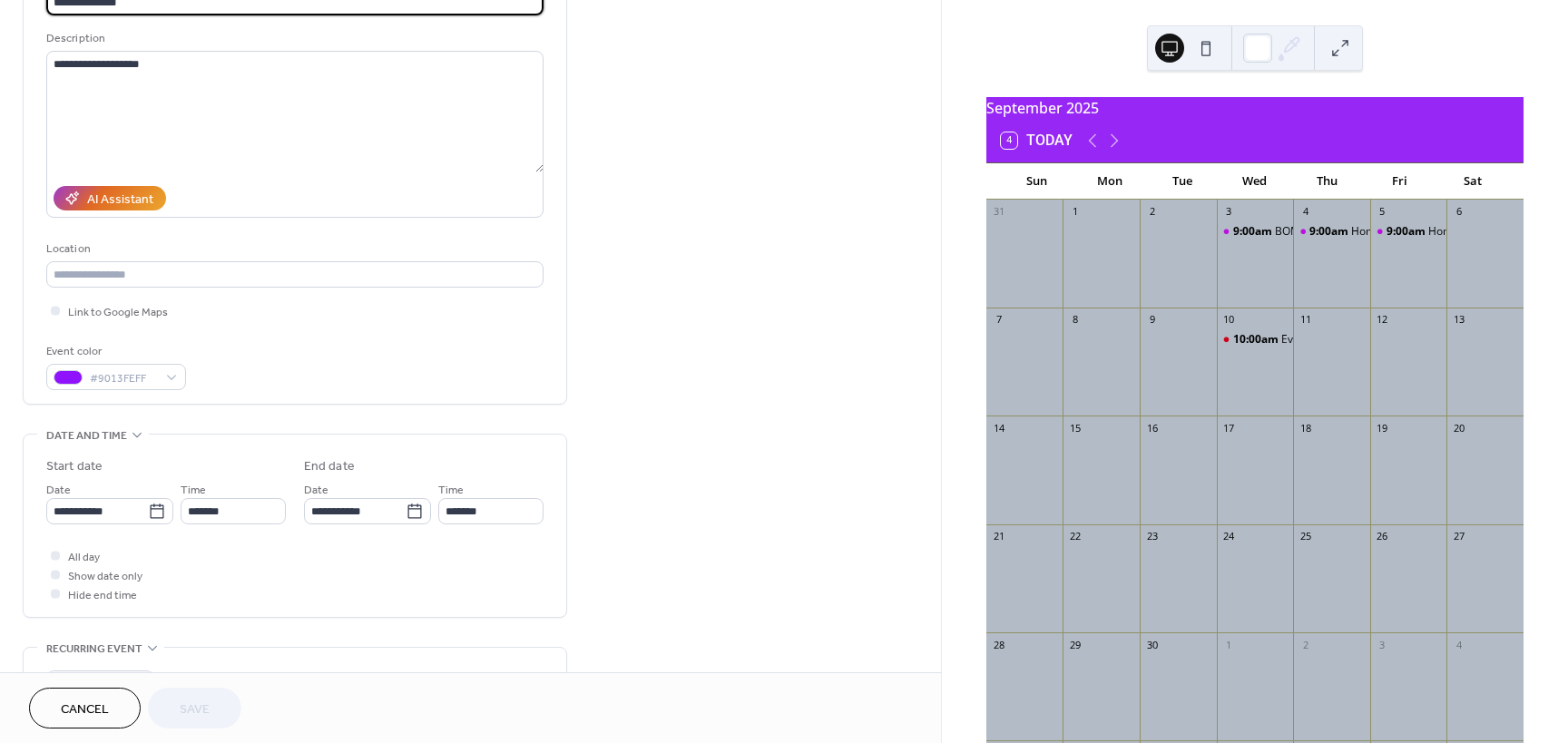 scroll, scrollTop: 218, scrollLeft: 0, axis: vertical 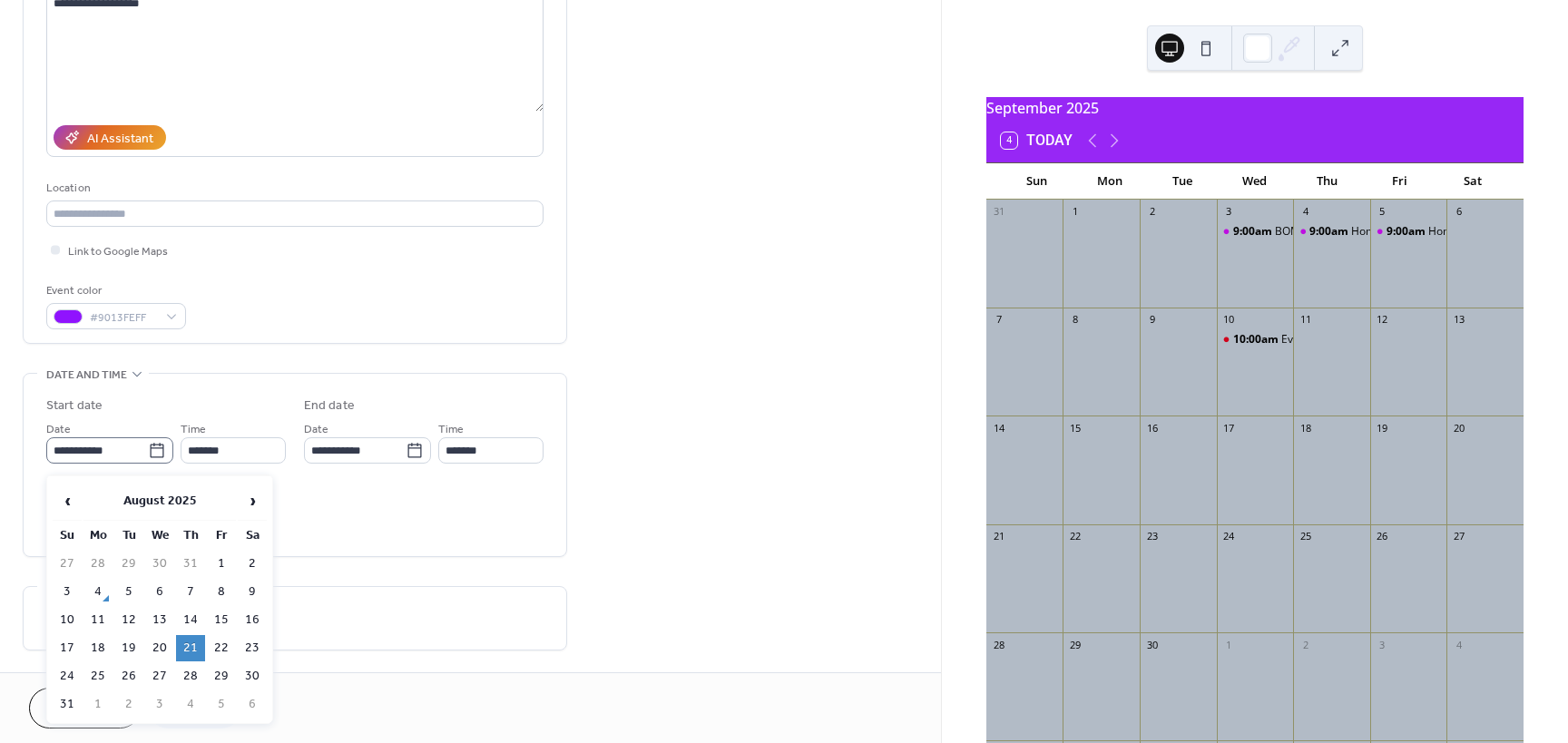 click 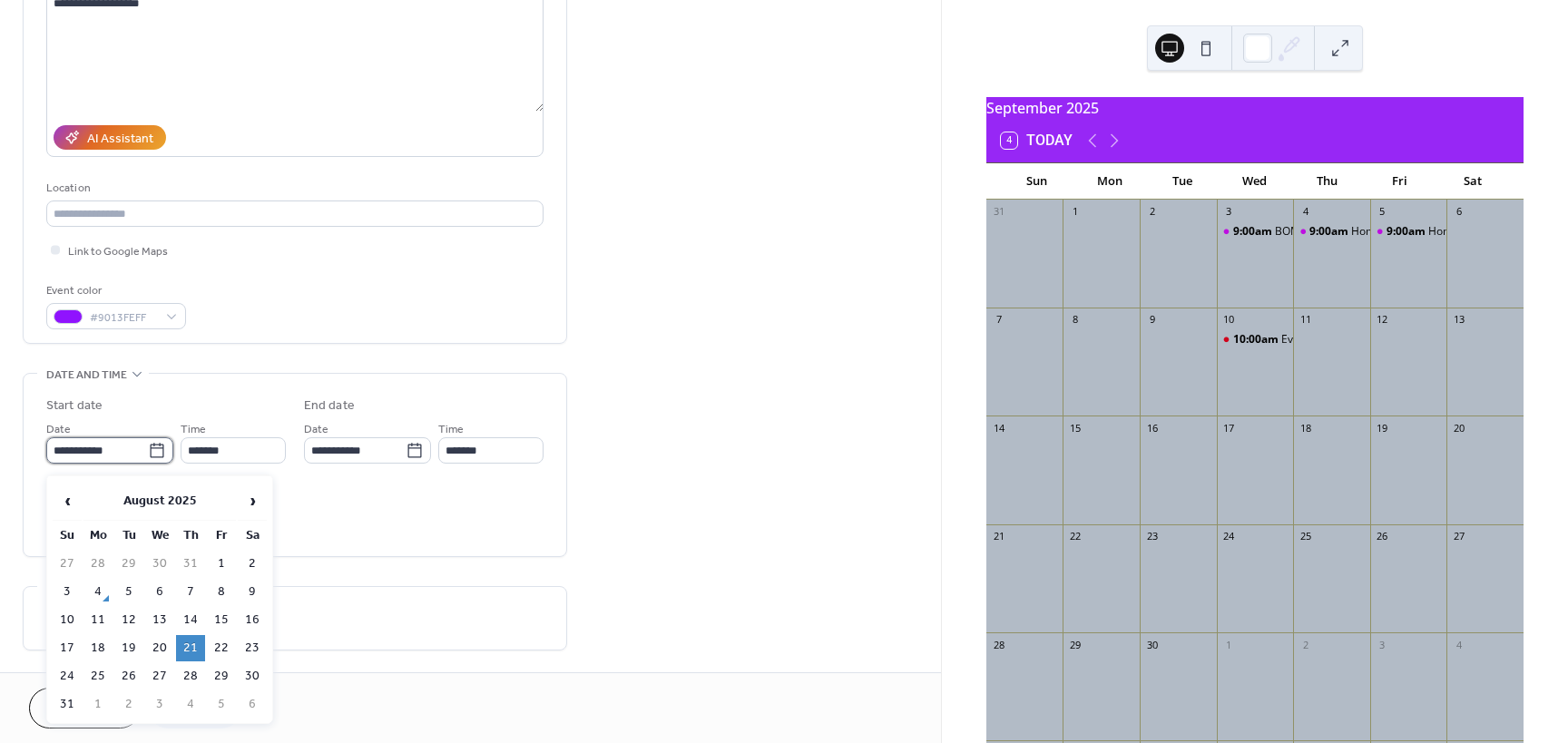 click on "**********" at bounding box center (97, 450) 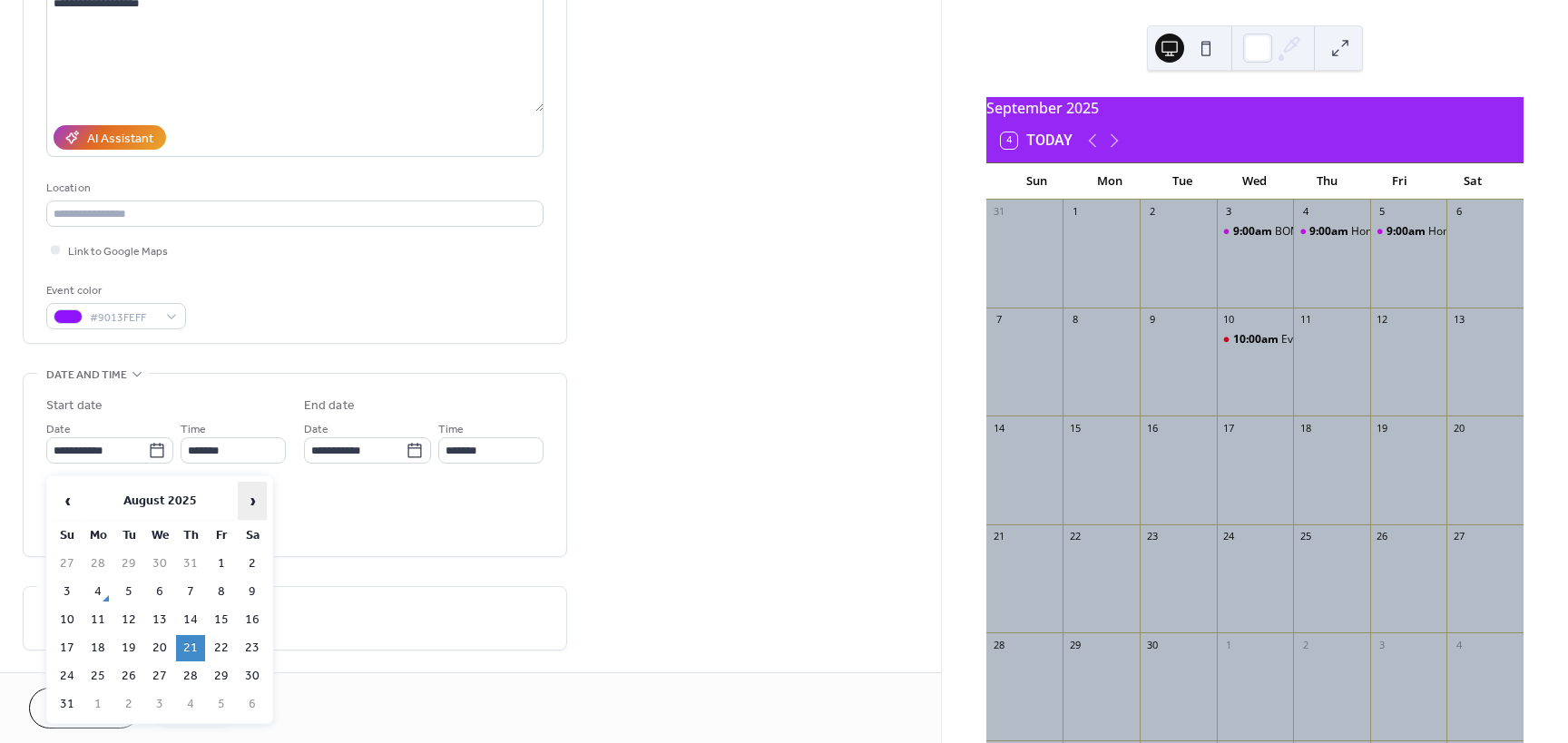 click on "›" at bounding box center (252, 501) 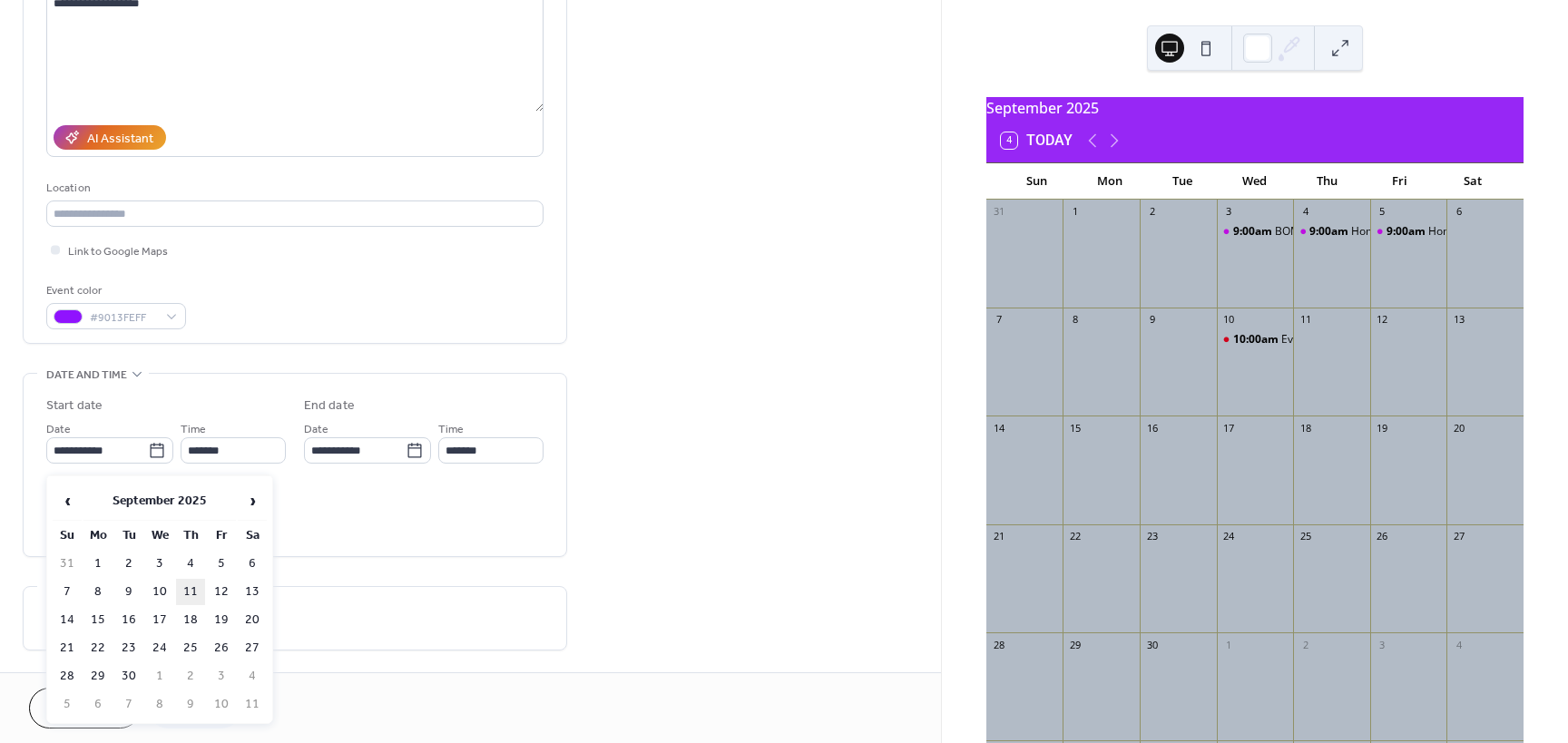 click on "11" at bounding box center [191, 591] 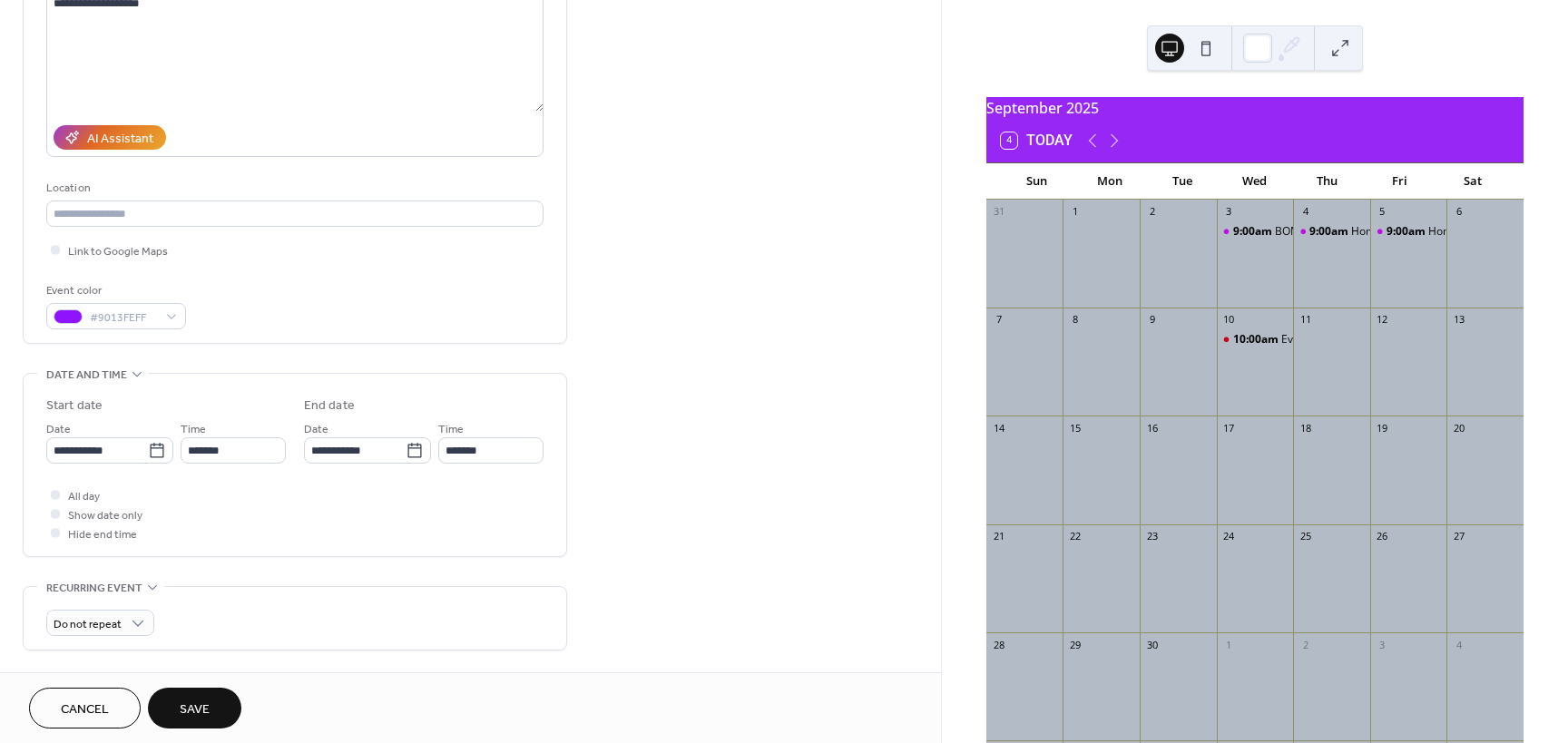 click on "Save" at bounding box center [194, 709] 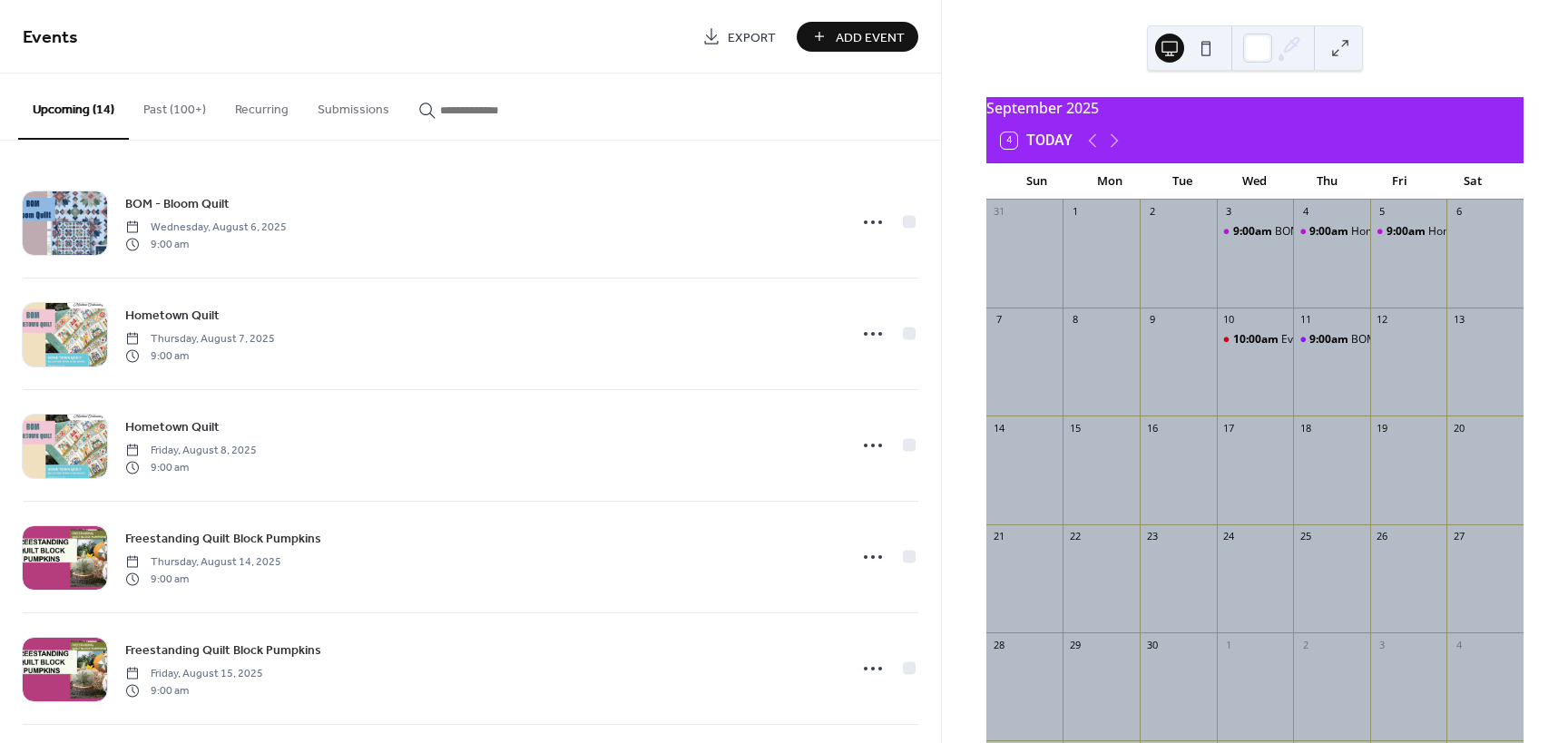 scroll, scrollTop: 0, scrollLeft: 0, axis: both 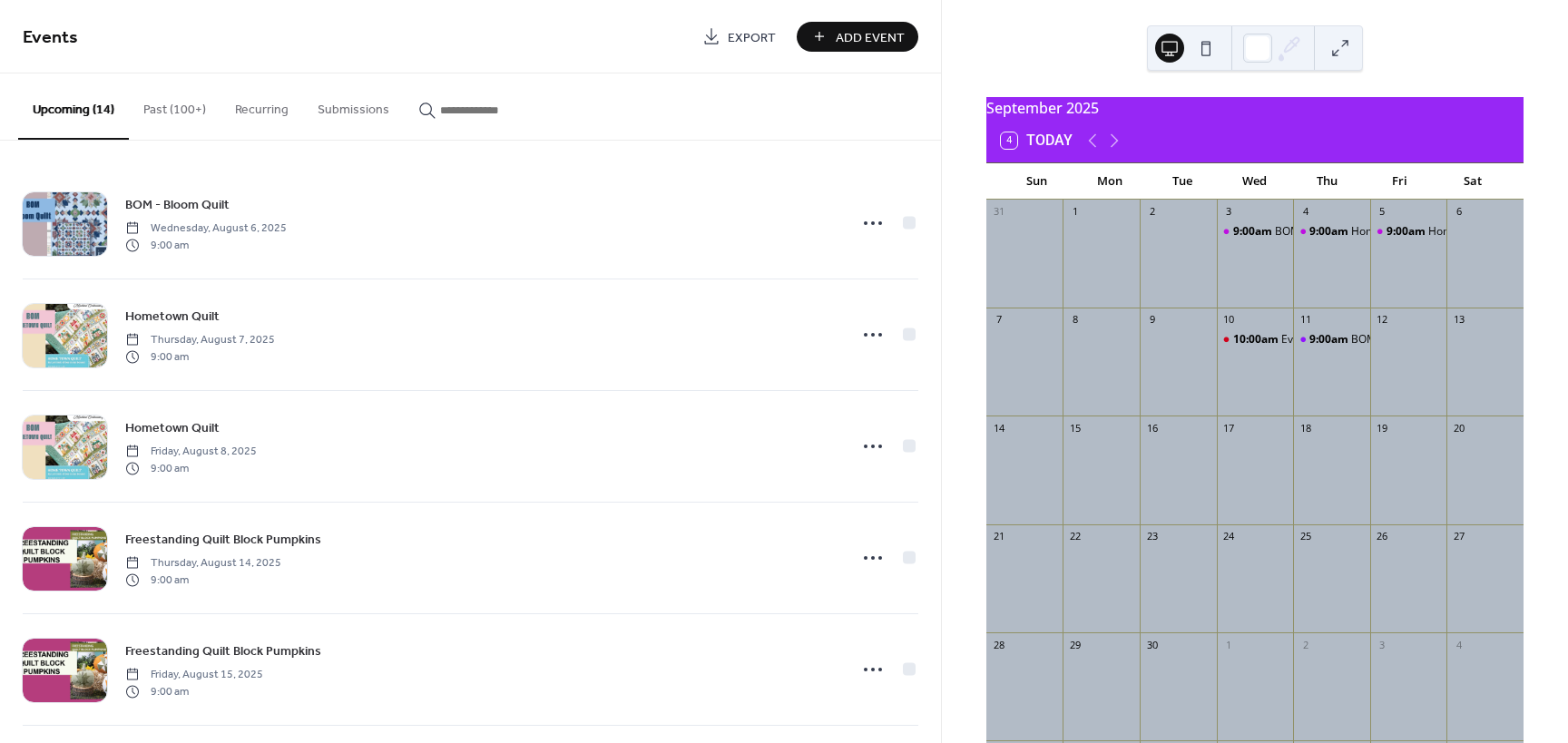 click on "Past (100+)" at bounding box center [174, 105] 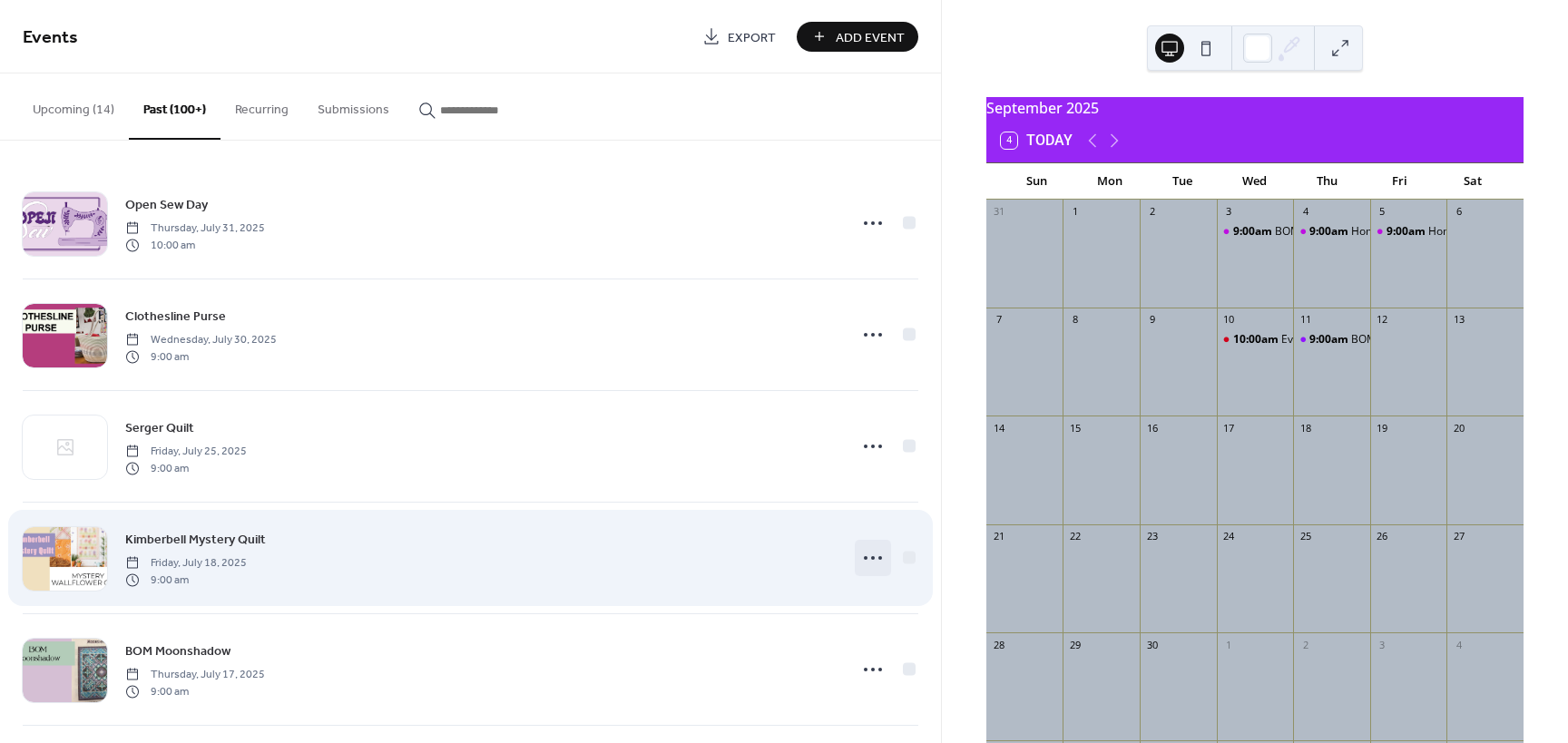 click 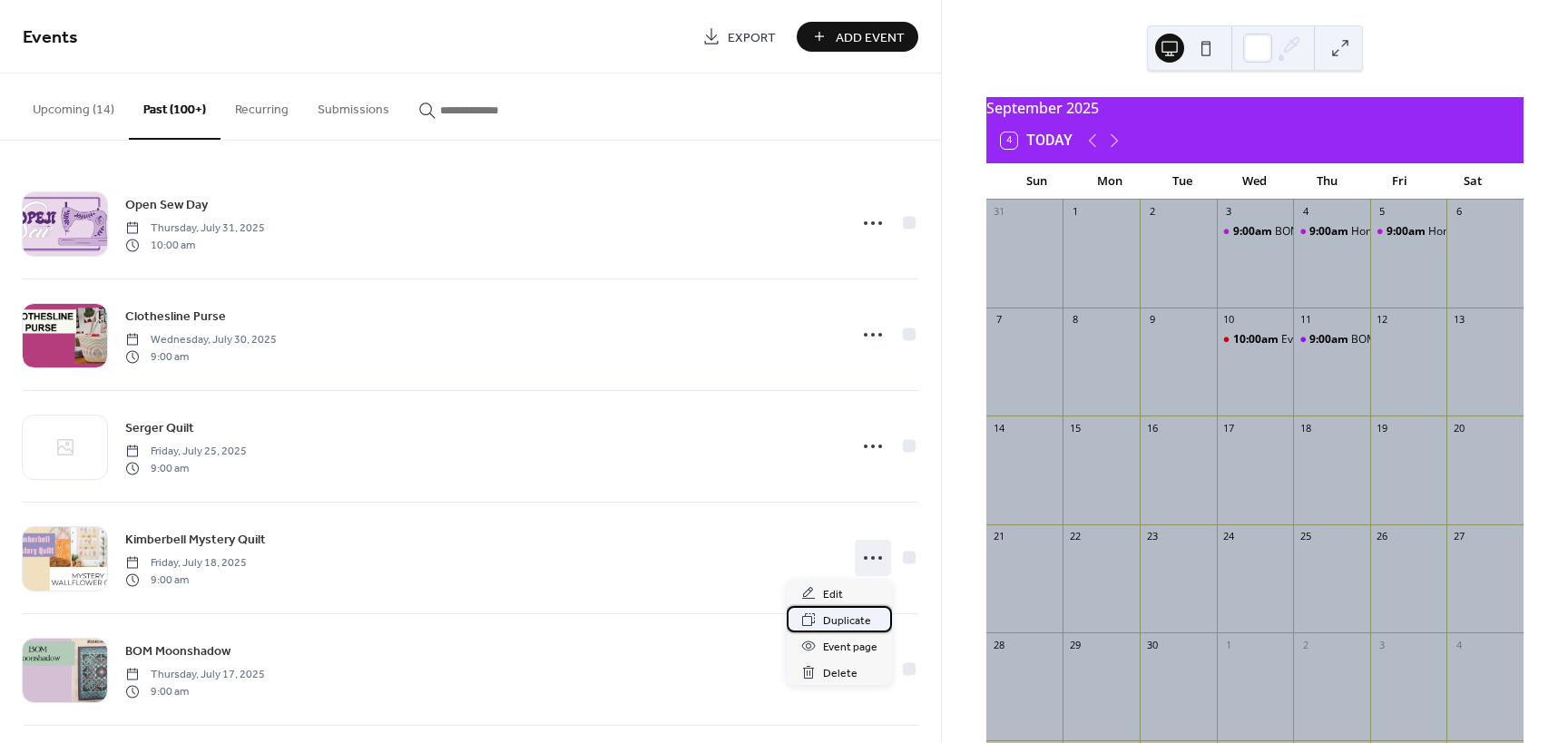 click on "Duplicate" at bounding box center (847, 621) 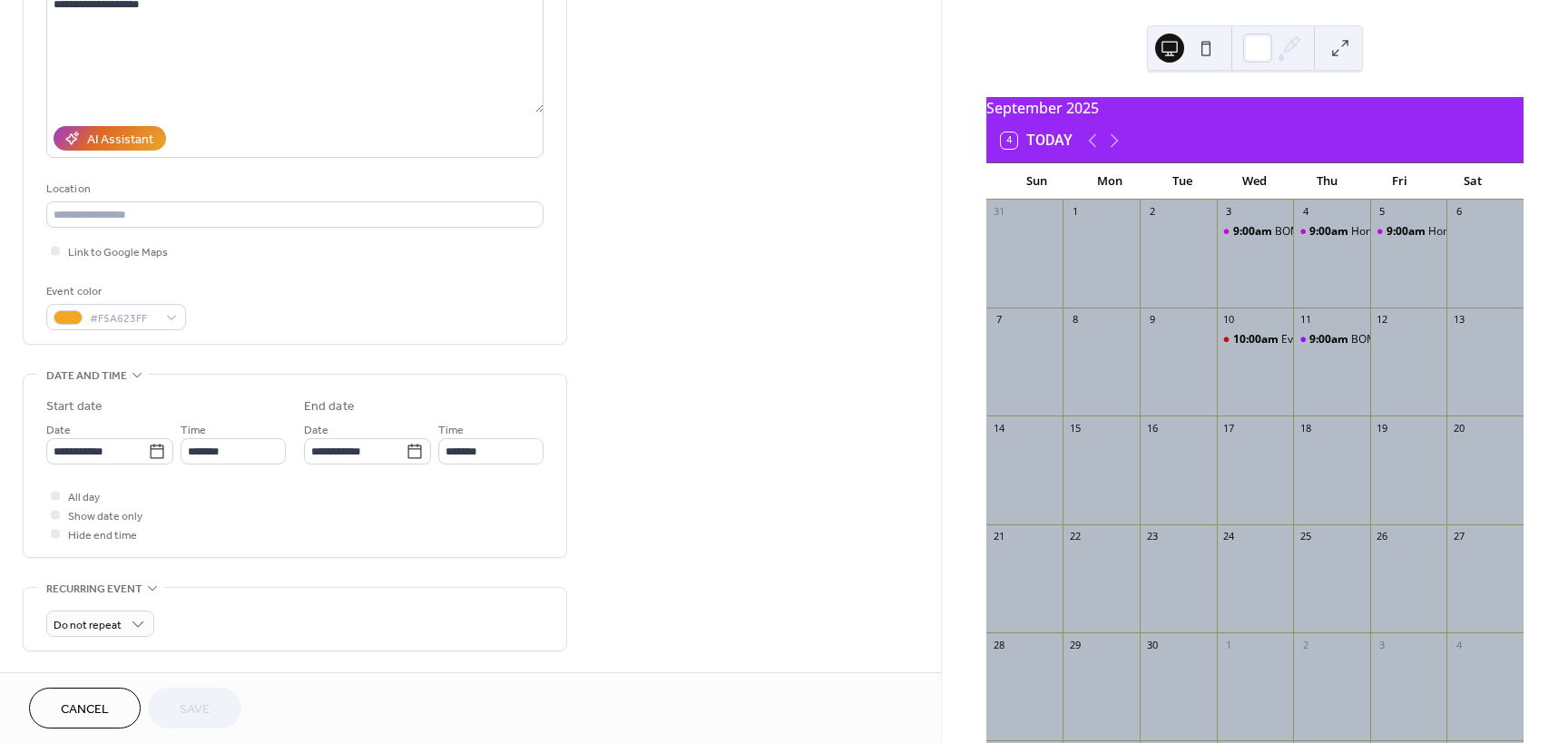 scroll, scrollTop: 218, scrollLeft: 0, axis: vertical 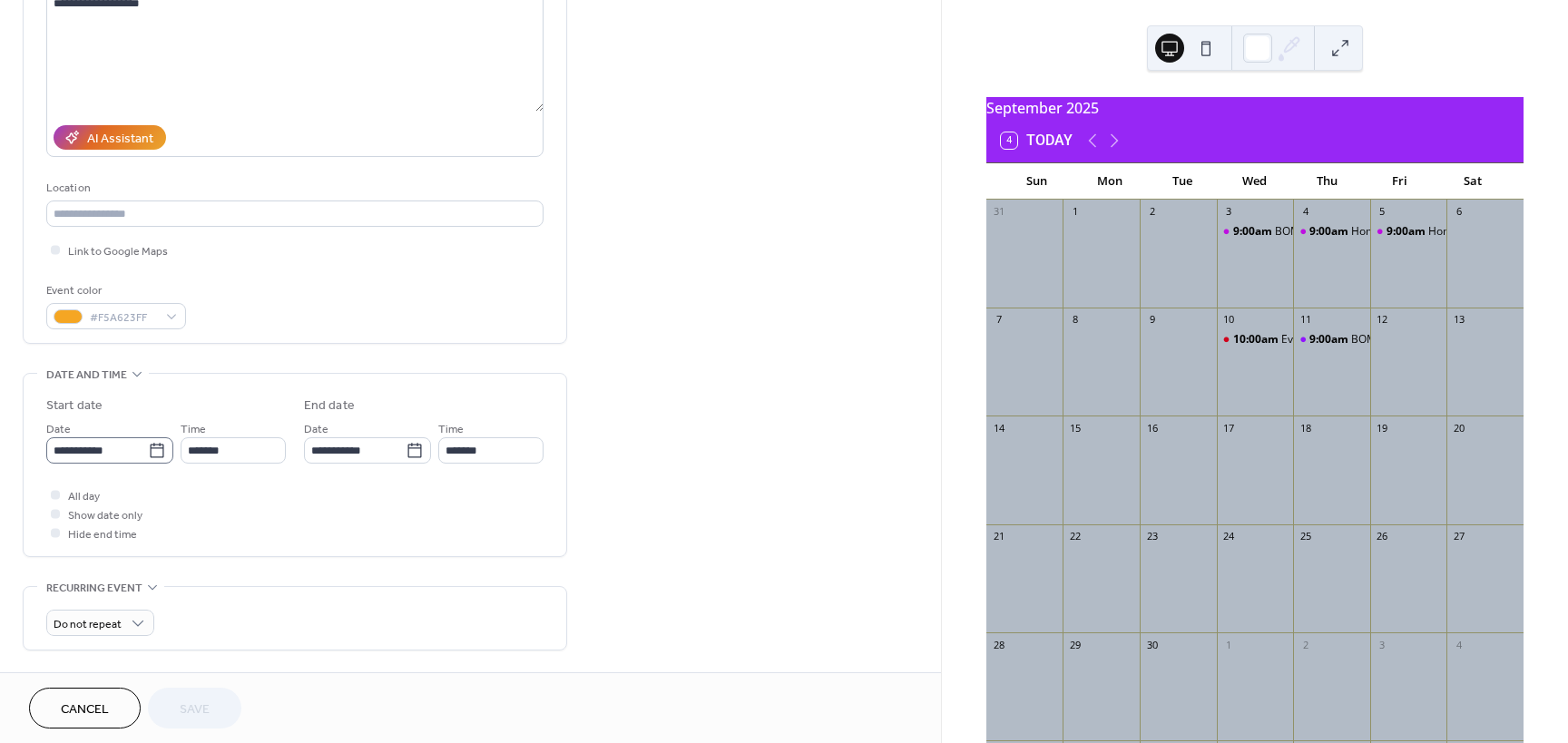 click 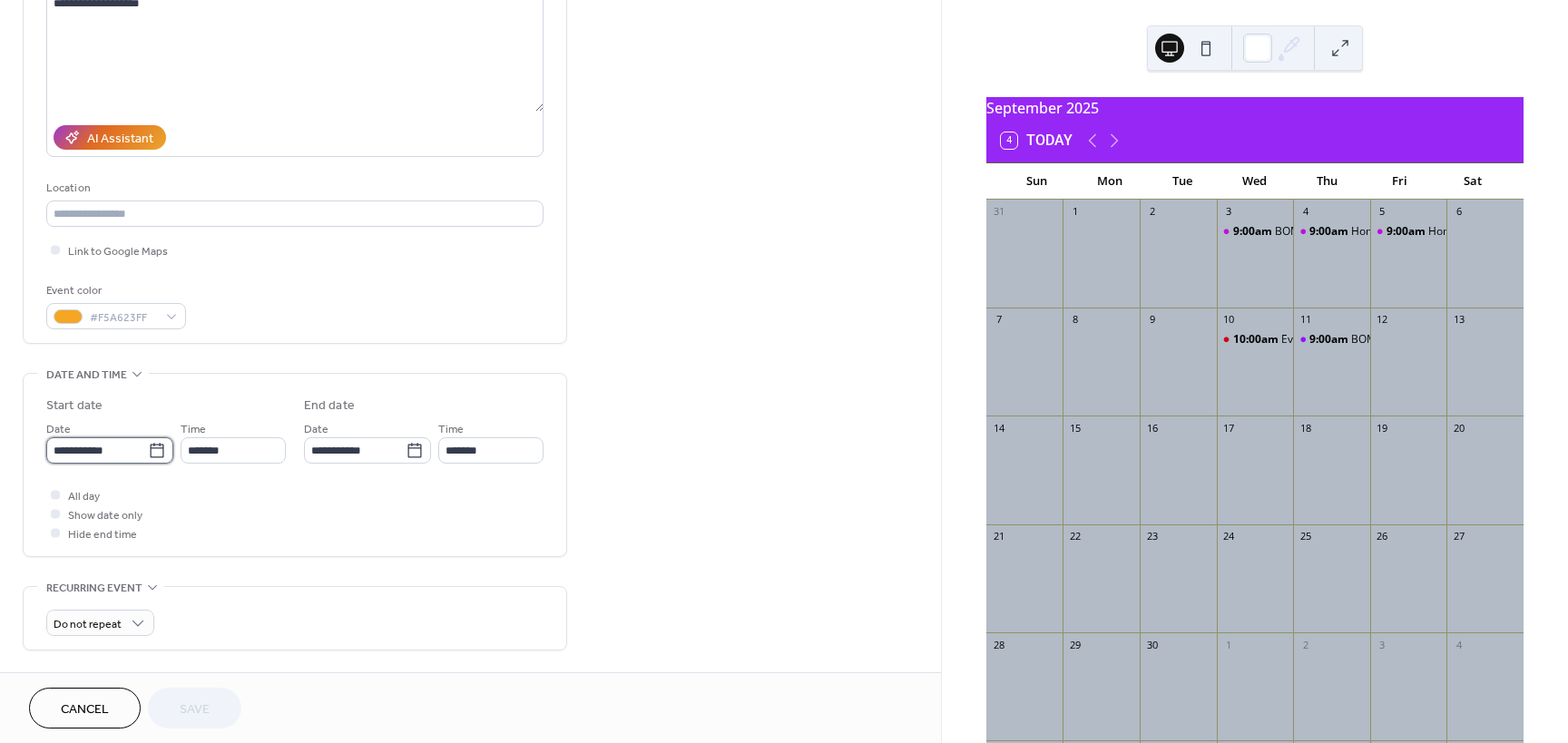 click on "**********" at bounding box center [97, 450] 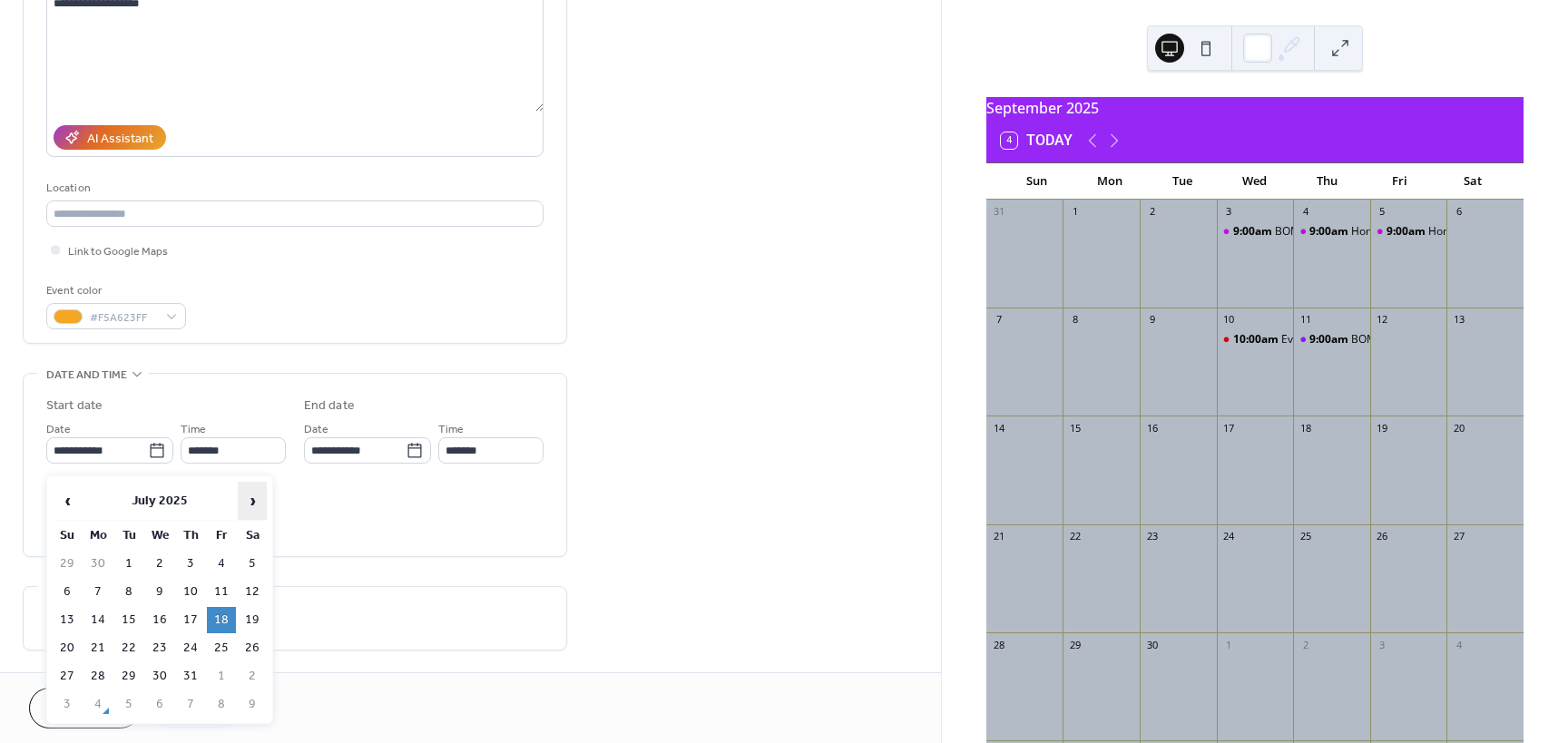 click on "›" at bounding box center (252, 501) 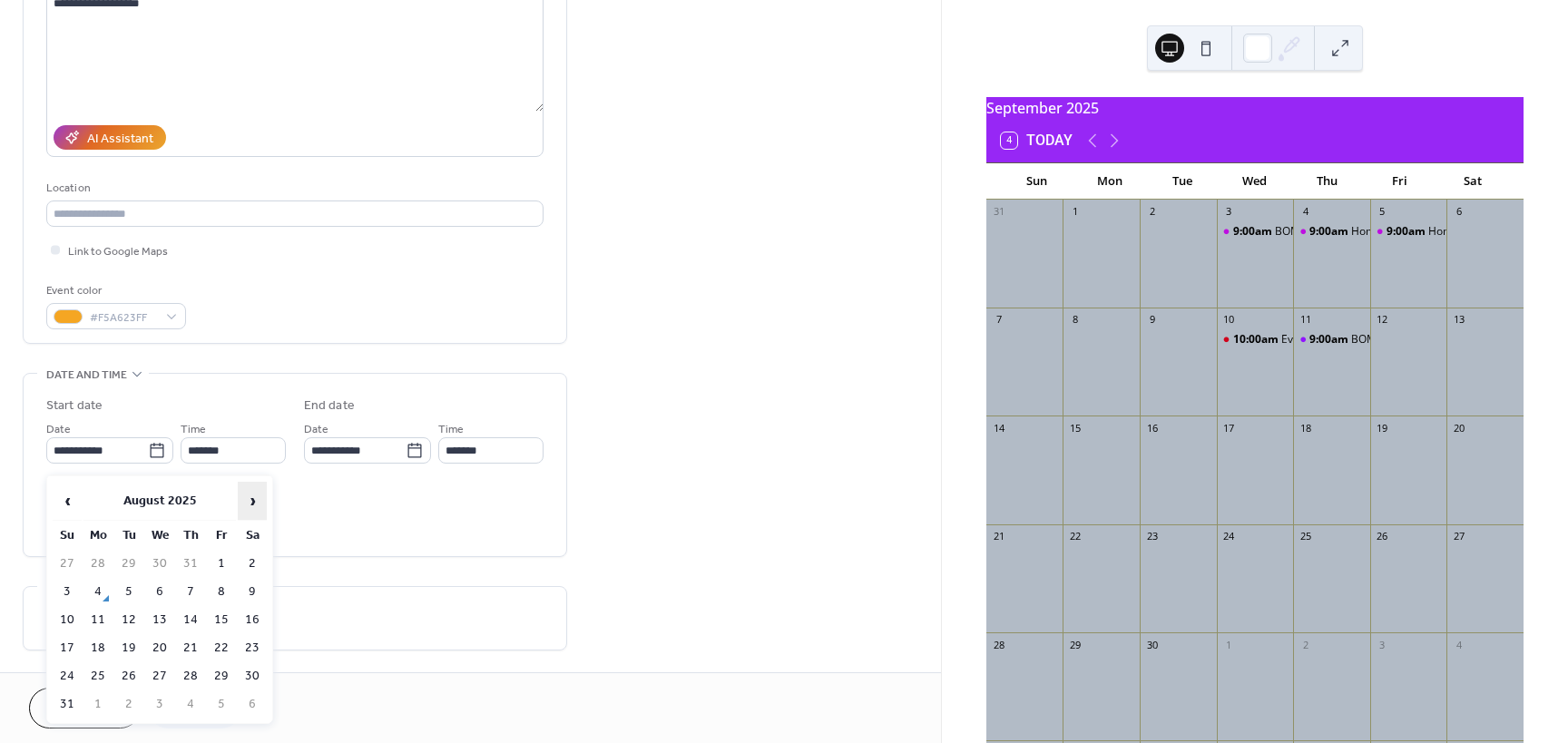 click on "›" at bounding box center (252, 501) 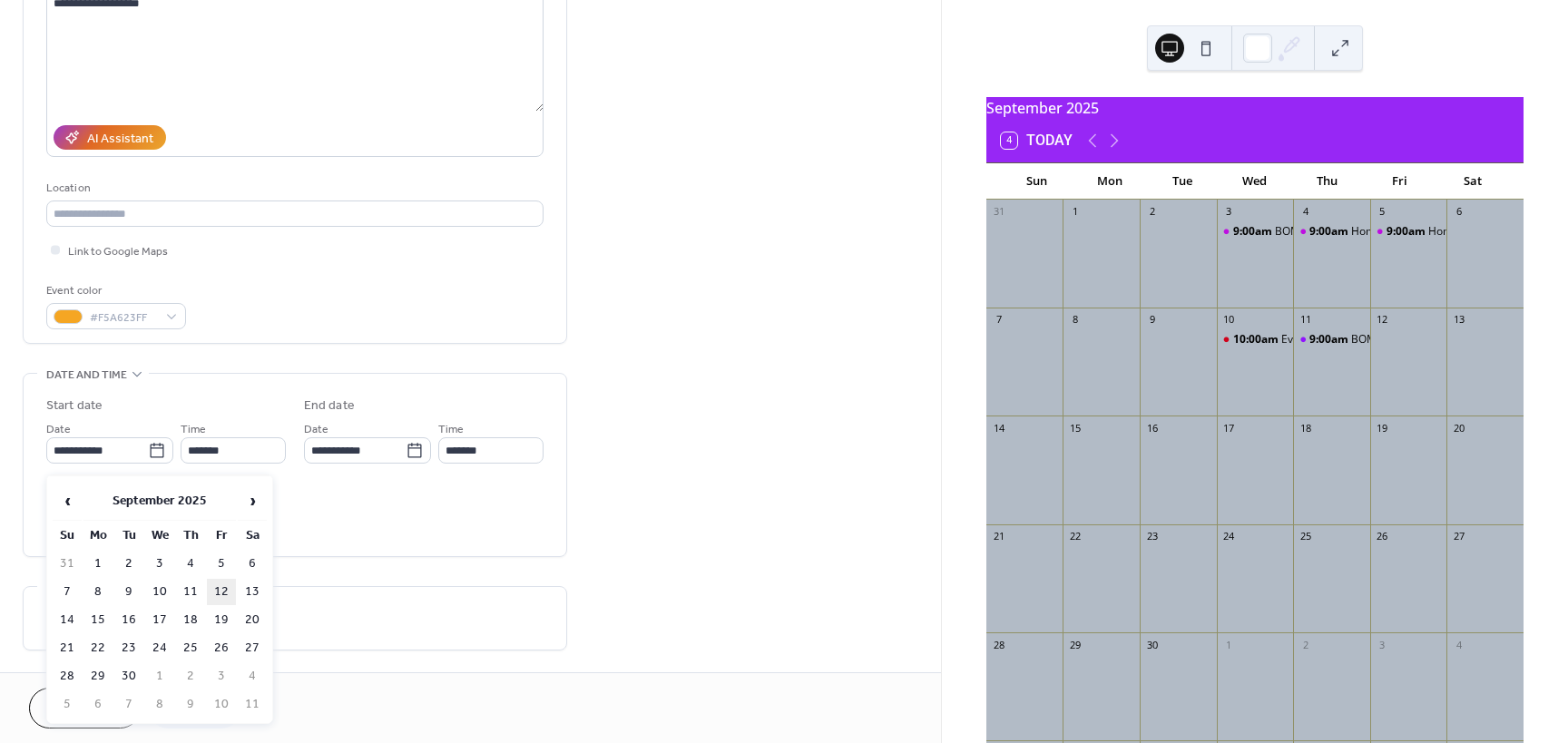 click on "12" at bounding box center (221, 591) 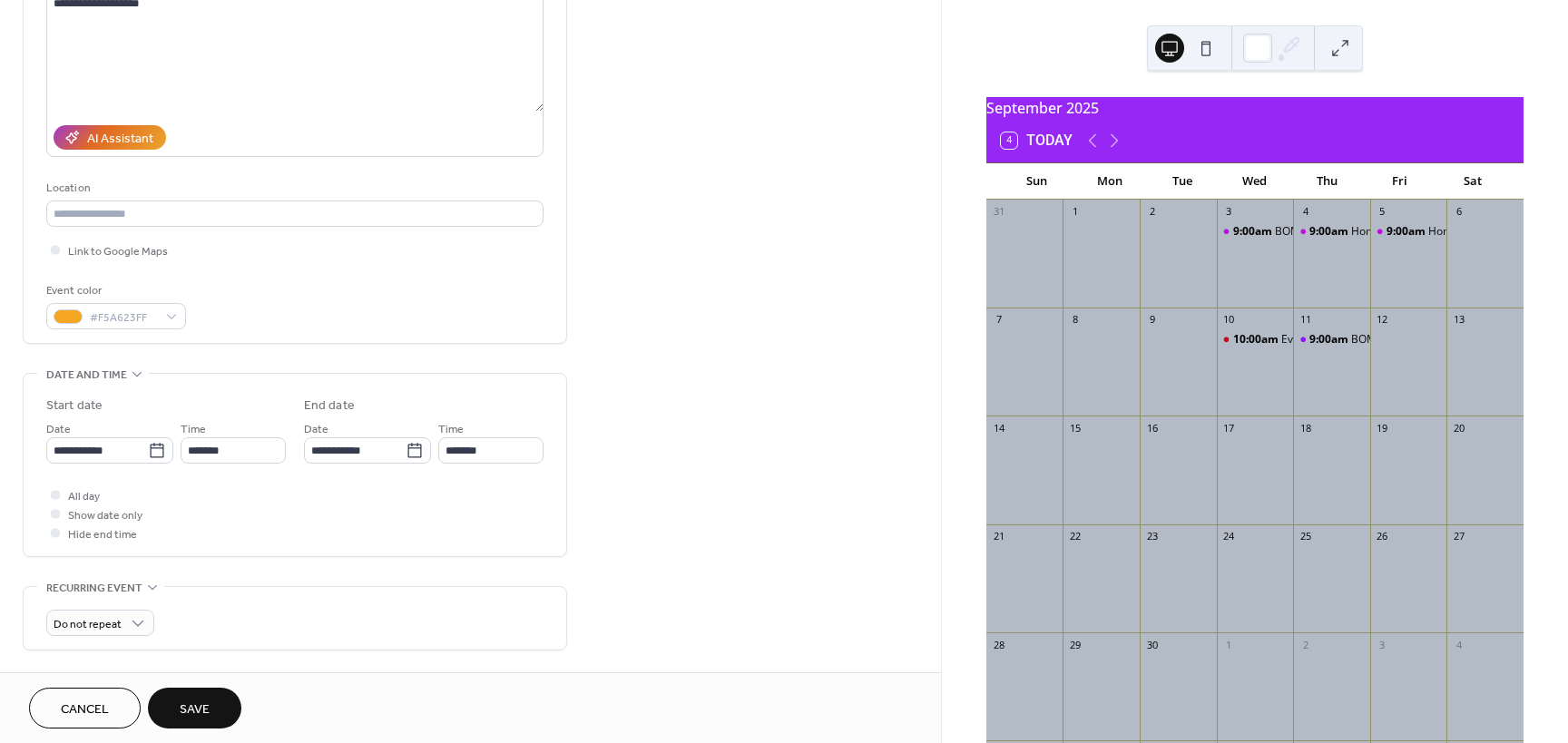 drag, startPoint x: 209, startPoint y: 714, endPoint x: 338, endPoint y: 654, distance: 142.27087 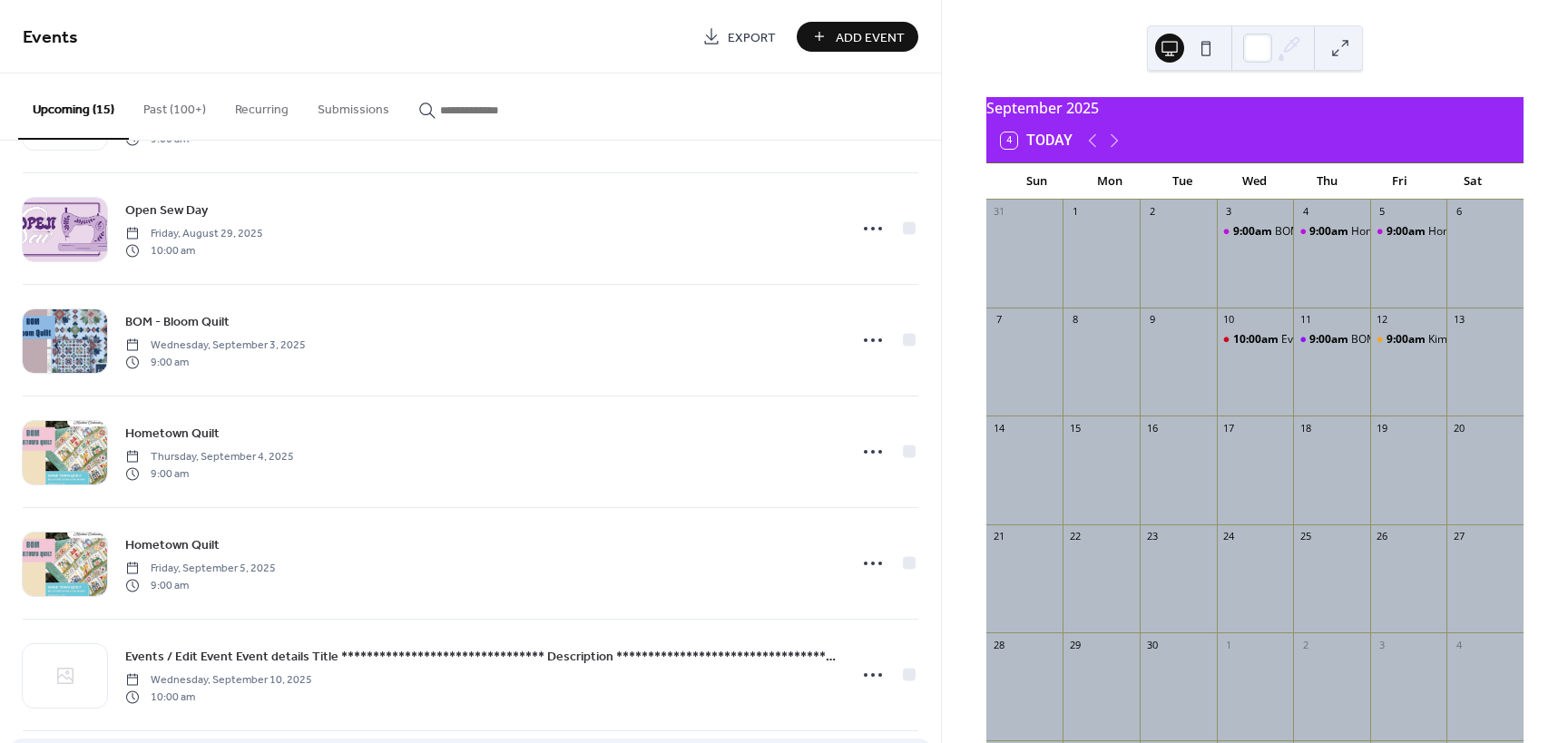 scroll, scrollTop: 853, scrollLeft: 0, axis: vertical 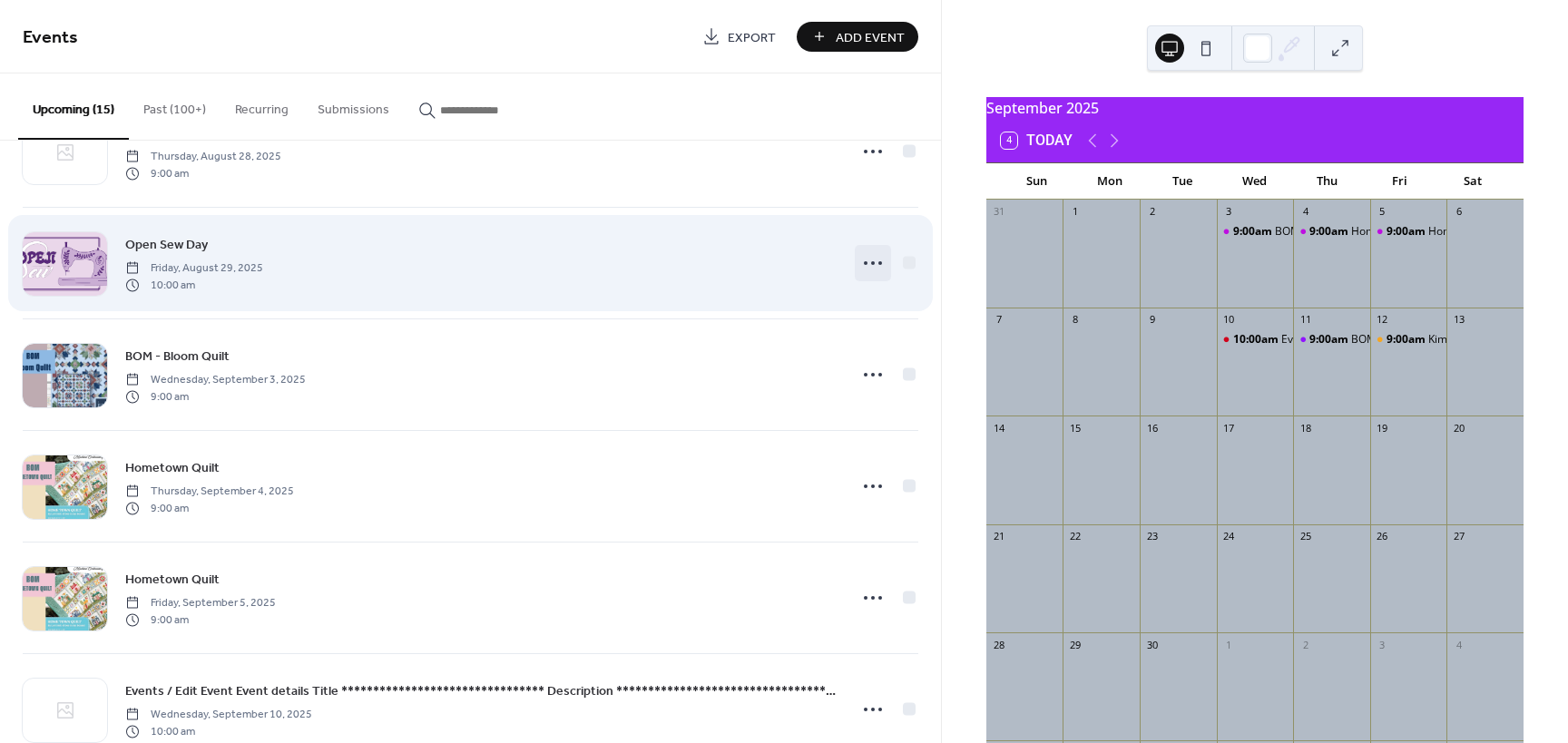 click 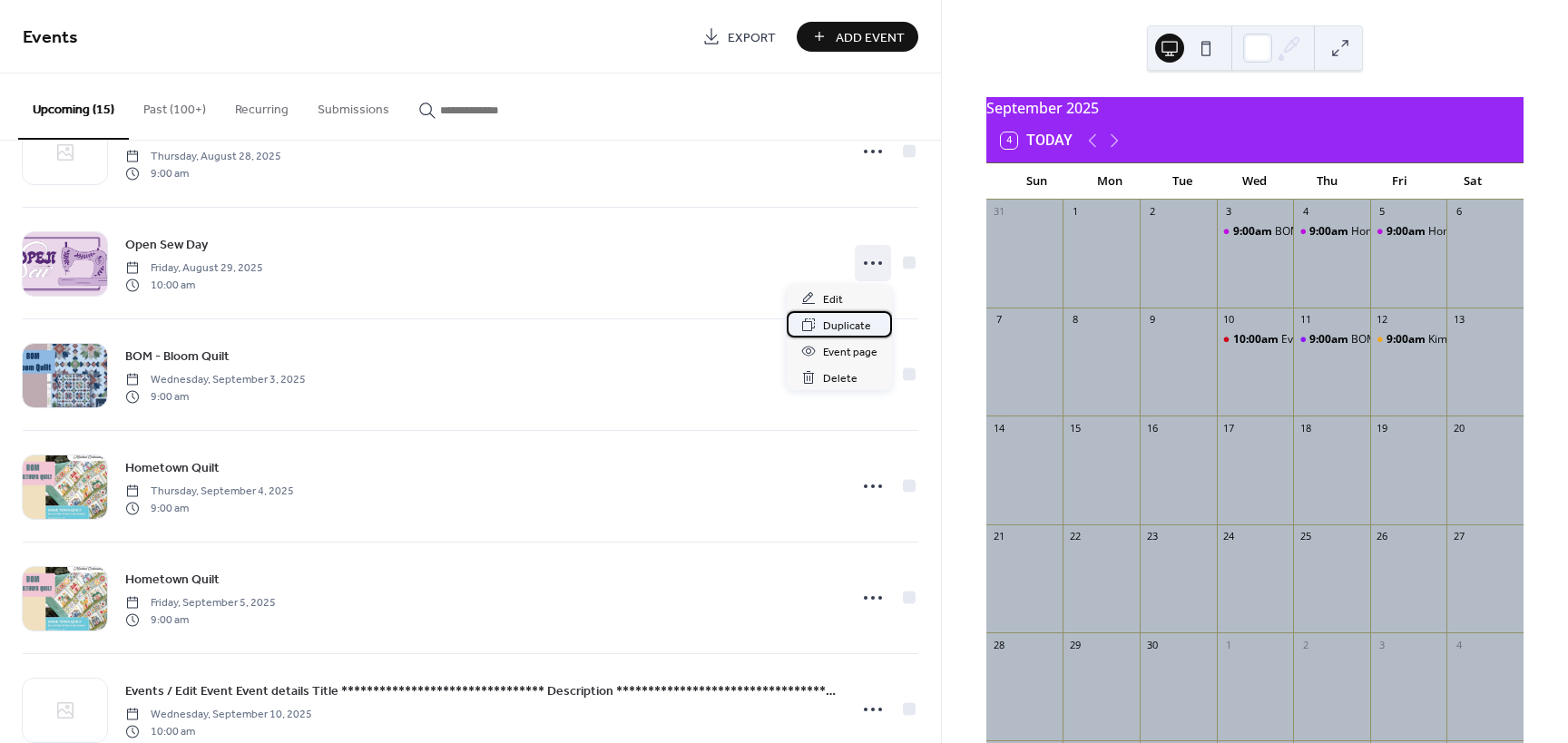 click on "Duplicate" at bounding box center (847, 326) 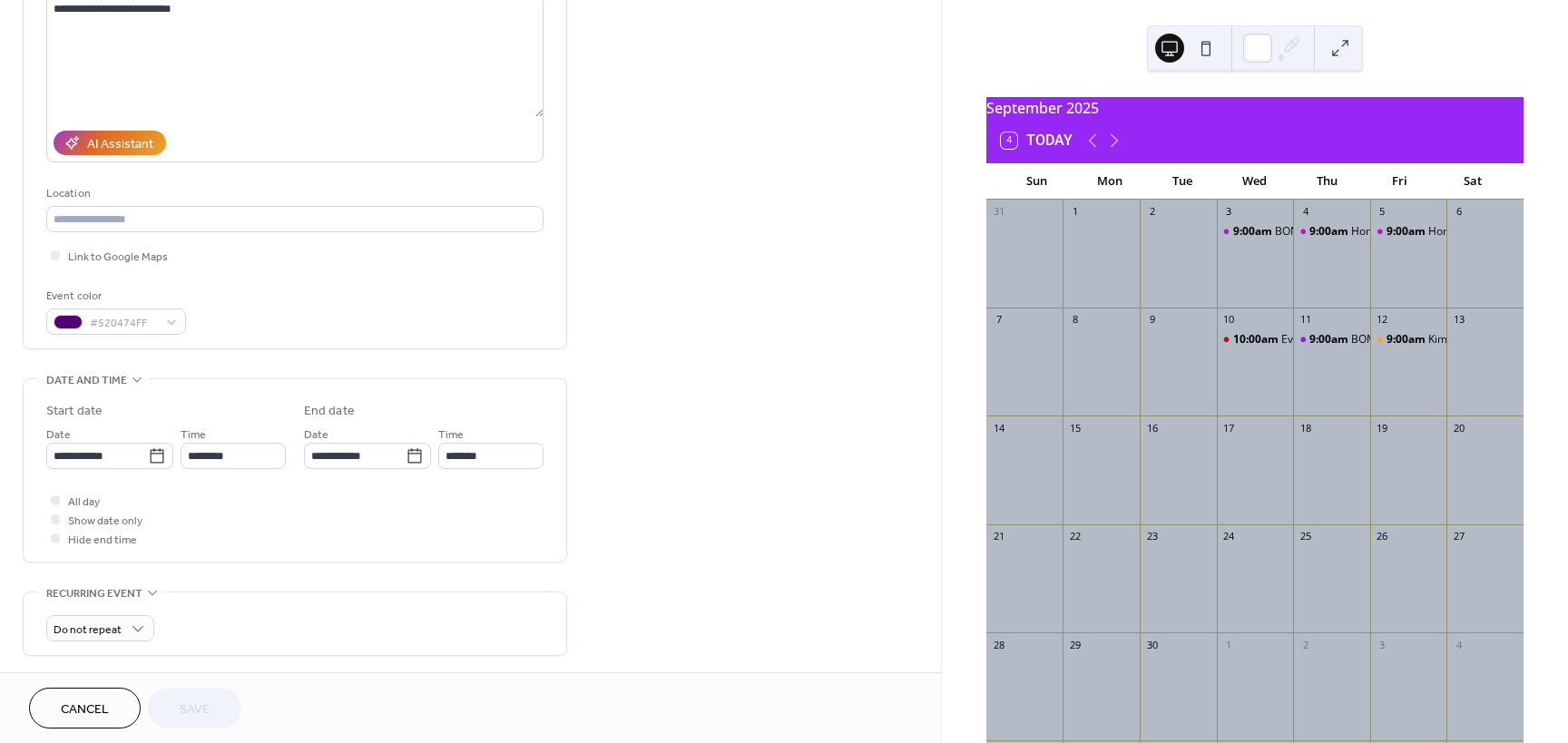 scroll, scrollTop: 272, scrollLeft: 0, axis: vertical 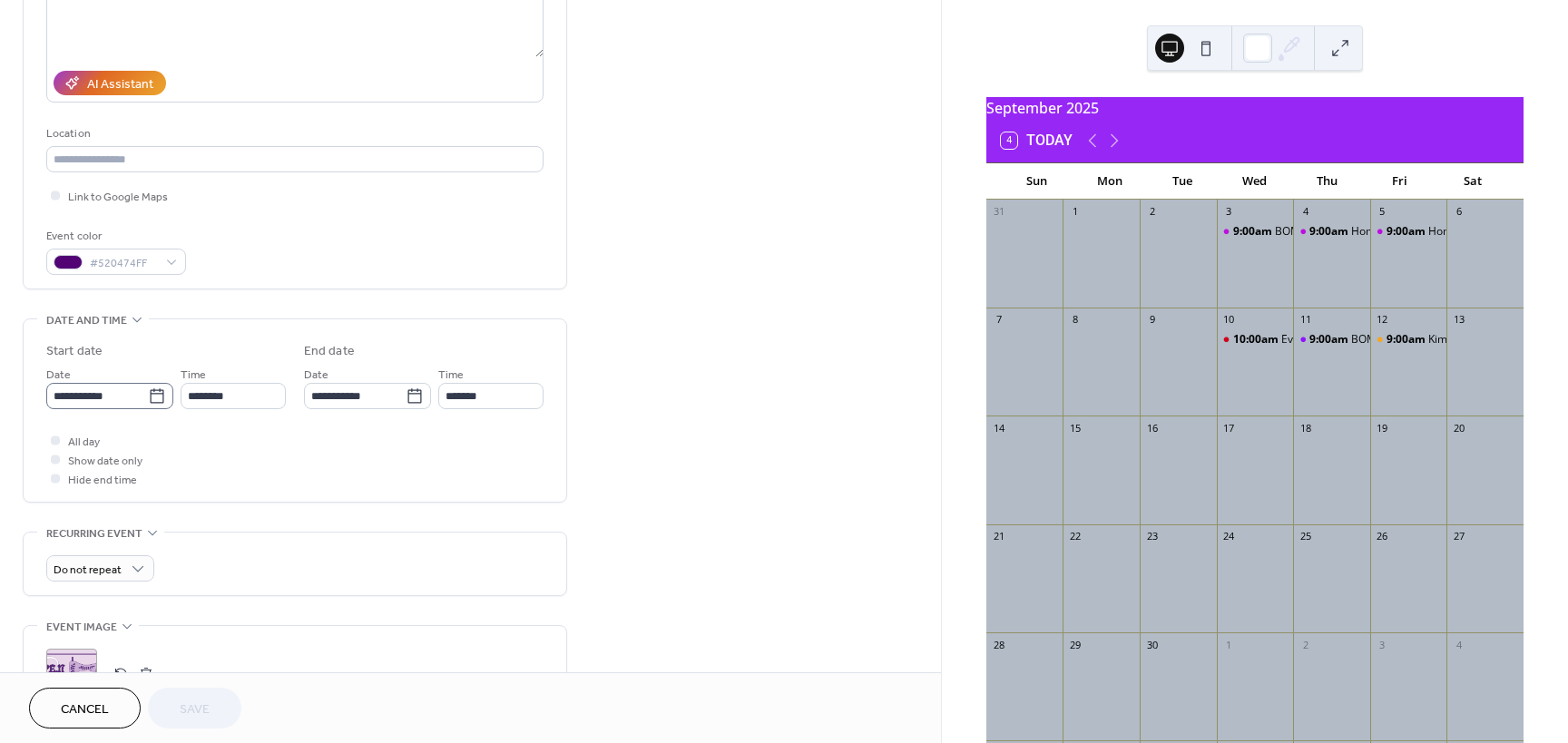 click 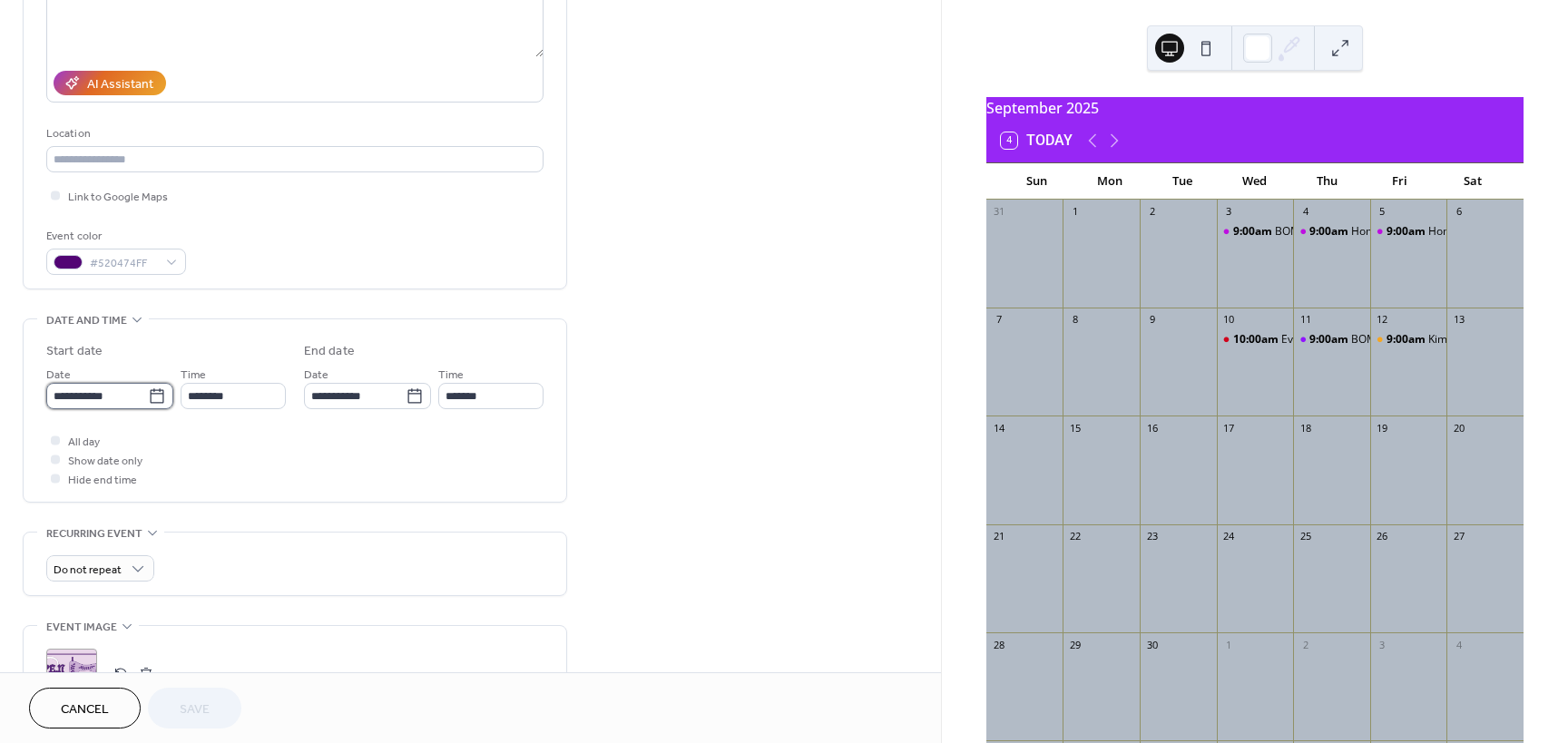 click on "**********" at bounding box center (97, 396) 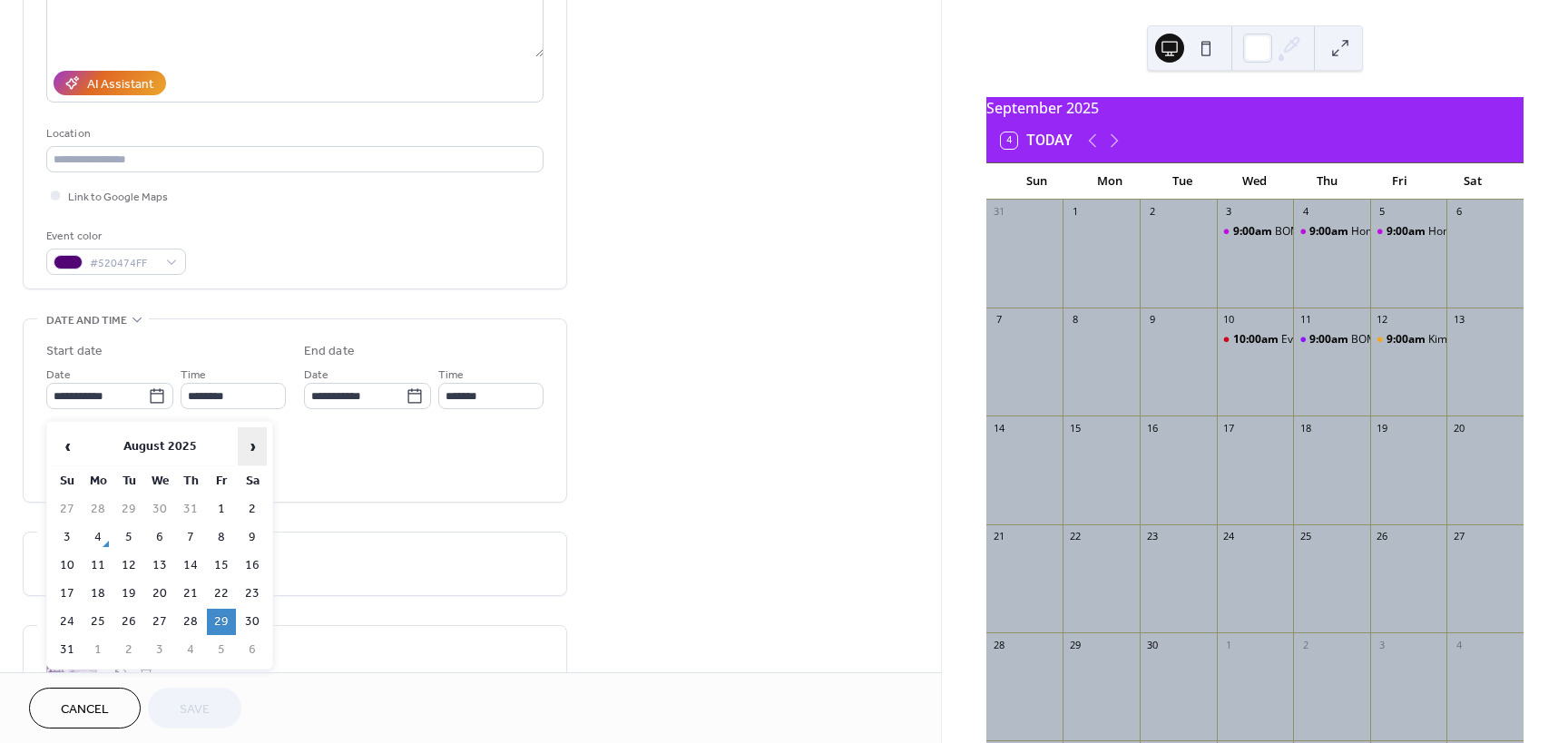 click on "›" at bounding box center [252, 446] 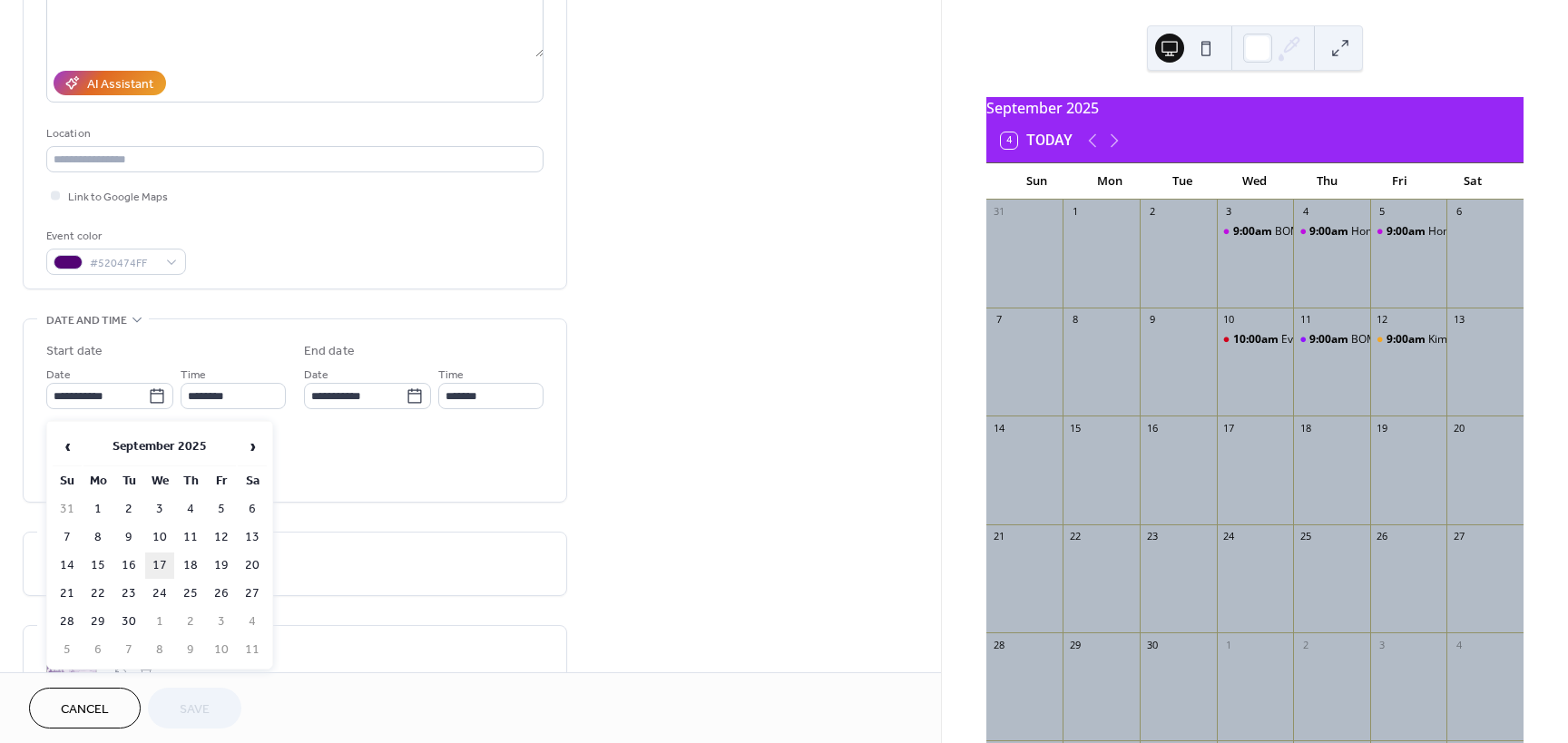 click on "17" at bounding box center [160, 565] 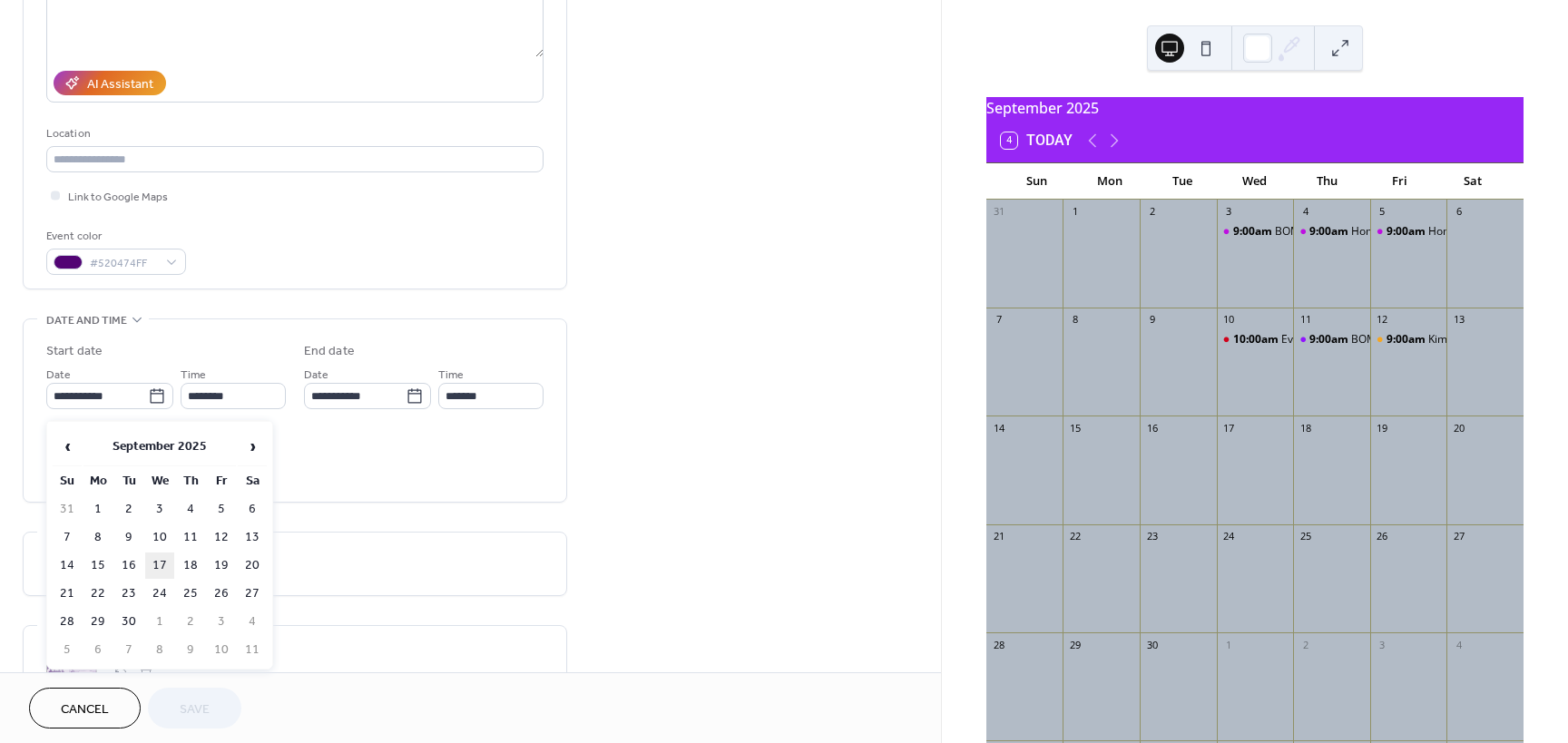 type on "**********" 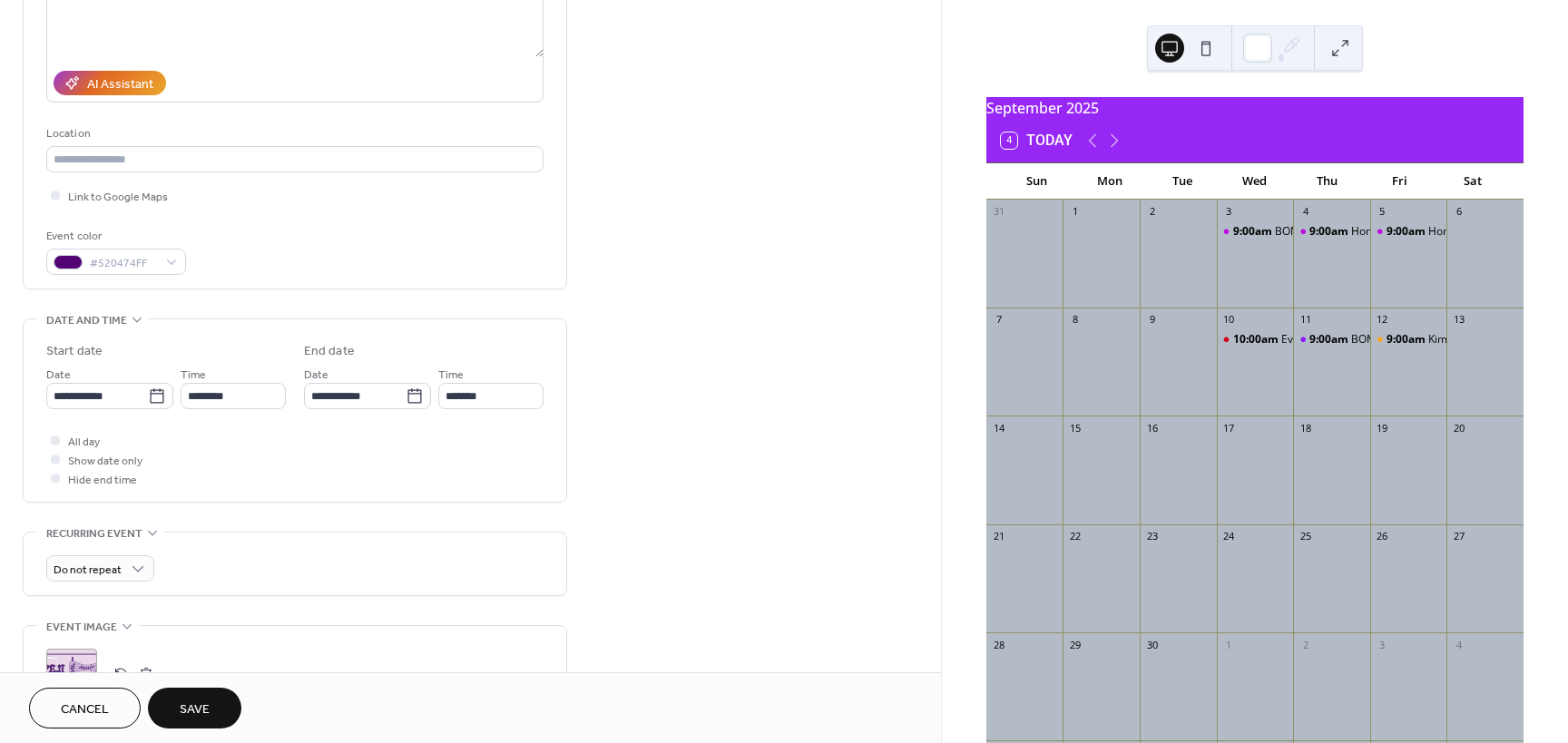 click on "Save" at bounding box center (194, 709) 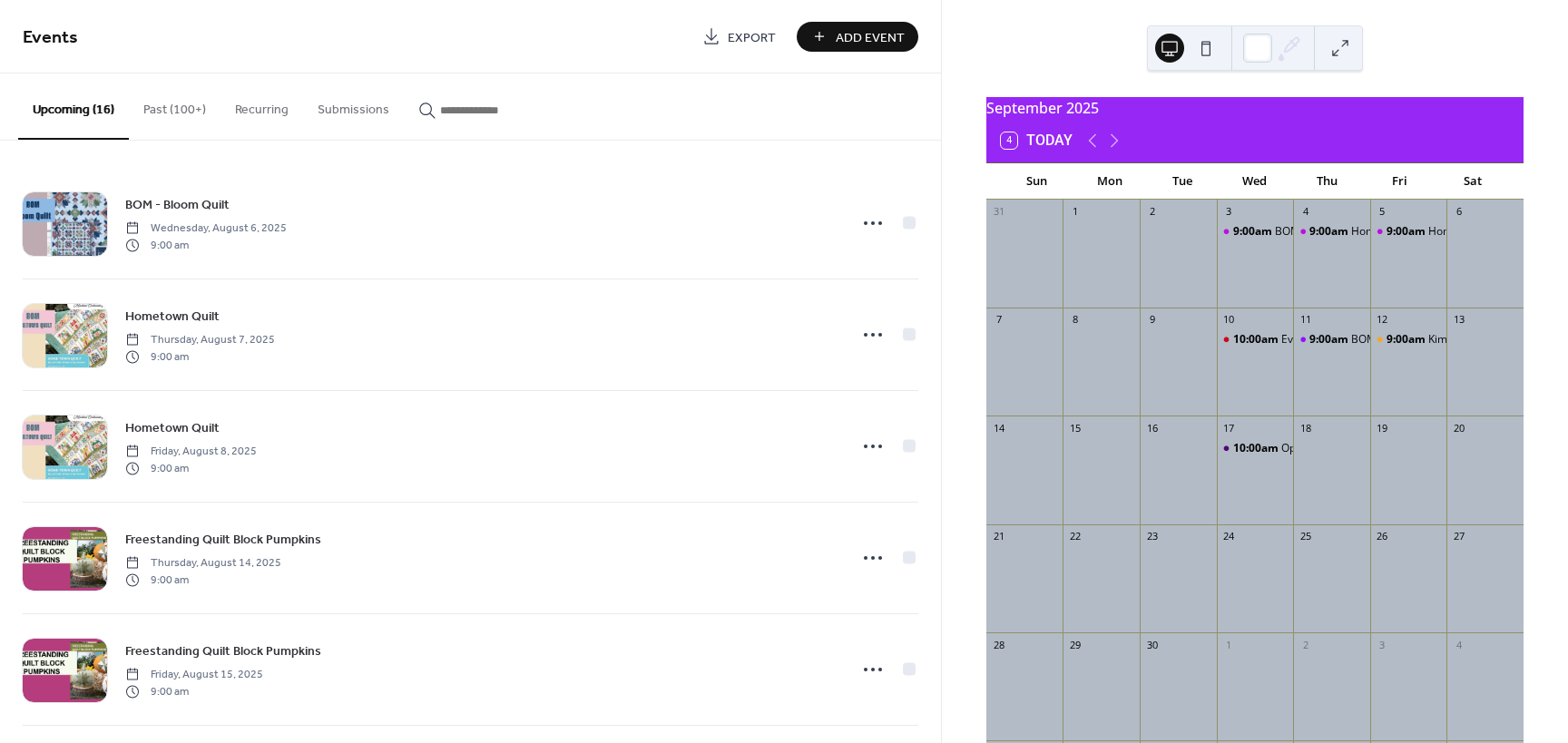 click on "Add Event" at bounding box center (870, 37) 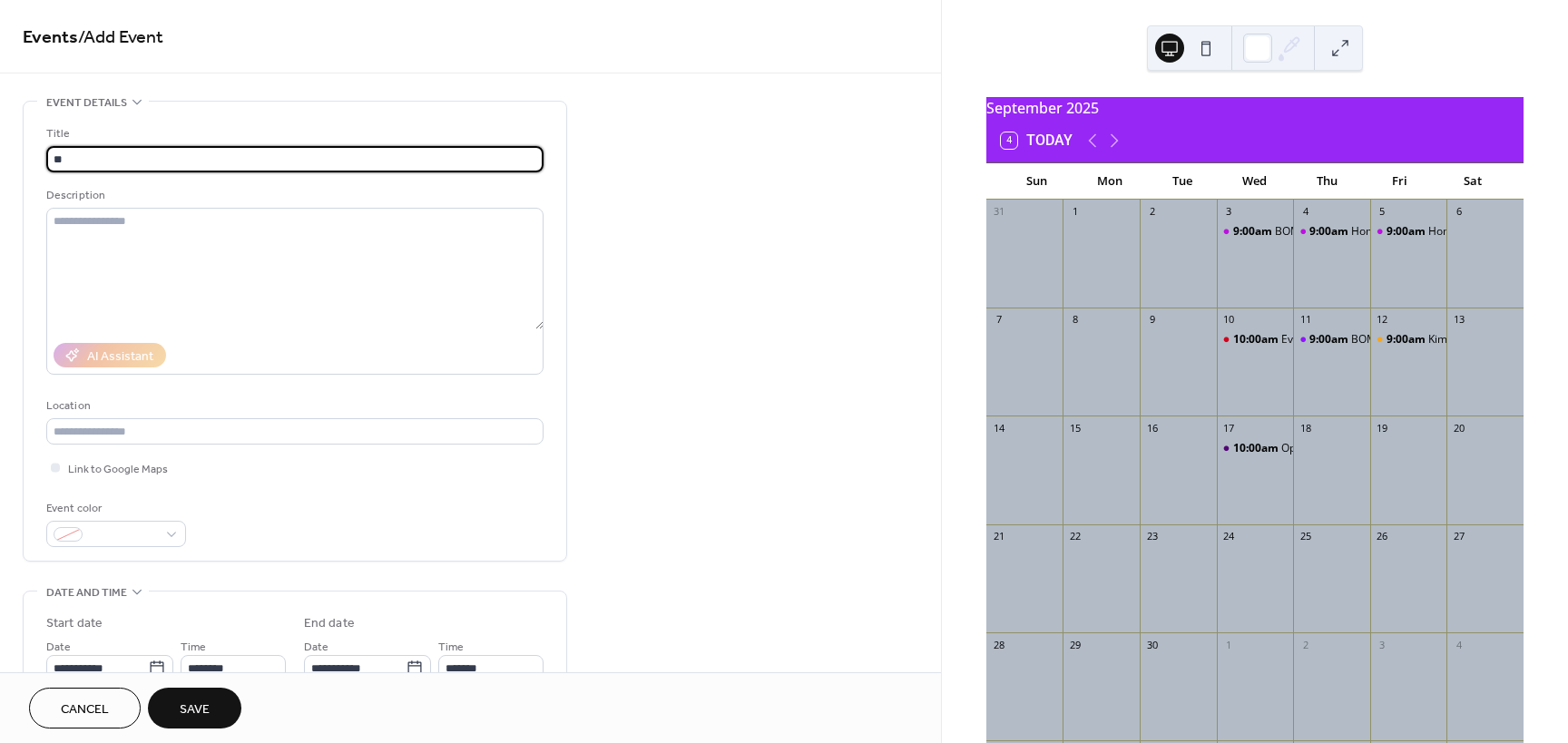 type on "*" 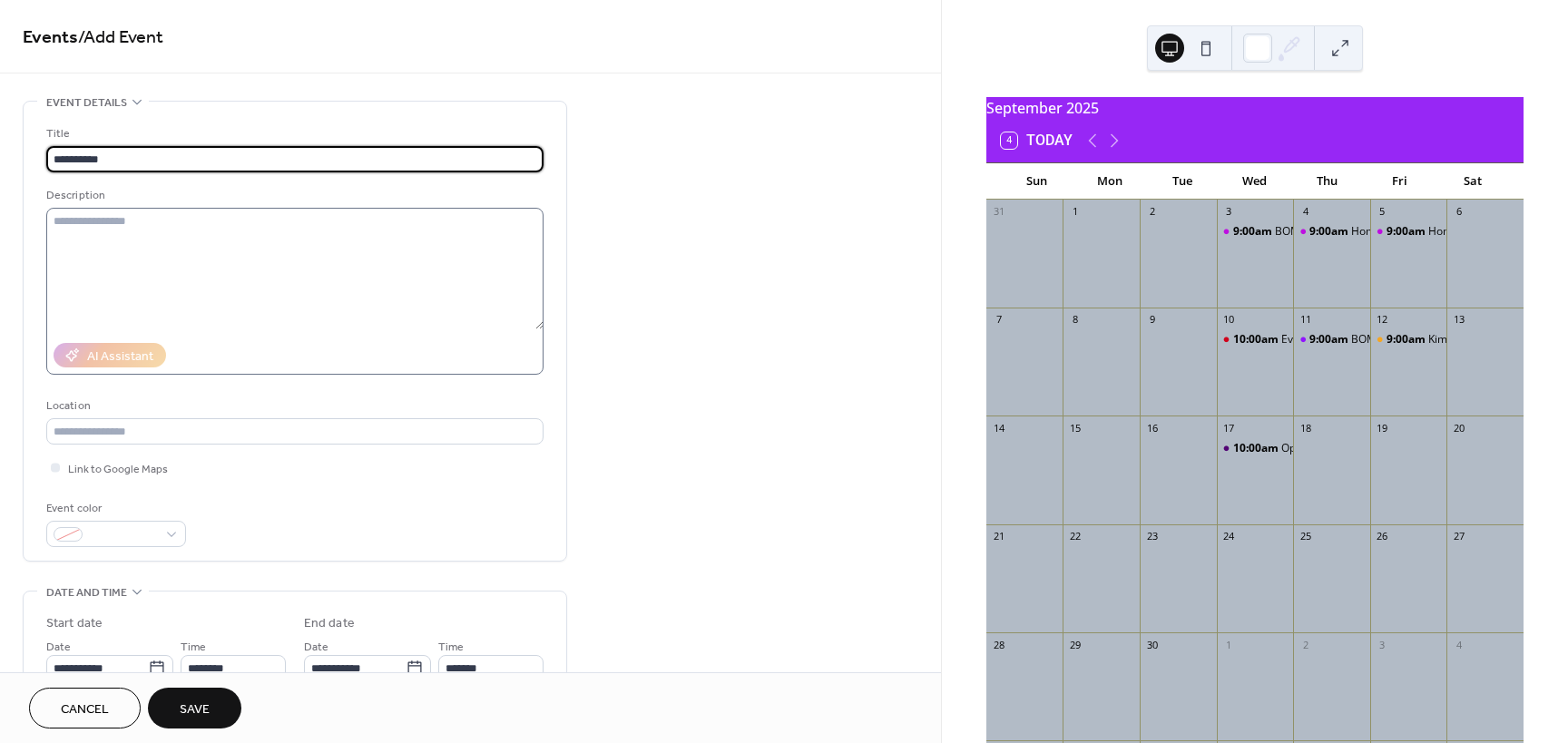 type on "**********" 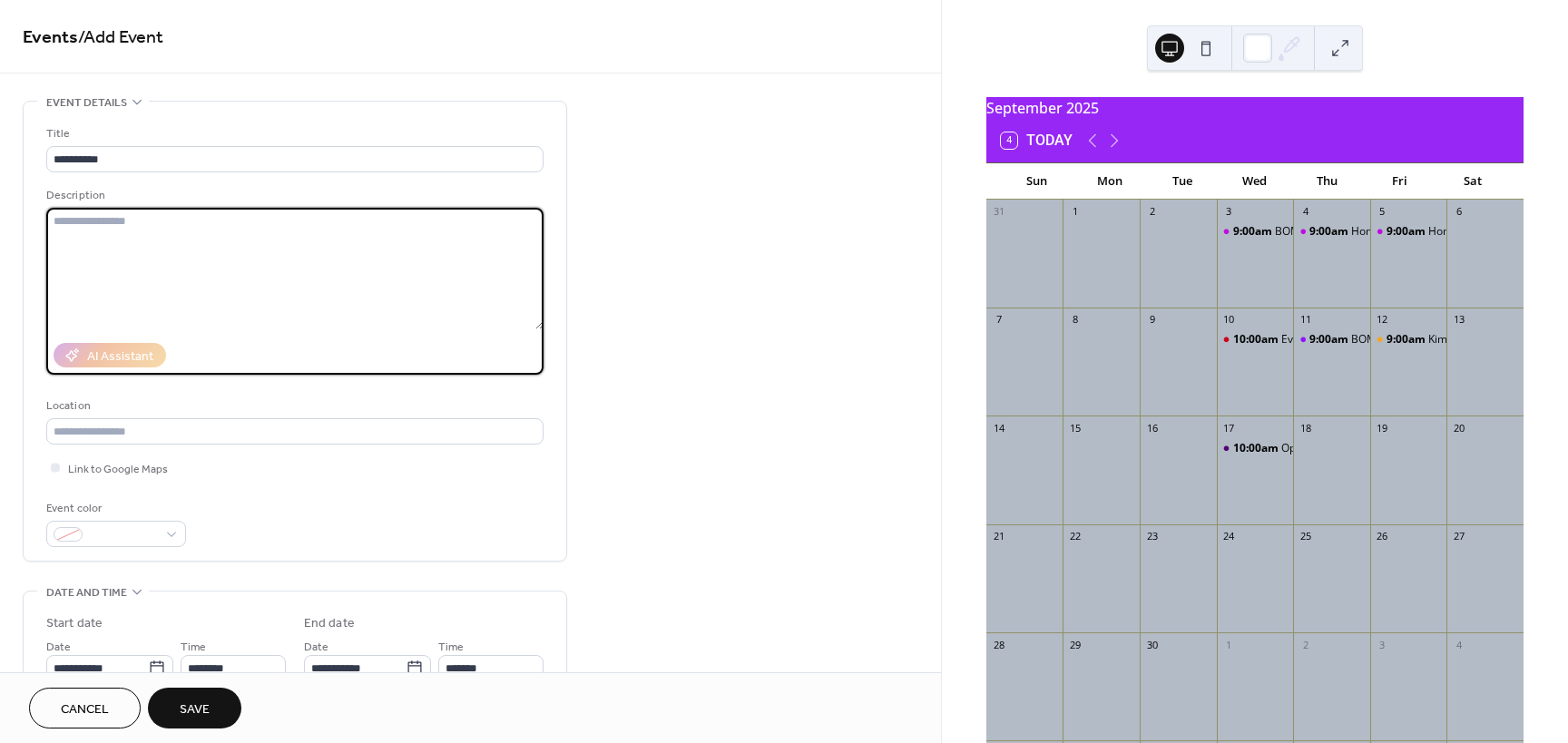 click at bounding box center [295, 269] 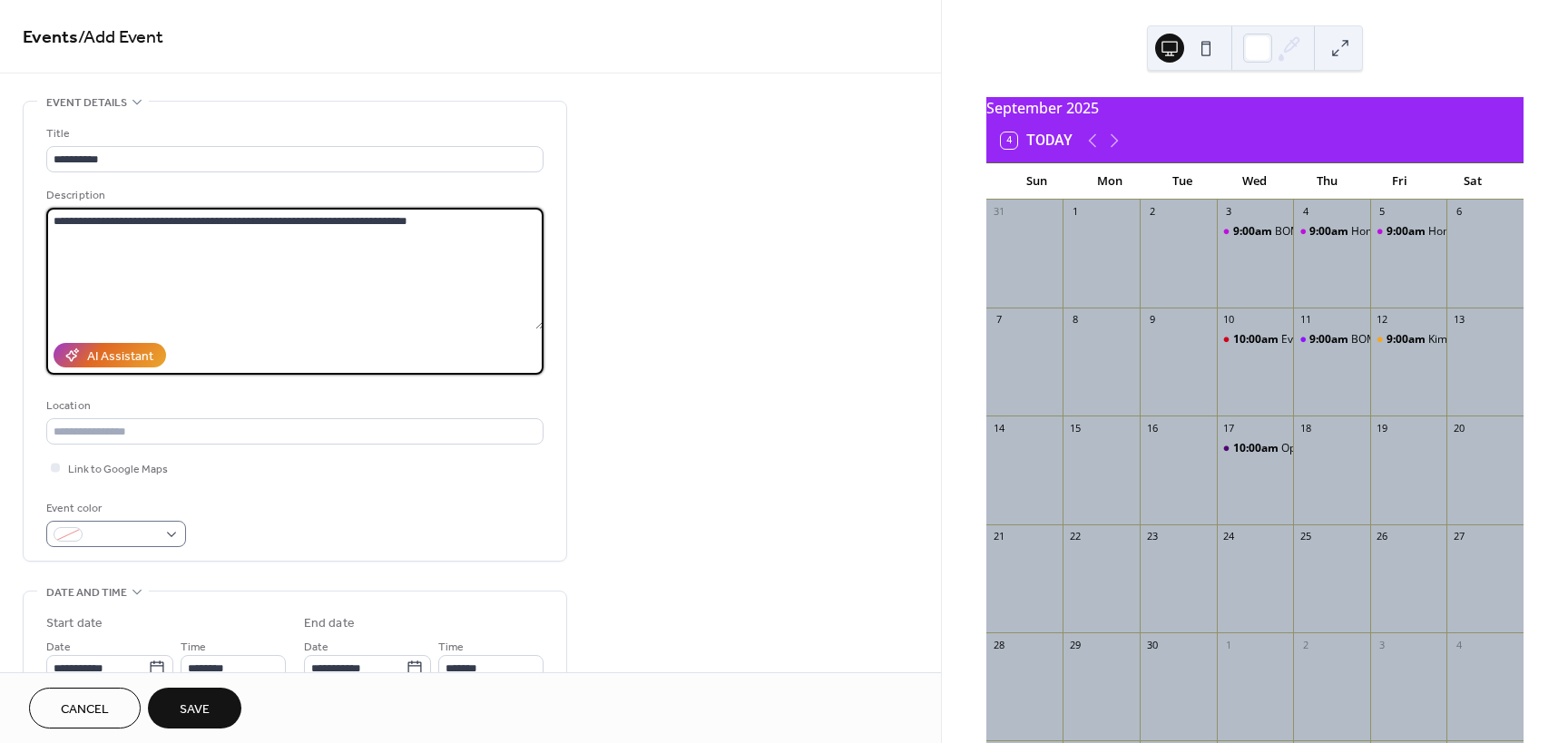 type on "**********" 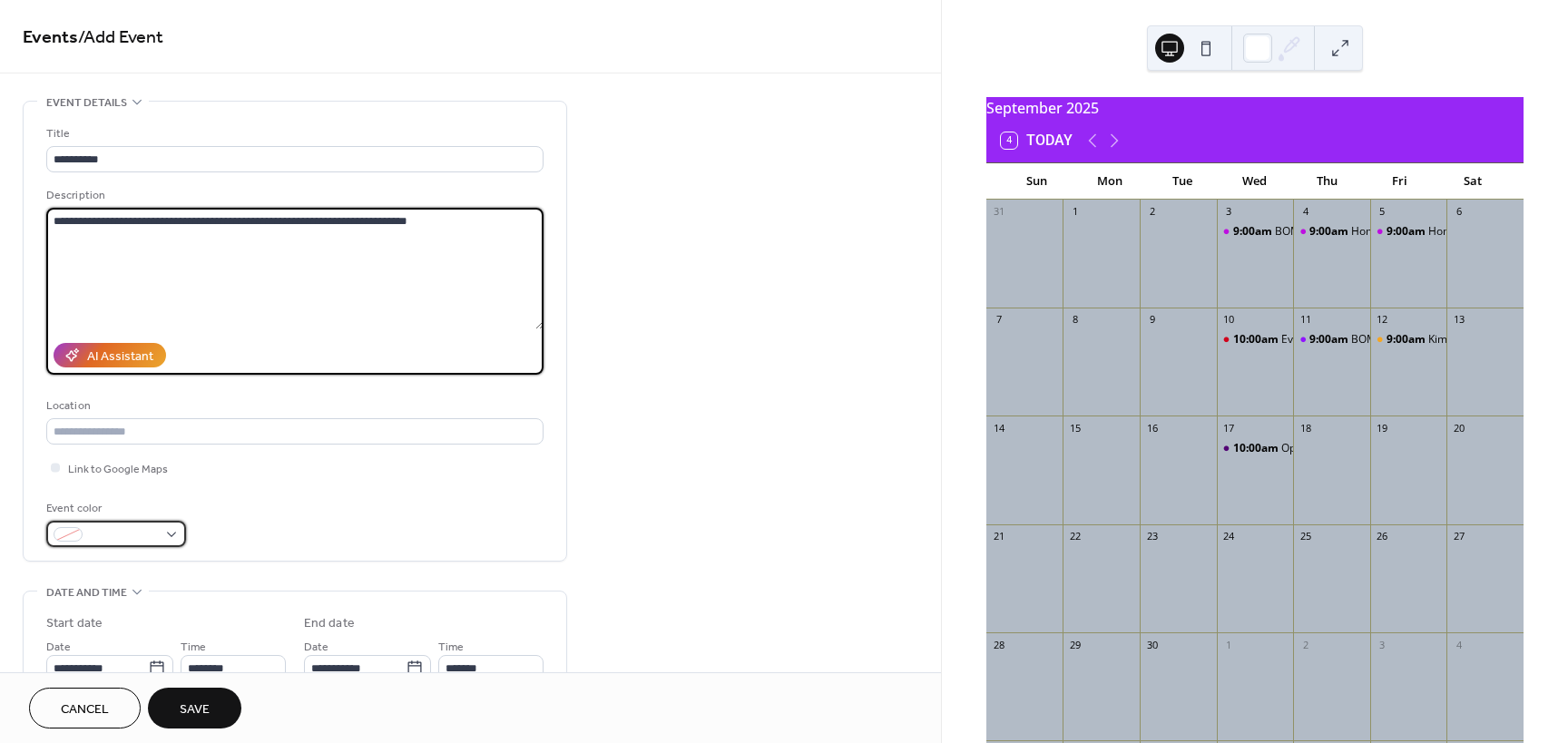 click at bounding box center (116, 533) 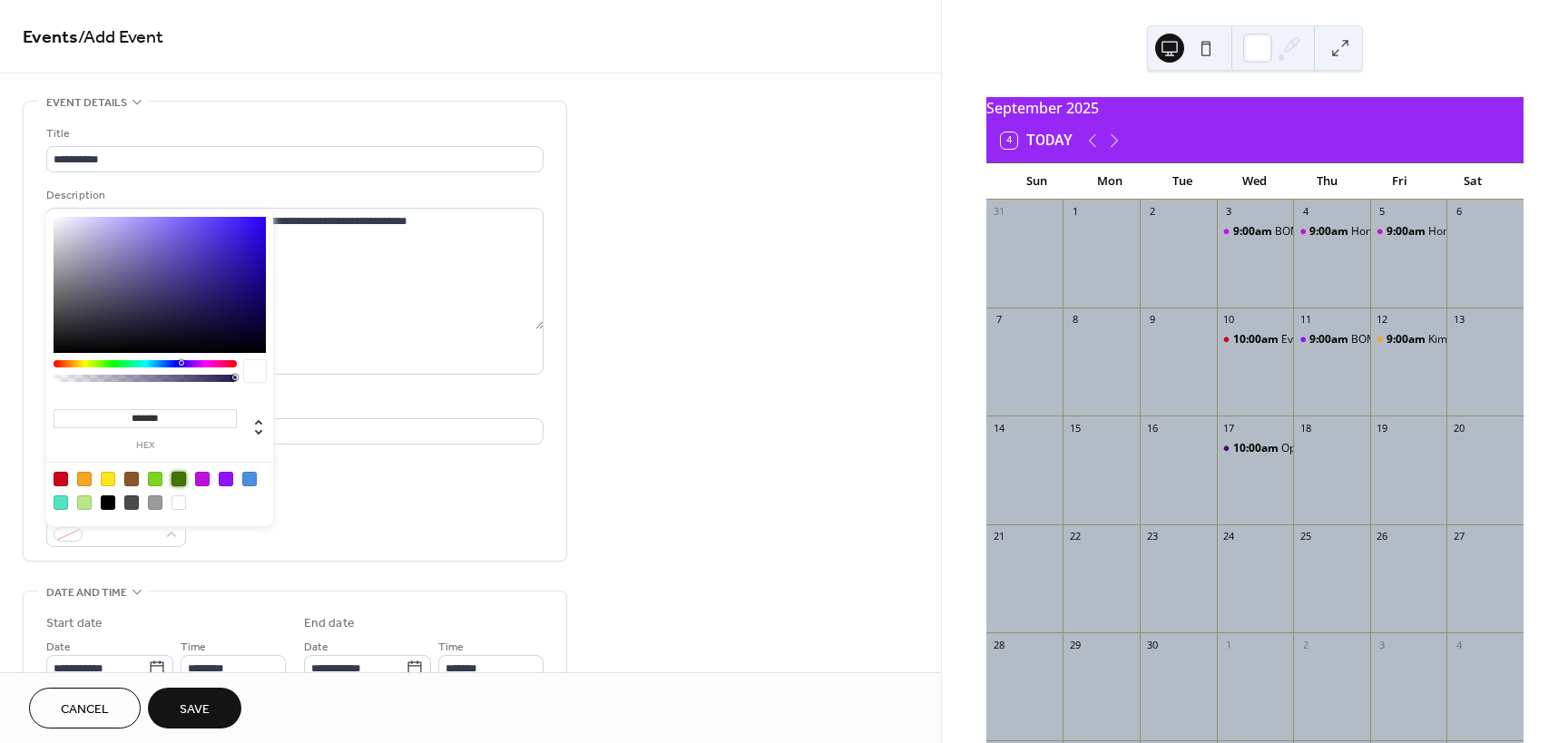 click at bounding box center [179, 479] 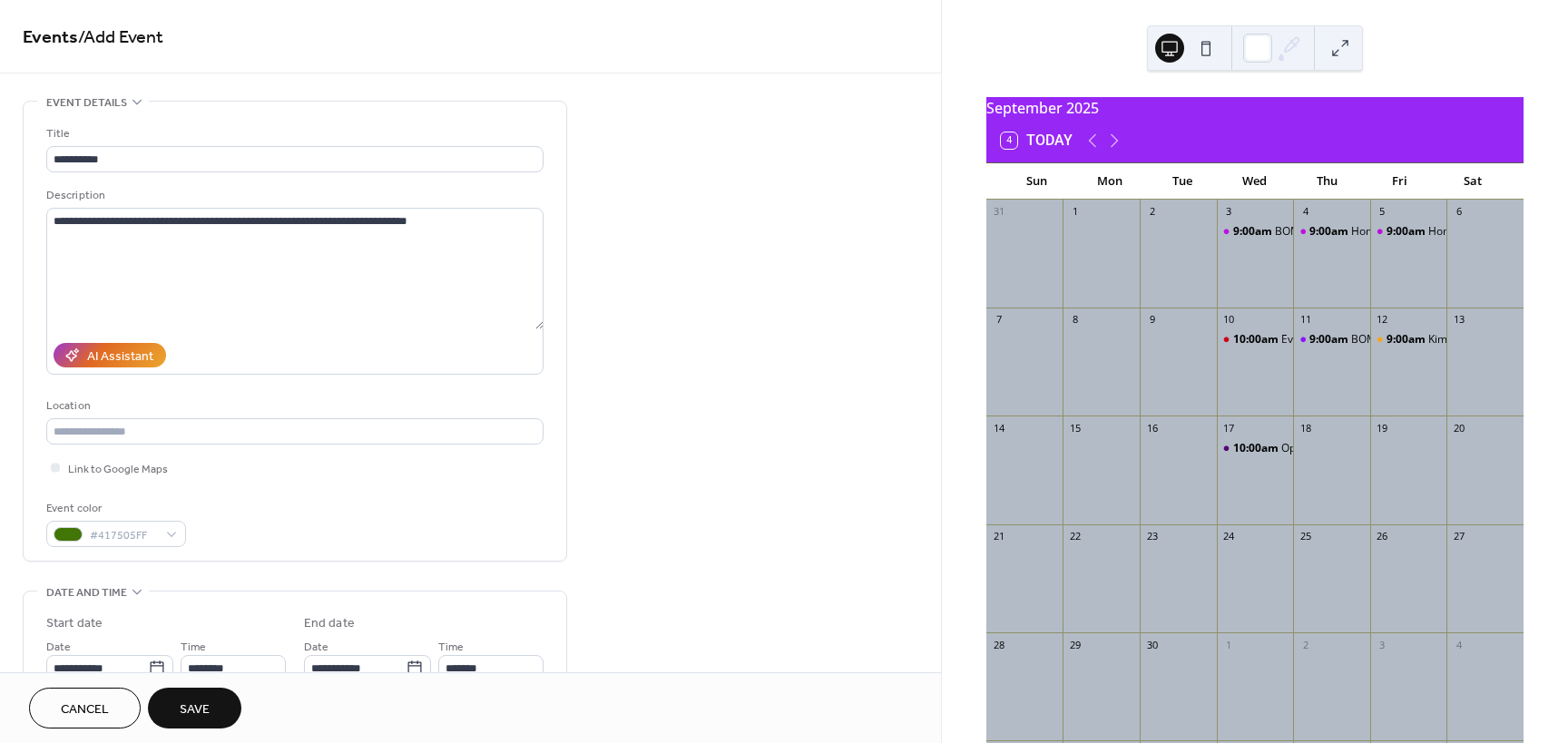 click on "Event color #417505FF" at bounding box center (295, 523) 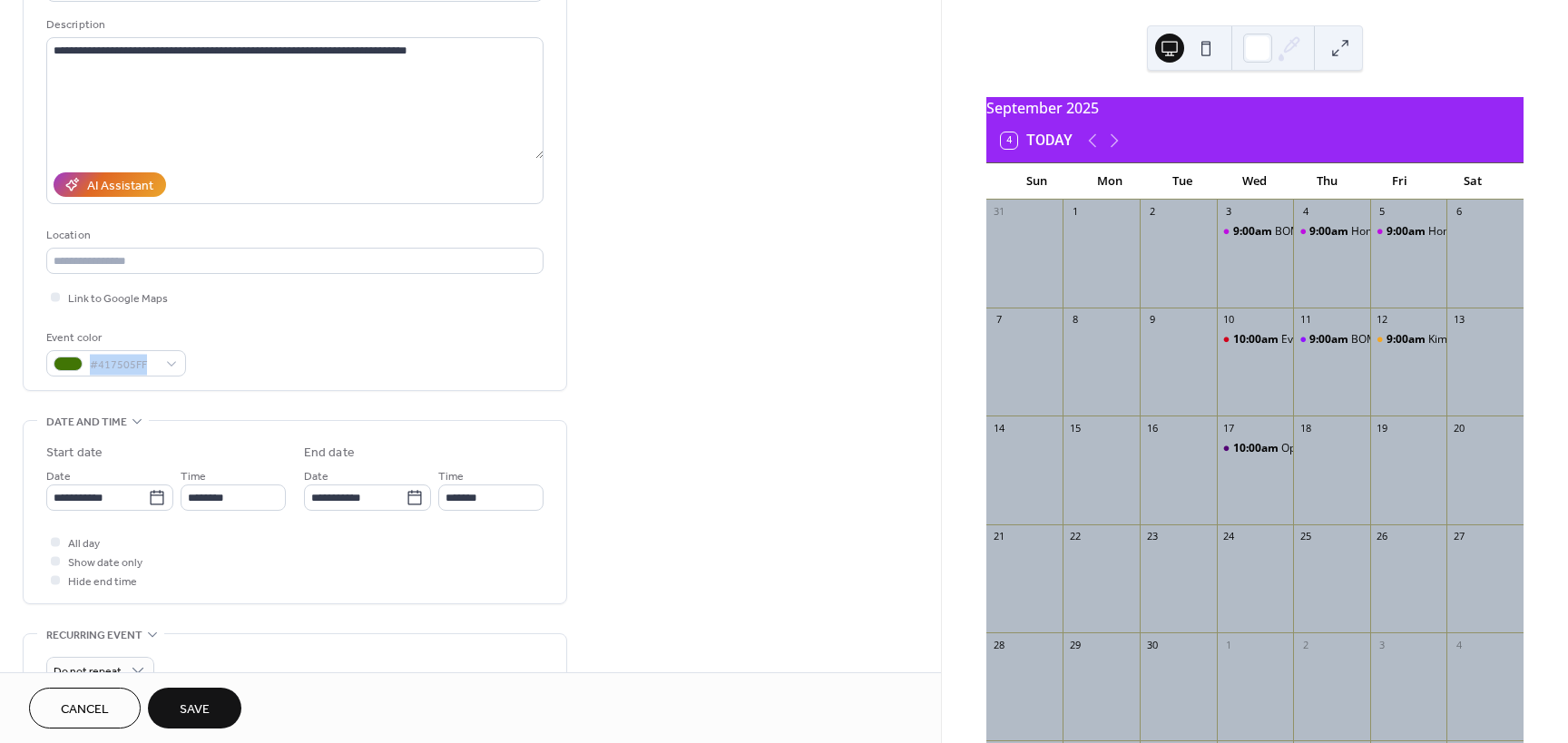 scroll, scrollTop: 218, scrollLeft: 0, axis: vertical 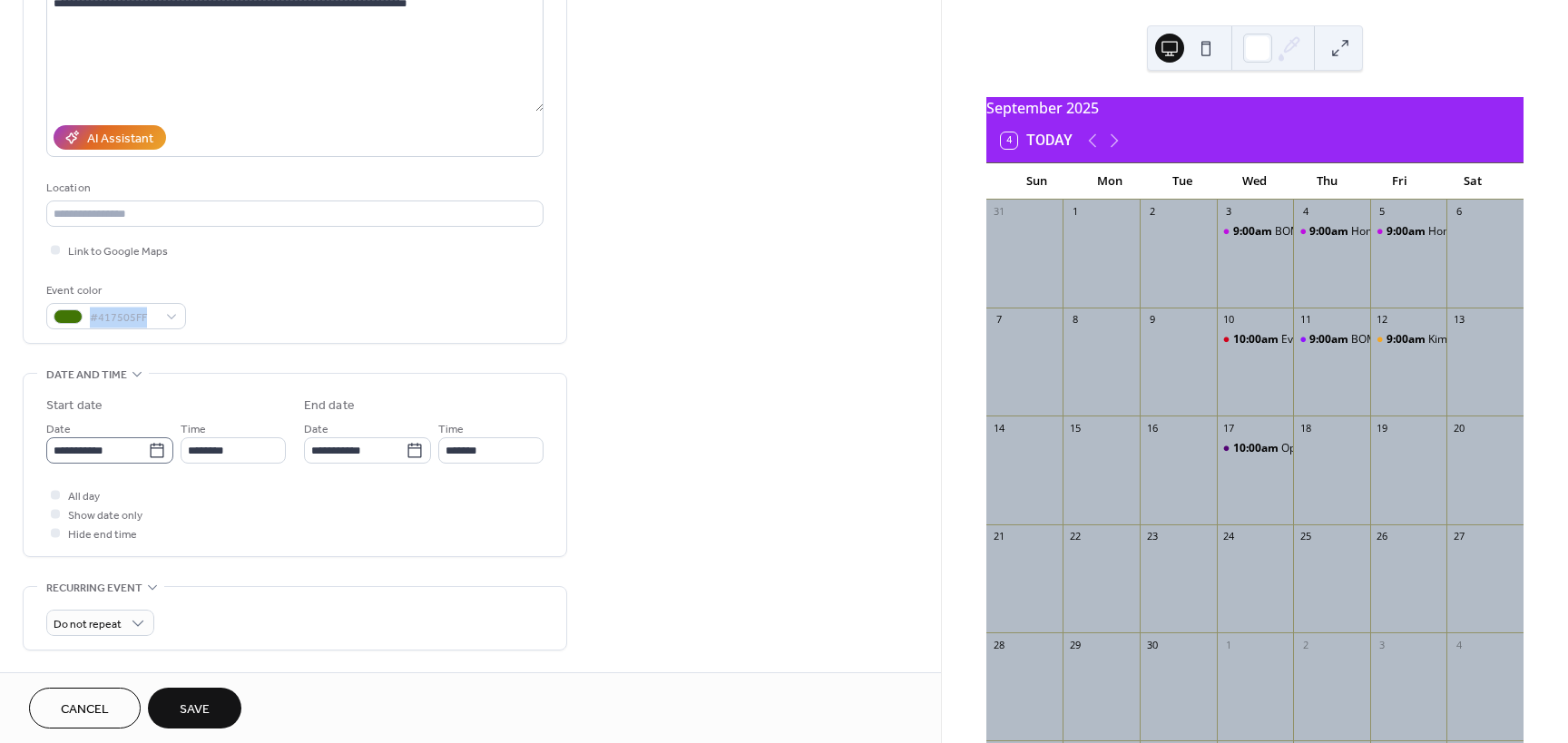 click 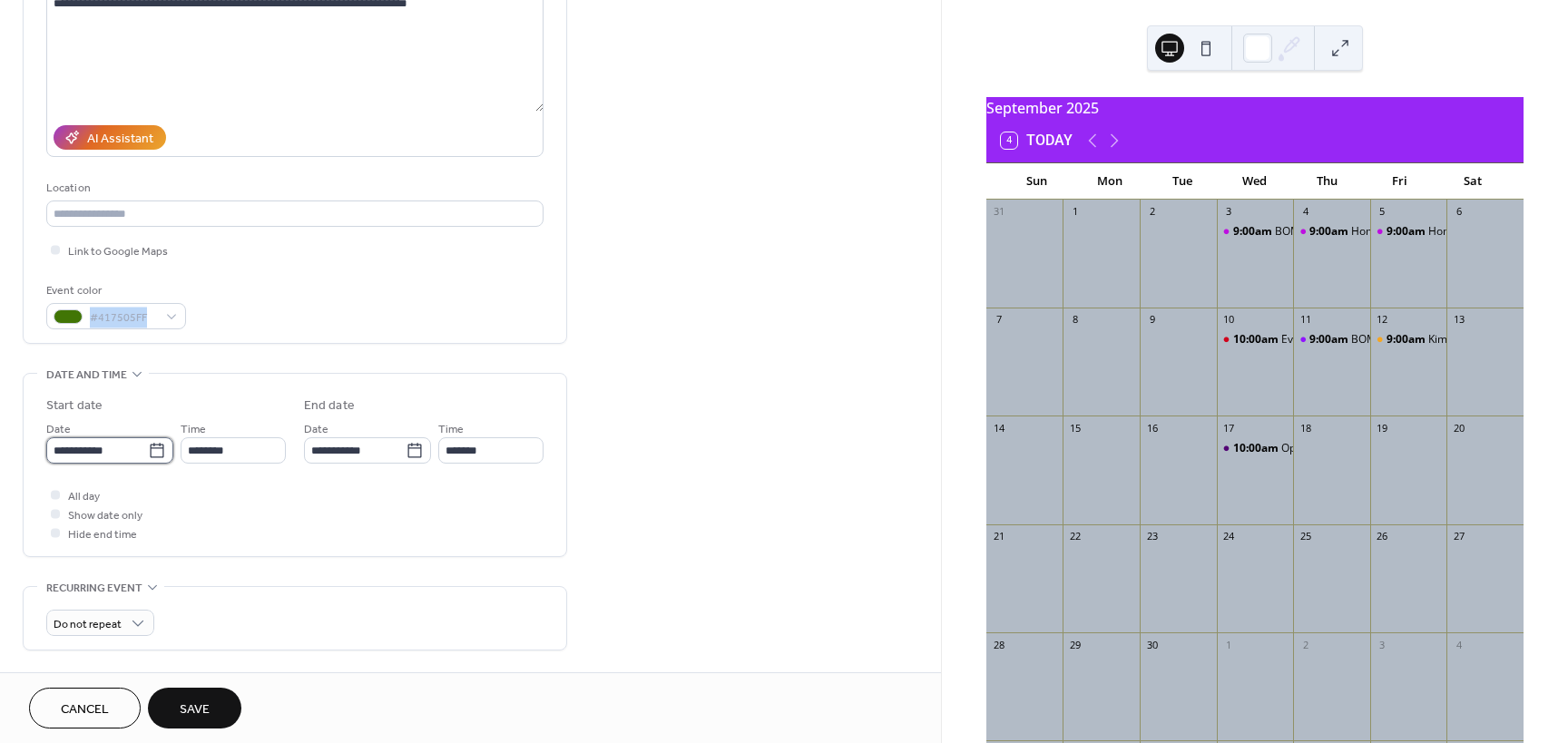 click on "**********" at bounding box center (97, 450) 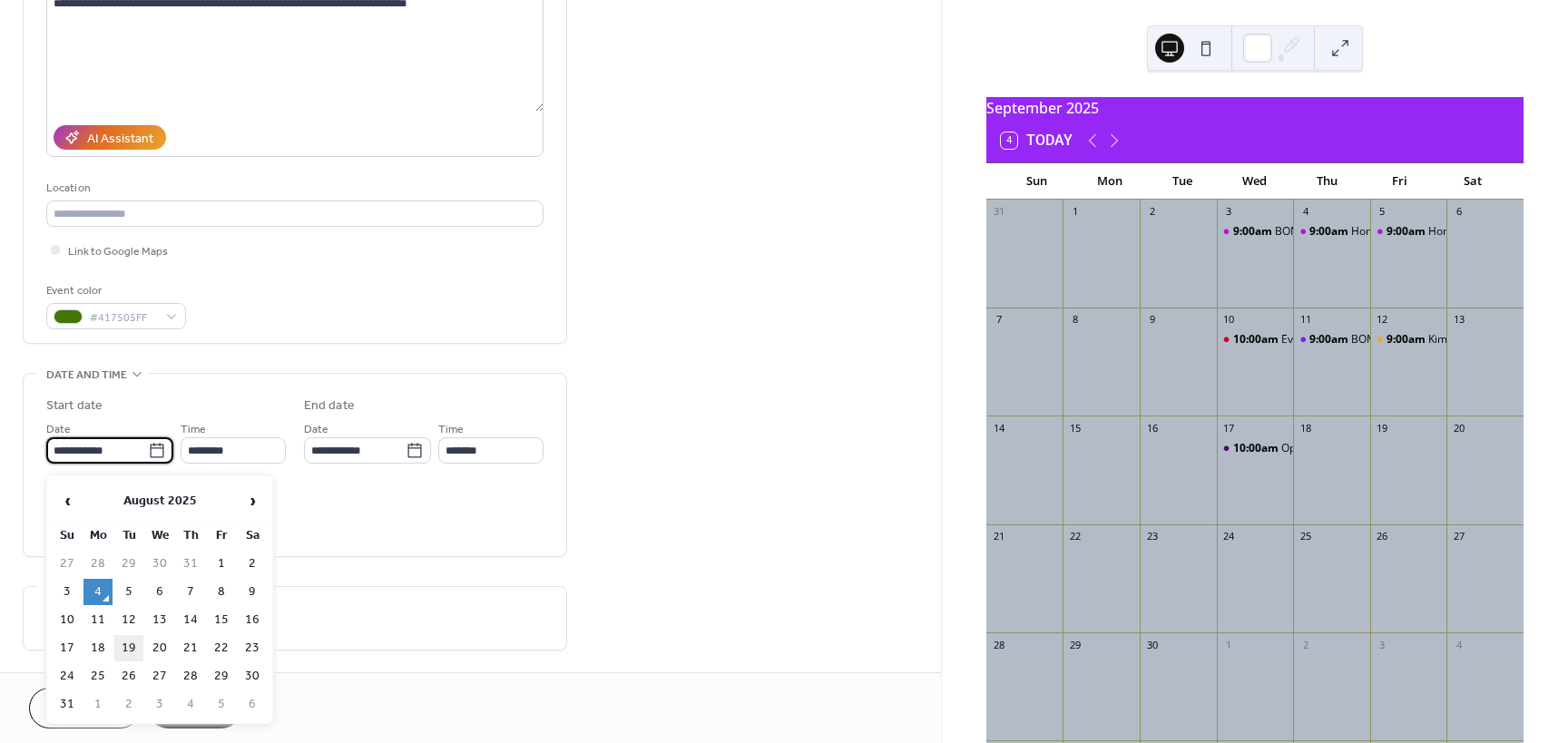 click on "19" at bounding box center [129, 648] 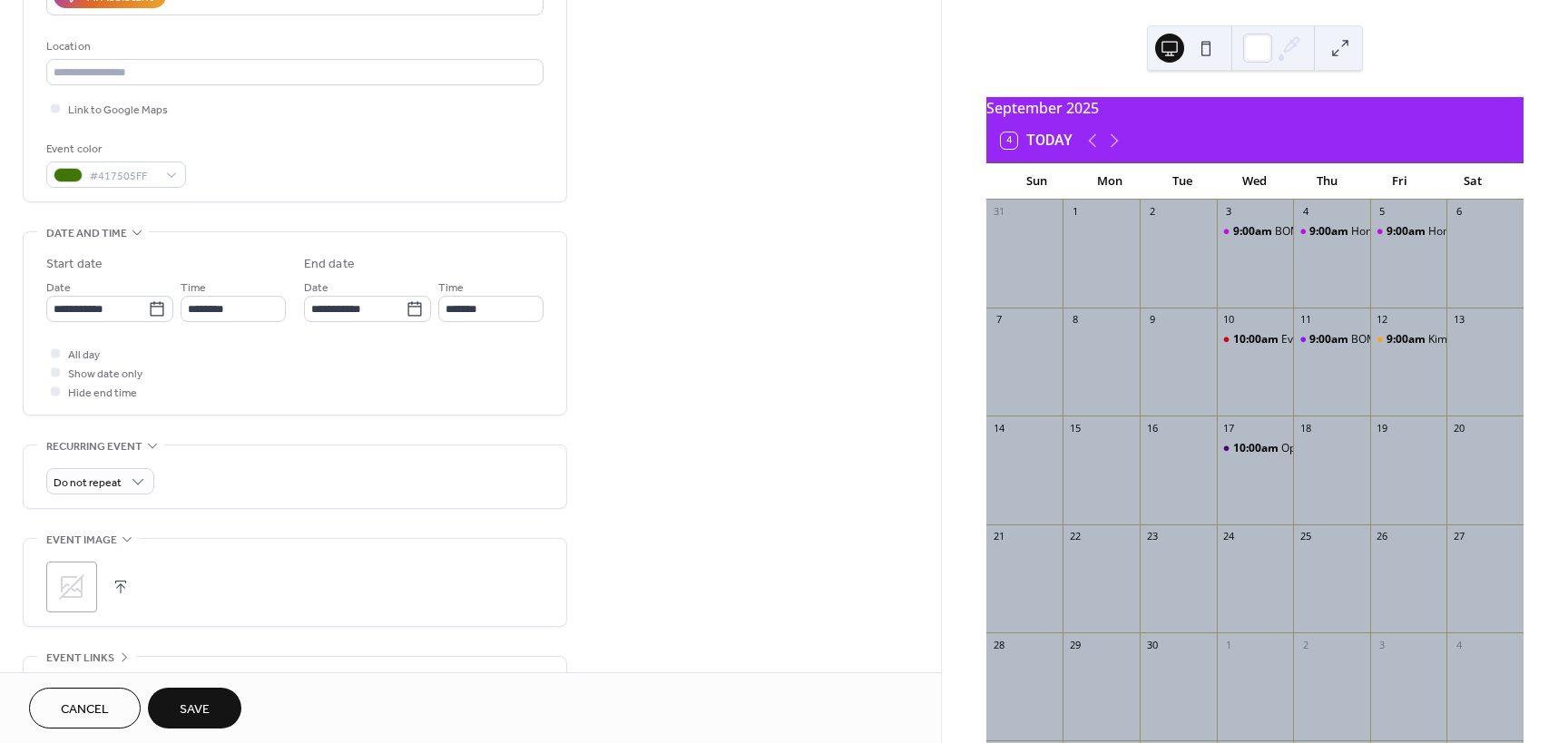 scroll, scrollTop: 381, scrollLeft: 0, axis: vertical 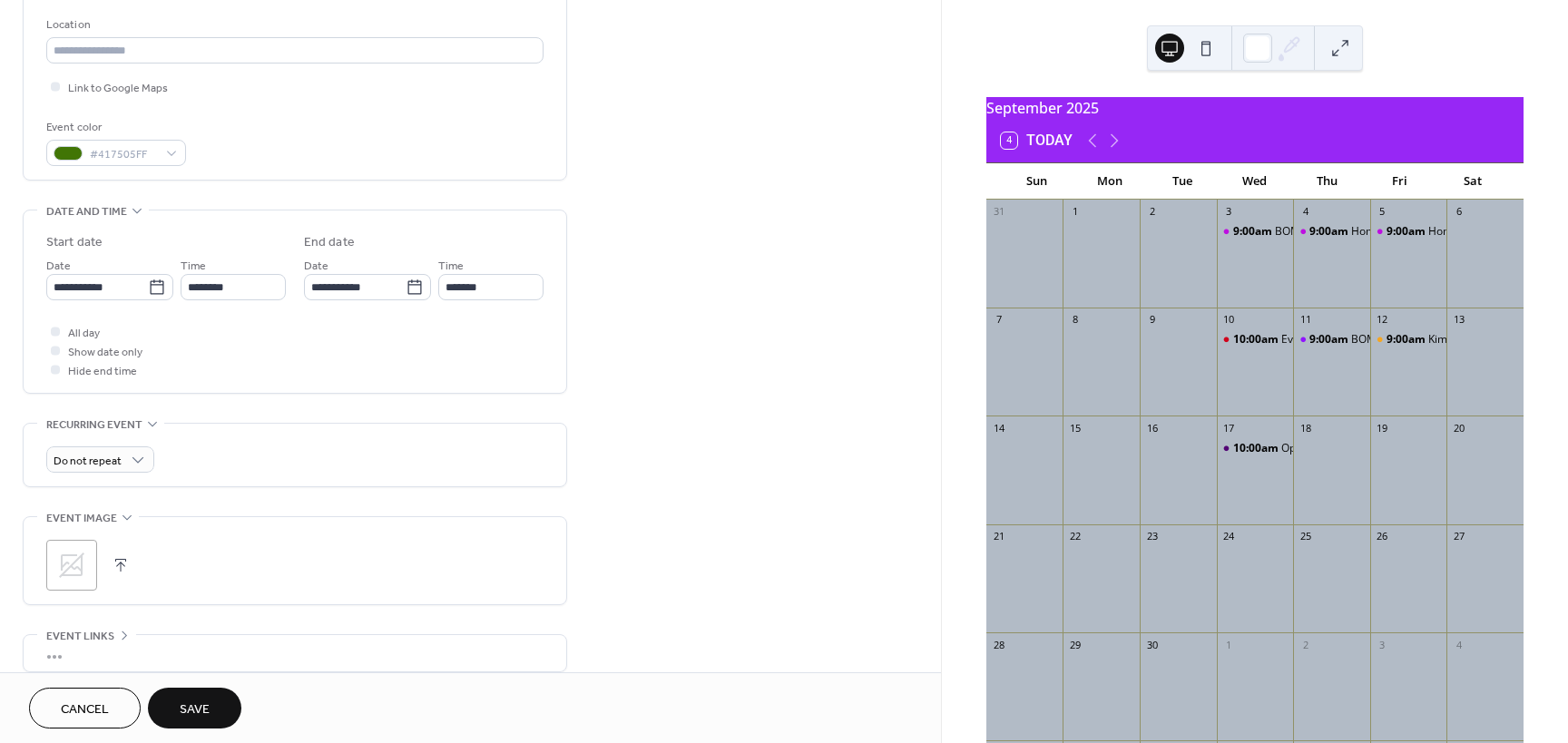 drag, startPoint x: 92, startPoint y: 571, endPoint x: 159, endPoint y: 562, distance: 67.60178 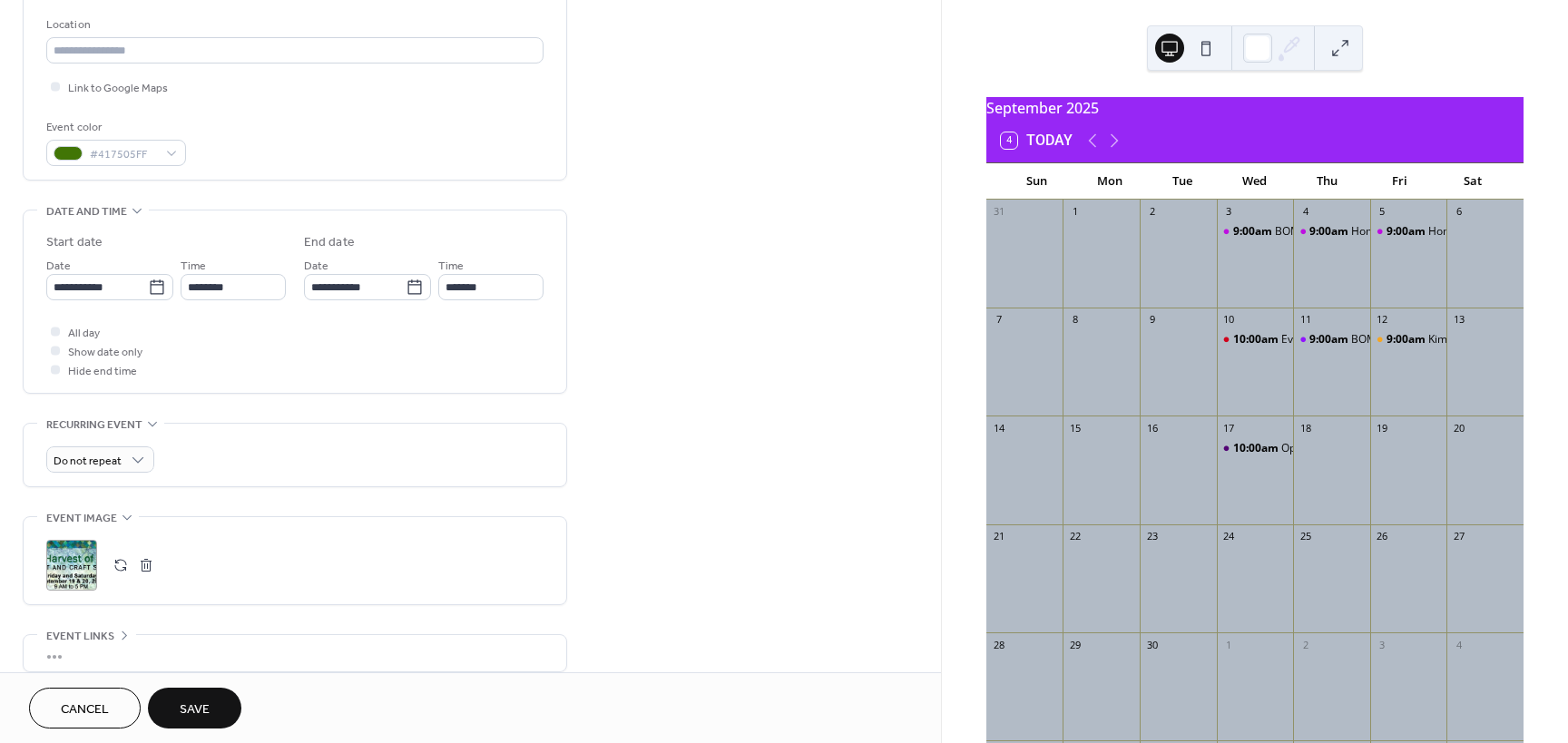 drag, startPoint x: 203, startPoint y: 706, endPoint x: 287, endPoint y: 690, distance: 85.51023 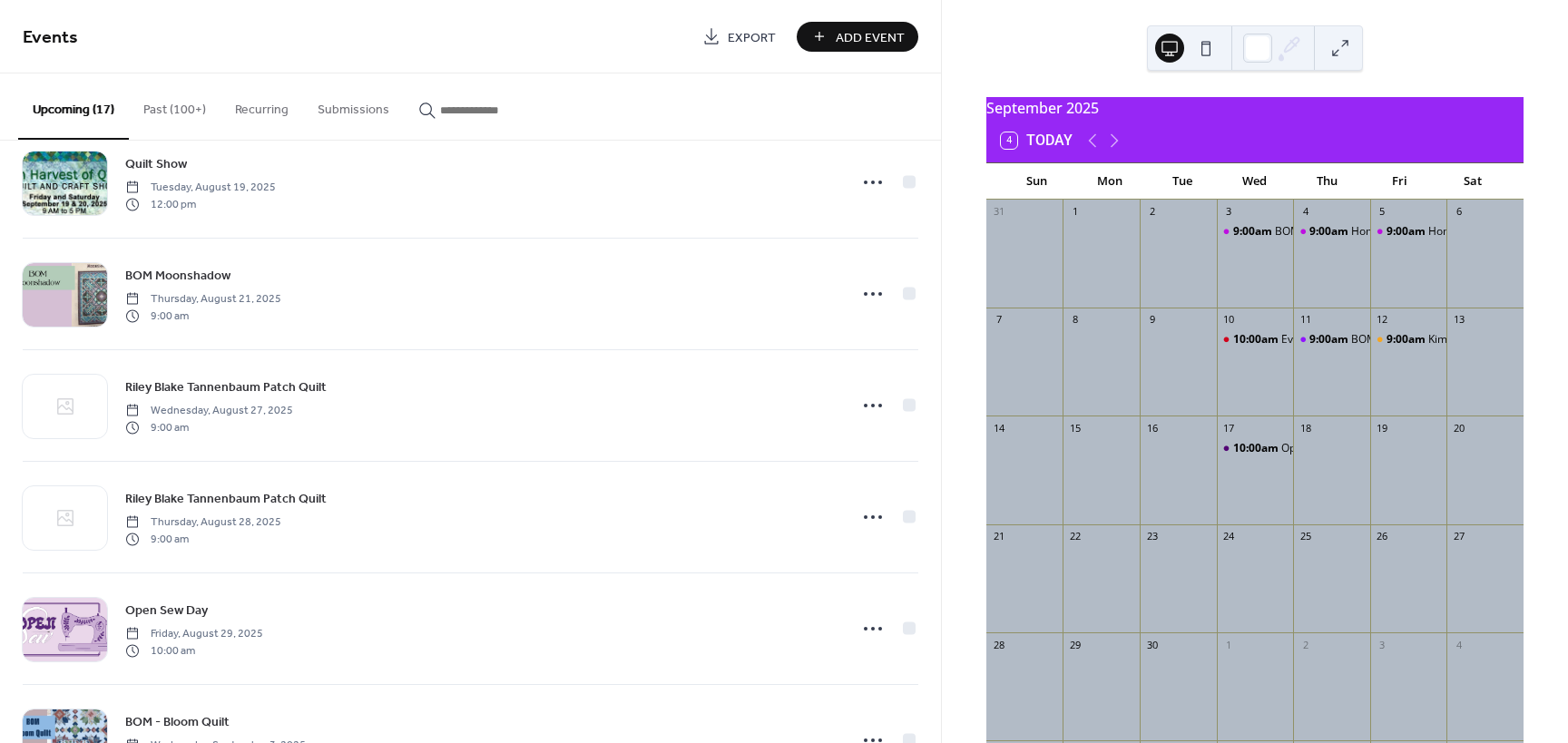 scroll, scrollTop: 435, scrollLeft: 0, axis: vertical 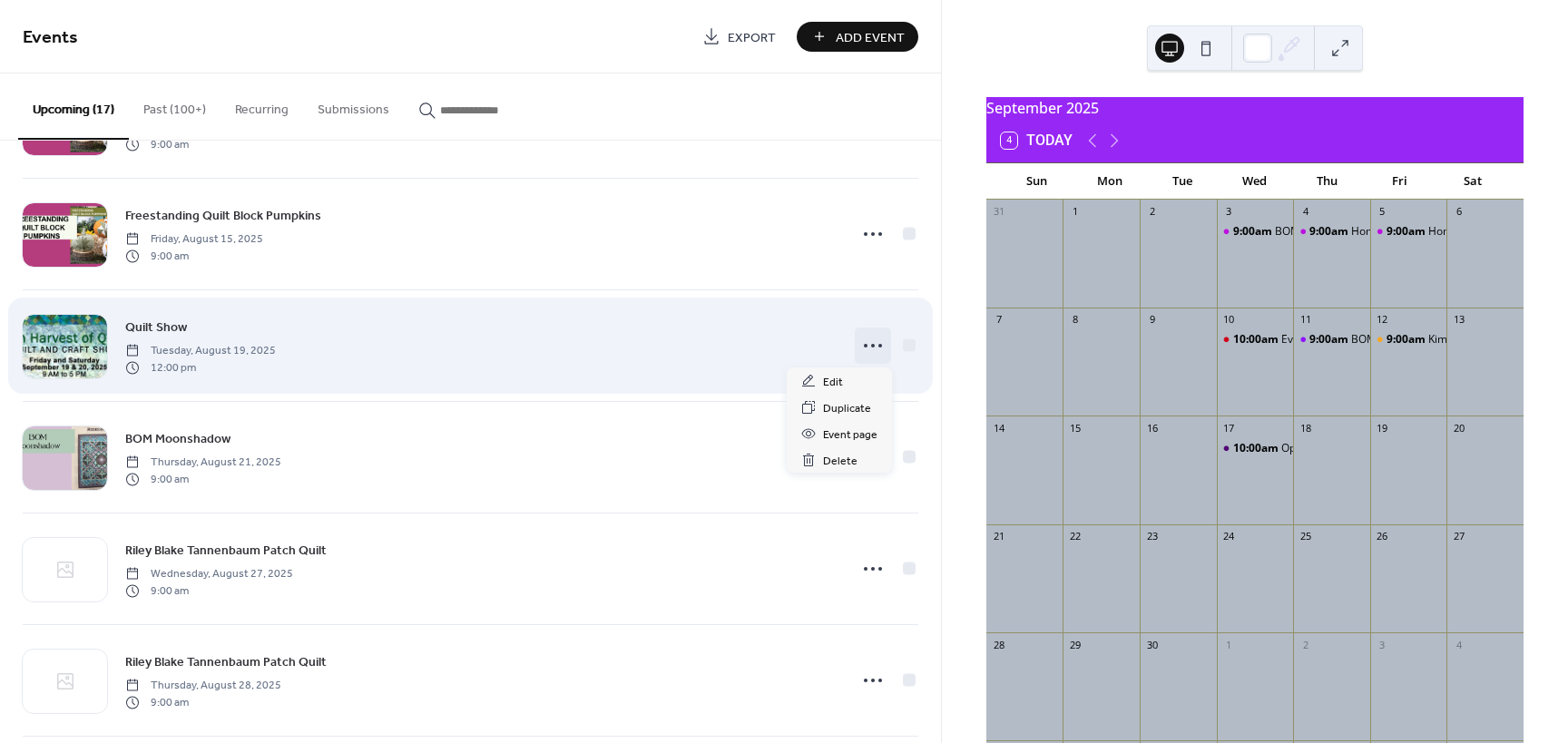 click 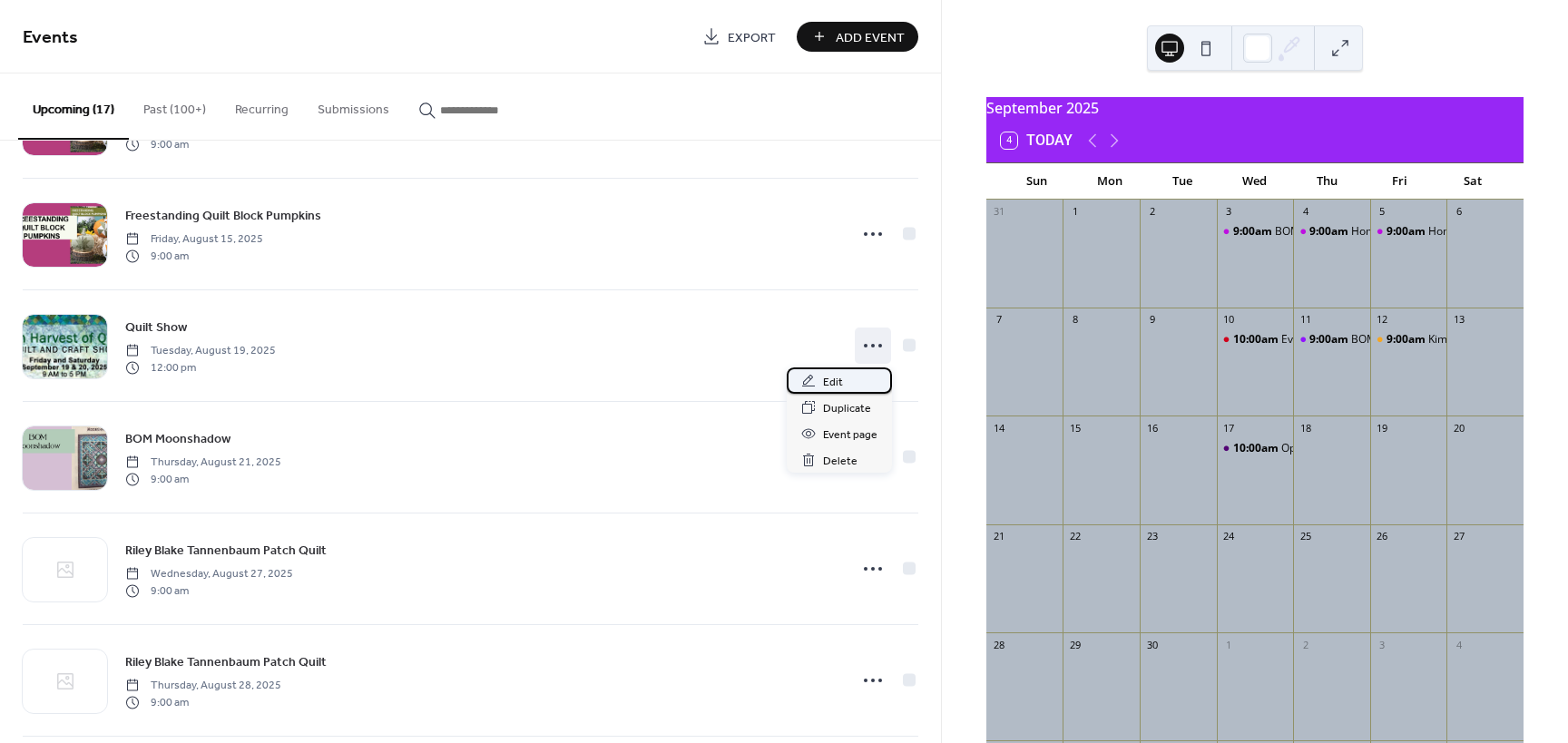 click on "Edit" at bounding box center [833, 382] 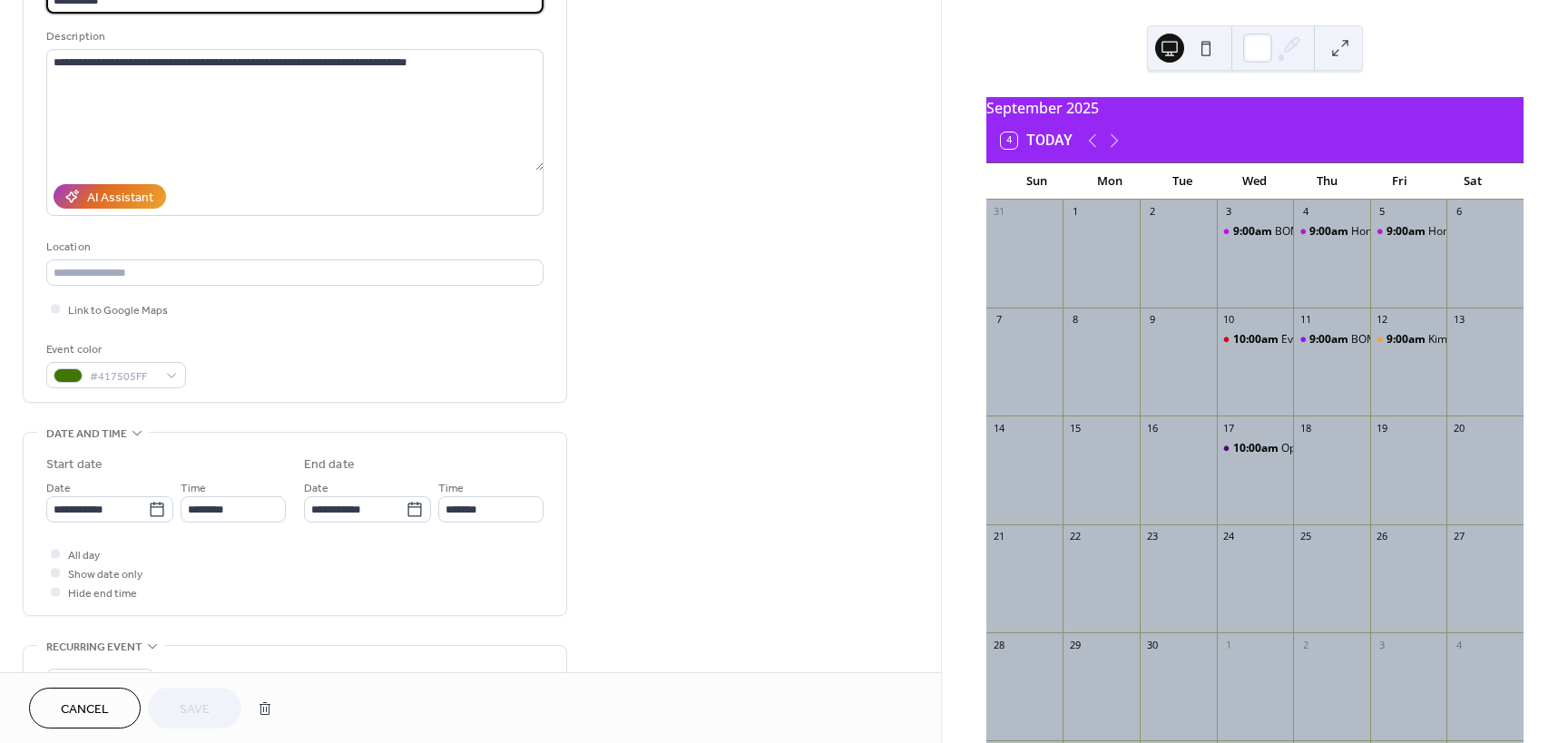 scroll, scrollTop: 163, scrollLeft: 0, axis: vertical 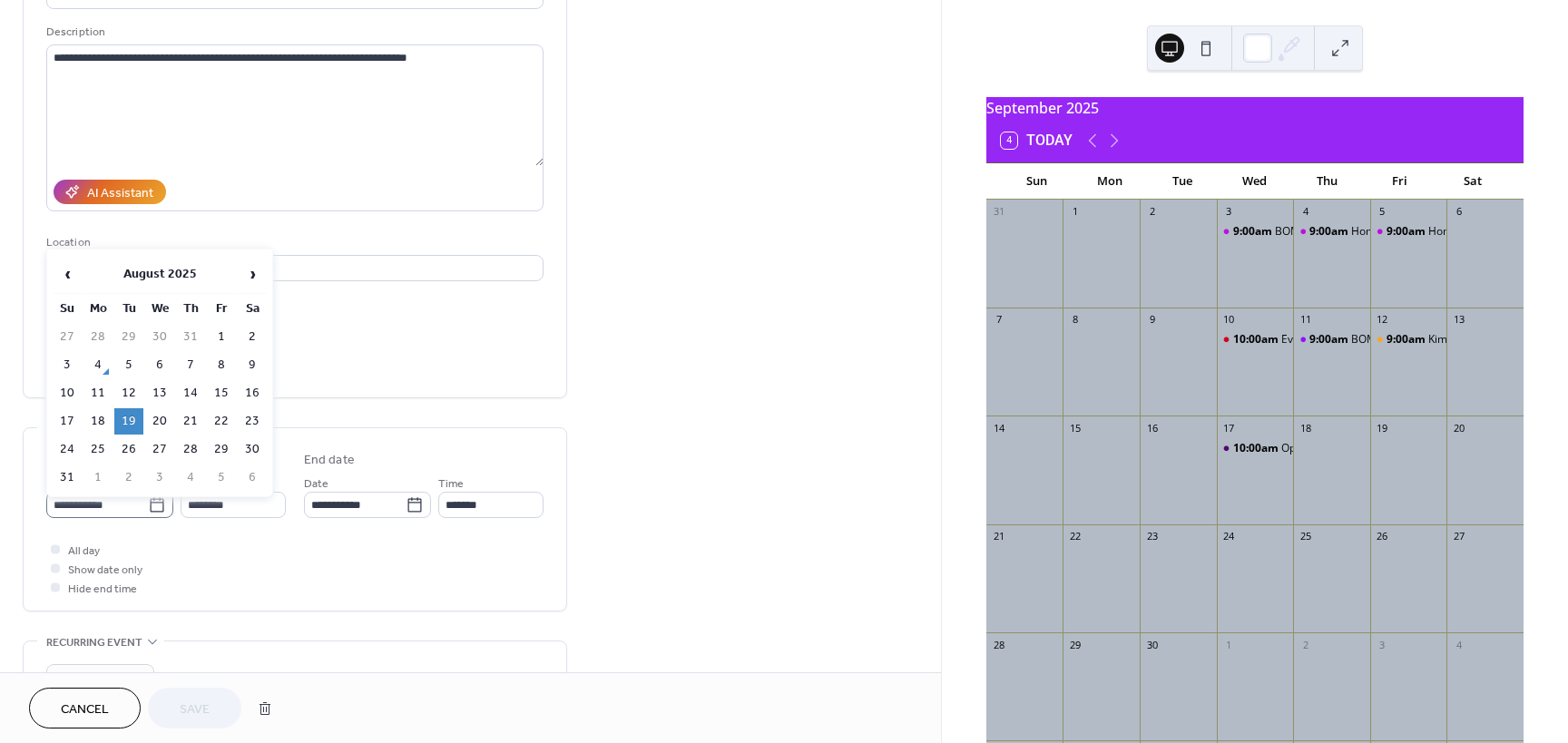 click 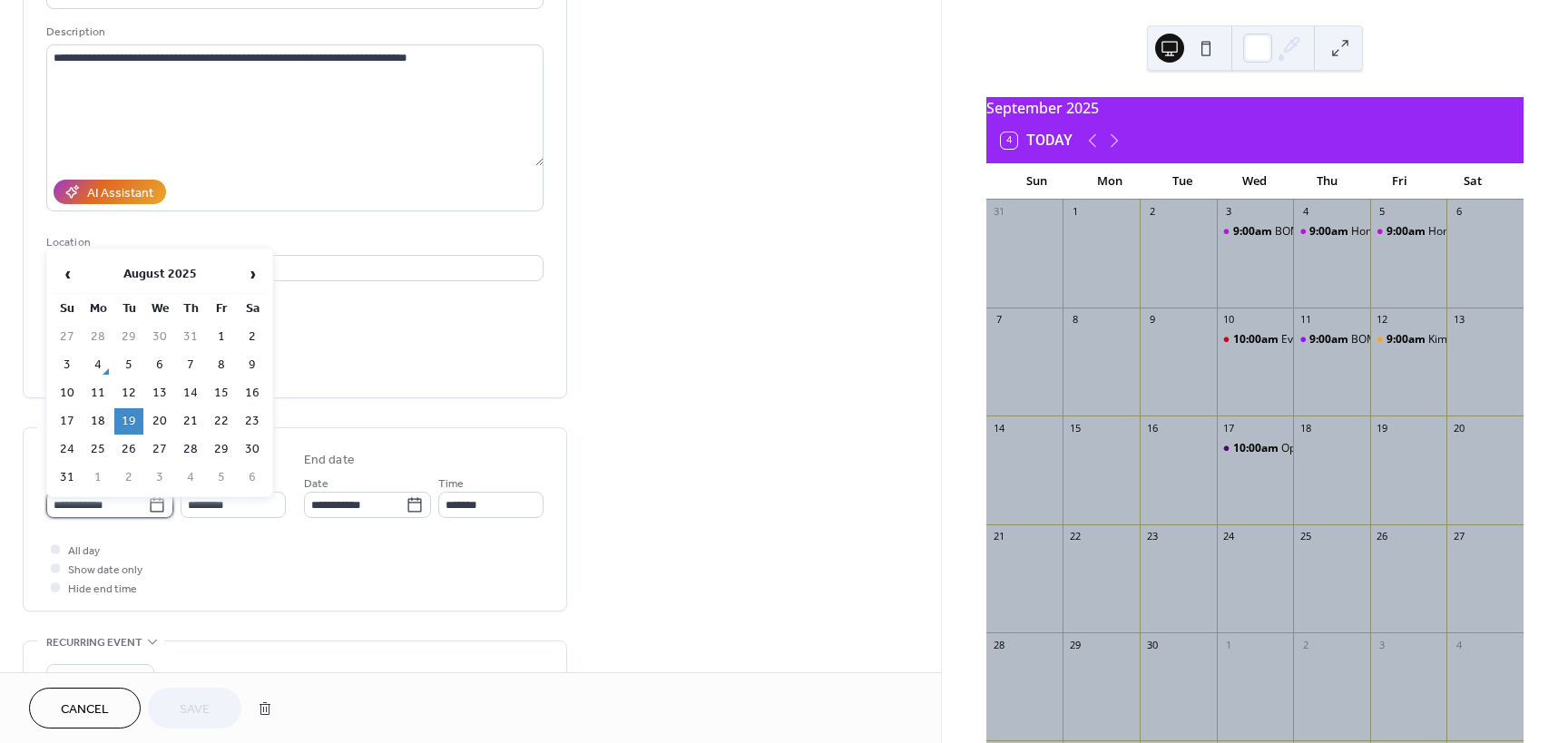 click on "**********" at bounding box center [97, 504] 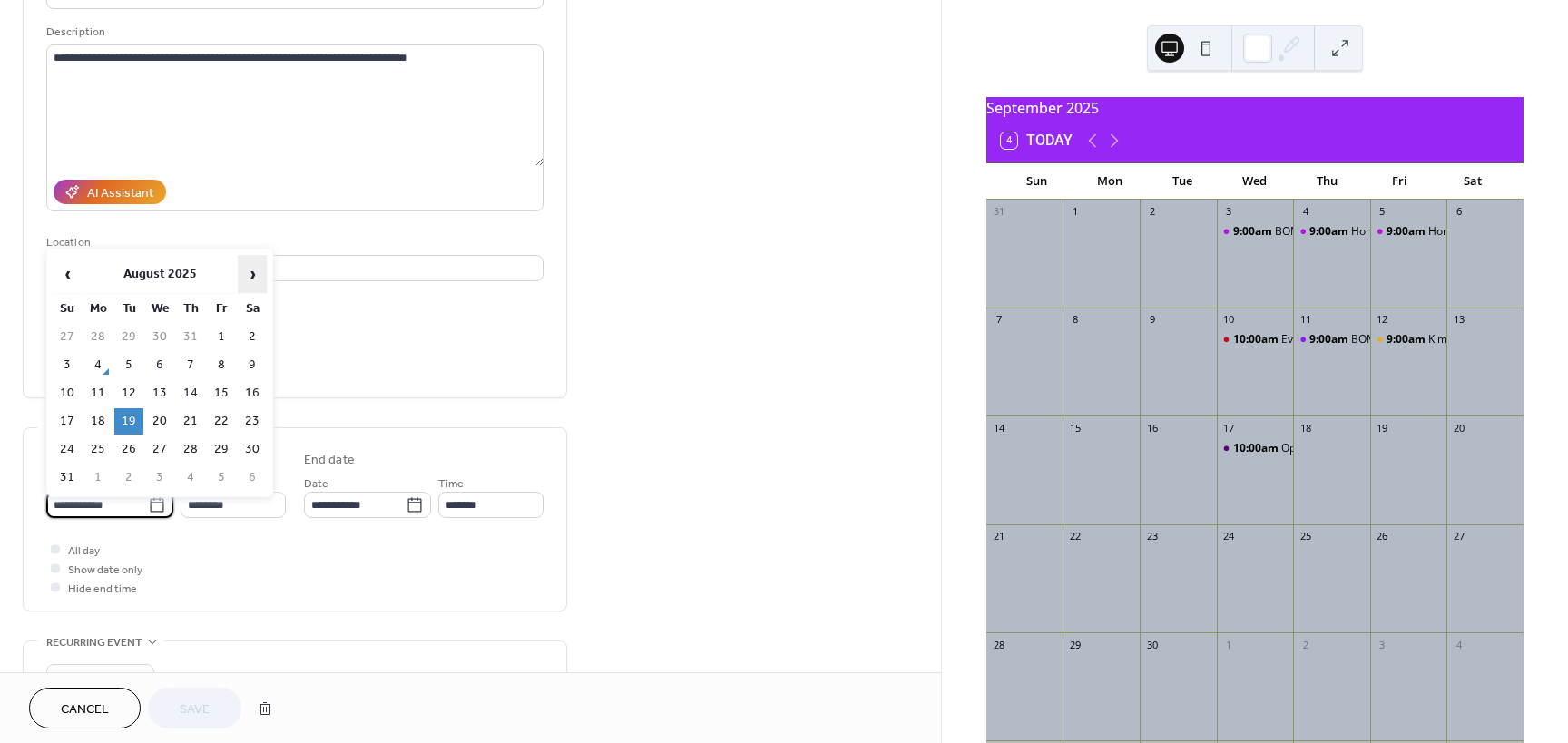 click on "›" at bounding box center [252, 274] 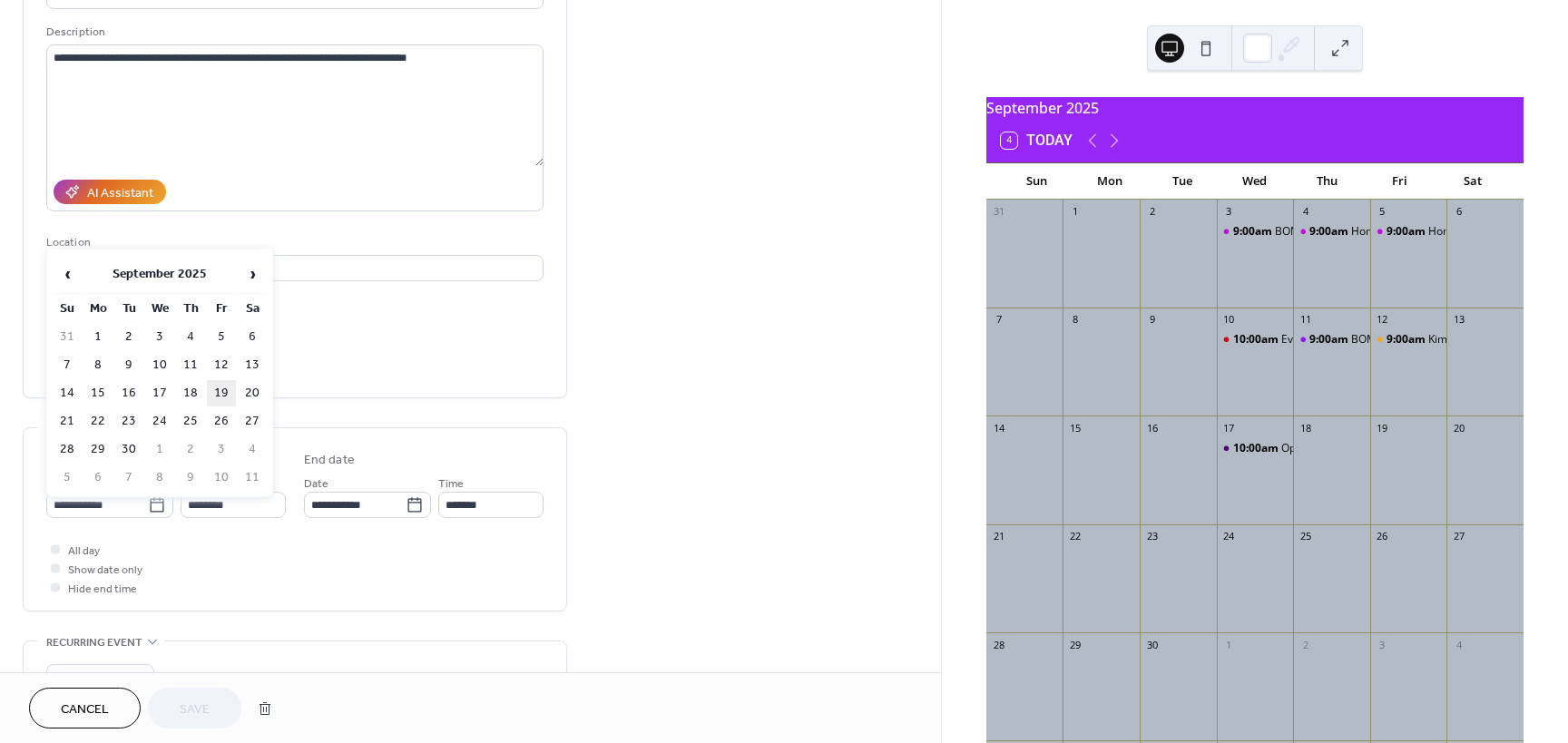 click on "19" at bounding box center (221, 393) 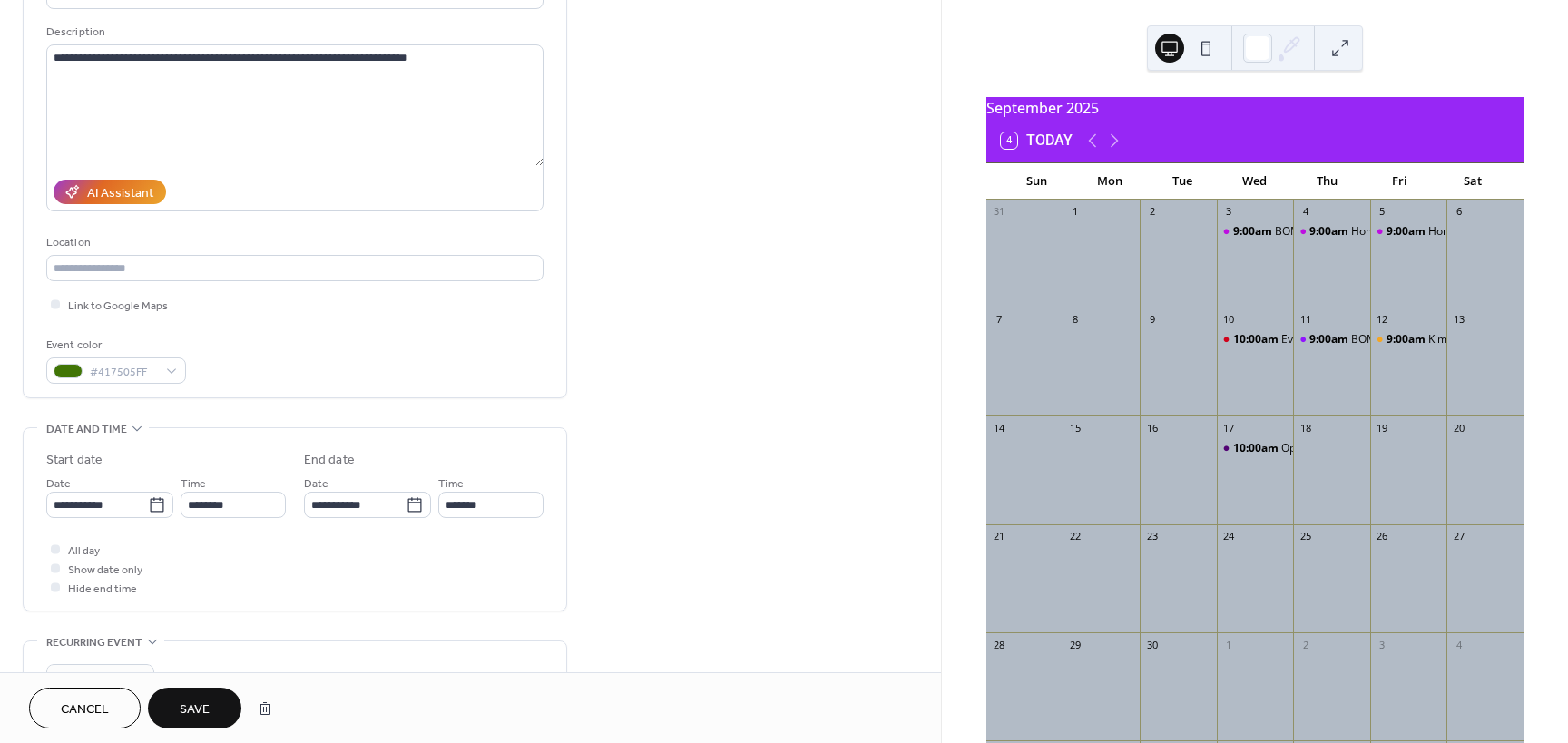 click on "Save" at bounding box center [194, 709] 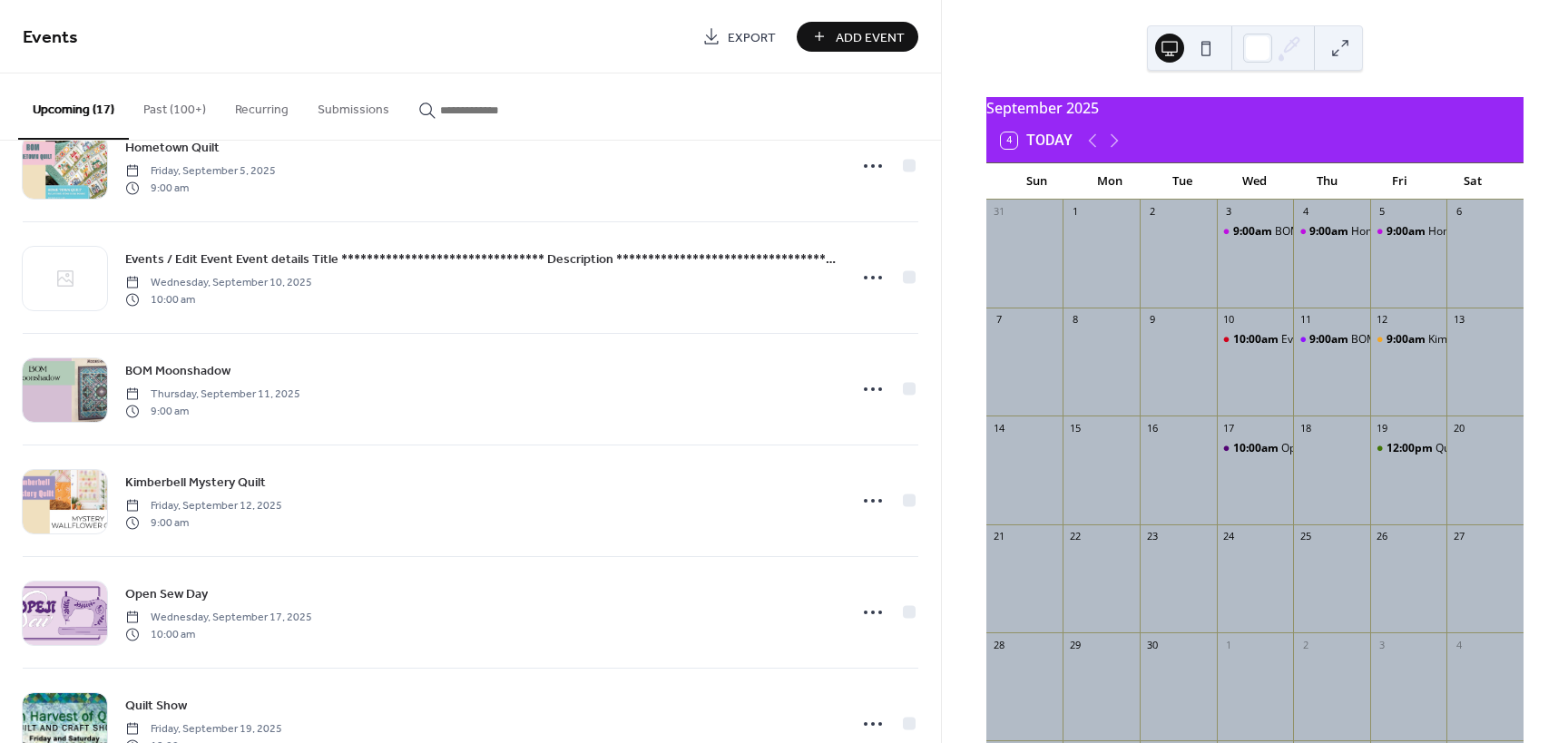 scroll, scrollTop: 1348, scrollLeft: 0, axis: vertical 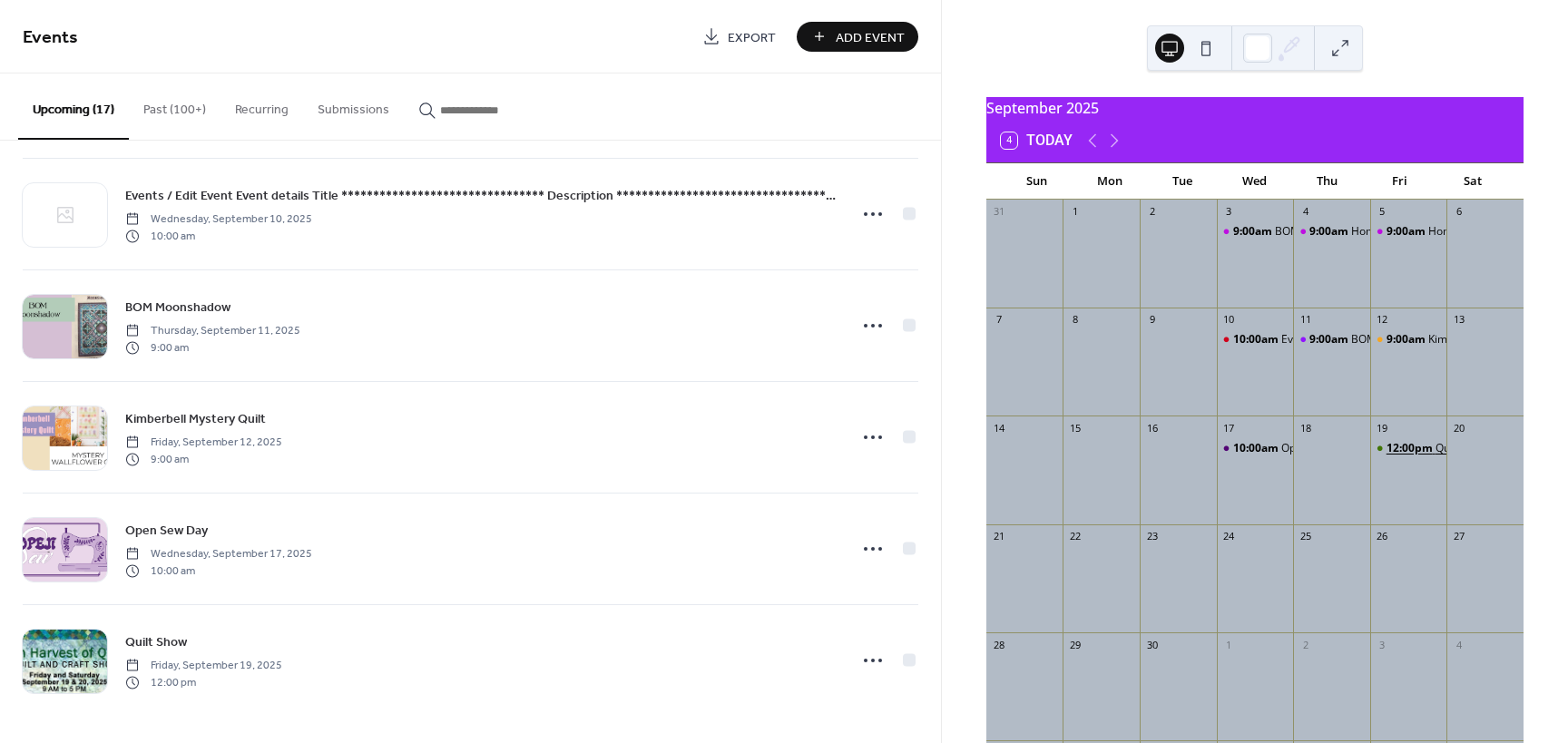 click on "12:00pm" at bounding box center [1411, 448] 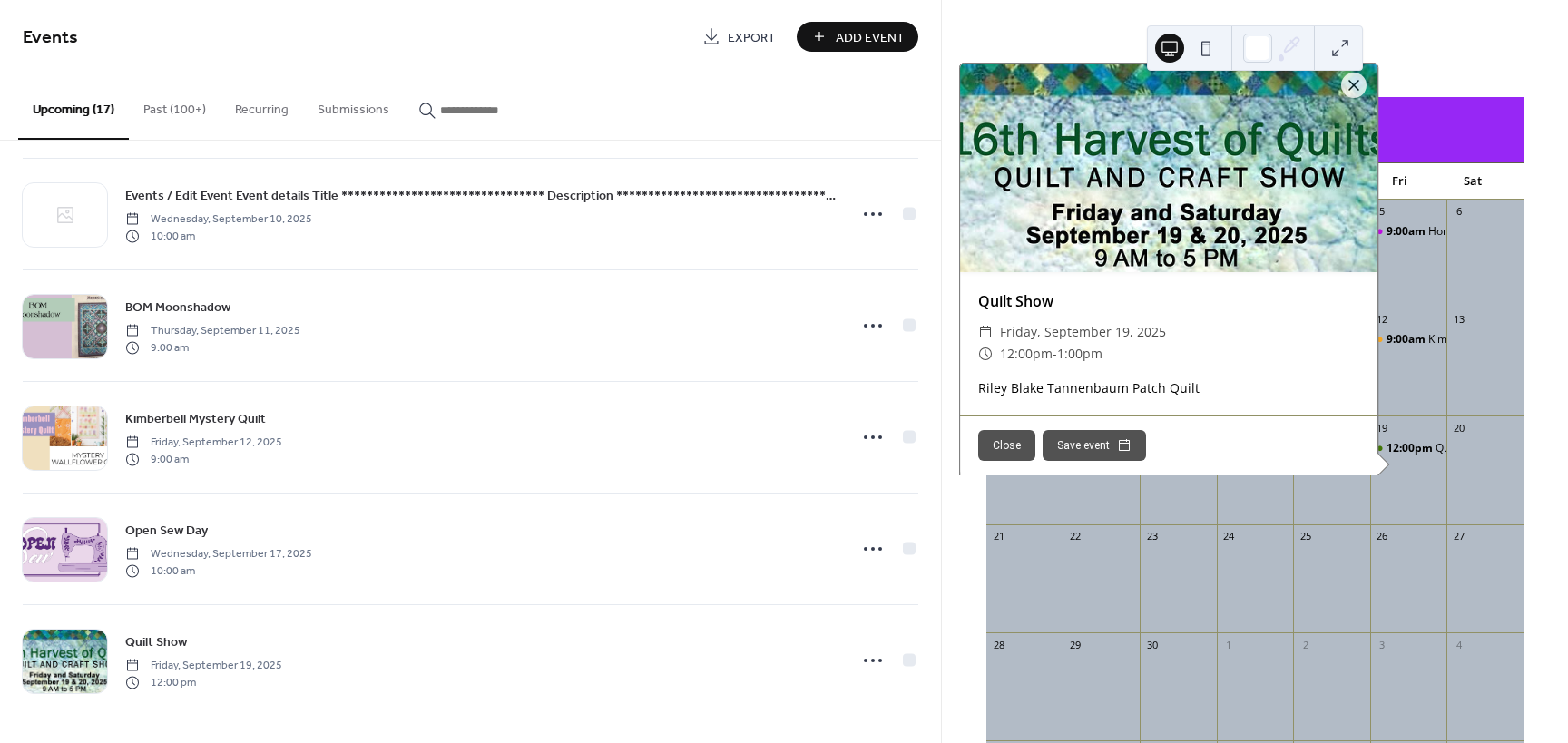 click on "12:00pm Quilt Show" at bounding box center (1408, 479) 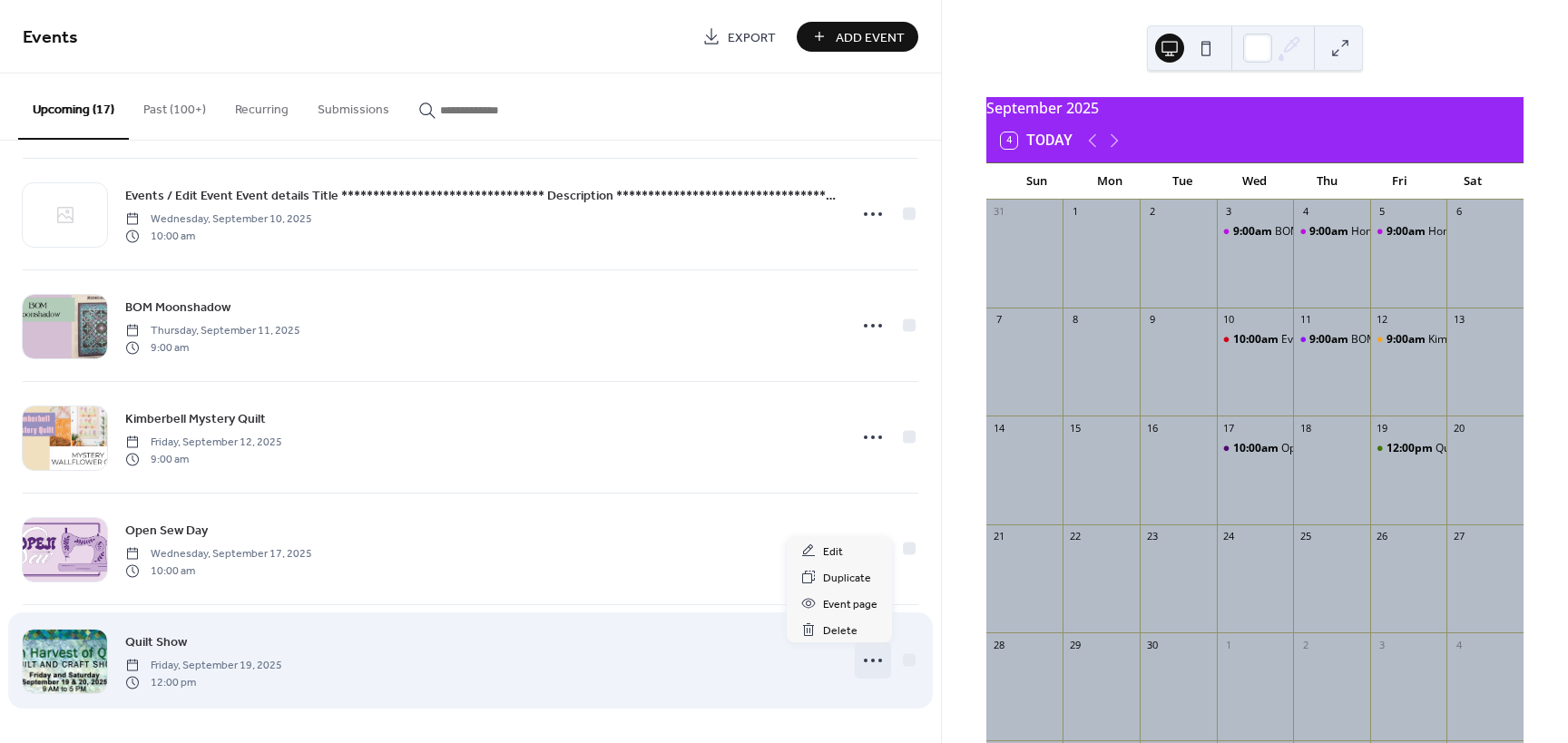 click 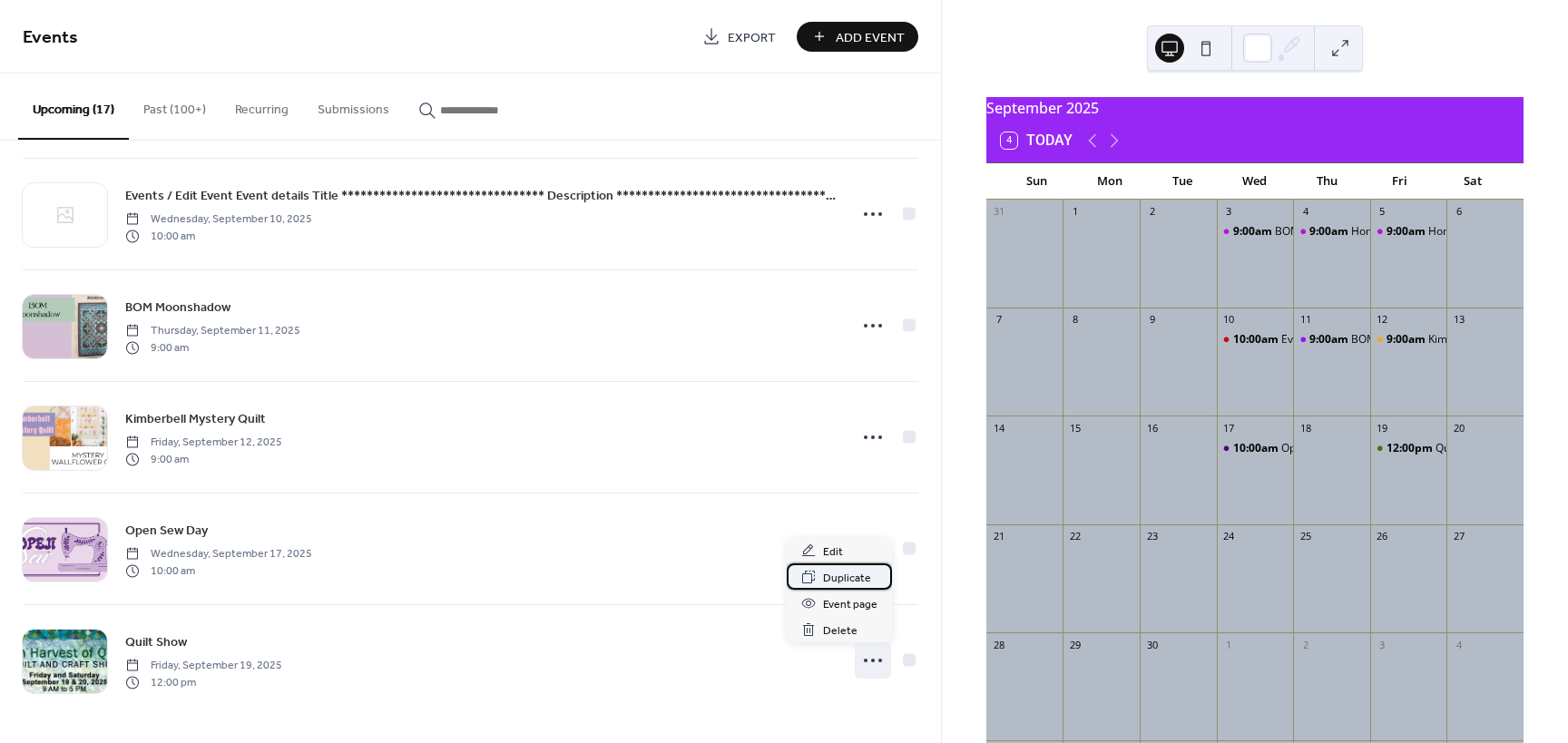 click on "Duplicate" at bounding box center [847, 578] 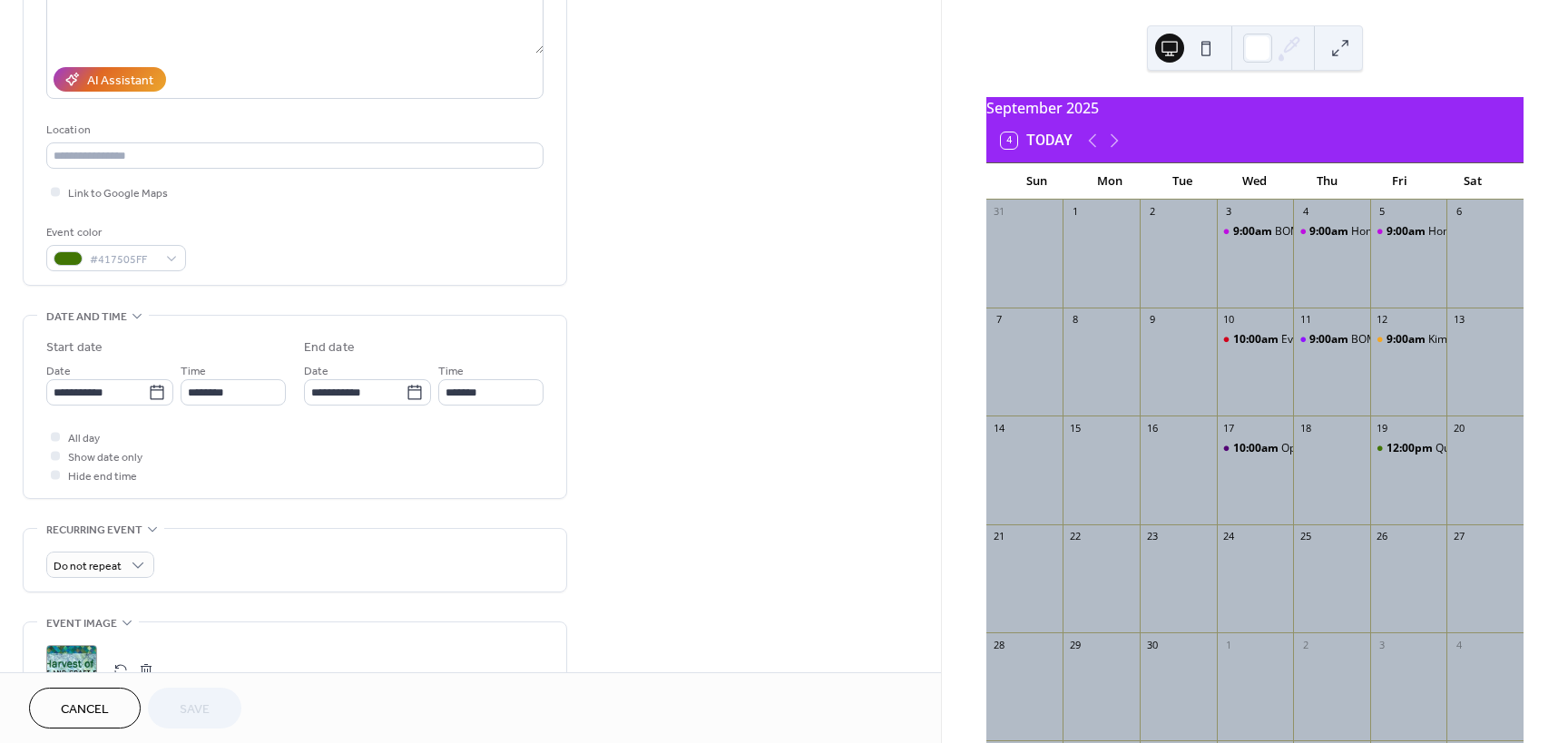 scroll, scrollTop: 327, scrollLeft: 0, axis: vertical 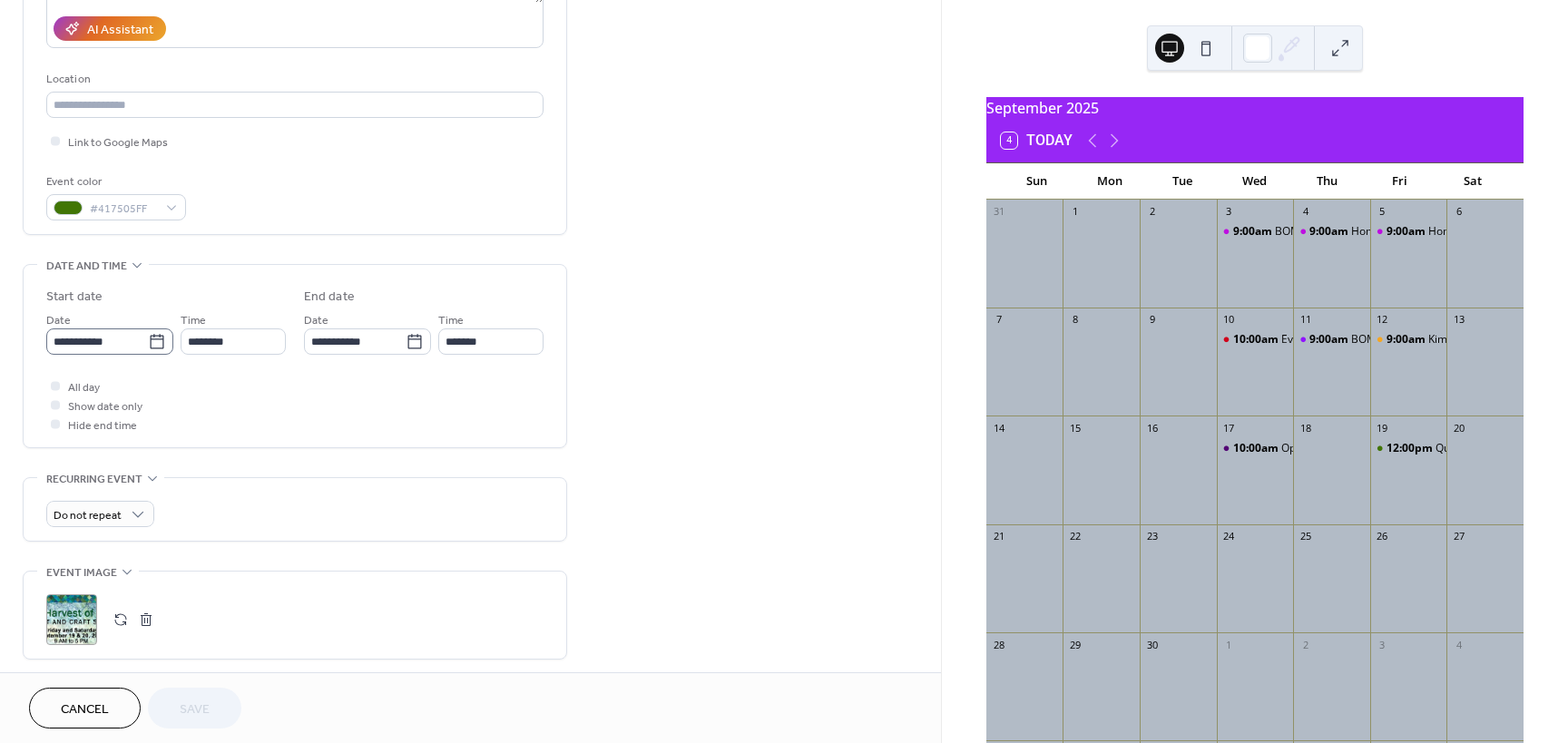click 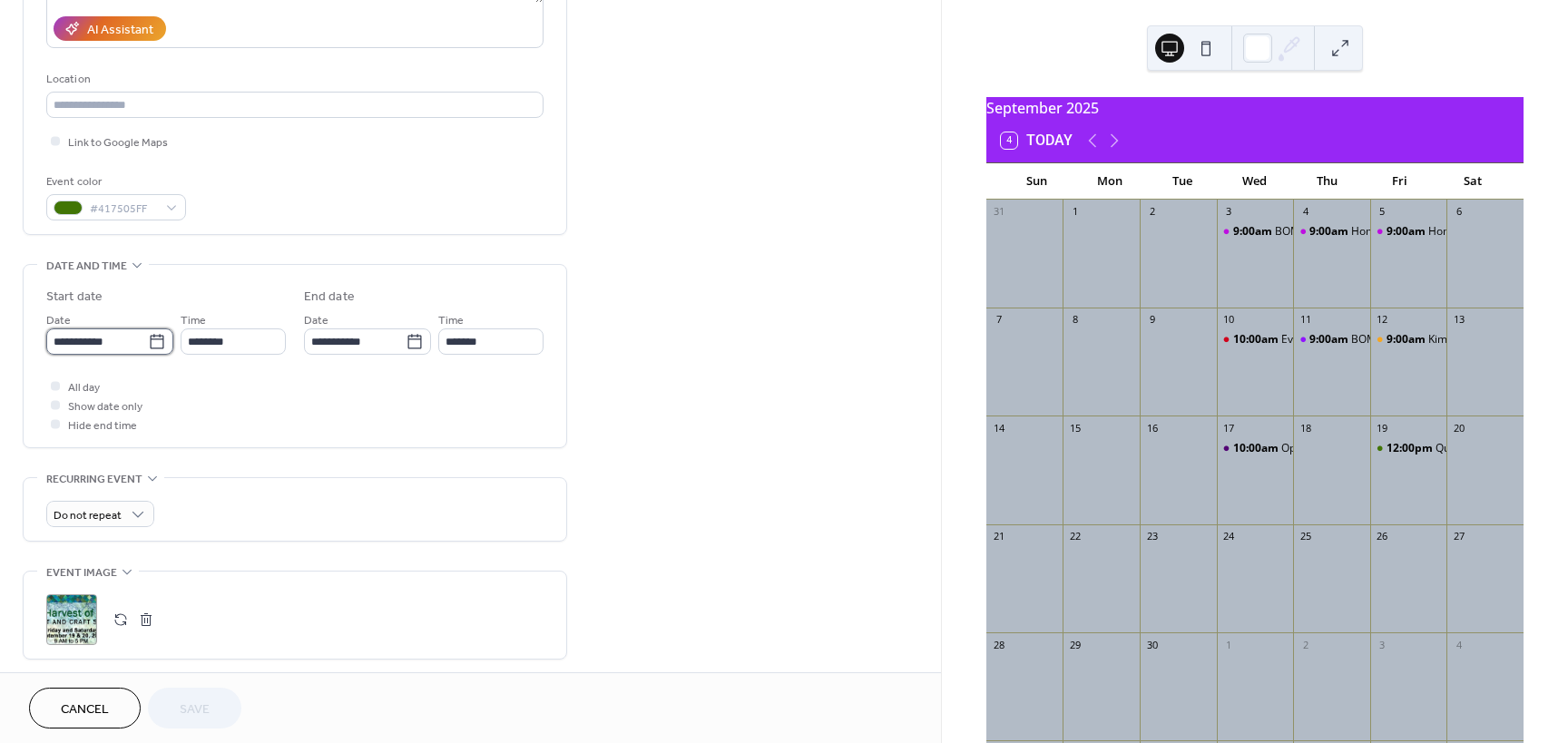 click on "**********" at bounding box center (97, 341) 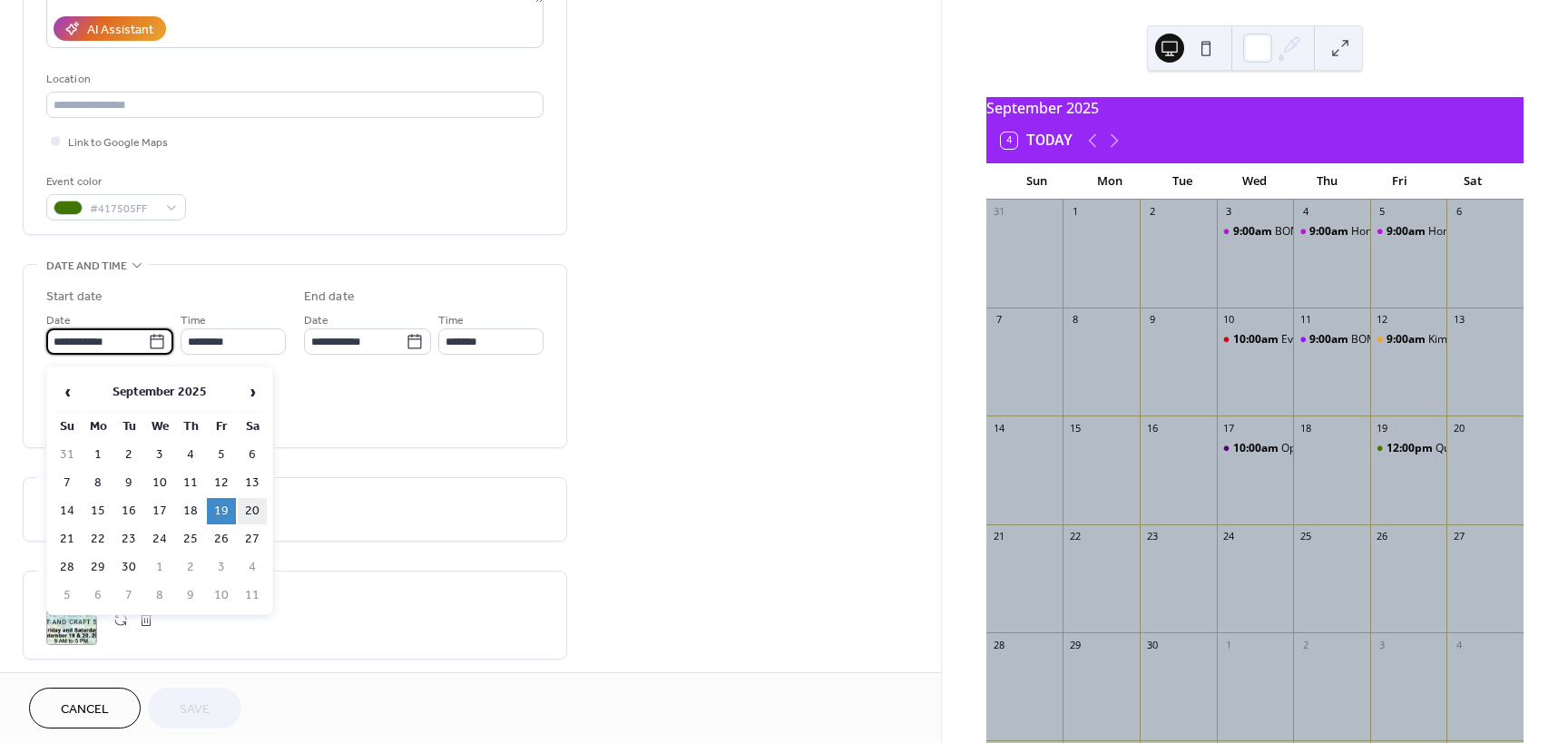 click on "20" at bounding box center [252, 511] 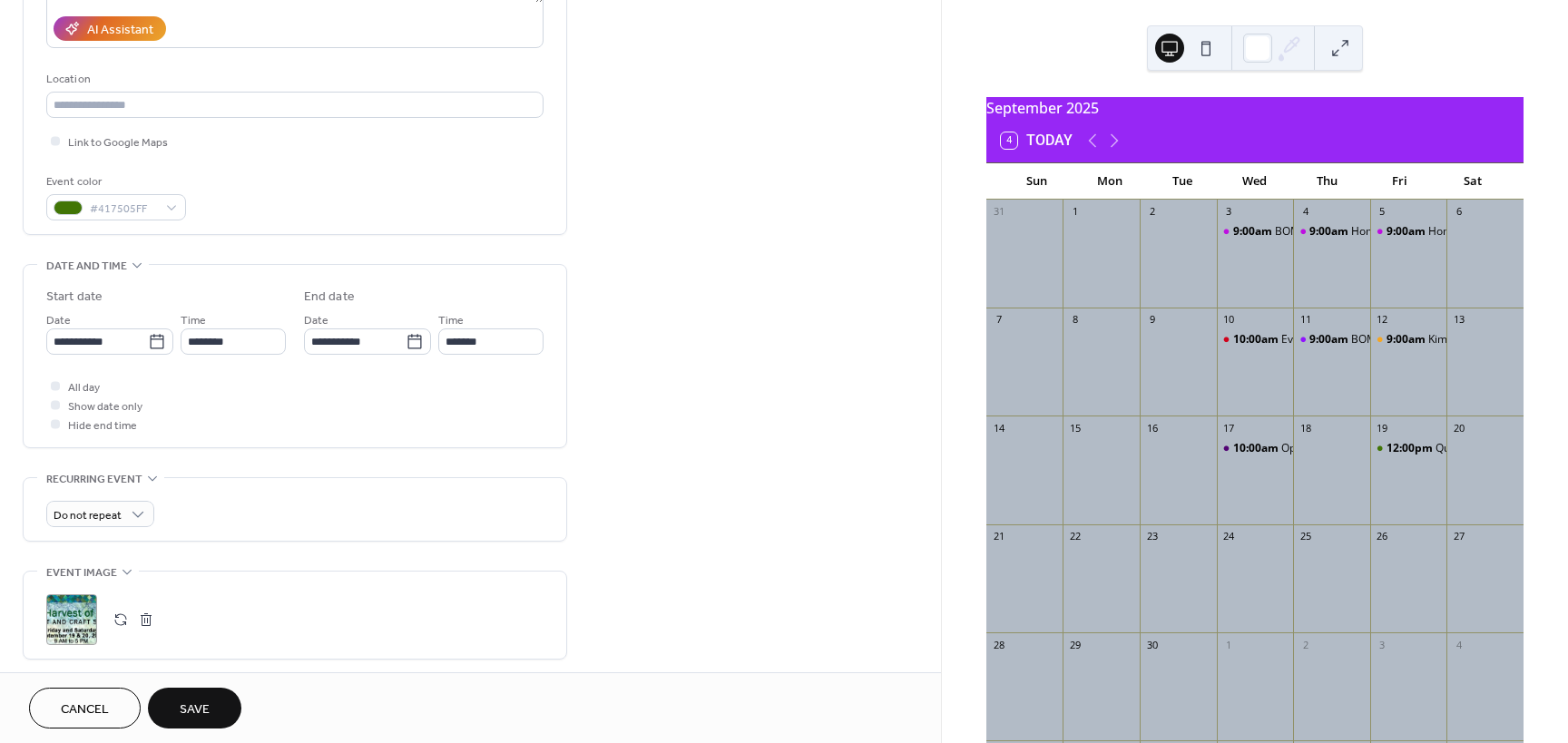 click on "Save" at bounding box center [194, 708] 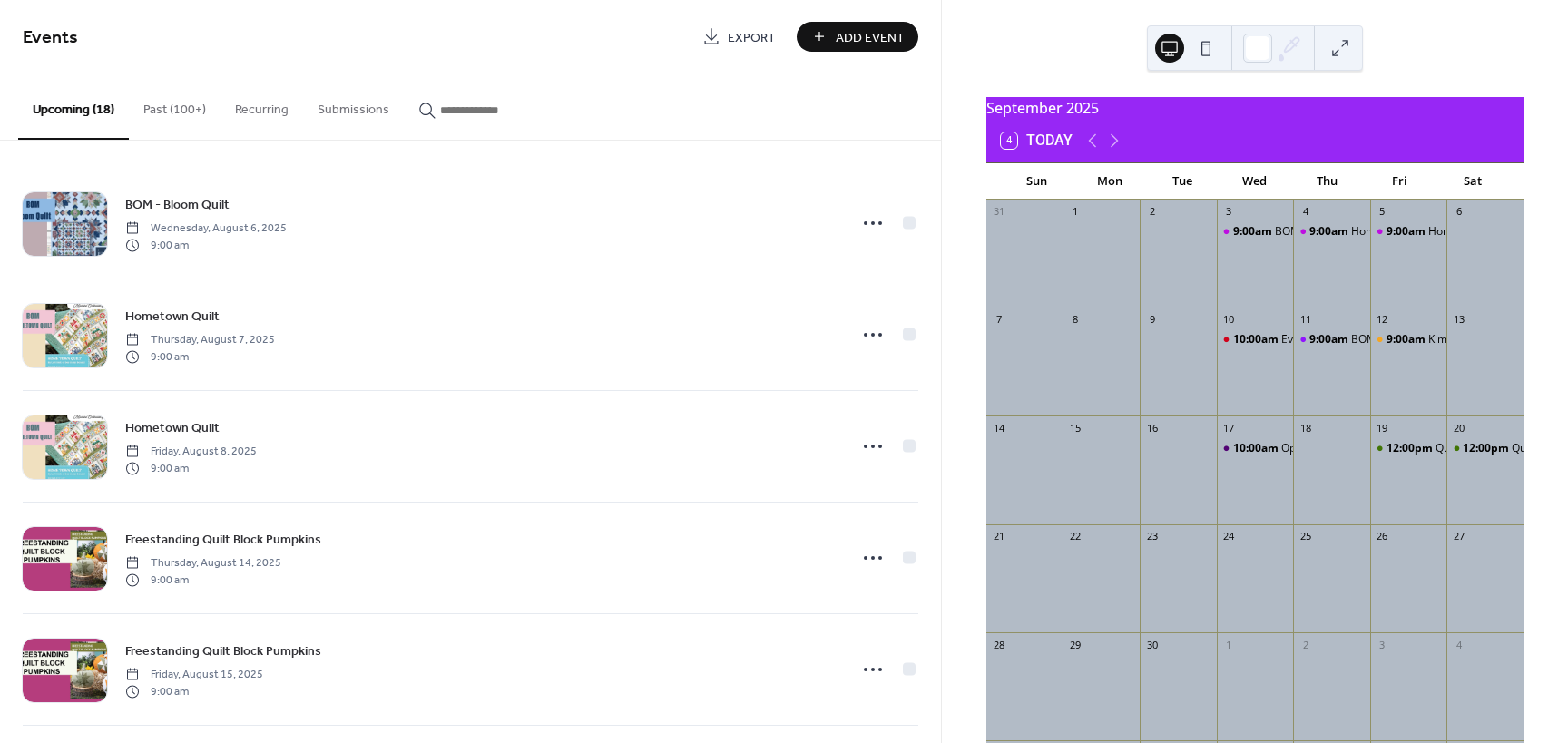 click on "Add Event" at bounding box center [870, 37] 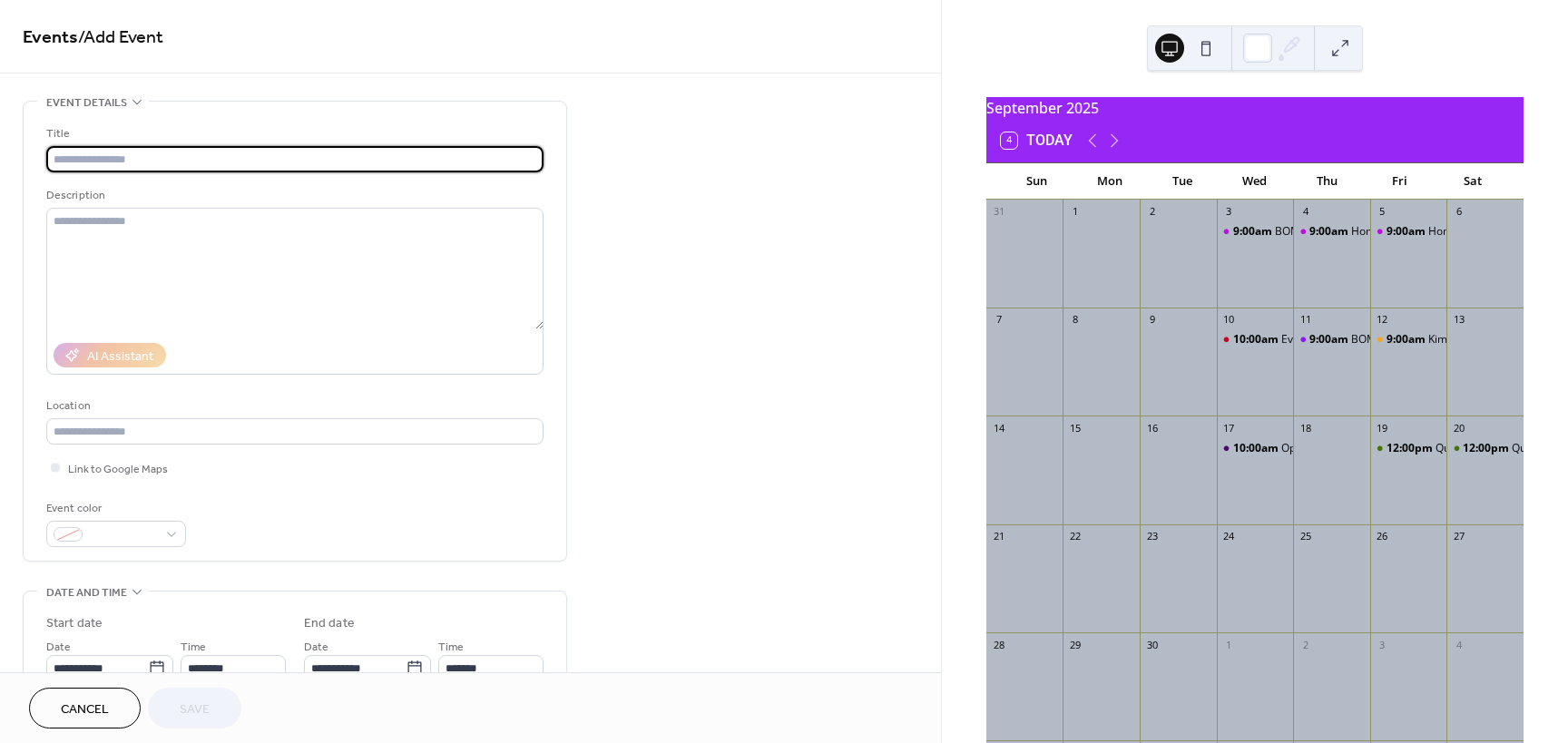 click at bounding box center (295, 159) 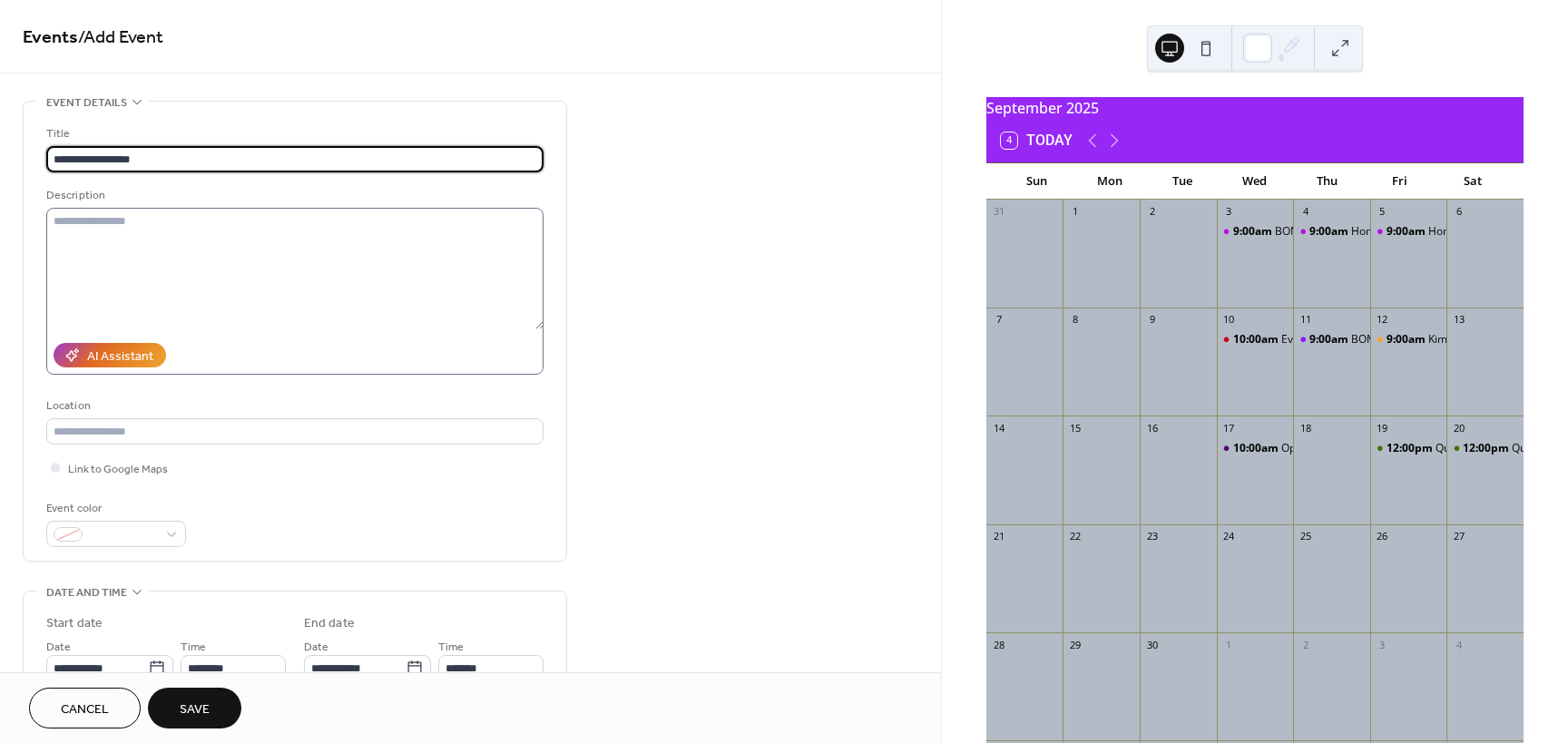 type on "**********" 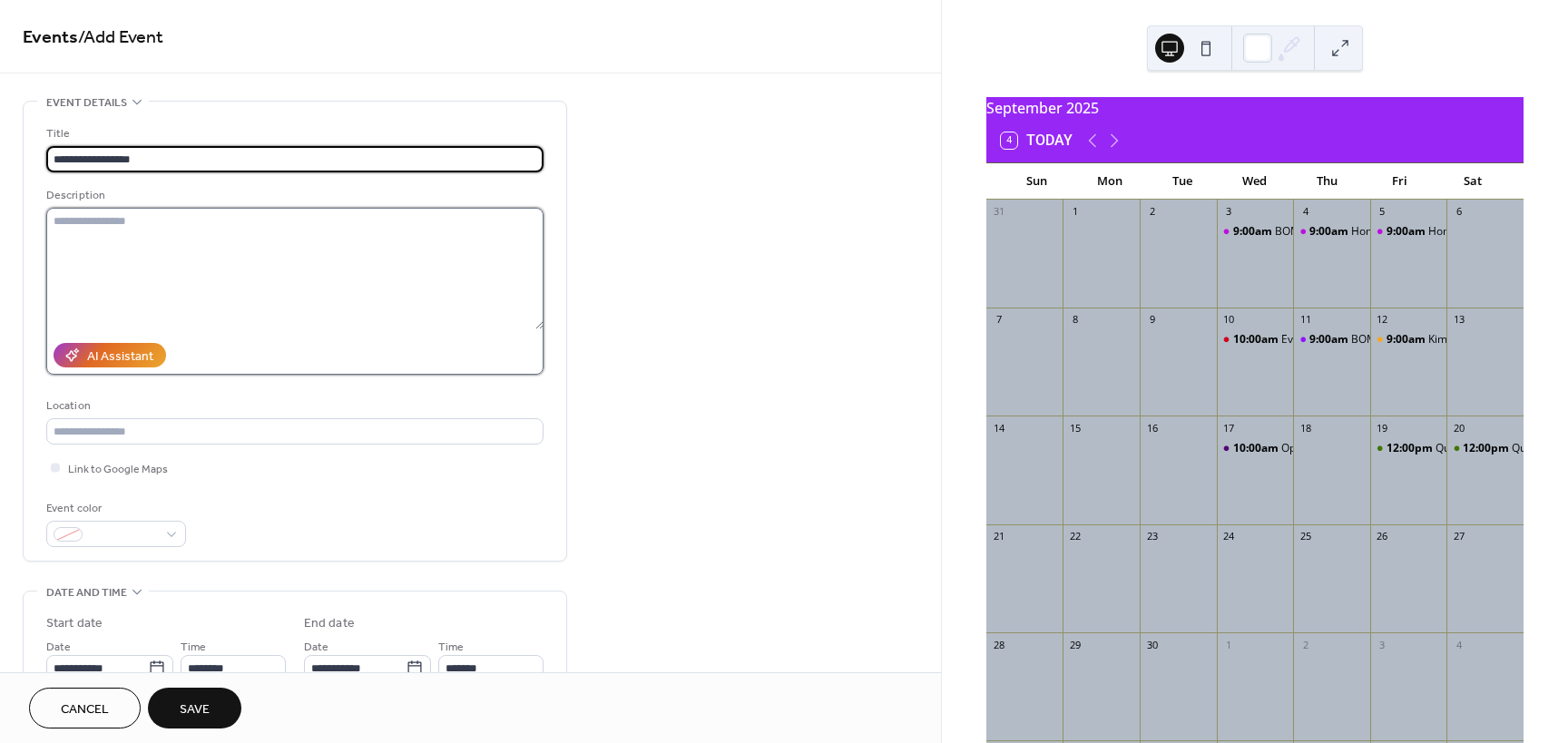 click at bounding box center [295, 269] 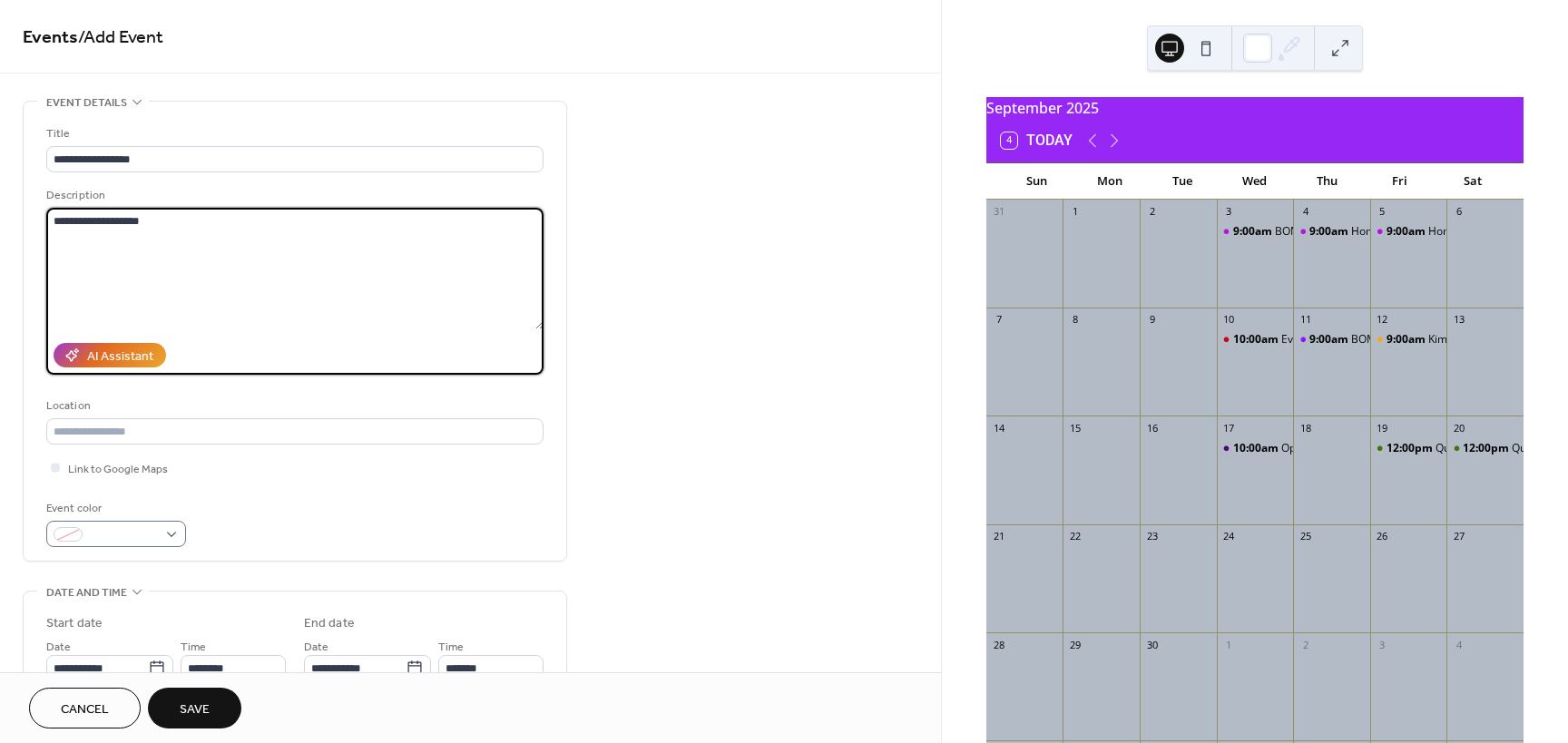 type on "**********" 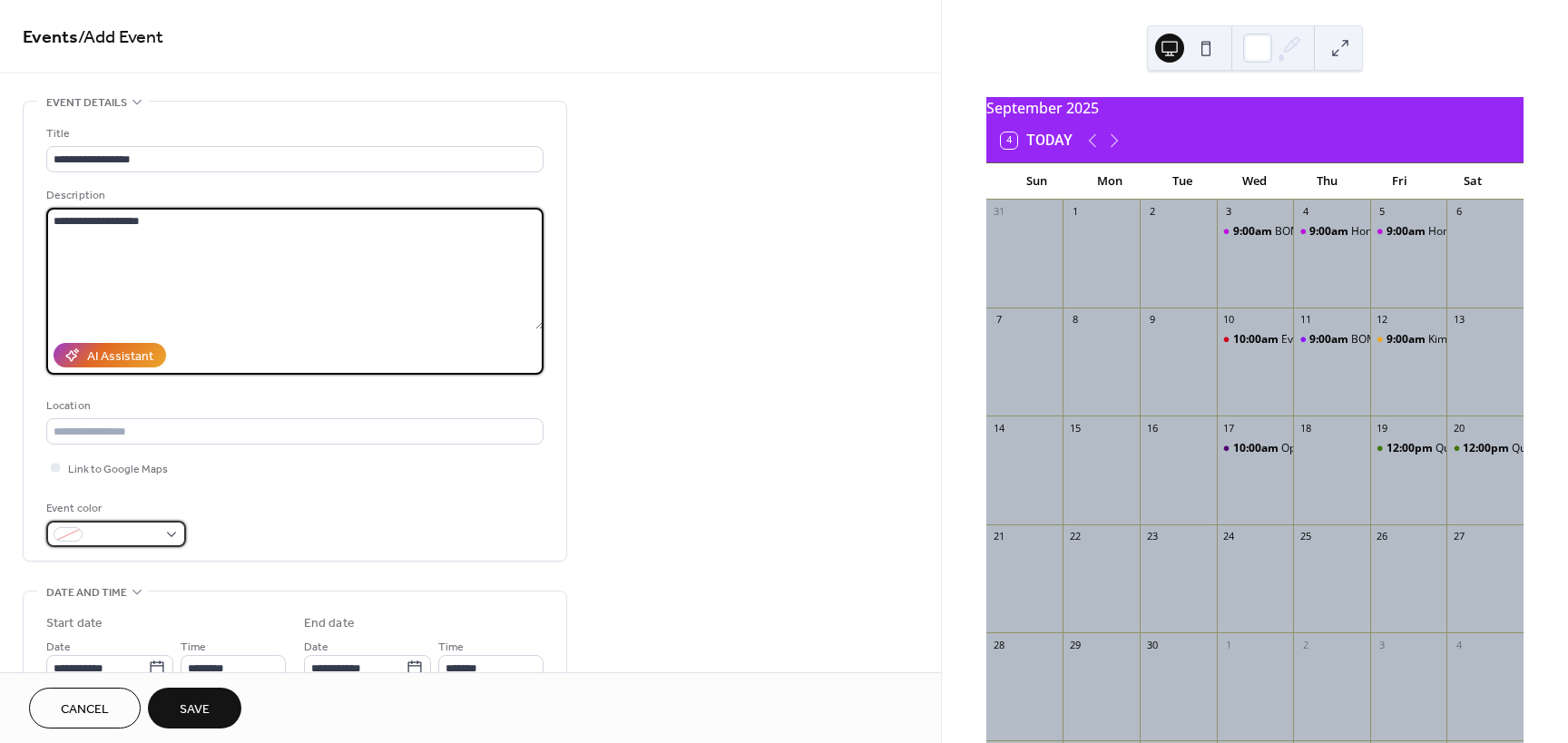 click at bounding box center (123, 535) 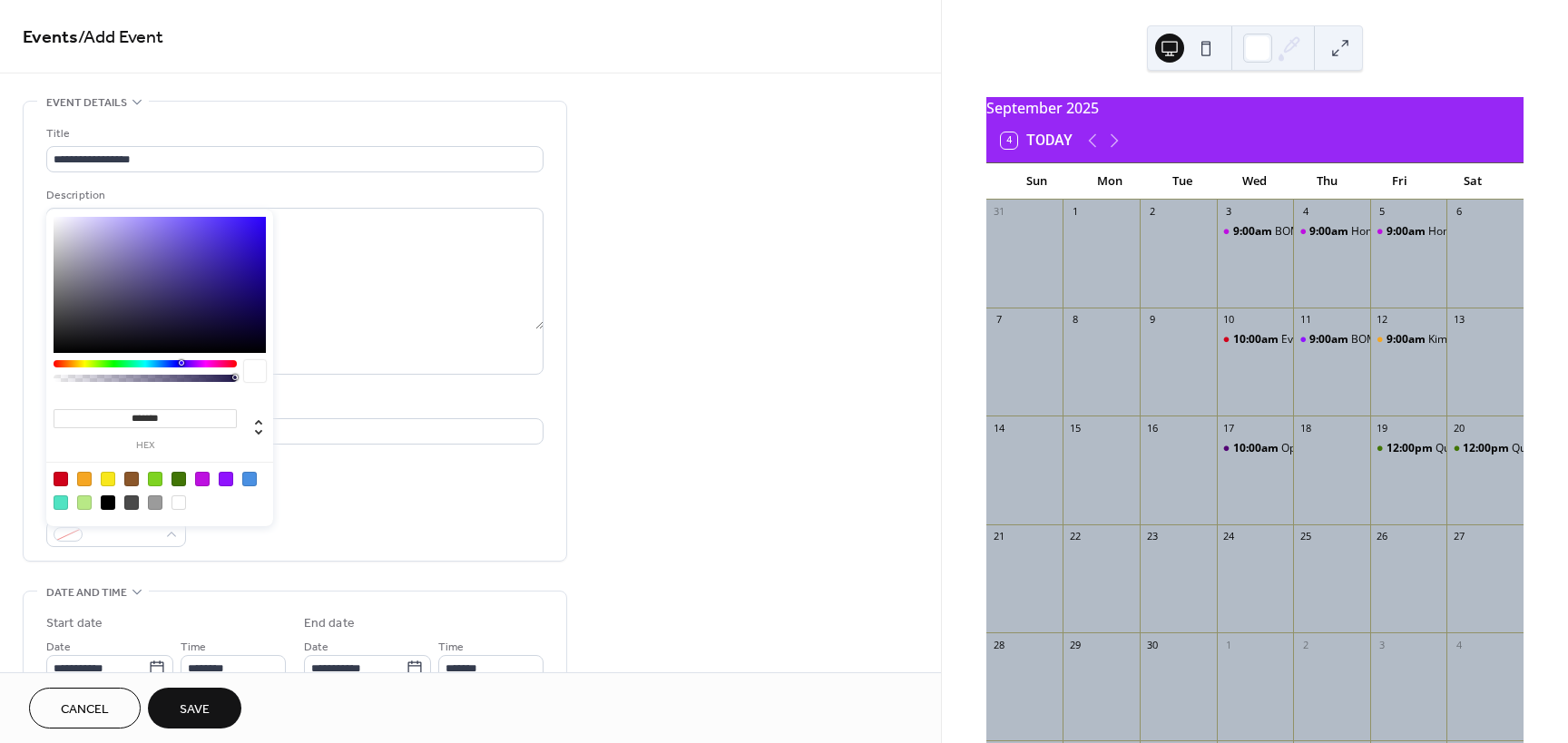 click at bounding box center [132, 479] 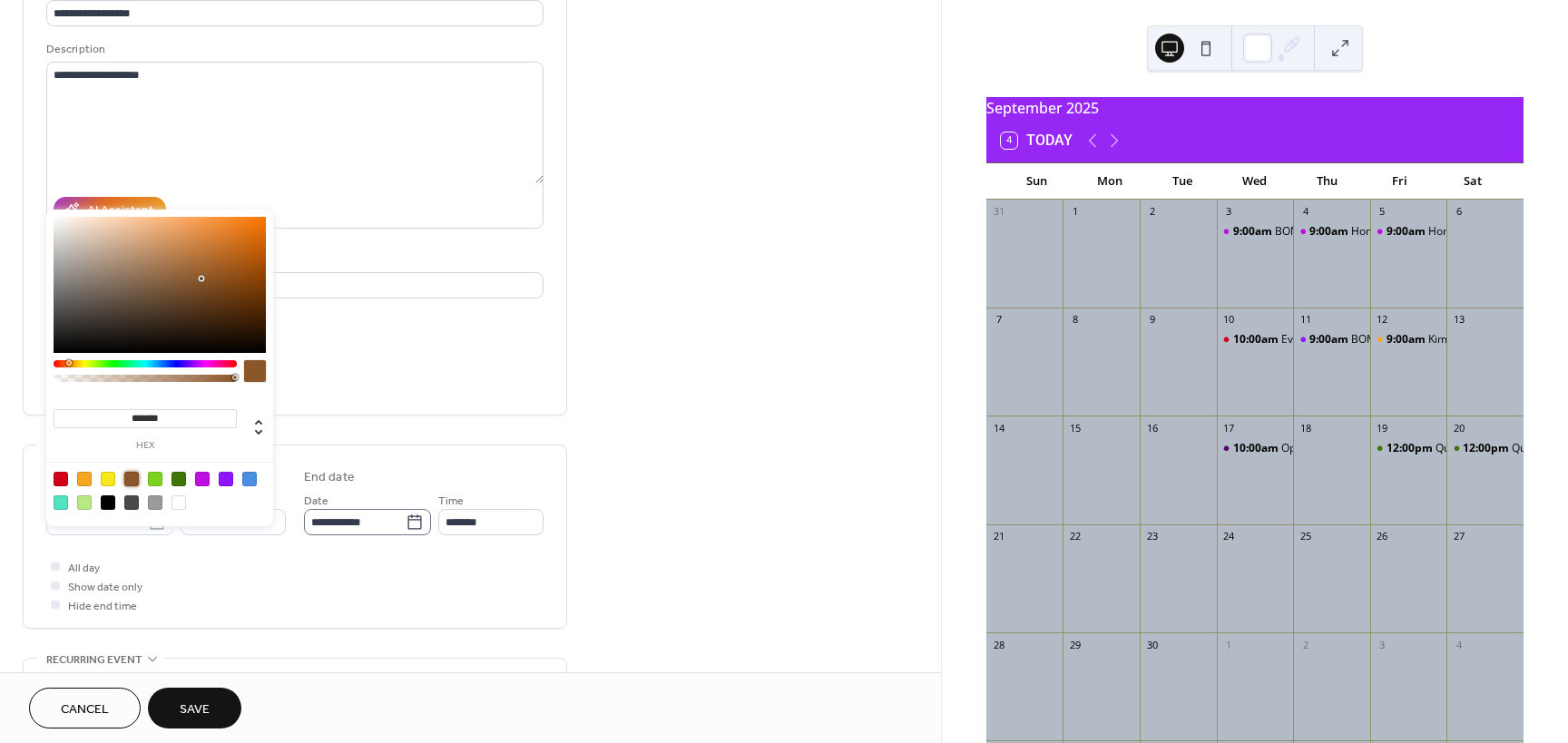 scroll, scrollTop: 163, scrollLeft: 0, axis: vertical 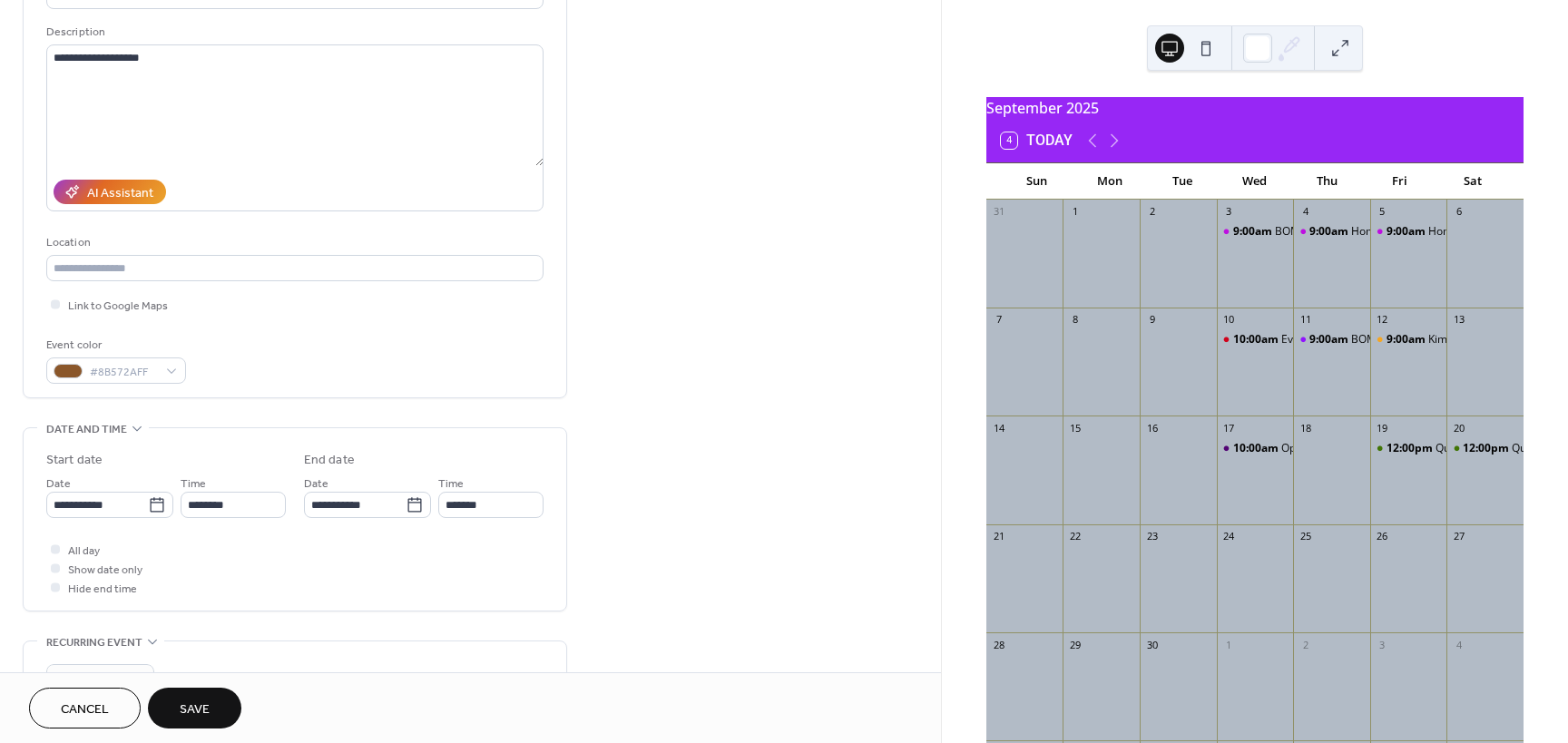 click on "Events Export Add Event Upcoming (21) Past (100+) Recurring Submissions BOM - Bloom Quilt Wednesday, August 6, [YEAR] 9:00 am Hometown Quilt Thursday, August 7, [YEAR] 9:00 am Hometown Quilt Friday, August 8, [YEAR] 9:00 am Freestanding Quilt Block Pumpkins Thursday, August 14, [YEAR] 9:00 am Freestanding Quilt Block Pumpkins Friday, August 15, [YEAR] 9:00 am BOM Moonshadow Thursday, August 21, [YEAR] 9:00 am Riley Blake Tannenbaum Patch Quilt Wednesday, August 27, [YEAR] 9:00 am Riley Blake Tannenbaum Patch Quilt Thursday, August 28, [YEAR] 9:00 am Open Sew Day Friday, August 29, [YEAR] 10:00 am BOM - Bloom Quilt Wednesday, September 3, [YEAR] 9:00 am Hometown Quilt Thursday, September 4, [YEAR] 9:00 am Hometown Quilt Friday, September 5, [YEAR] 9:00 am Guest Speaker - [FIRST] [LAST] Wednesday, September 10, [YEAR] 10:00 am BOM Moonshadow Thursday, September 11, [YEAR] 9:00 am Kimberbell Mystery Quilt Friday, September 12, [YEAR] 9:00 am Open Sew Day Wednesday, September 17, [YEAR] 10:00 am Quilt Show Friday, September 19, [YEAR] 12:00 pm" at bounding box center [470, 490] 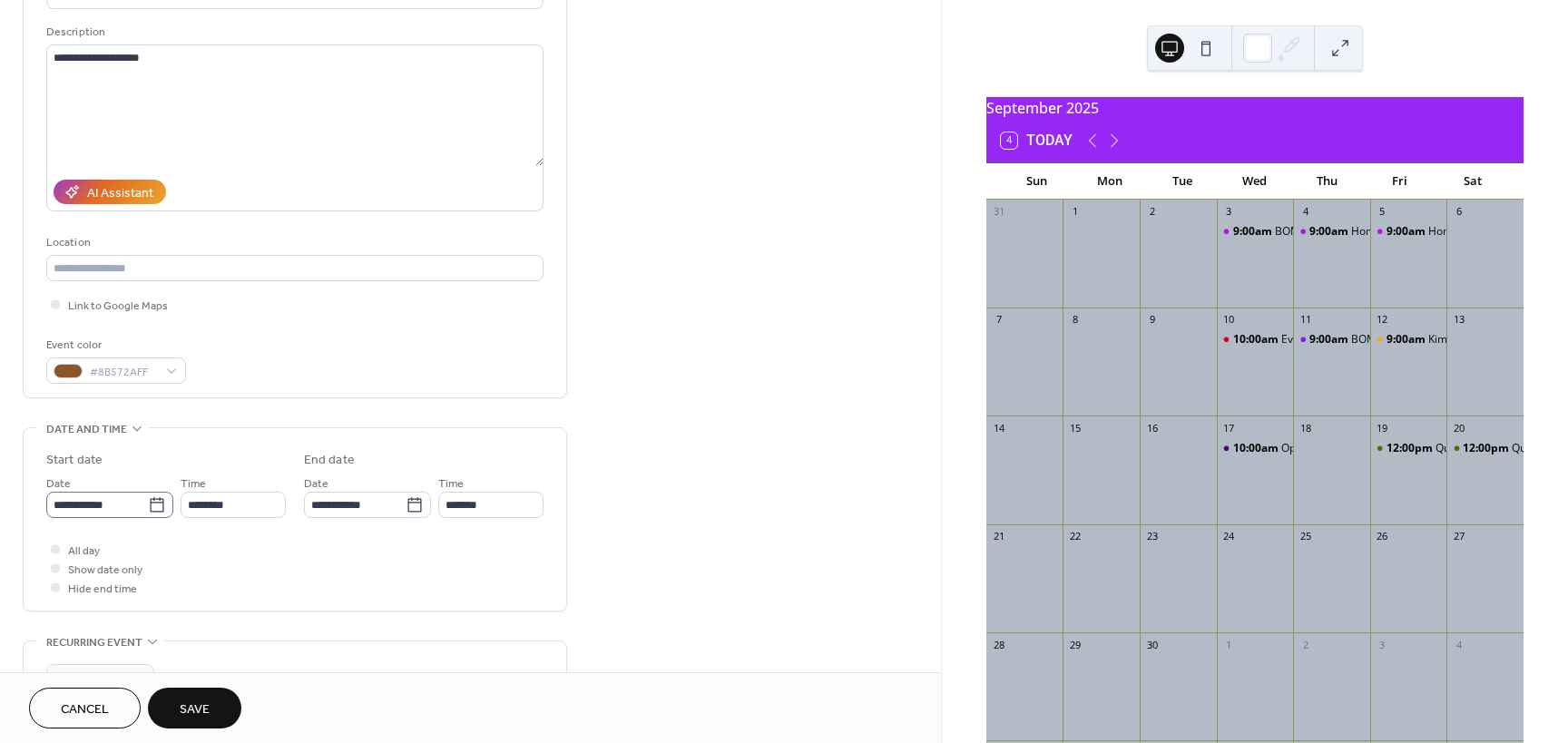 click 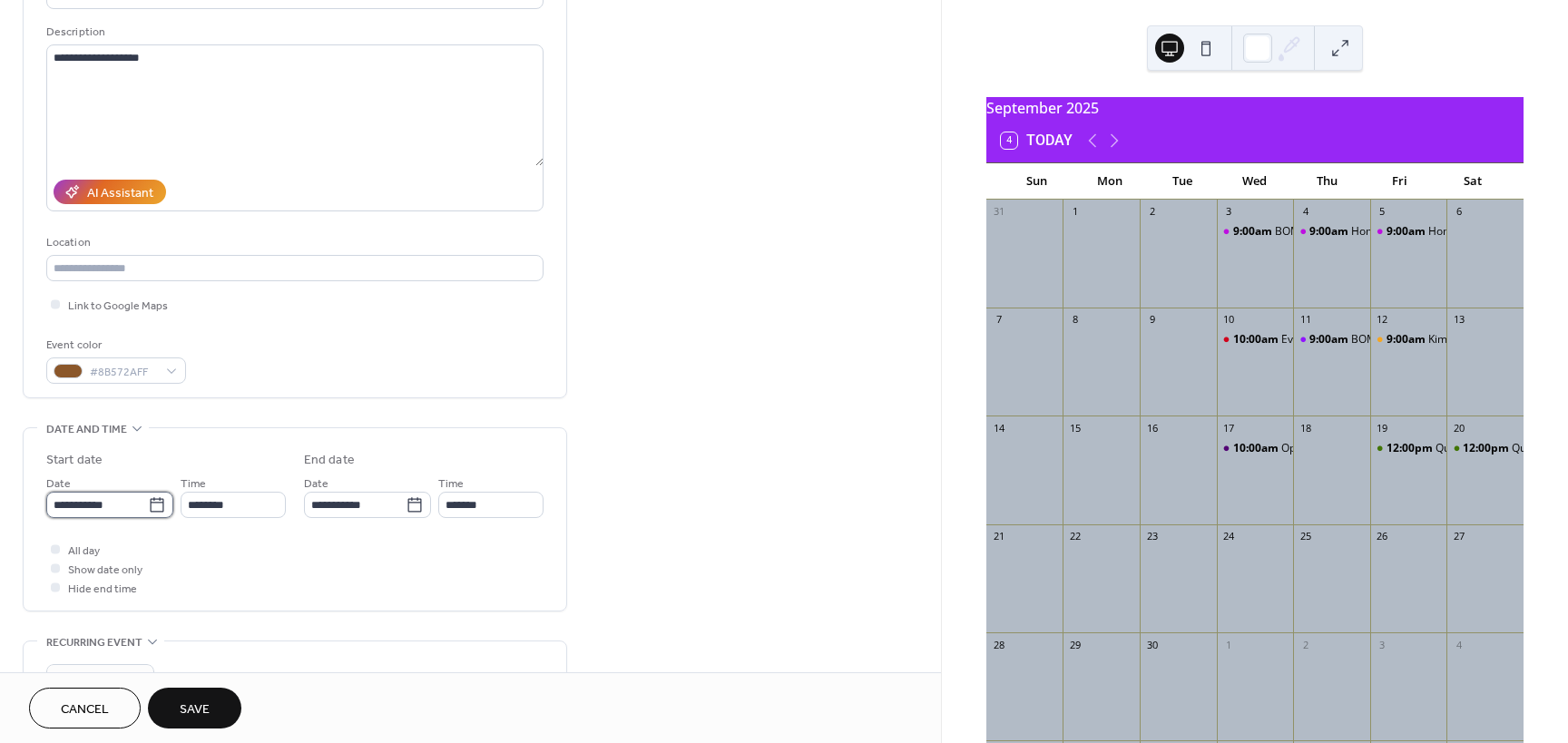 click on "**********" at bounding box center (97, 504) 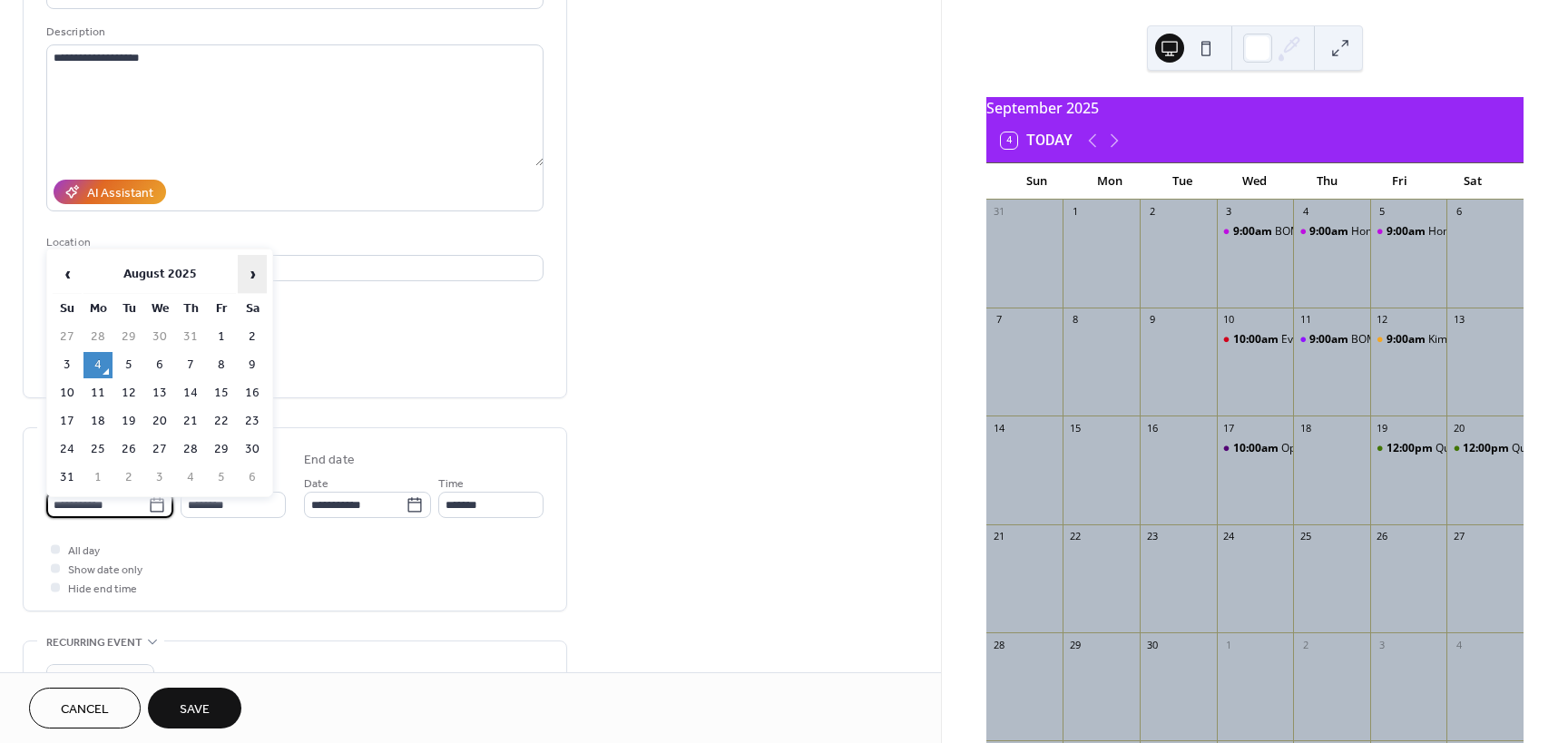 click on "›" at bounding box center [252, 274] 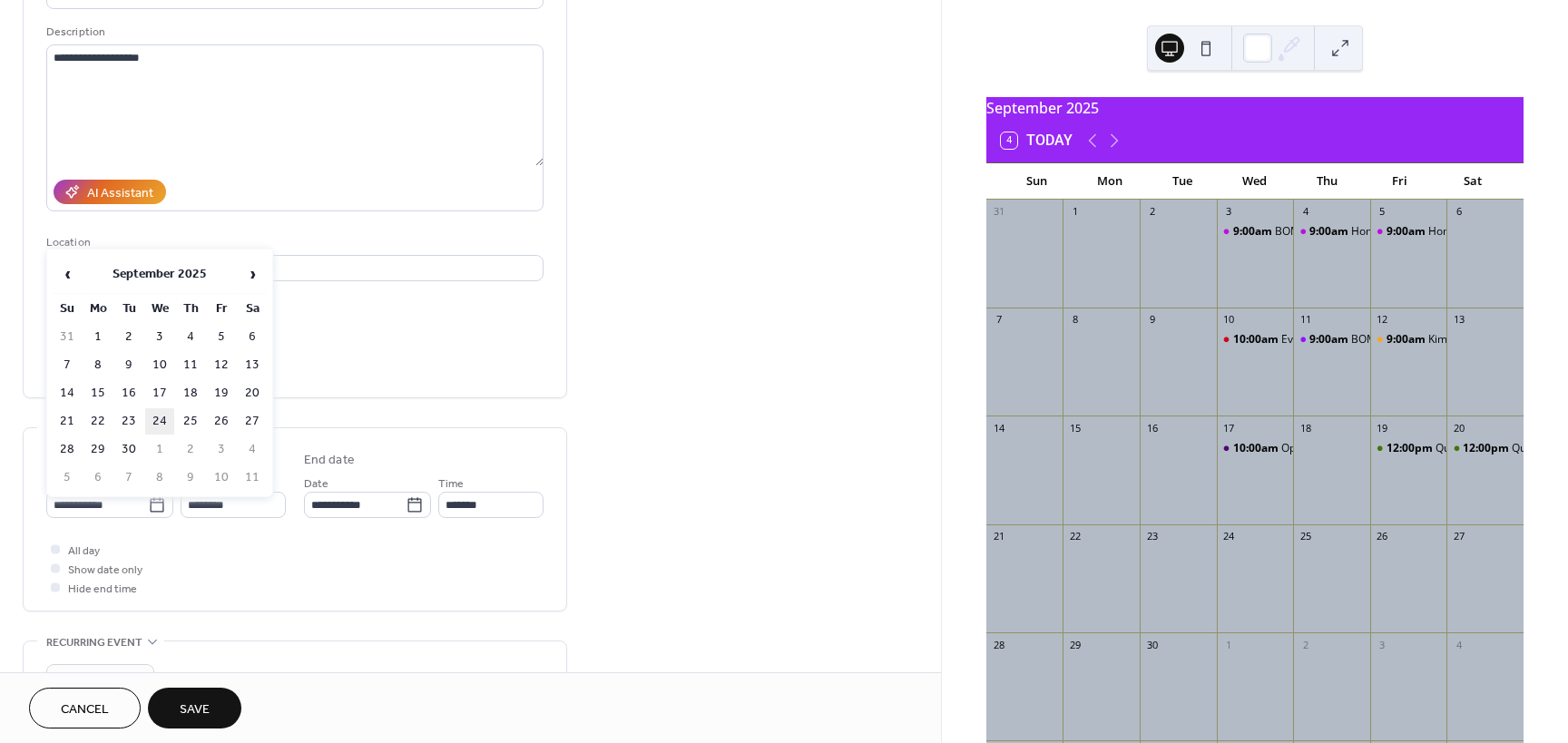 click on "24" at bounding box center (160, 421) 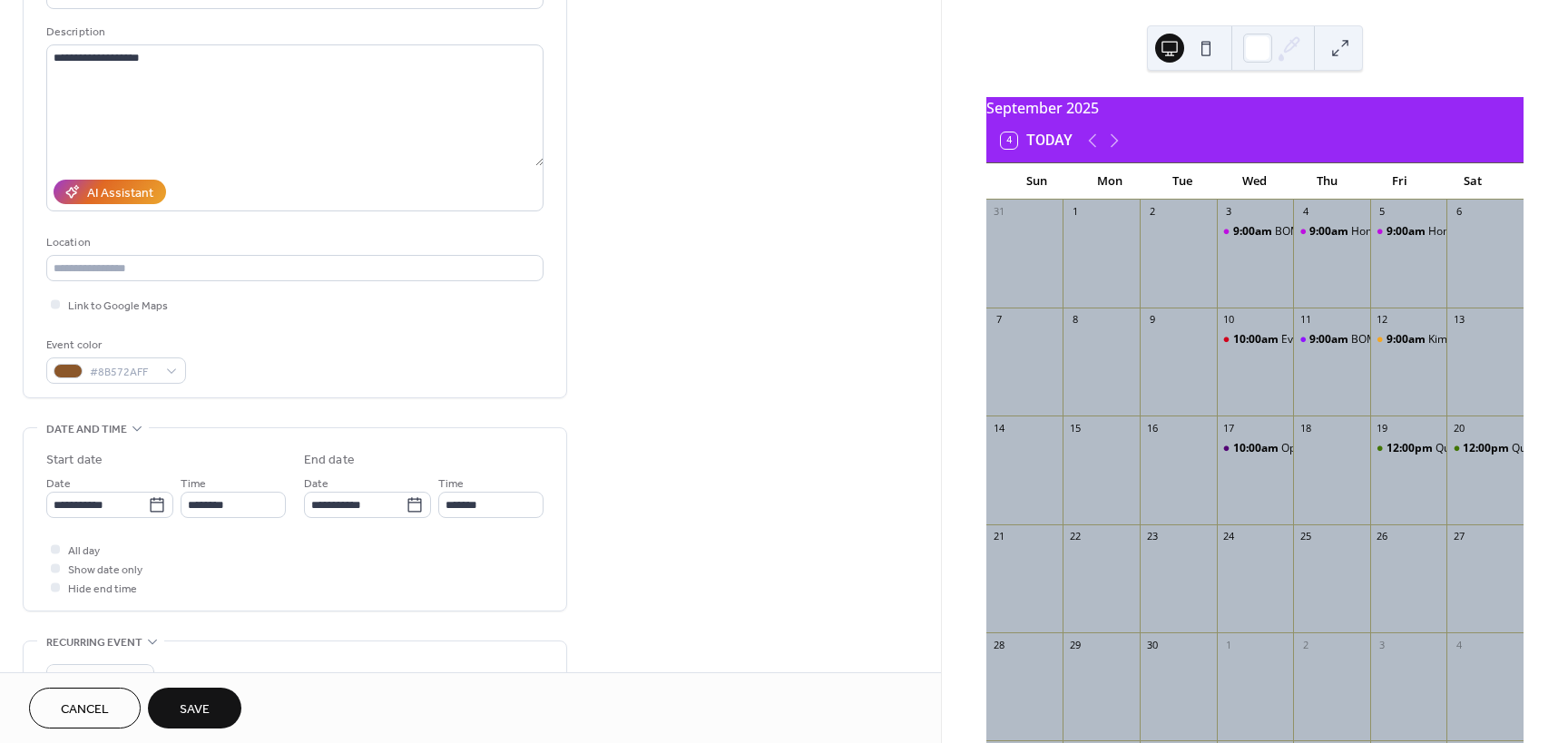 click on "Save" at bounding box center (194, 709) 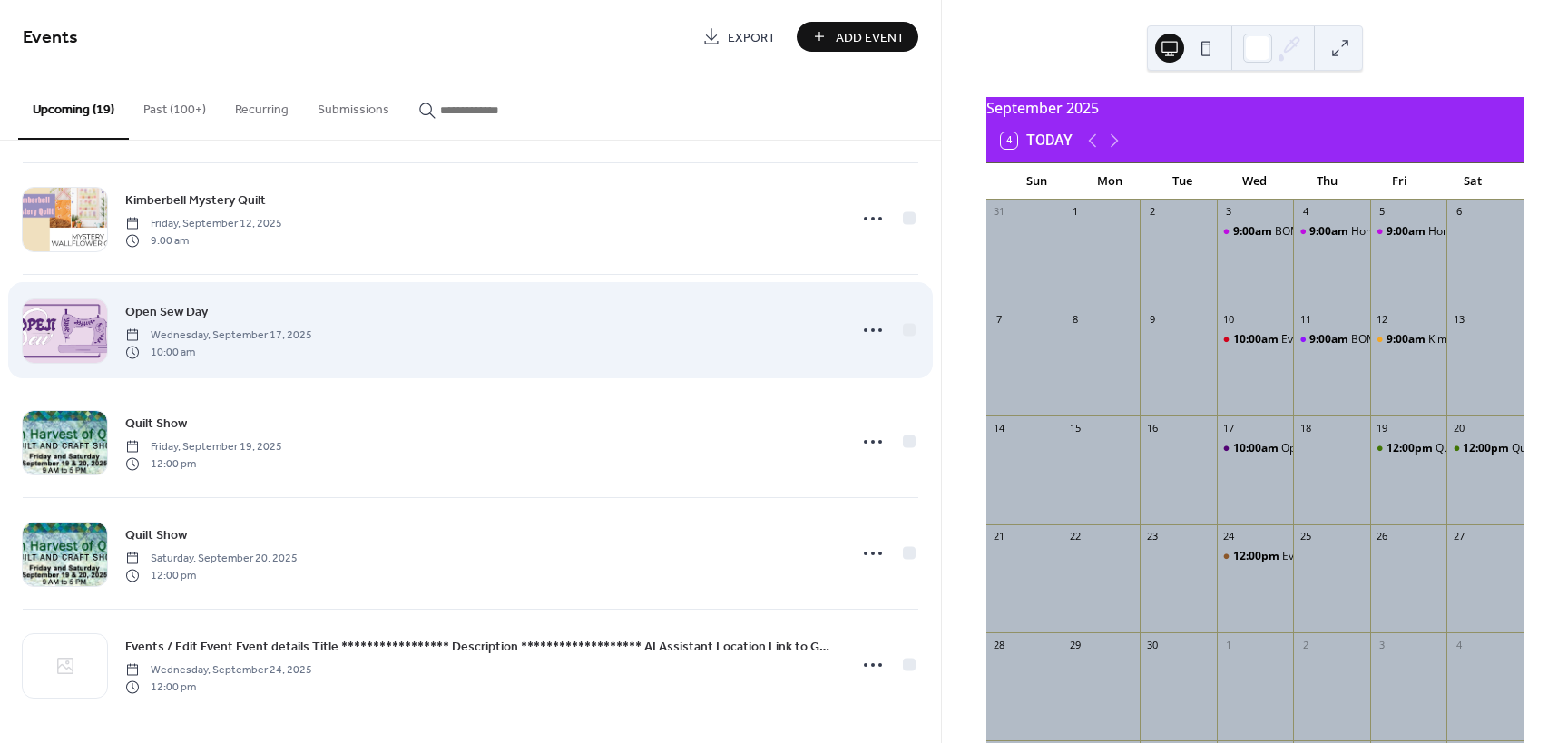 scroll, scrollTop: 1571, scrollLeft: 0, axis: vertical 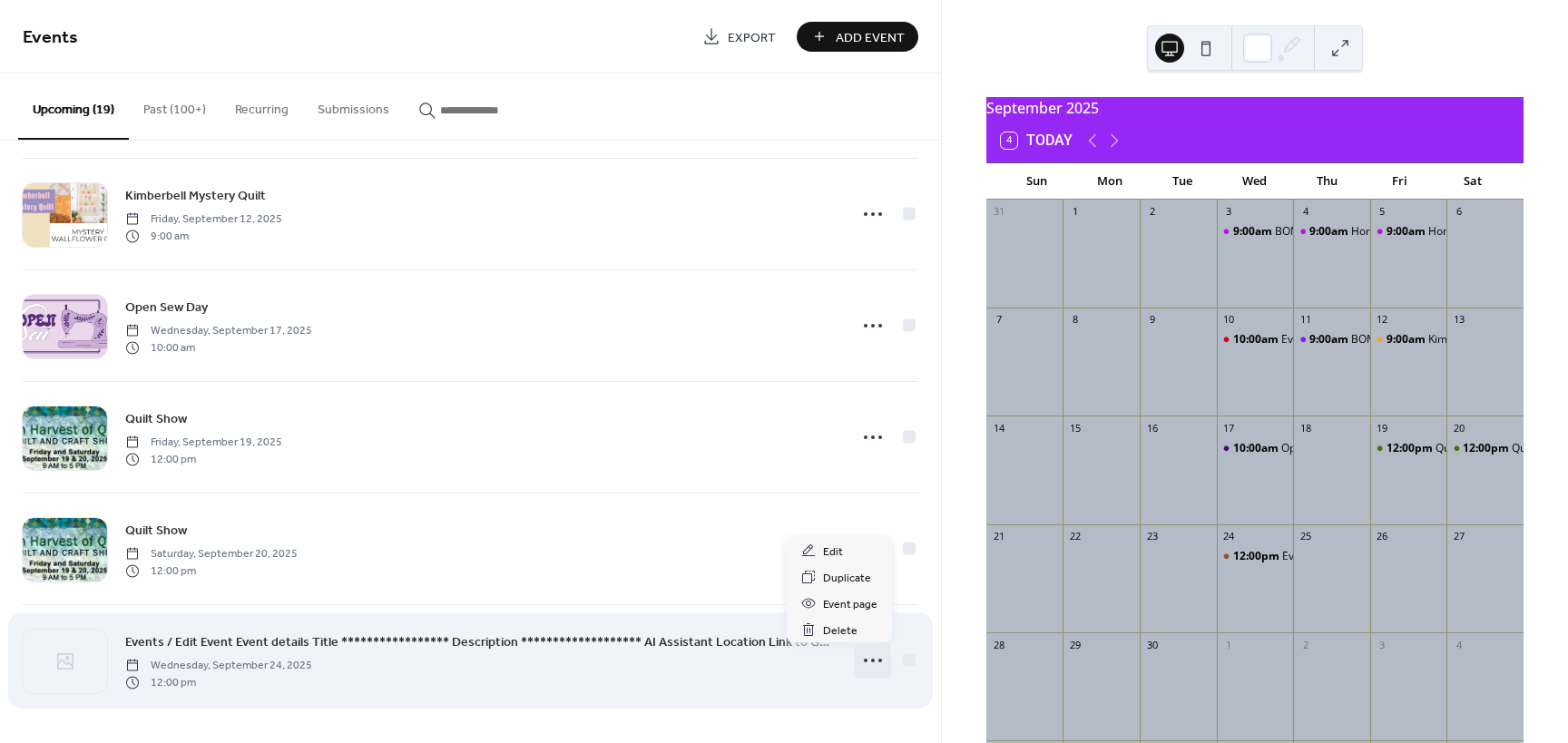 click 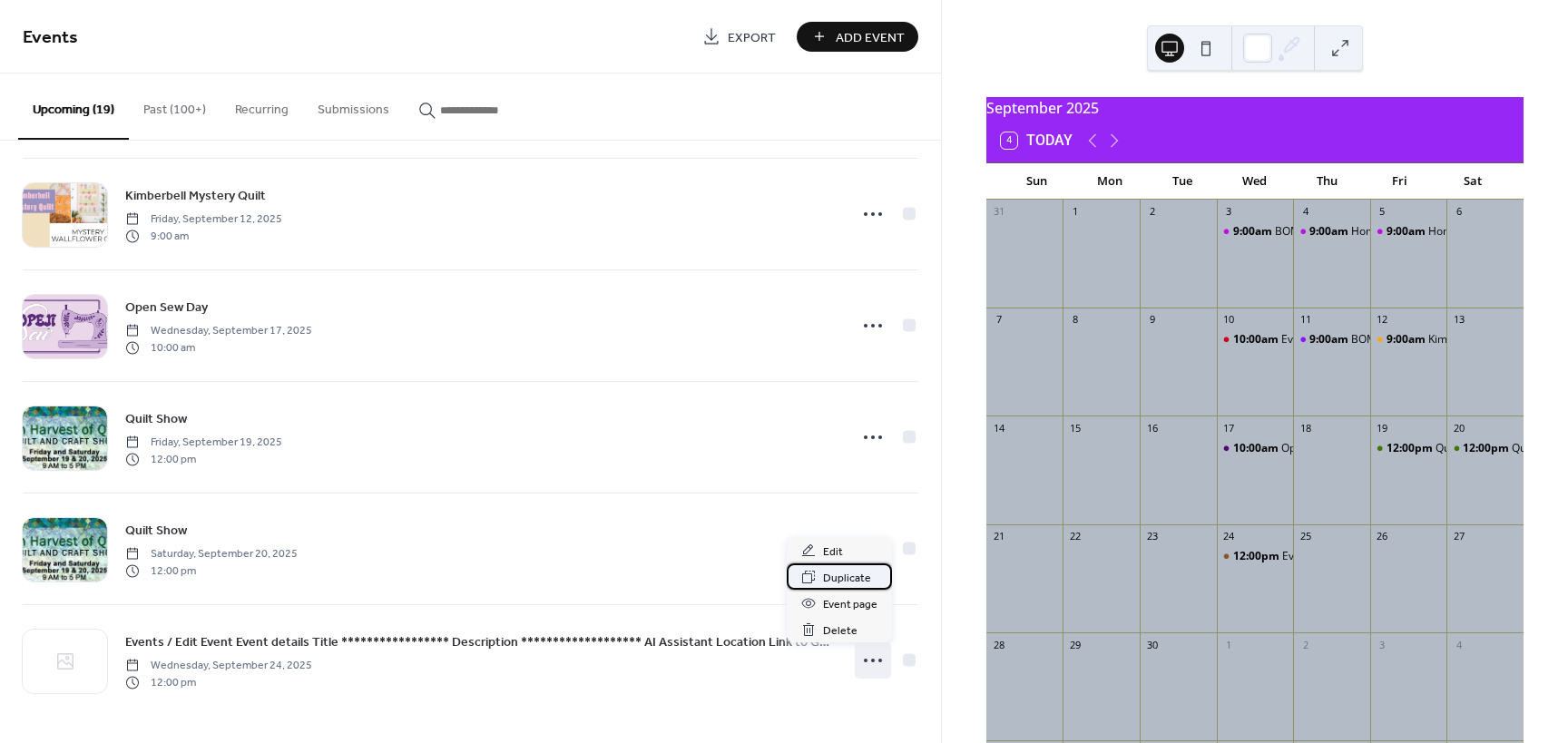 click on "Duplicate" at bounding box center (847, 578) 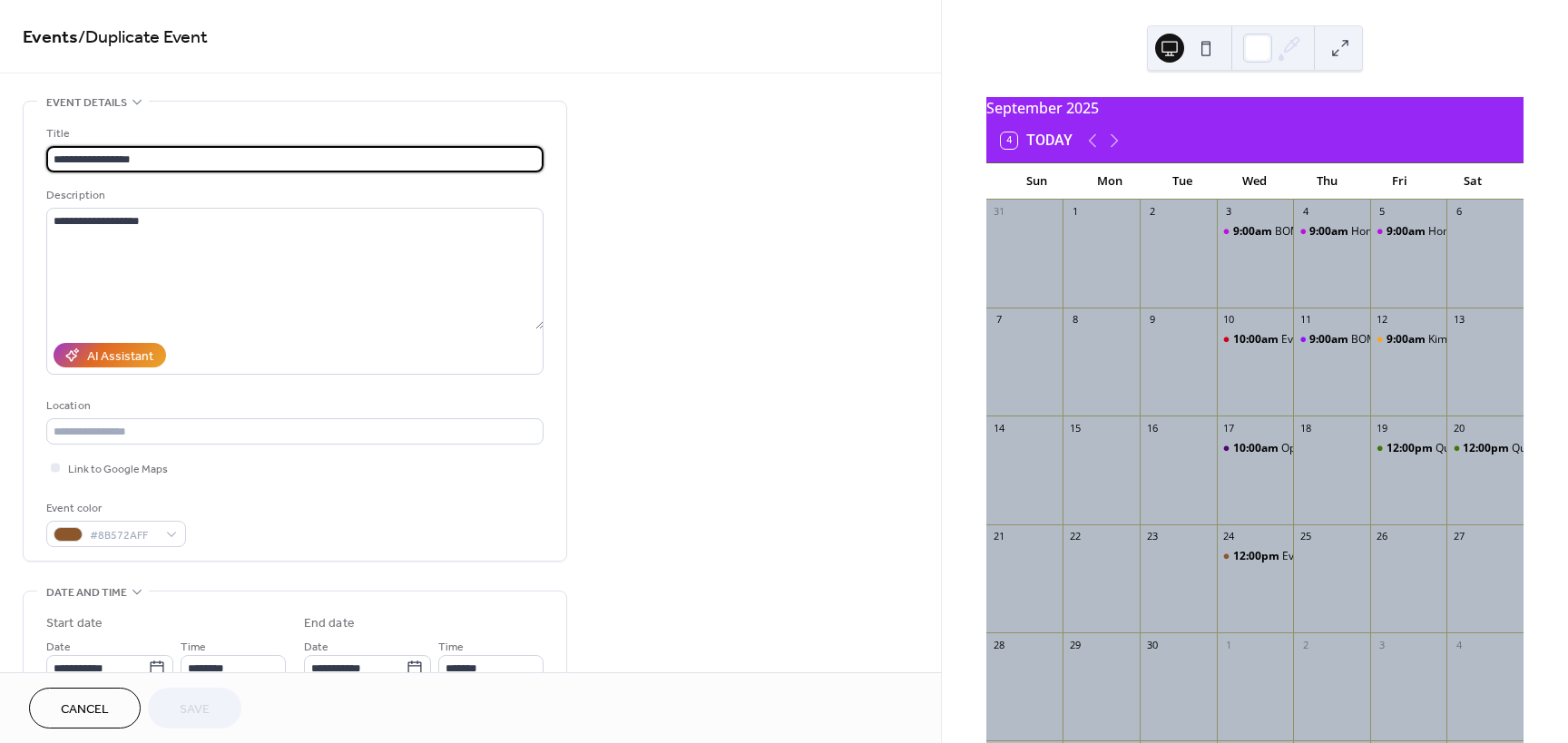 scroll, scrollTop: 218, scrollLeft: 0, axis: vertical 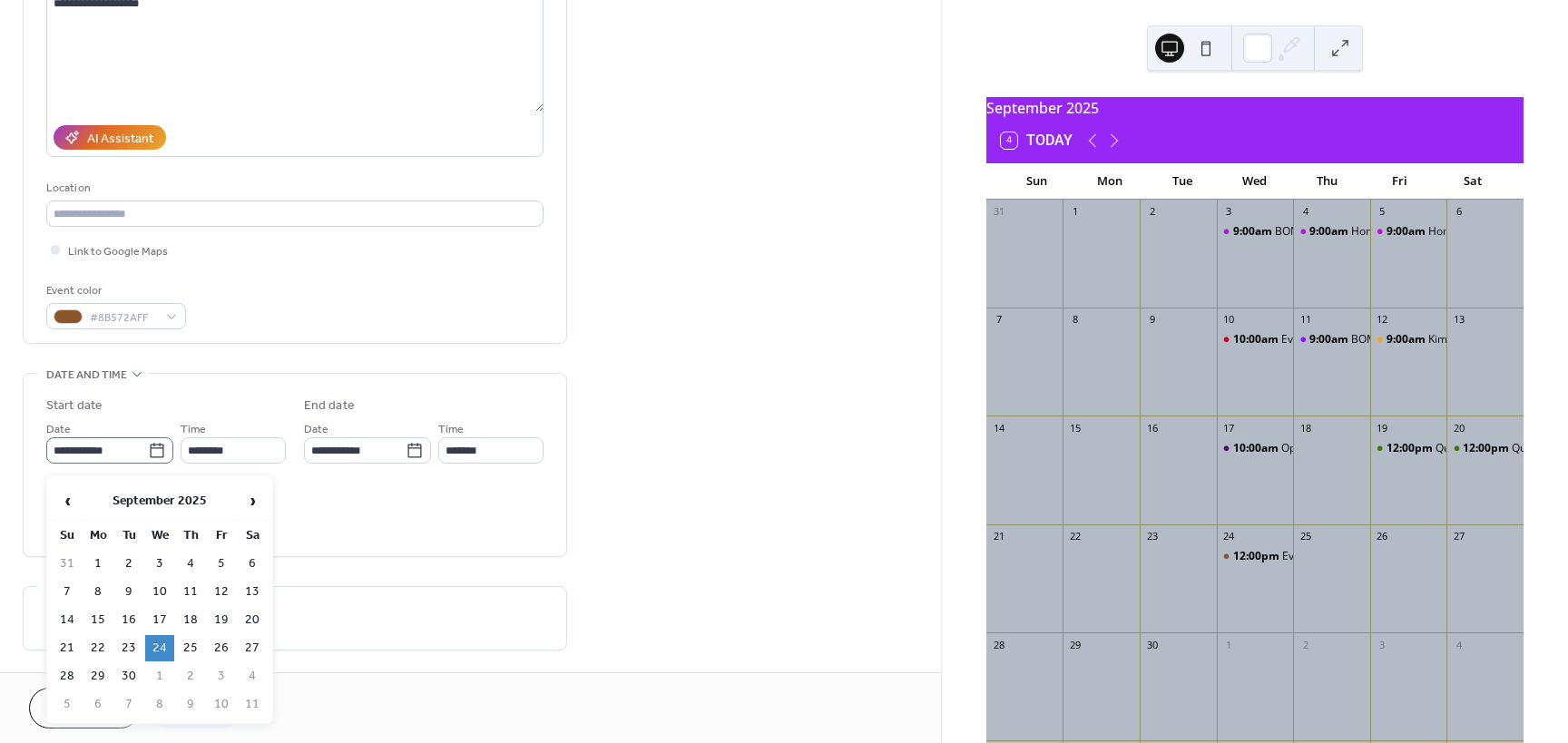 click 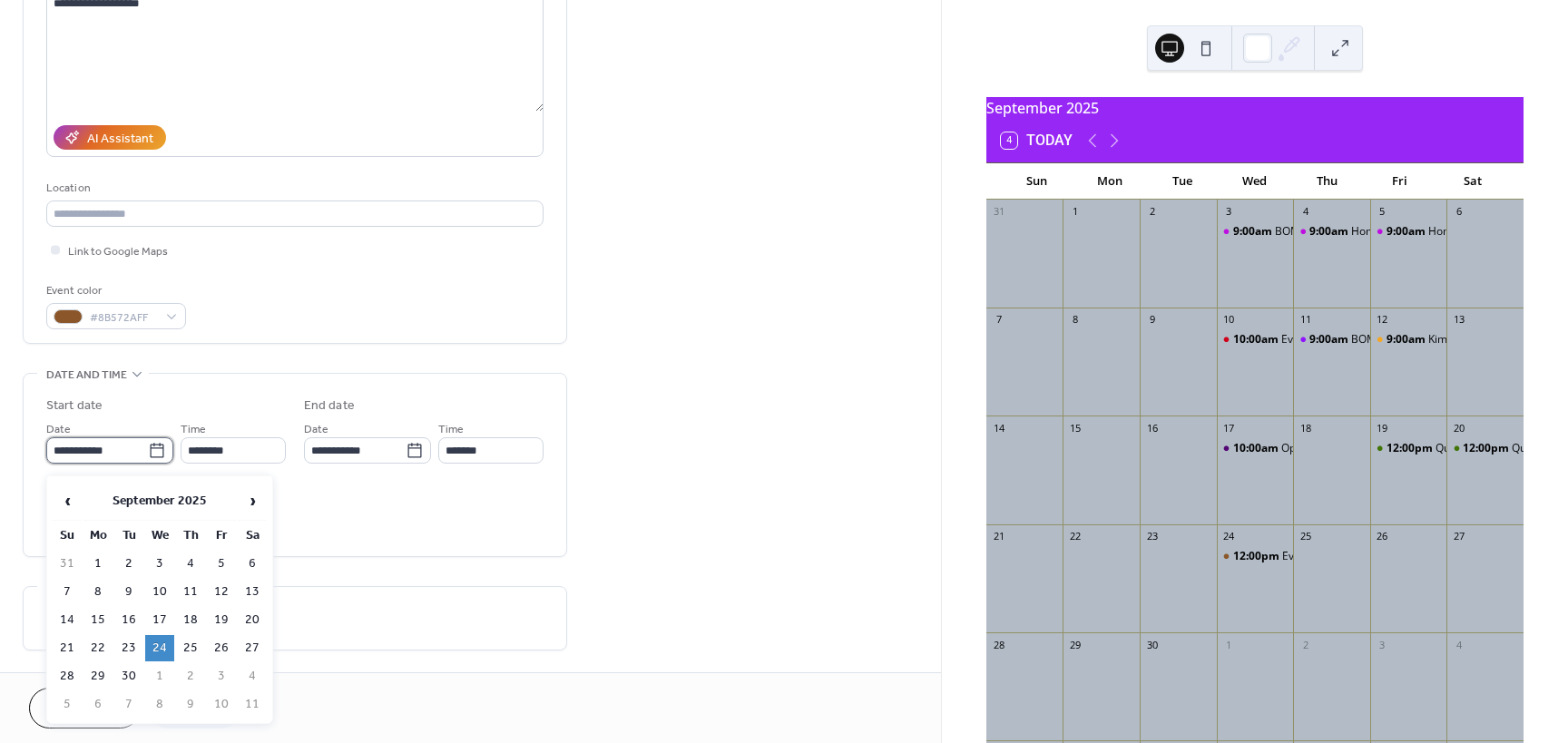 click on "**********" at bounding box center (97, 450) 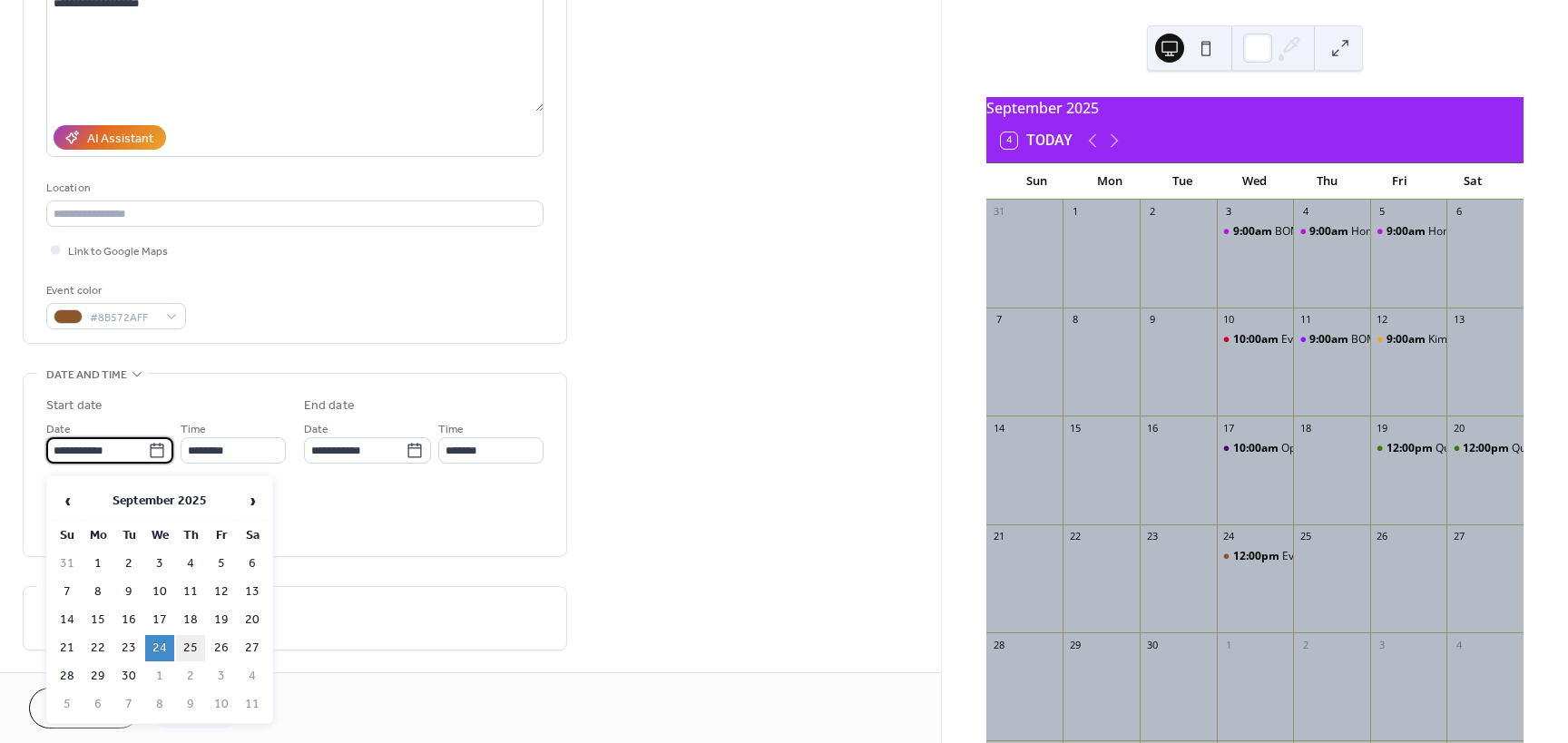 click on "25" at bounding box center [191, 648] 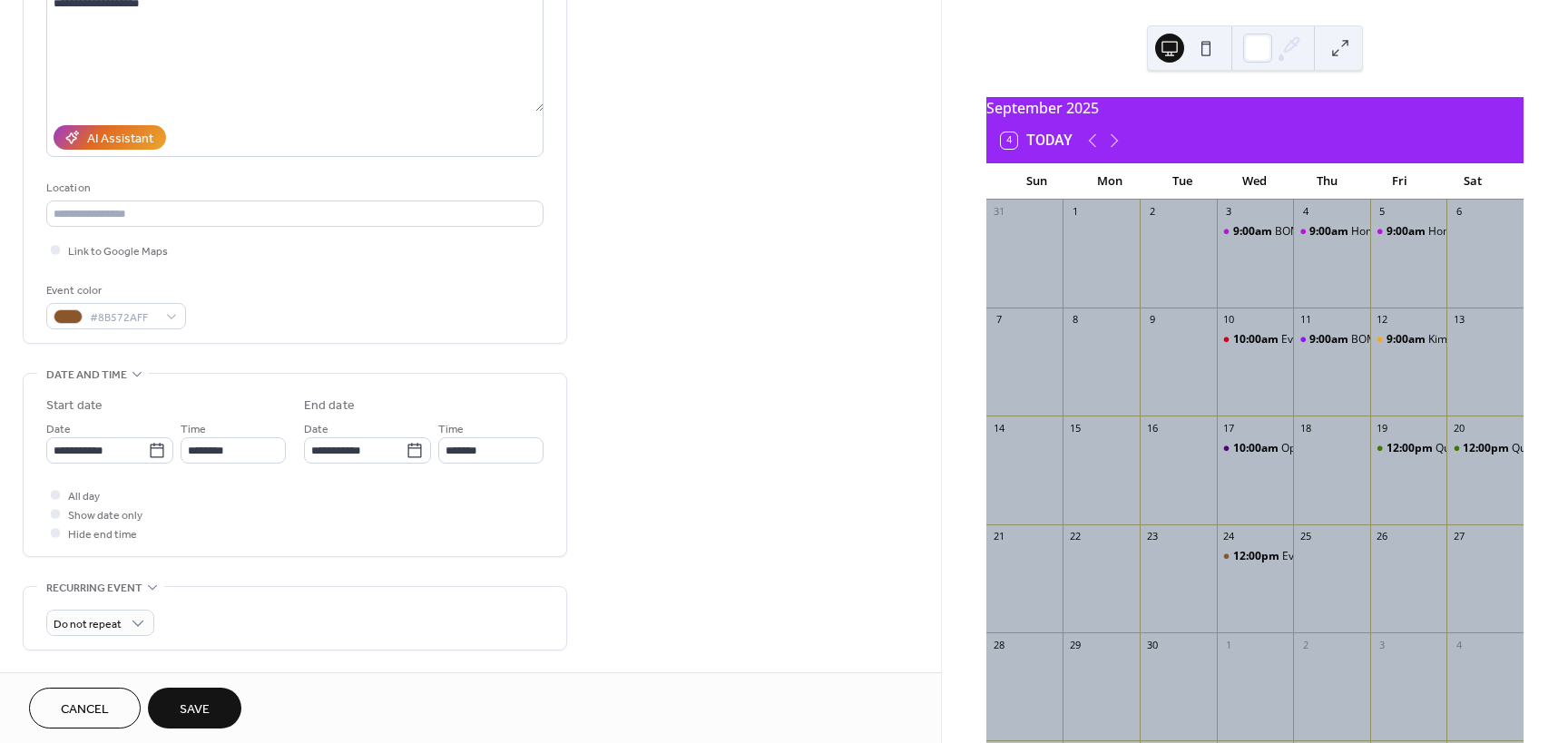click on "Save" at bounding box center (194, 709) 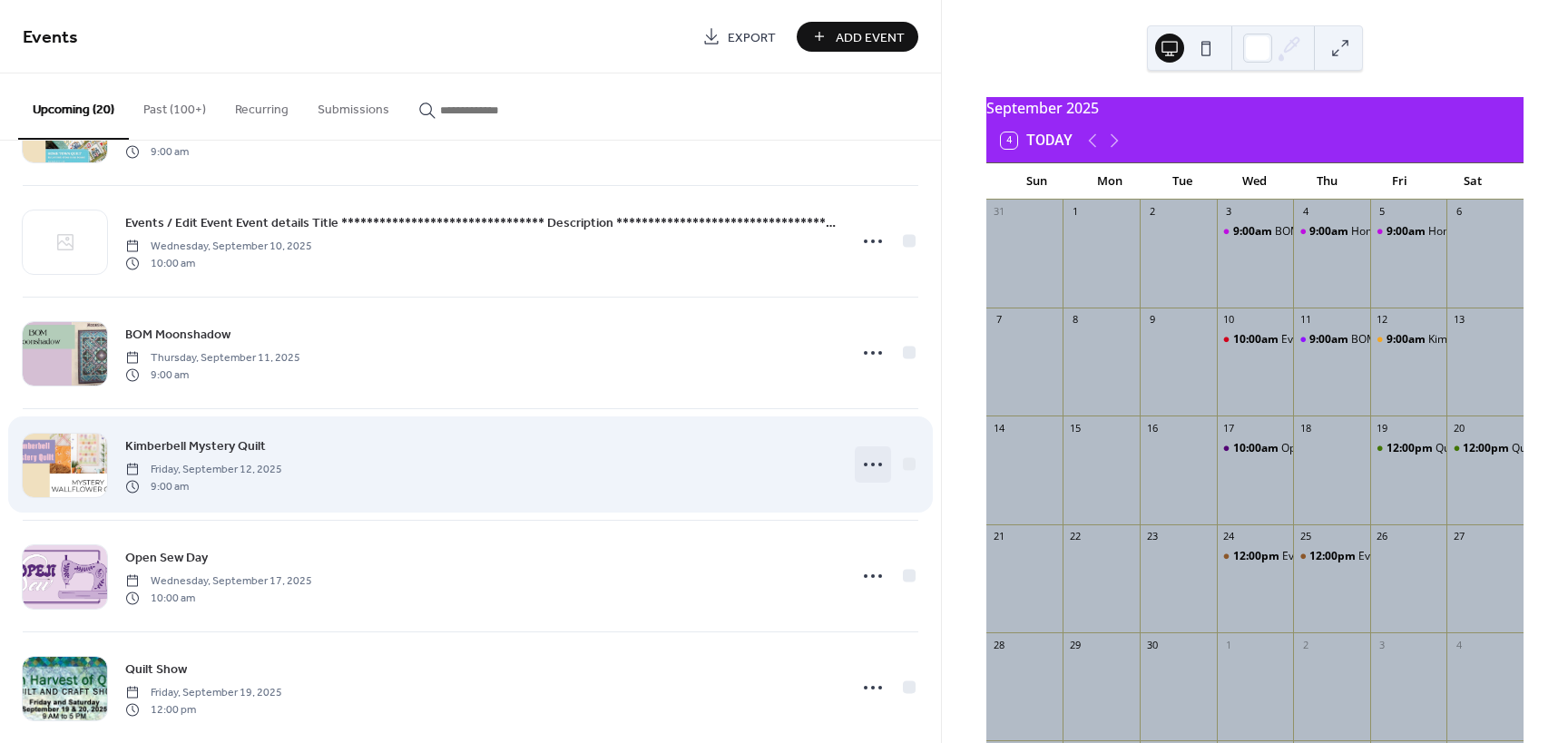 scroll, scrollTop: 1361, scrollLeft: 0, axis: vertical 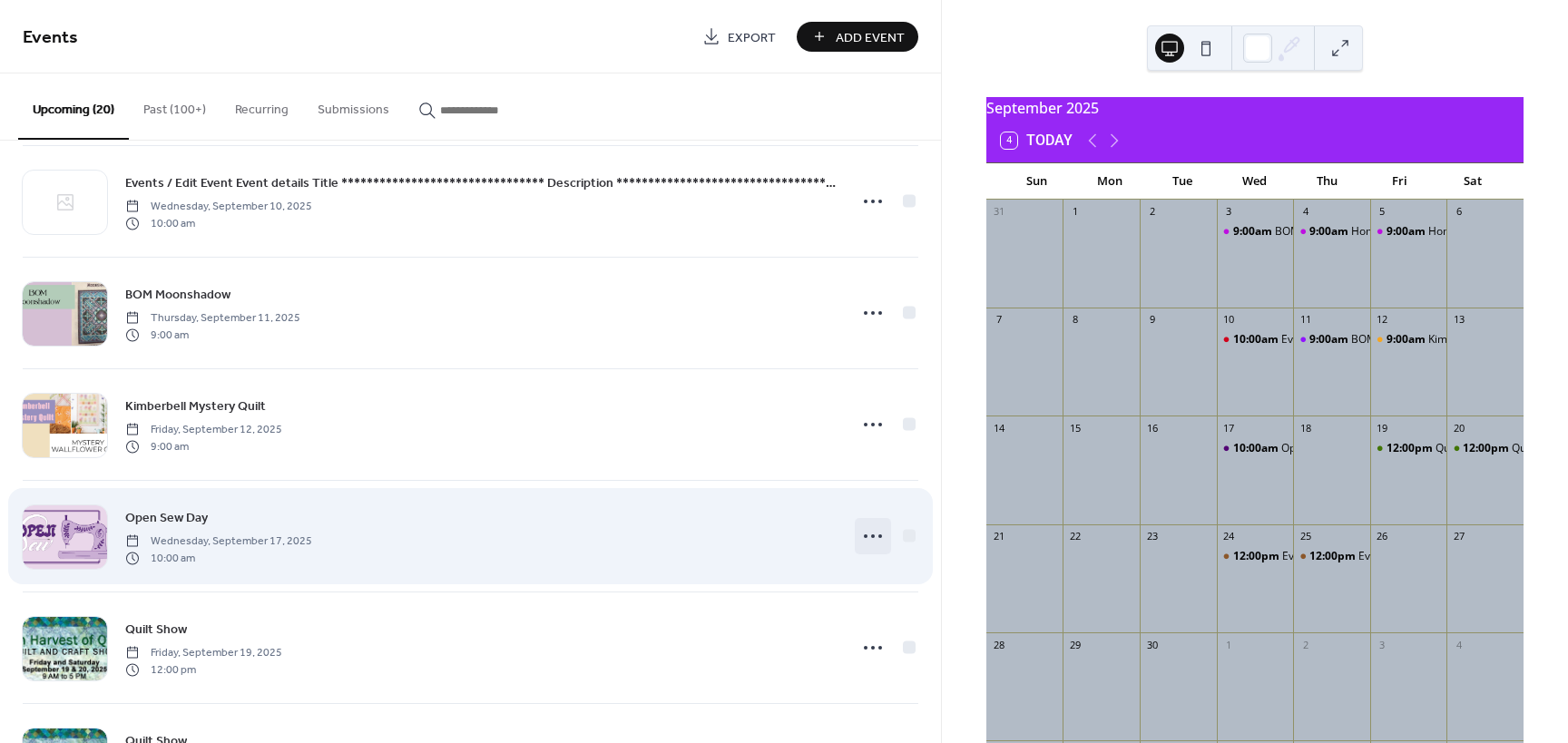 click 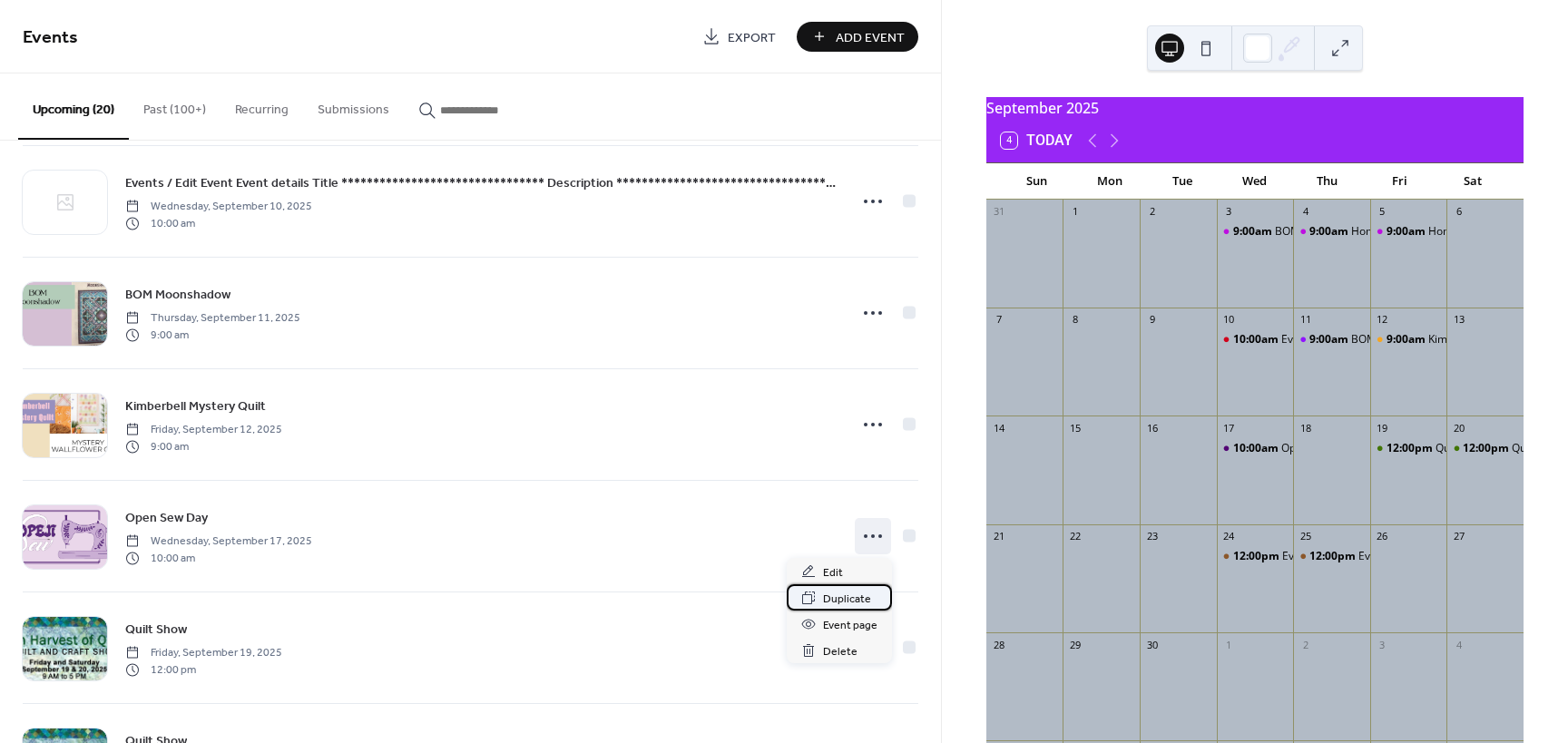 click on "Duplicate" at bounding box center (847, 599) 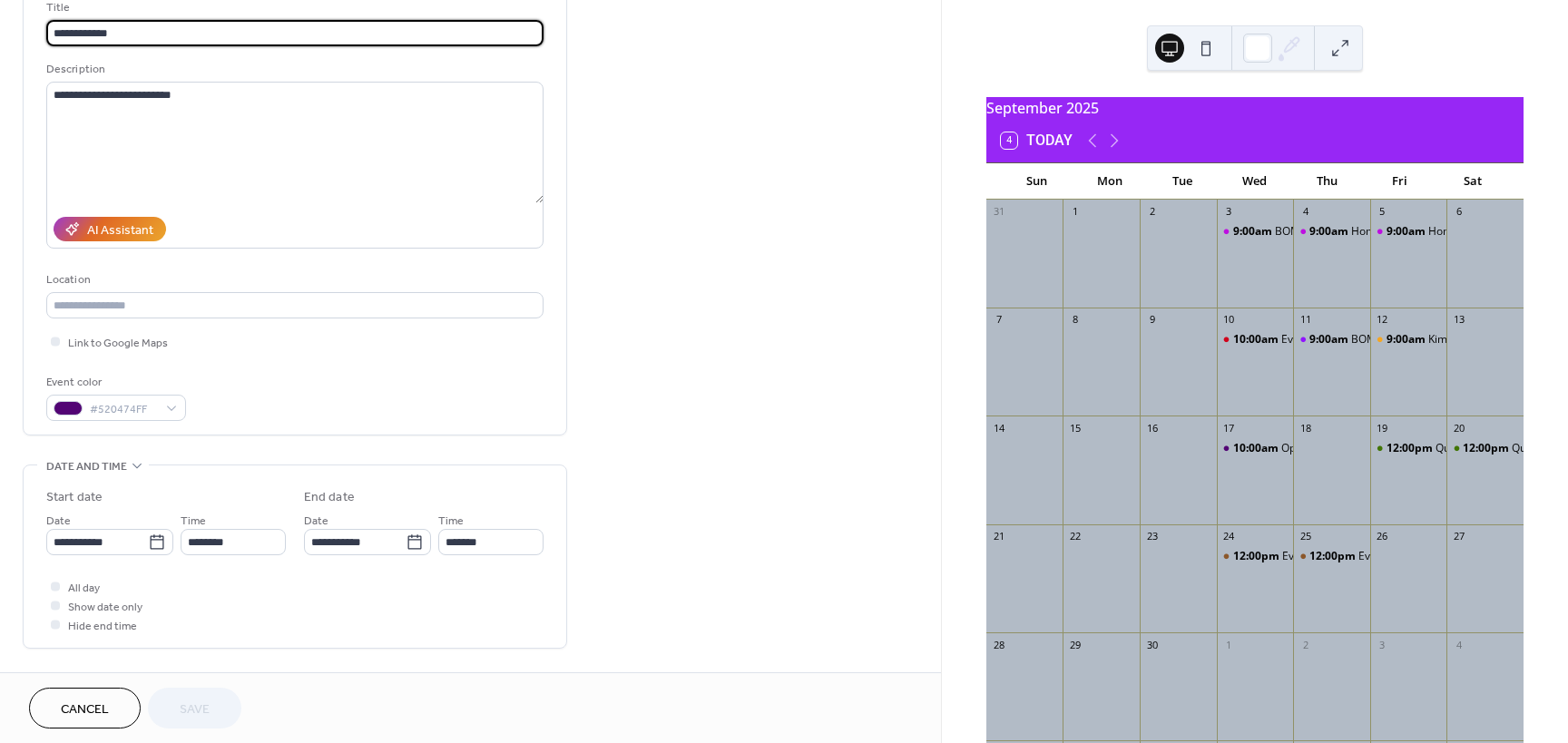 scroll, scrollTop: 218, scrollLeft: 0, axis: vertical 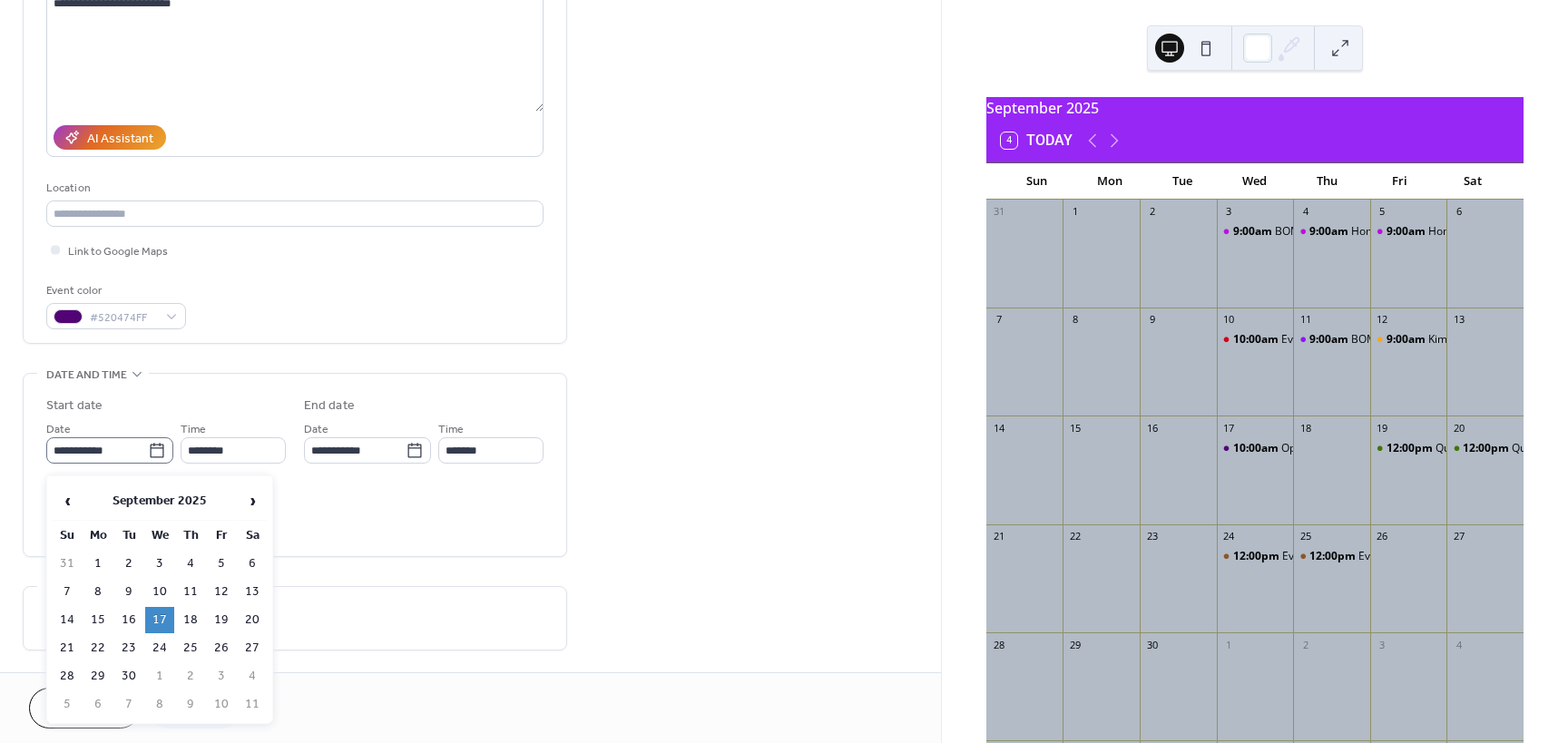 click 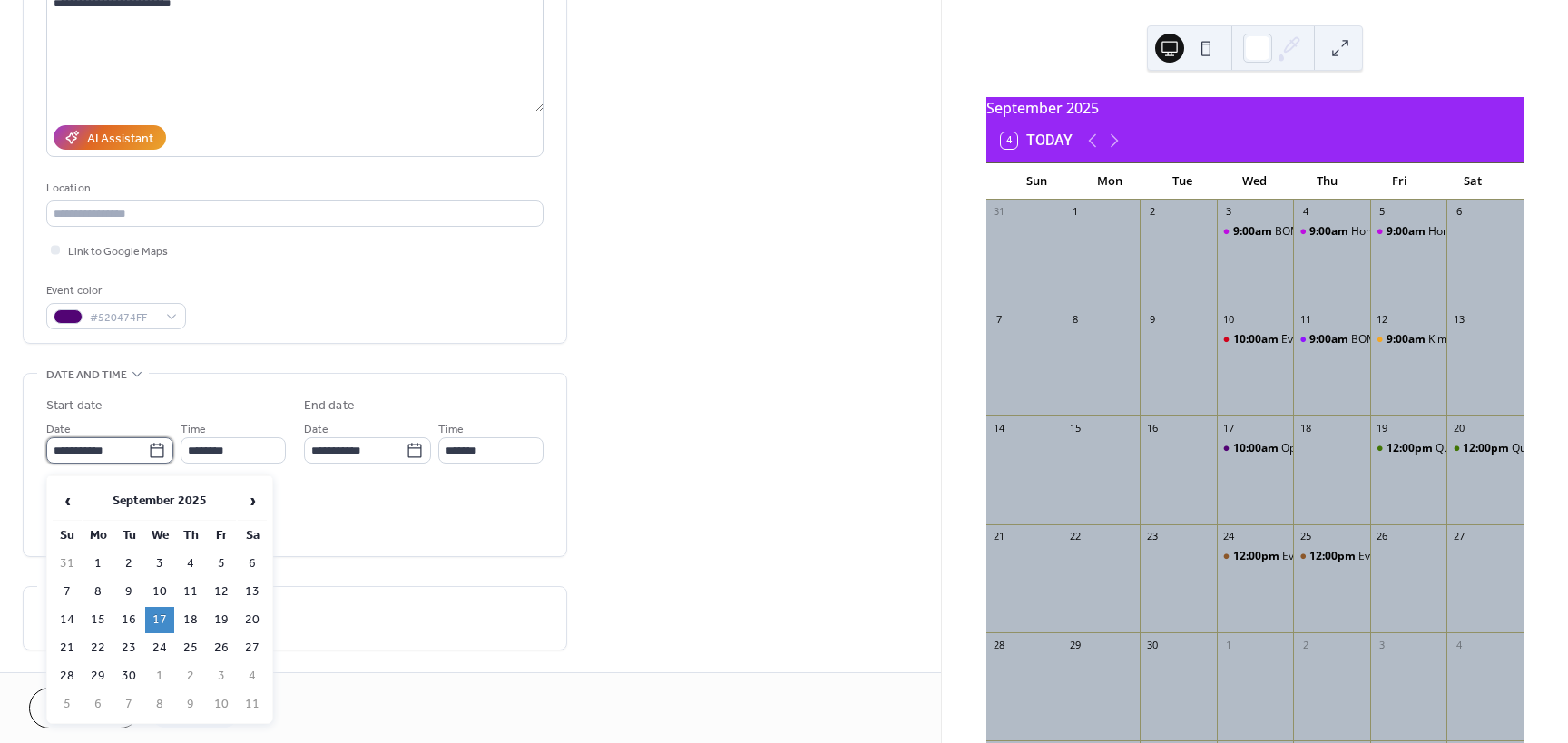 click on "**********" at bounding box center [97, 450] 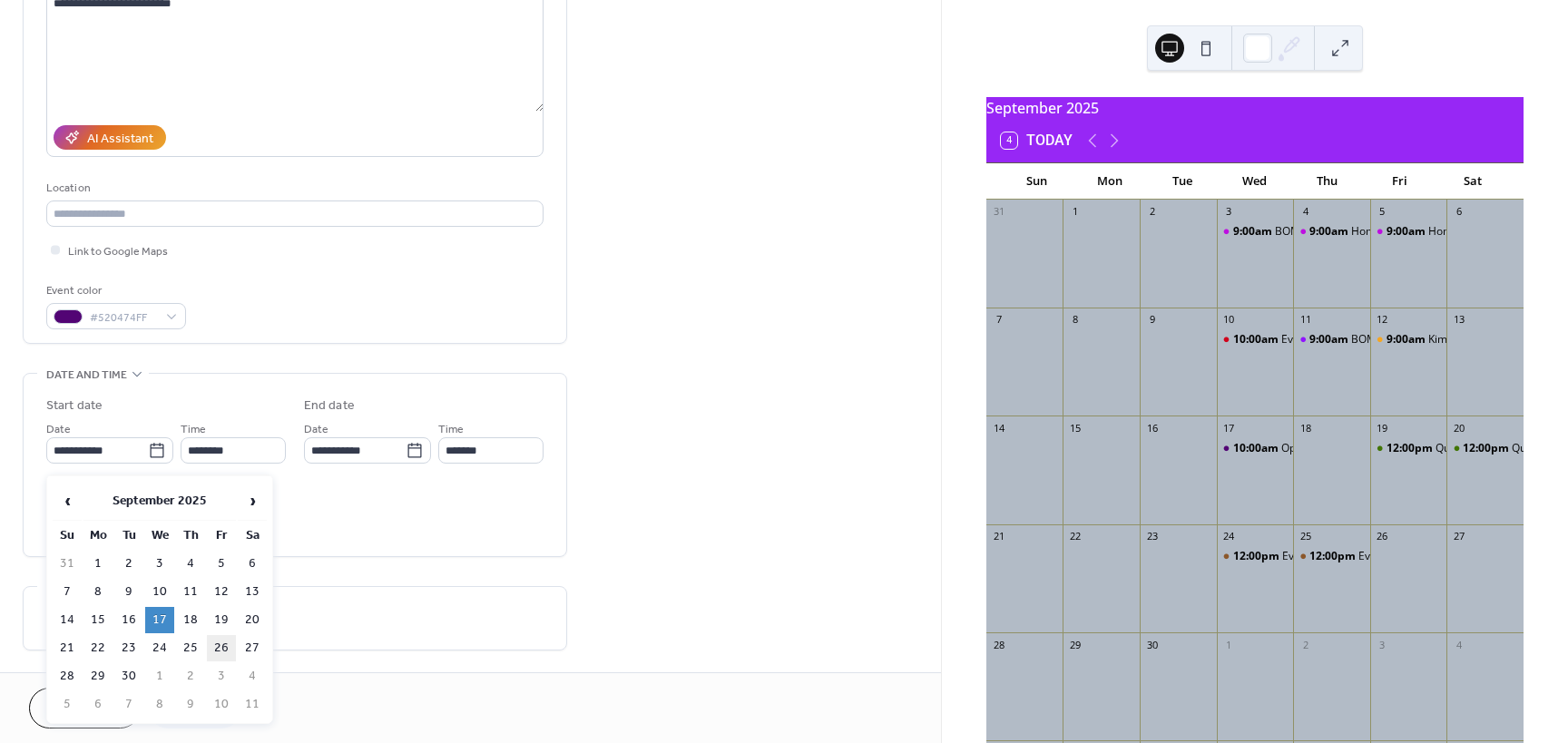 click on "26" at bounding box center [221, 648] 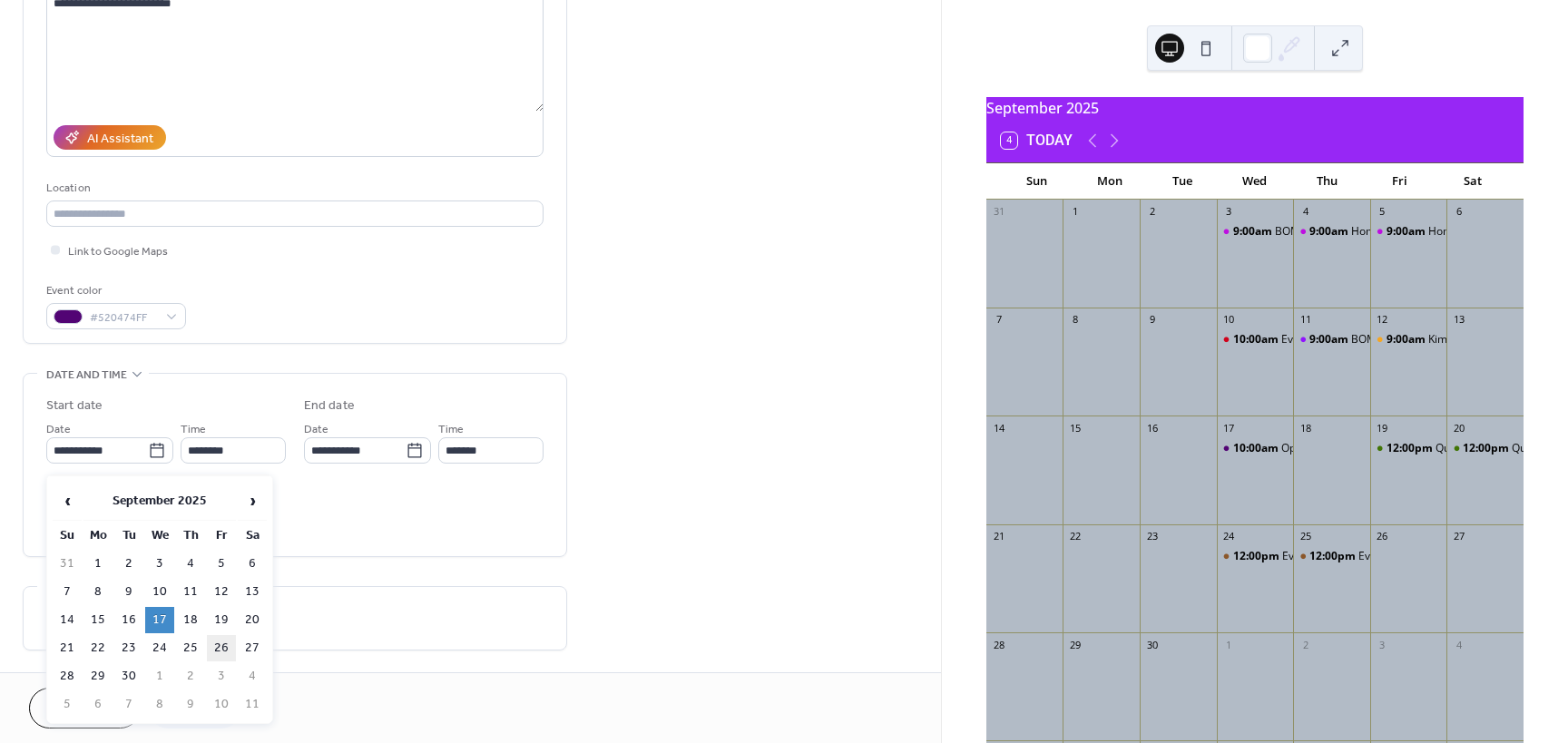 type on "**********" 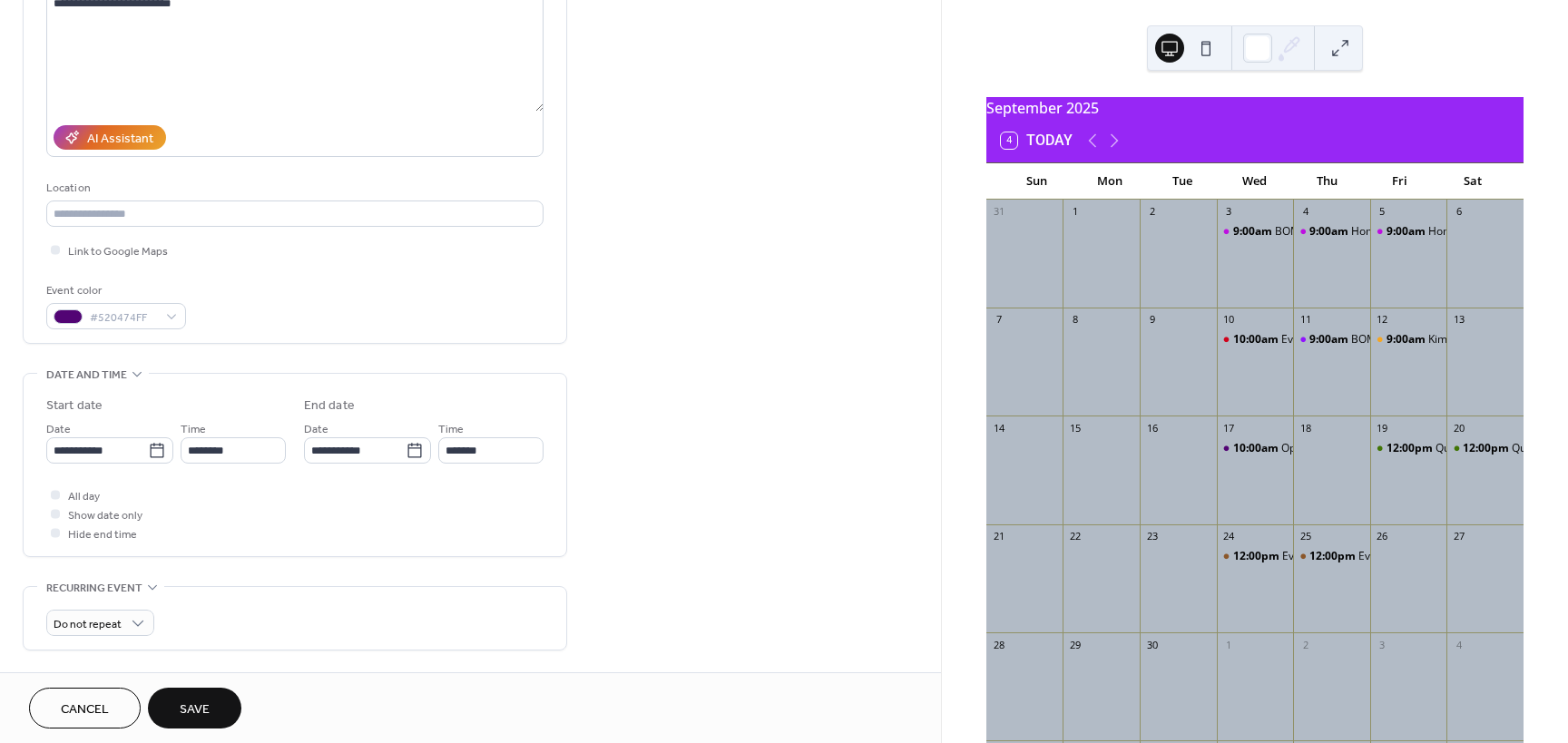 drag, startPoint x: 221, startPoint y: 695, endPoint x: 314, endPoint y: 691, distance: 93.086 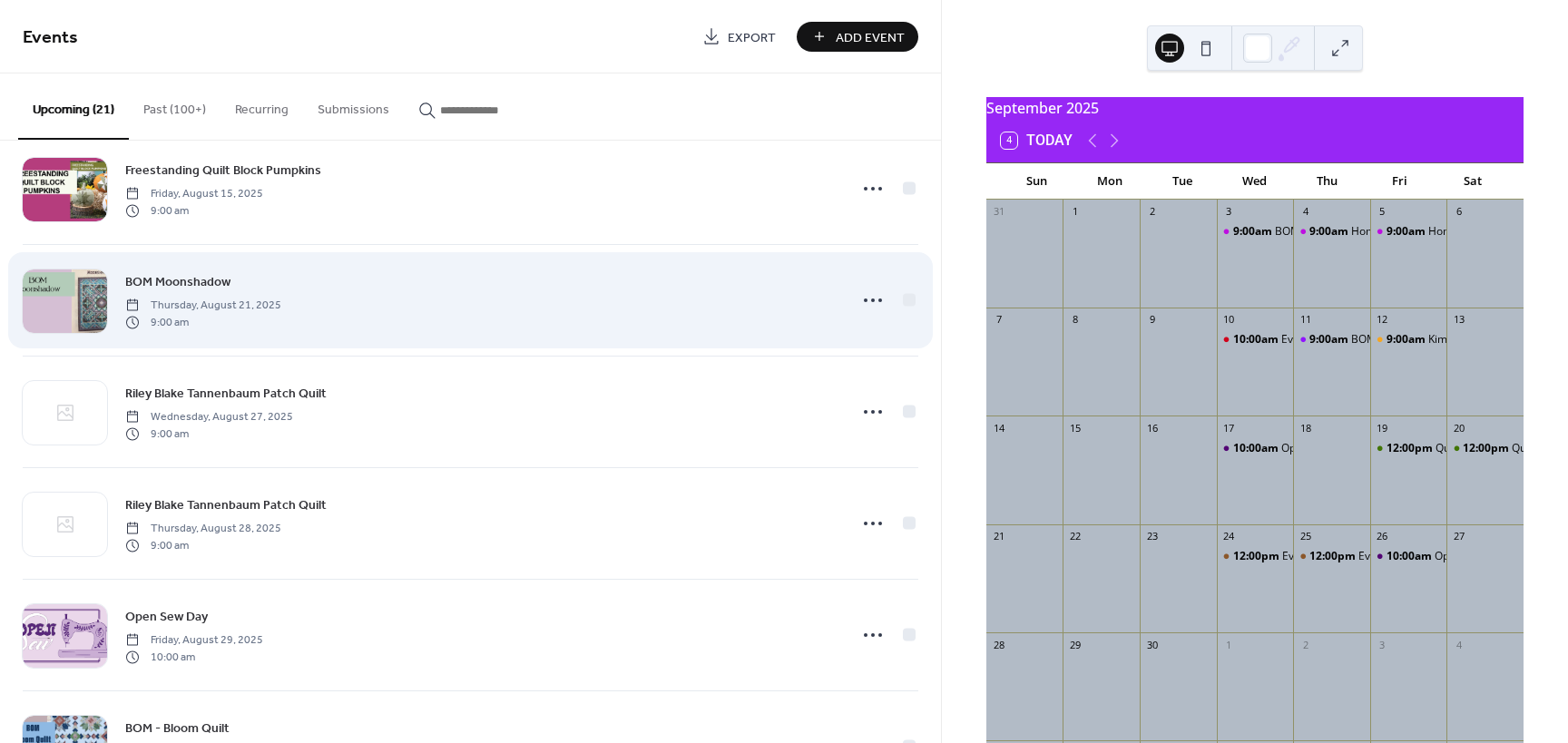 scroll, scrollTop: 490, scrollLeft: 0, axis: vertical 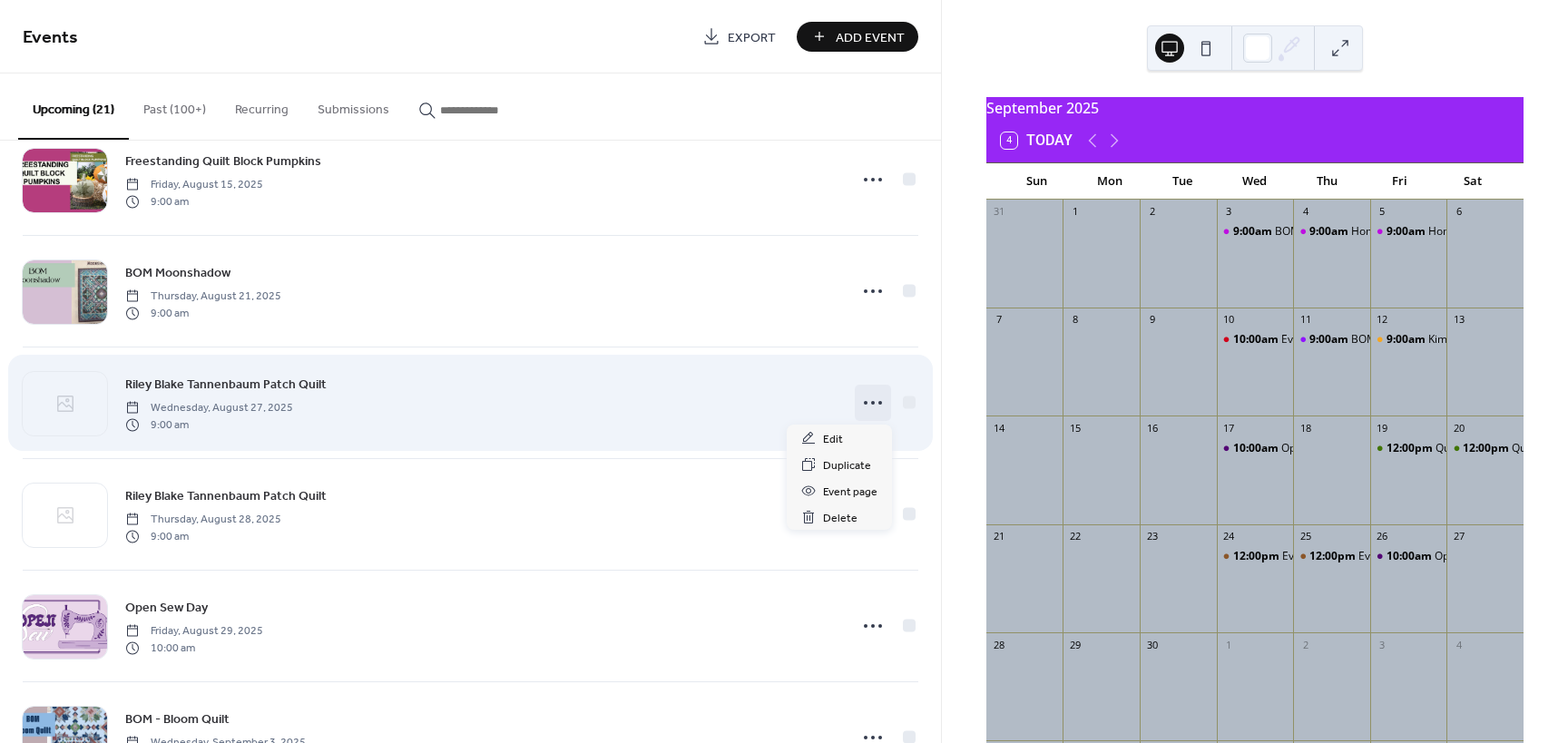 click 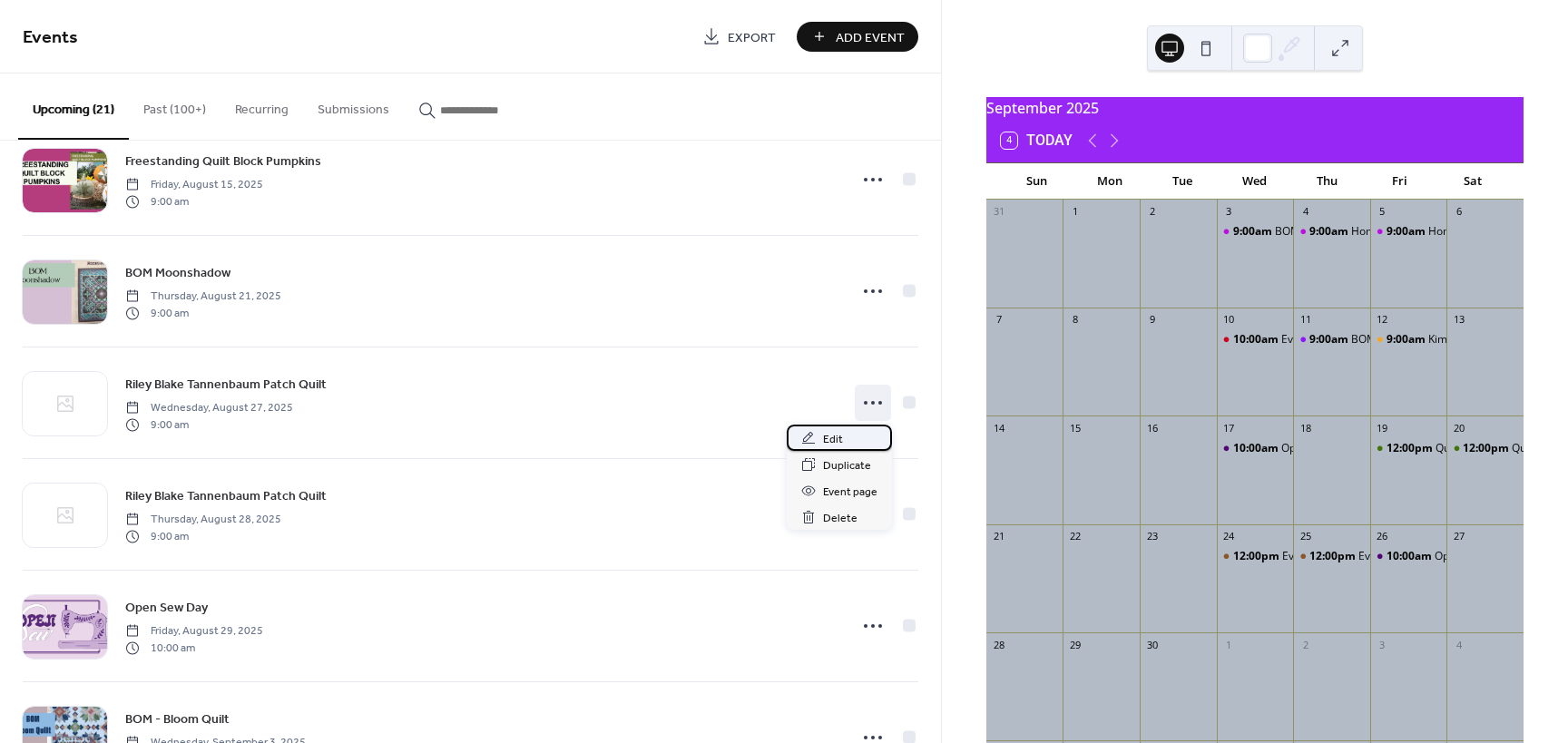 click on "Edit" at bounding box center [833, 439] 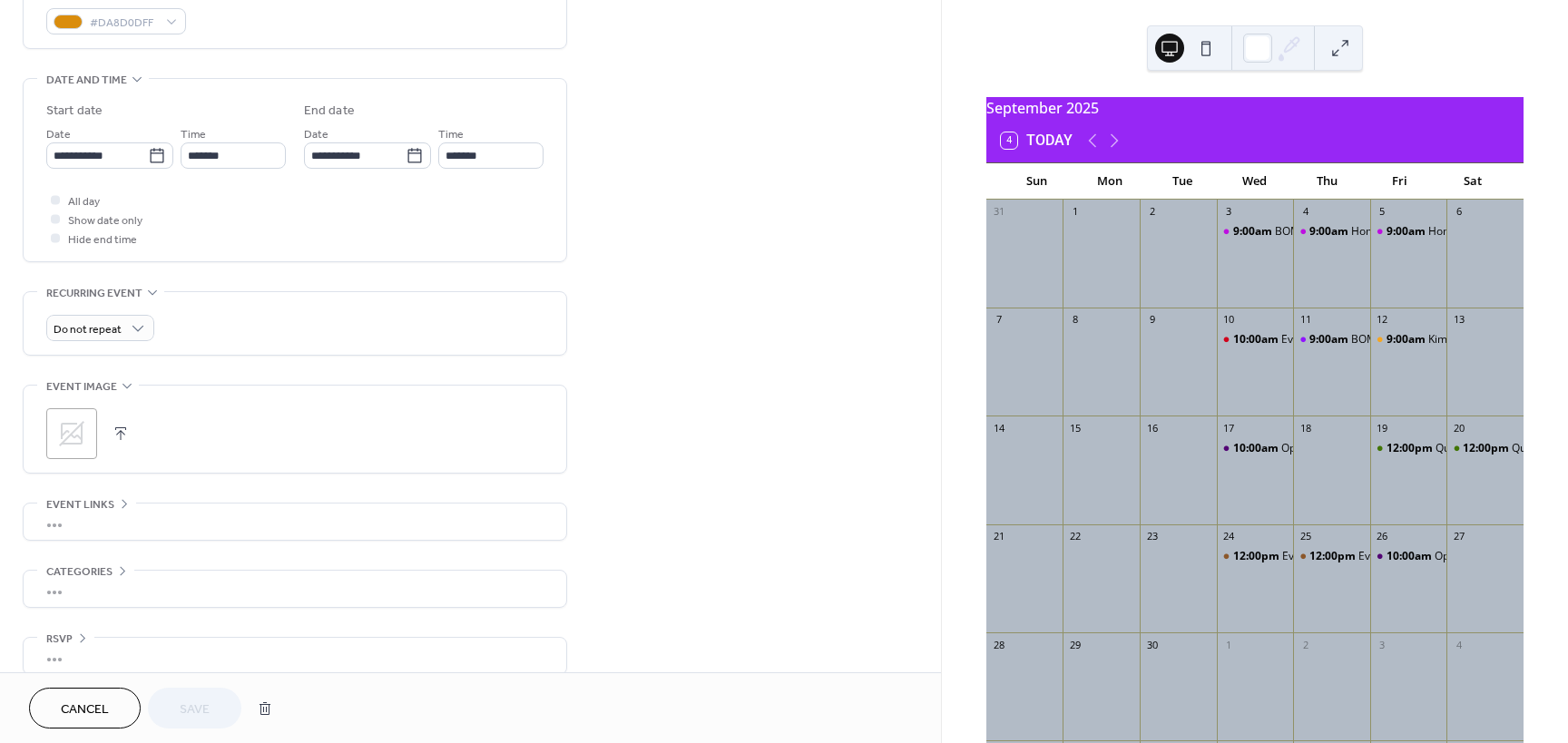 scroll, scrollTop: 541, scrollLeft: 0, axis: vertical 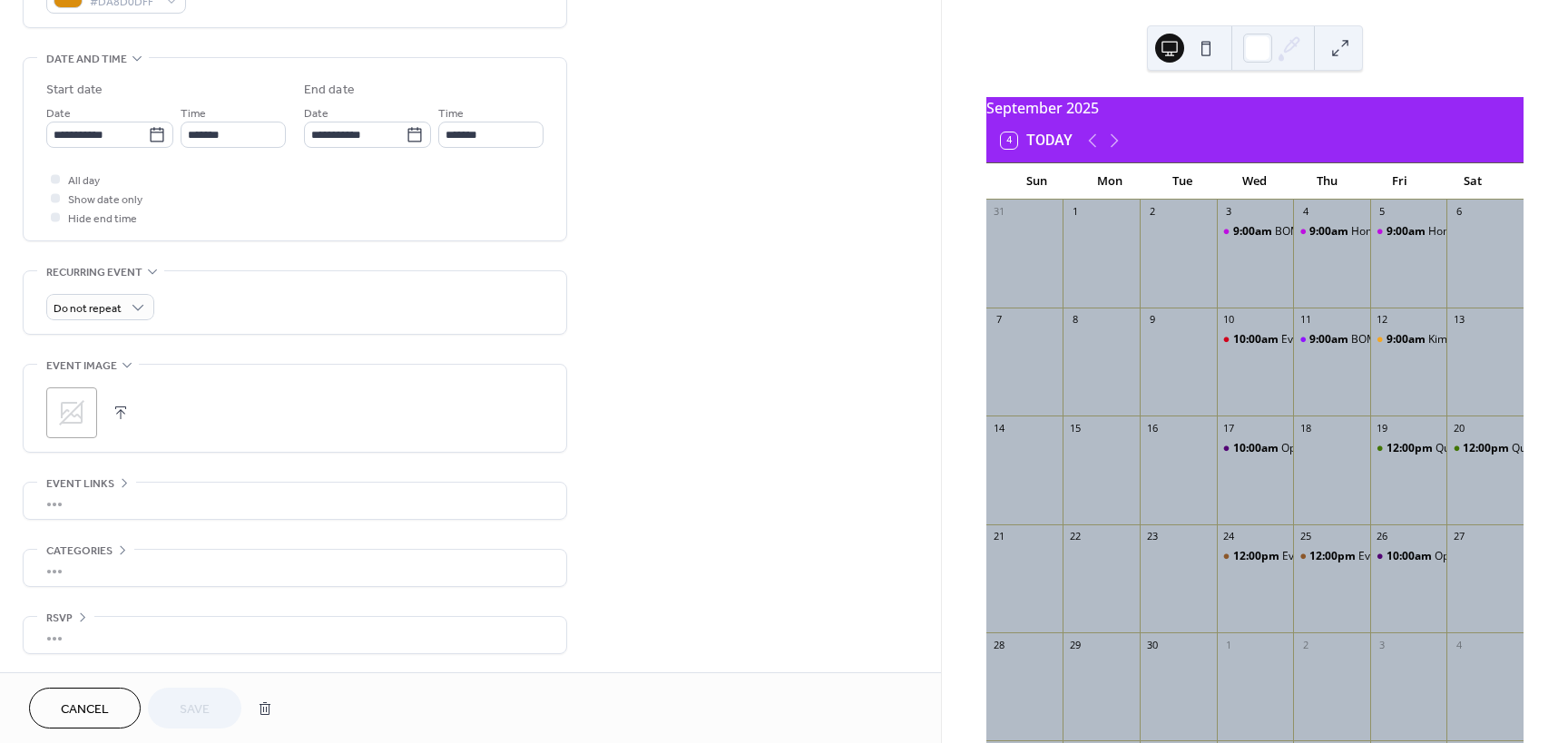 click 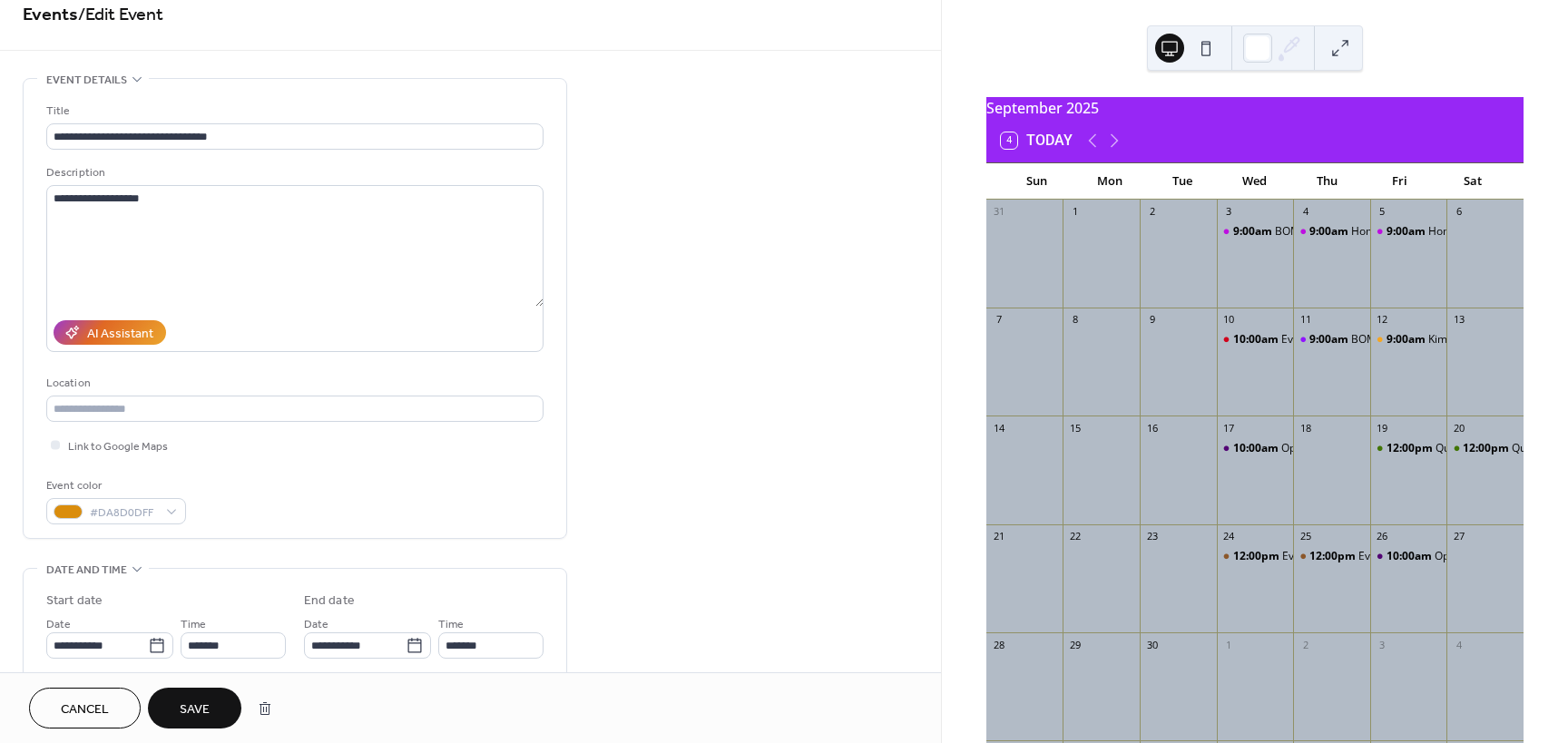 scroll, scrollTop: 0, scrollLeft: 0, axis: both 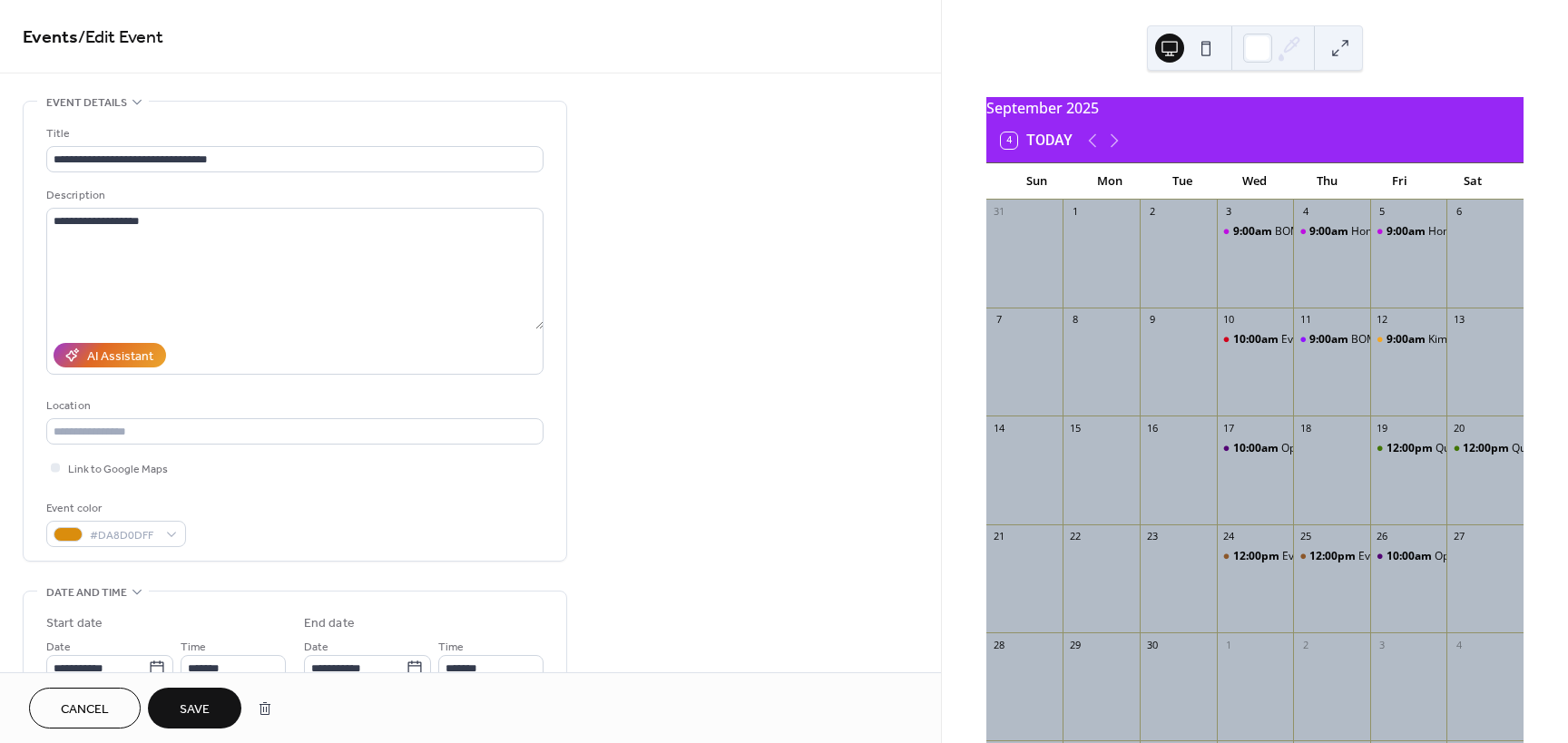 click on "Save" at bounding box center [194, 708] 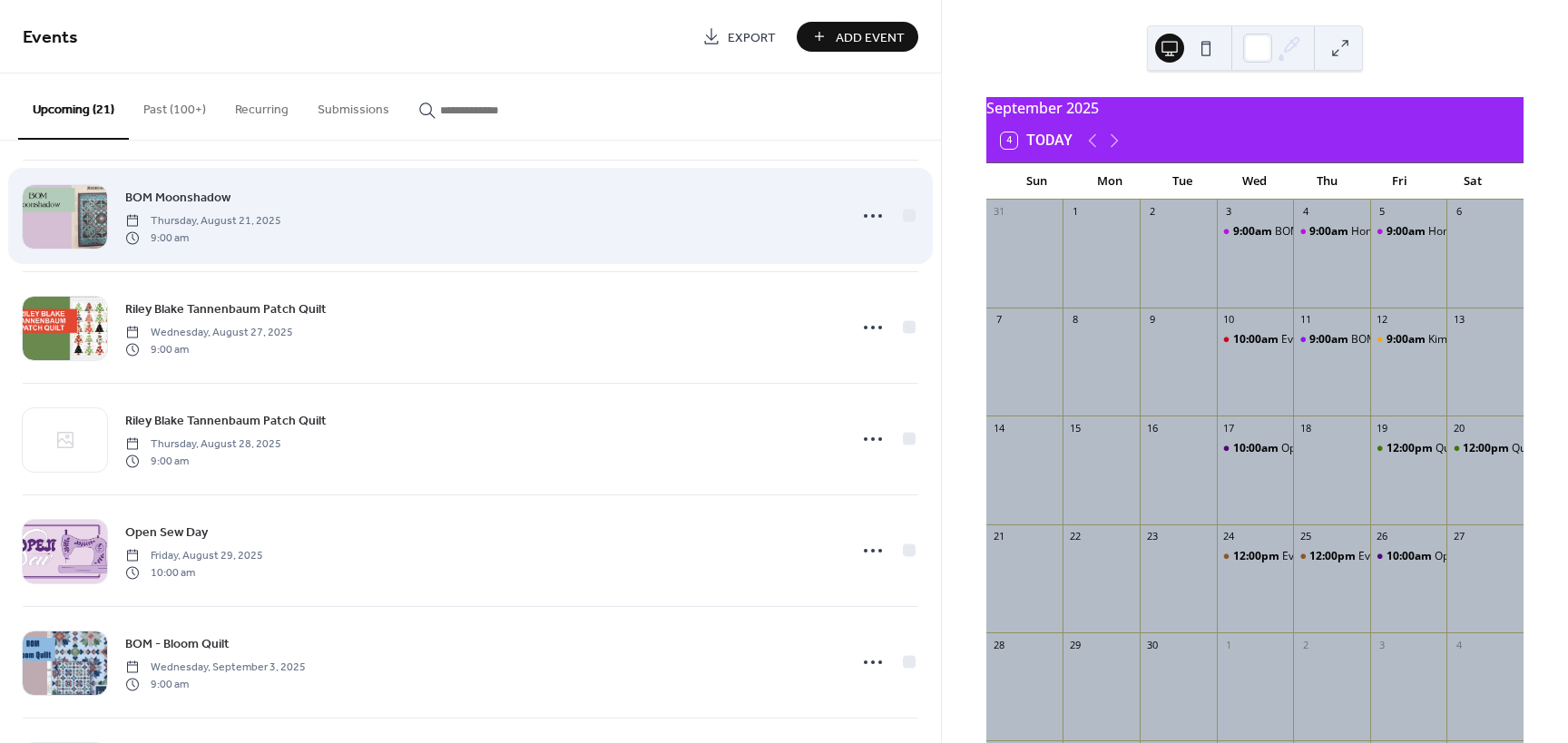 scroll, scrollTop: 599, scrollLeft: 0, axis: vertical 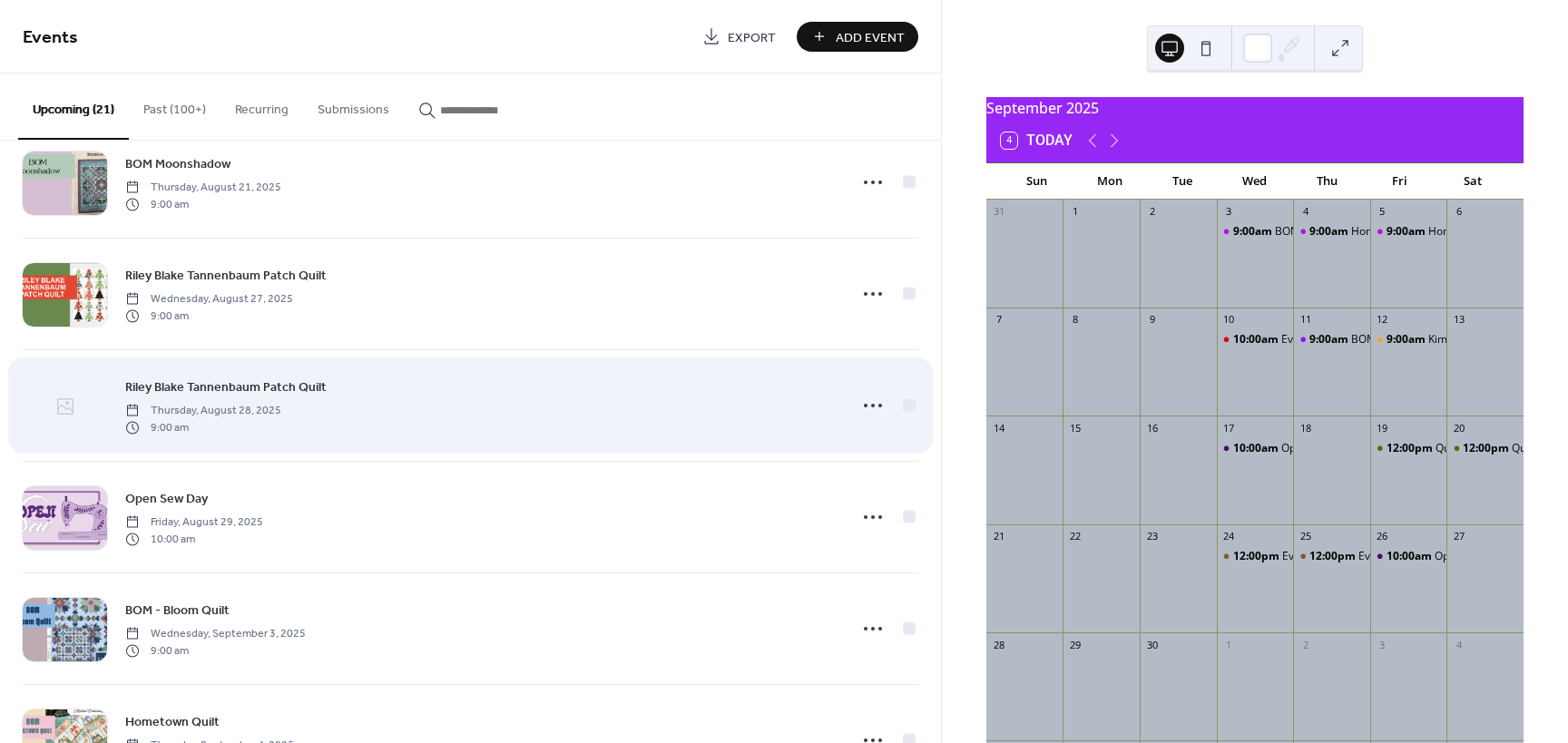 click 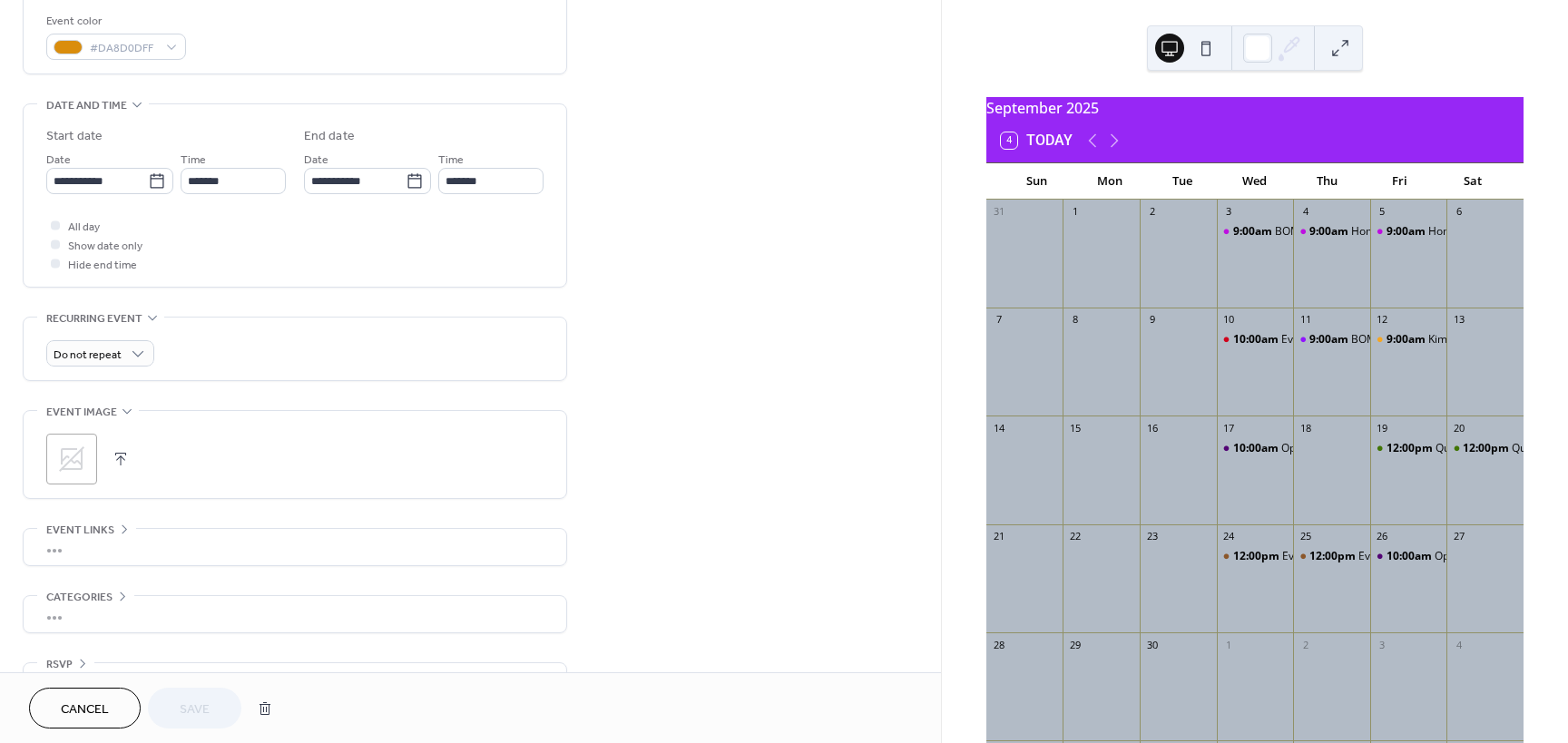 scroll, scrollTop: 490, scrollLeft: 0, axis: vertical 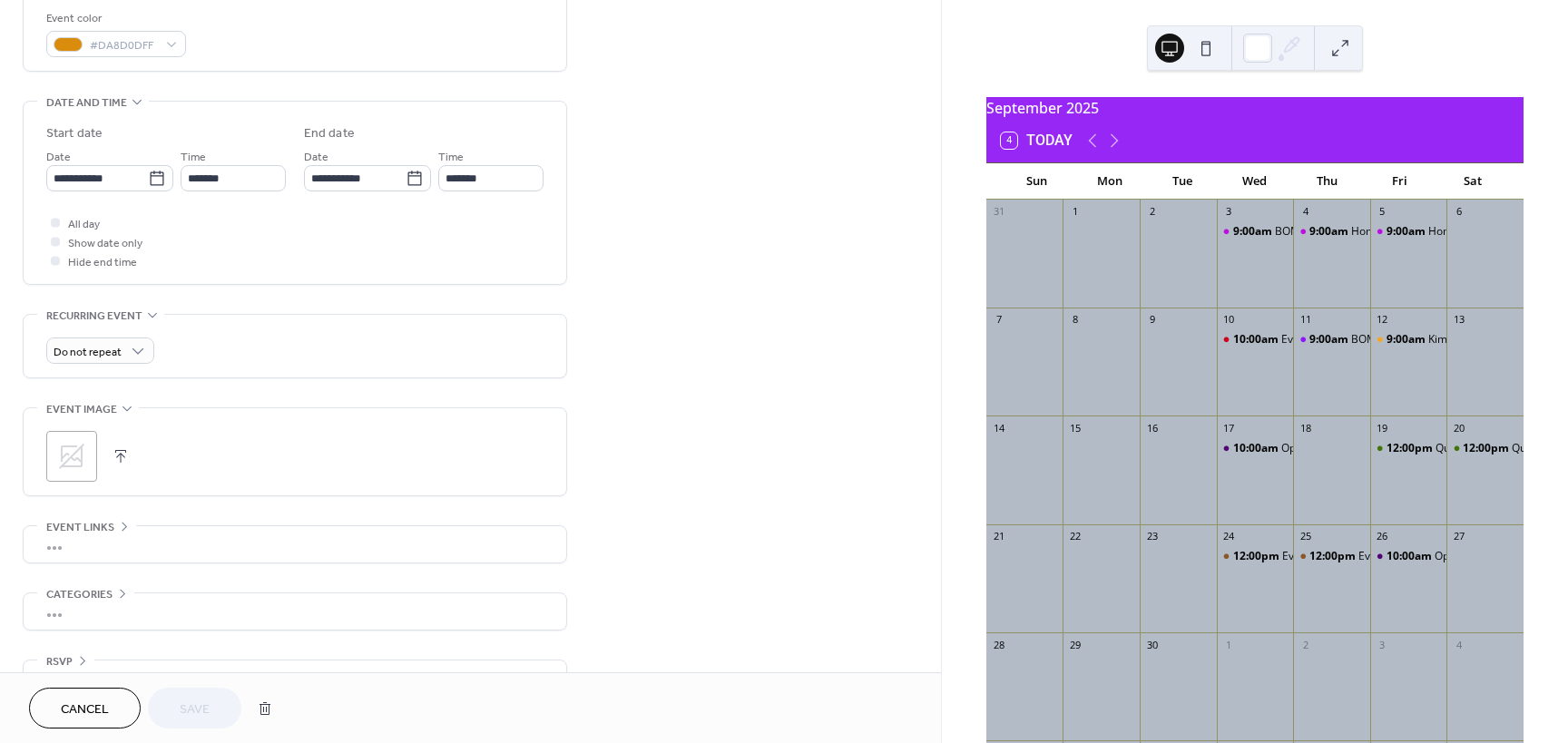 click 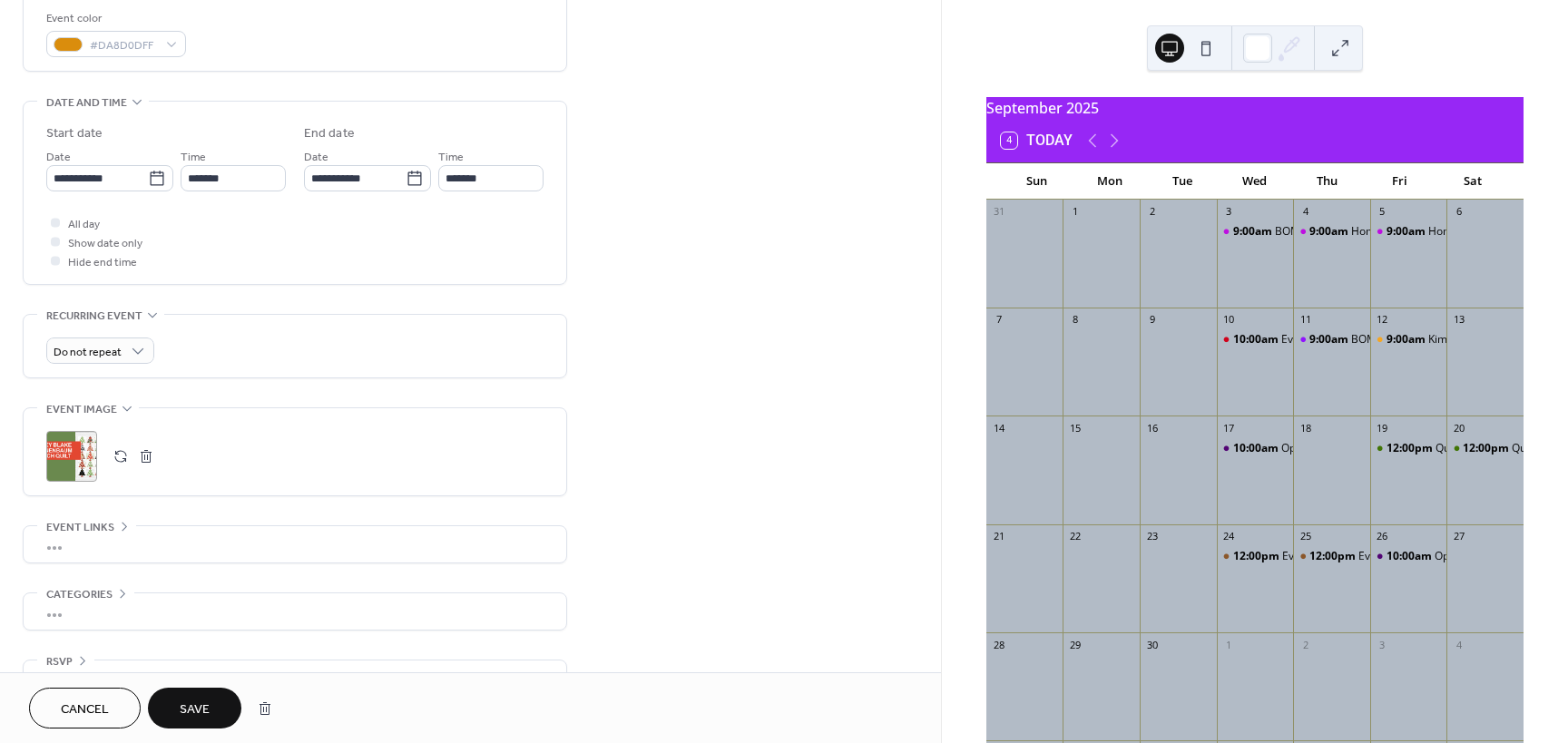 click on "Save" at bounding box center [194, 709] 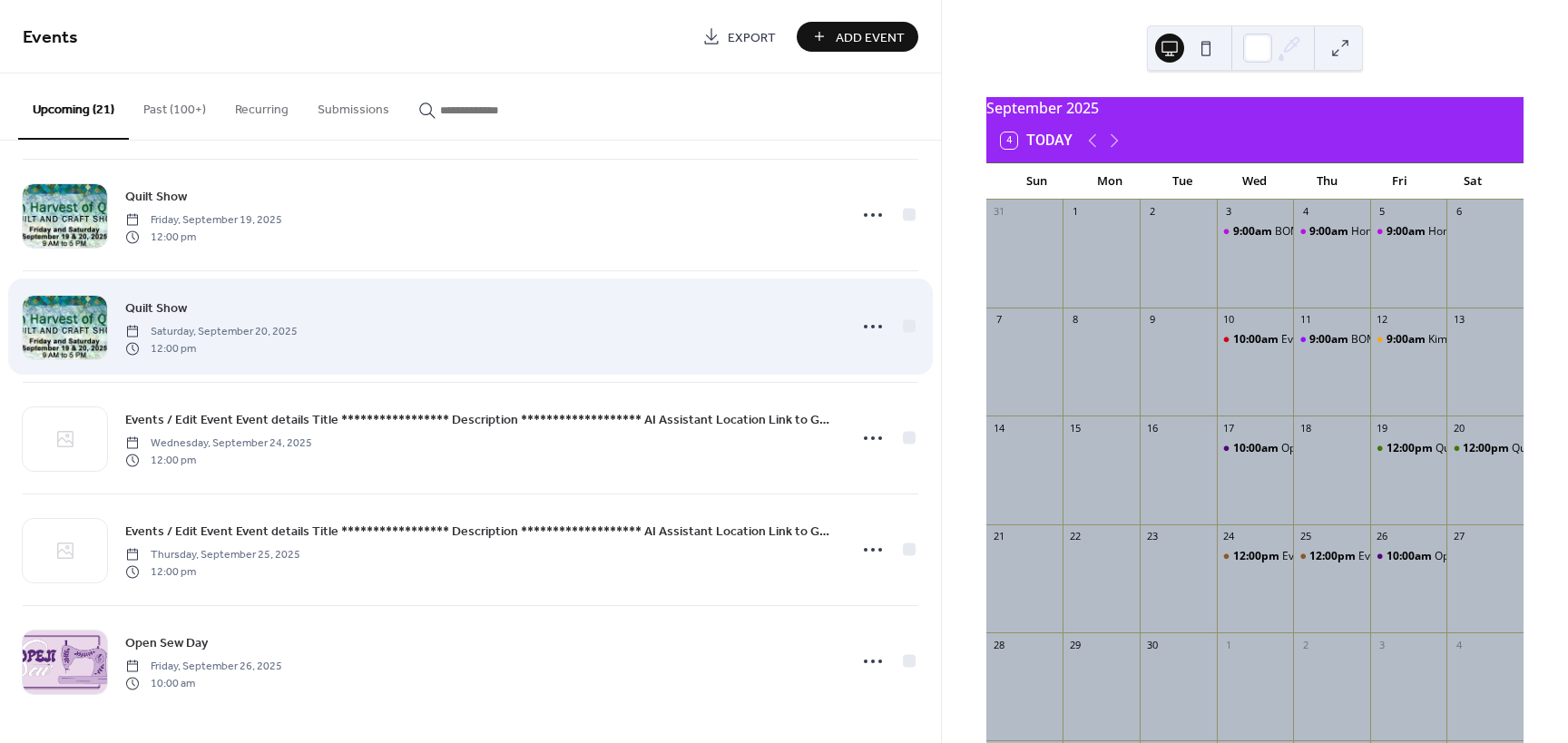 scroll, scrollTop: 1794, scrollLeft: 0, axis: vertical 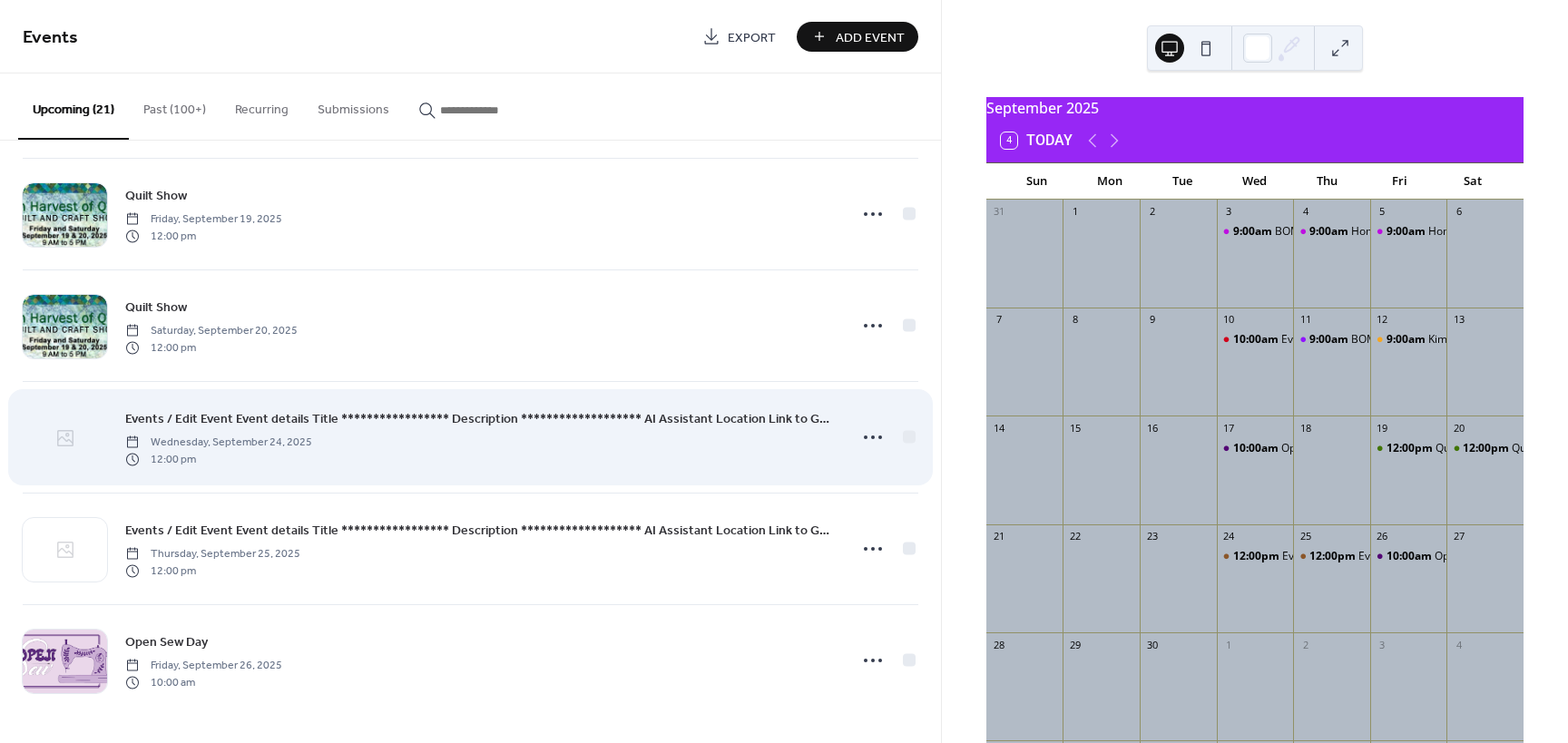 click 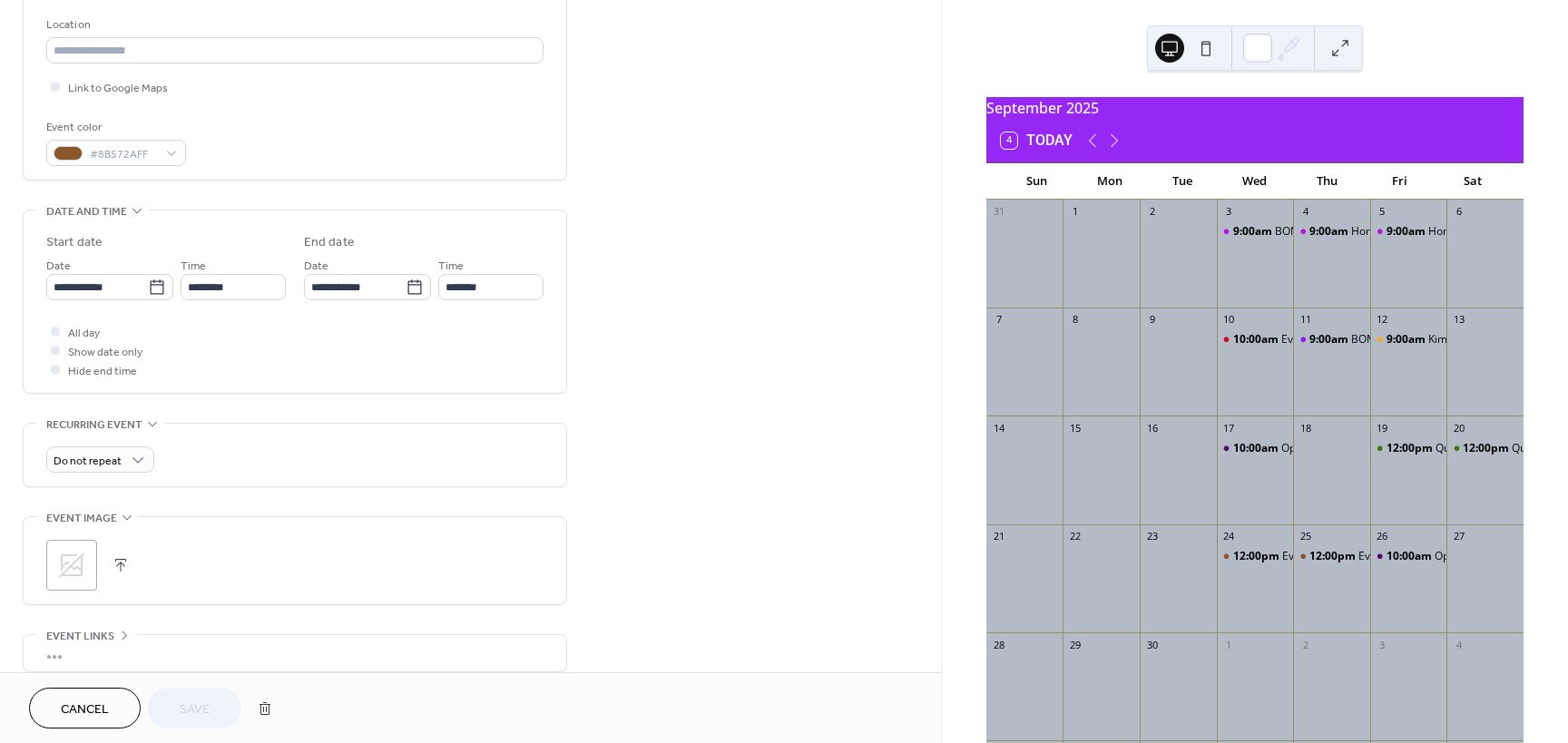 scroll, scrollTop: 541, scrollLeft: 0, axis: vertical 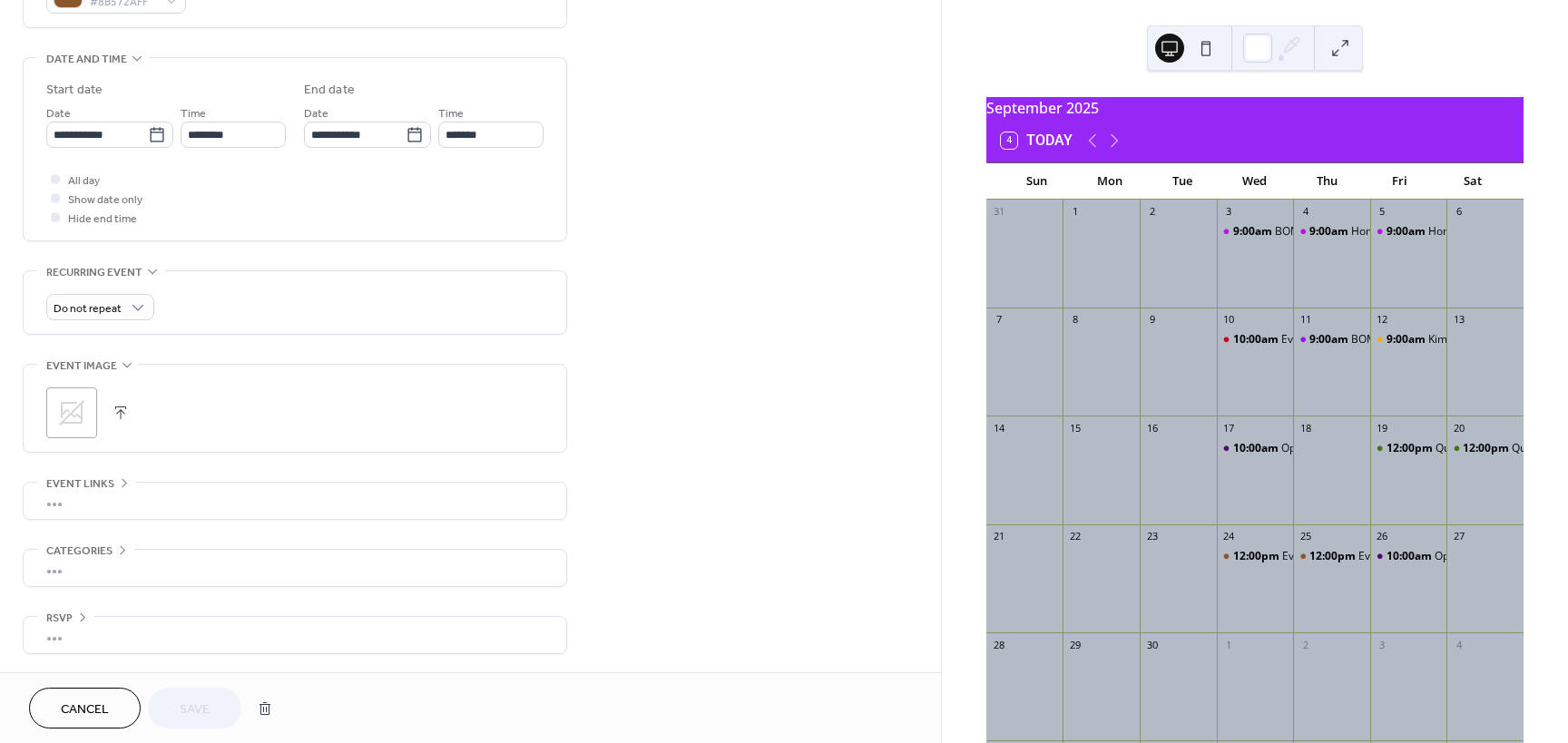 click on ";" at bounding box center [72, 413] 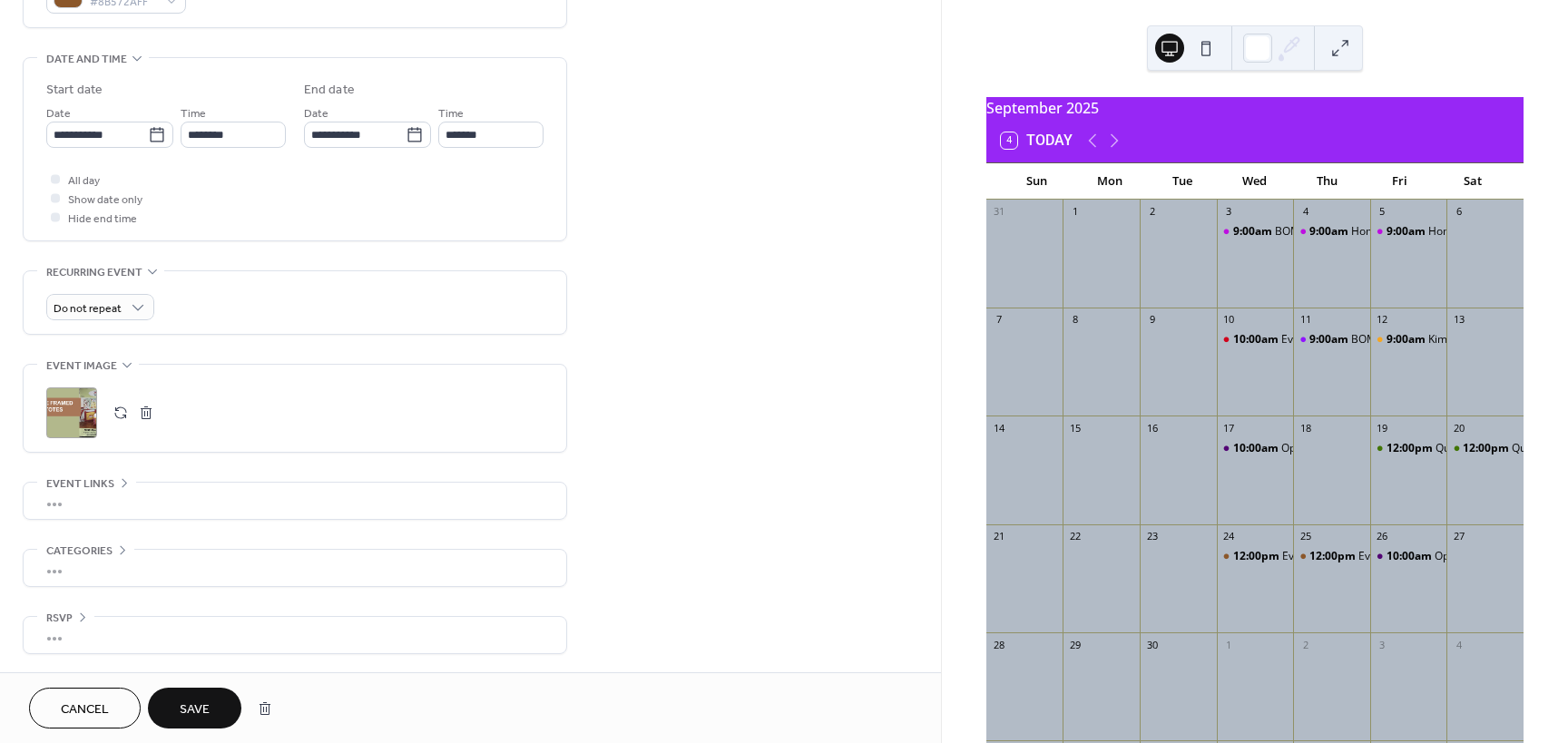 click on "Save" at bounding box center (194, 709) 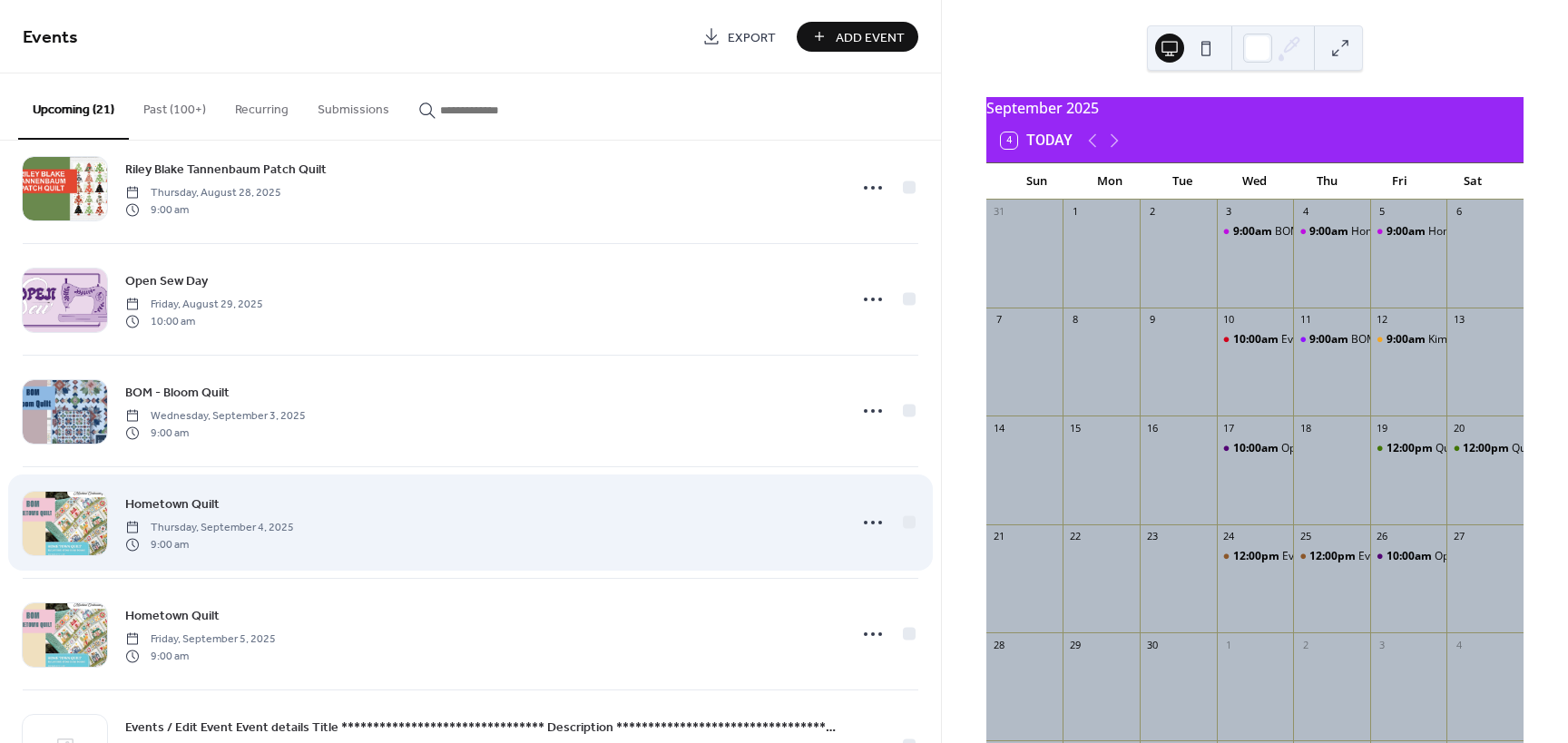 scroll, scrollTop: 1034, scrollLeft: 0, axis: vertical 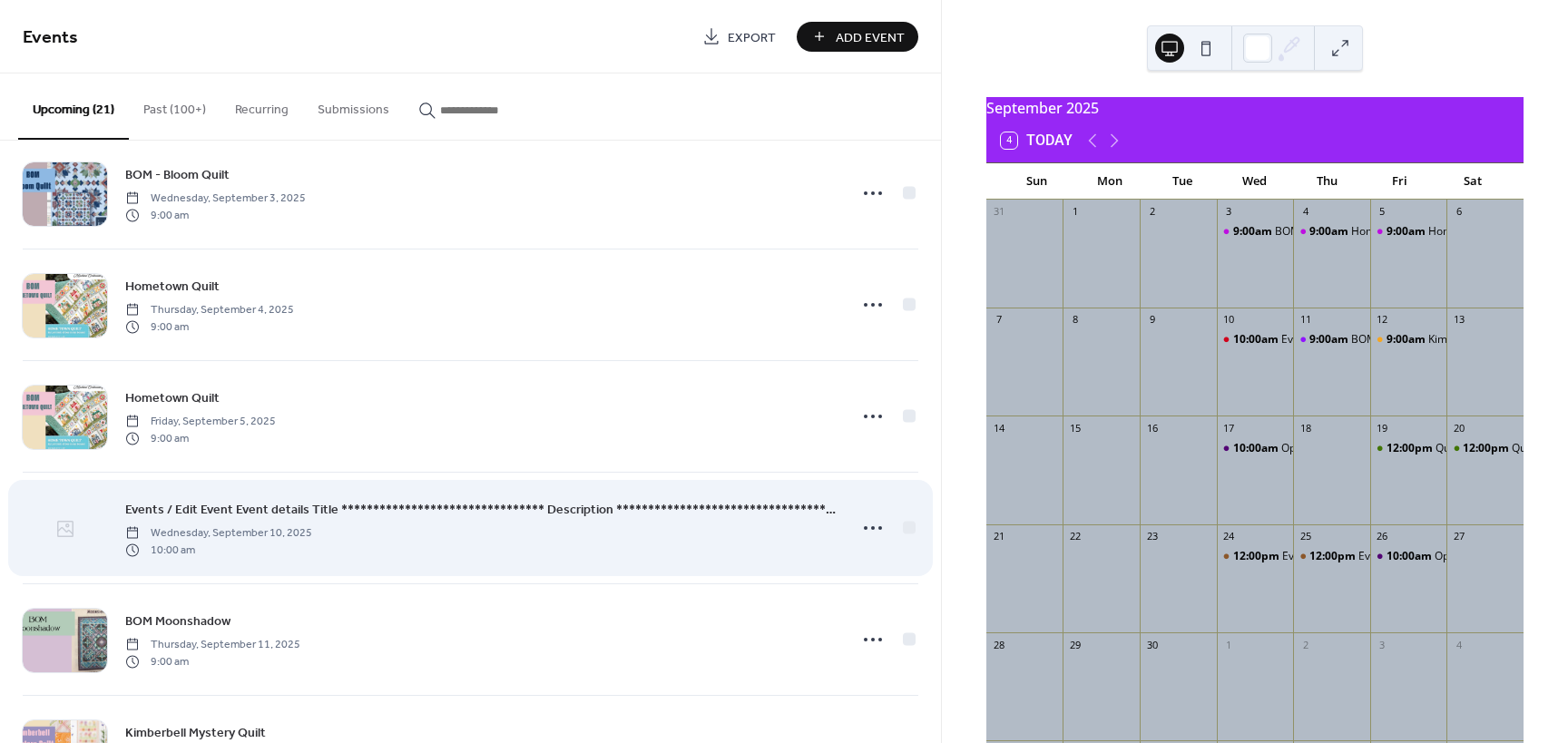 click at bounding box center (64, 529) 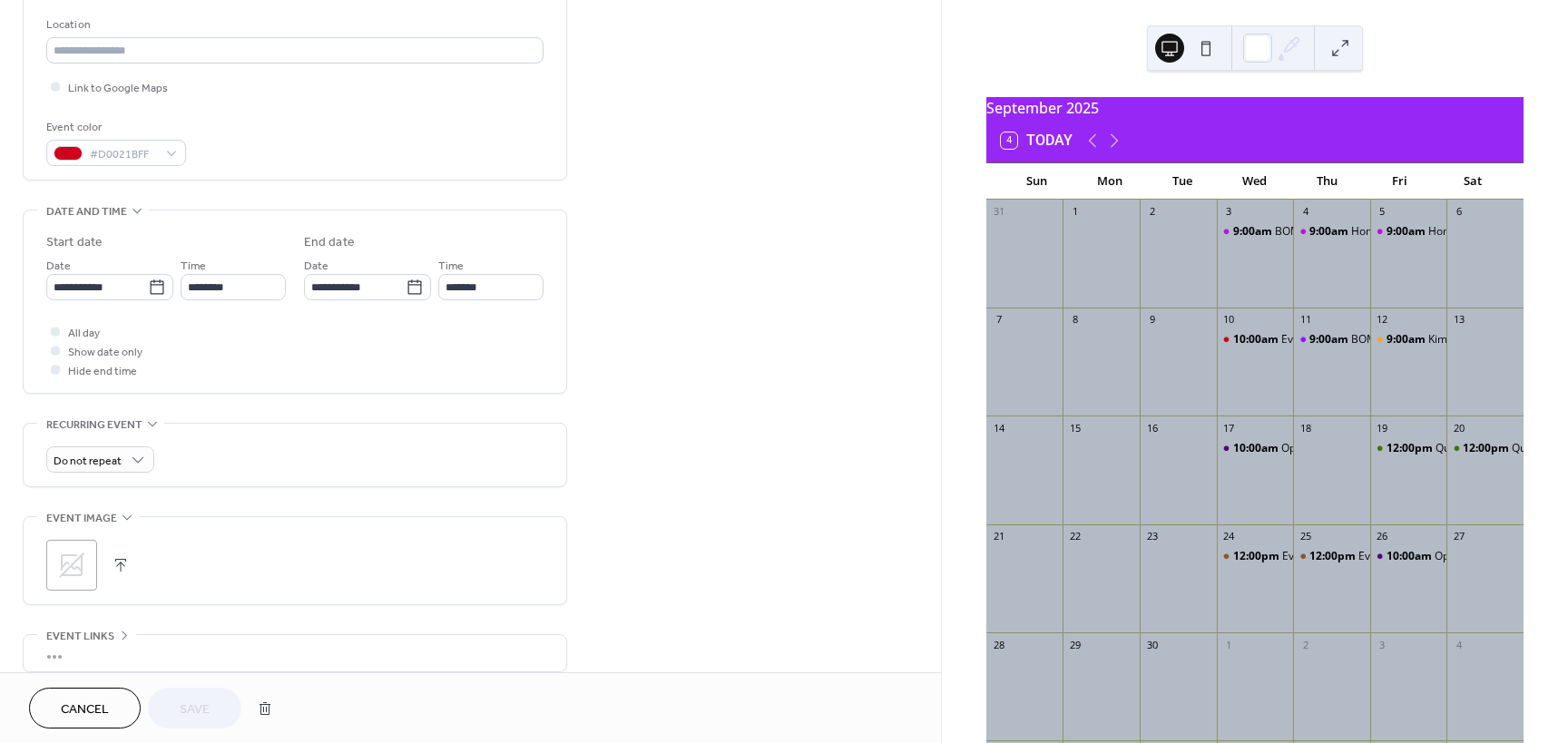 scroll, scrollTop: 435, scrollLeft: 0, axis: vertical 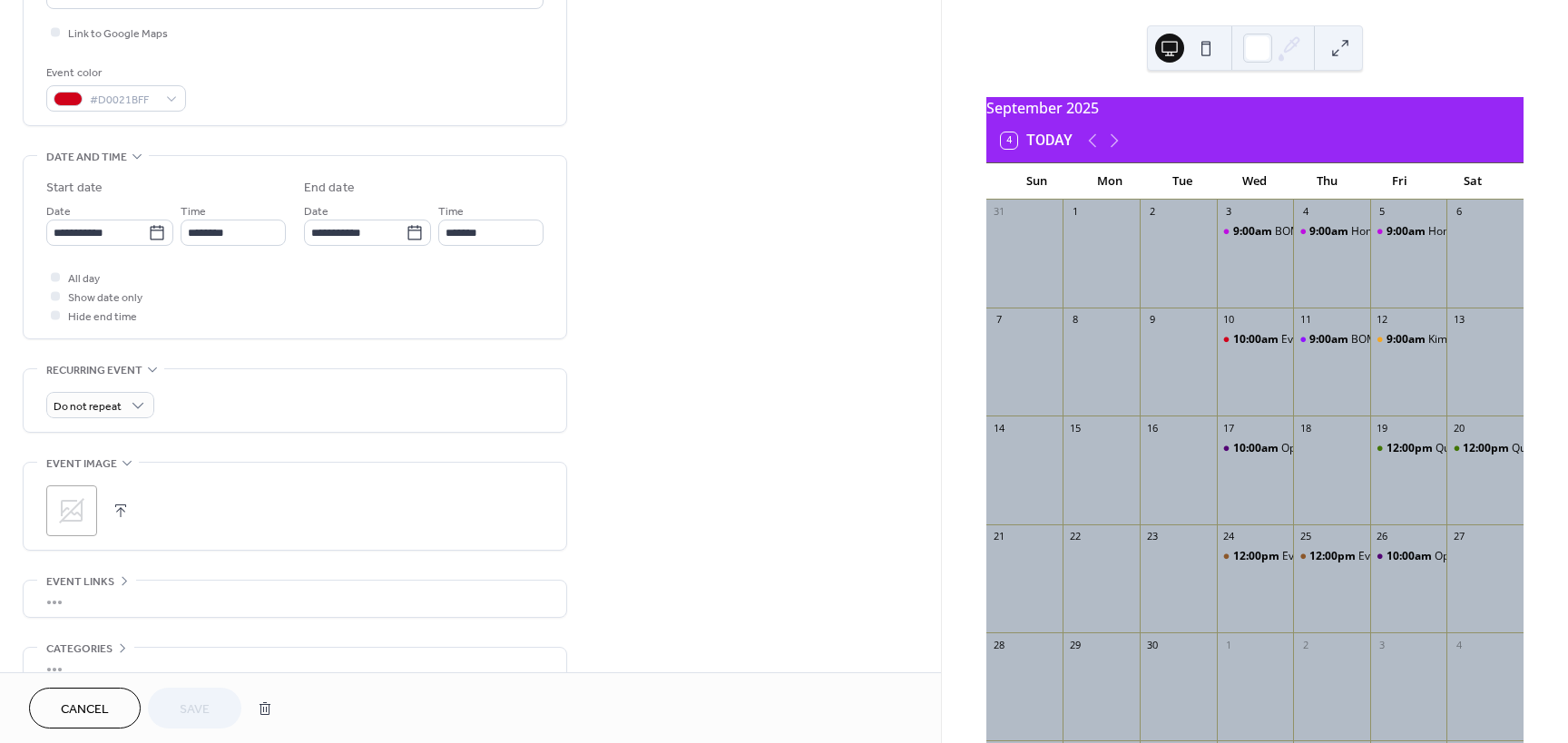 click on ";" at bounding box center [72, 511] 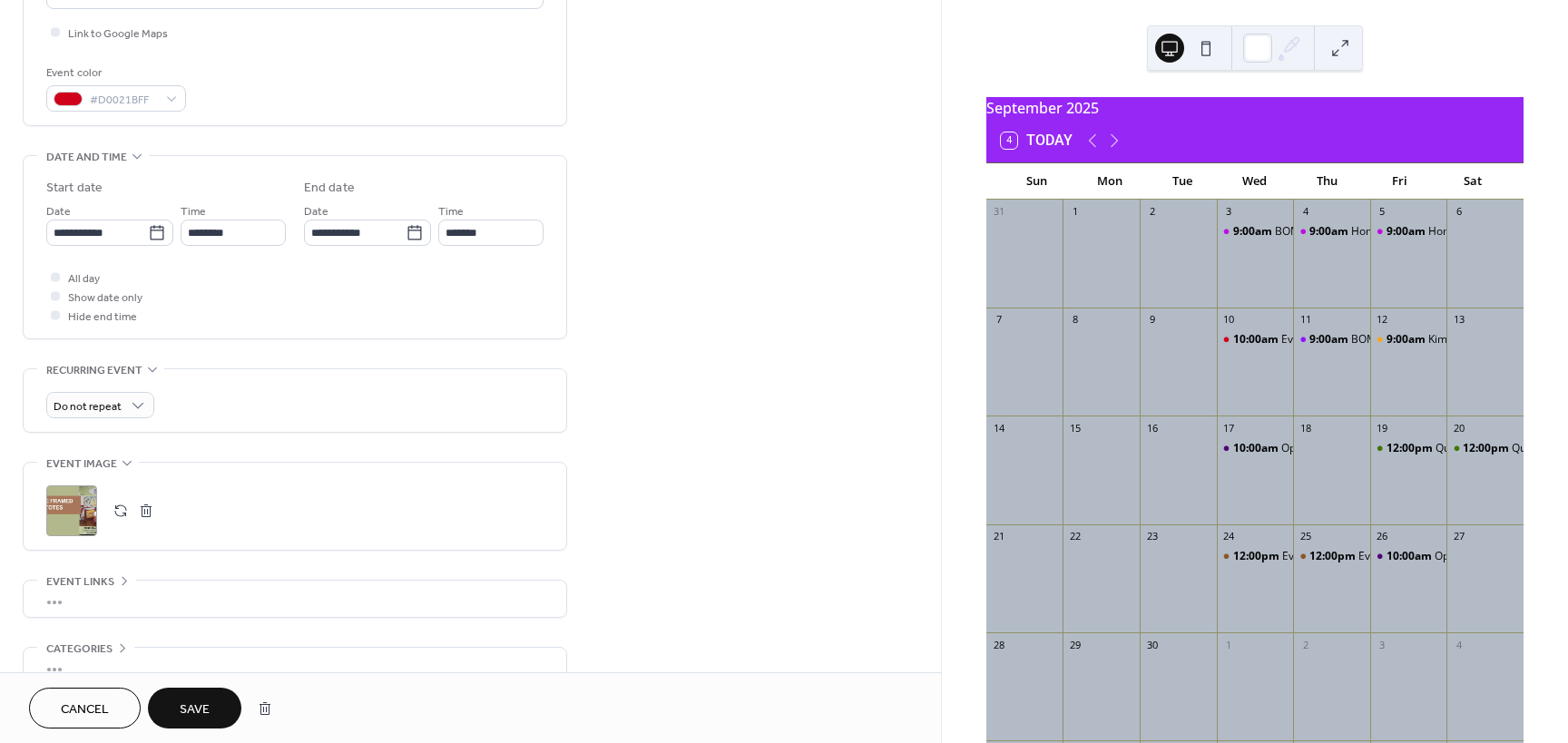 click on "Save" at bounding box center [194, 708] 